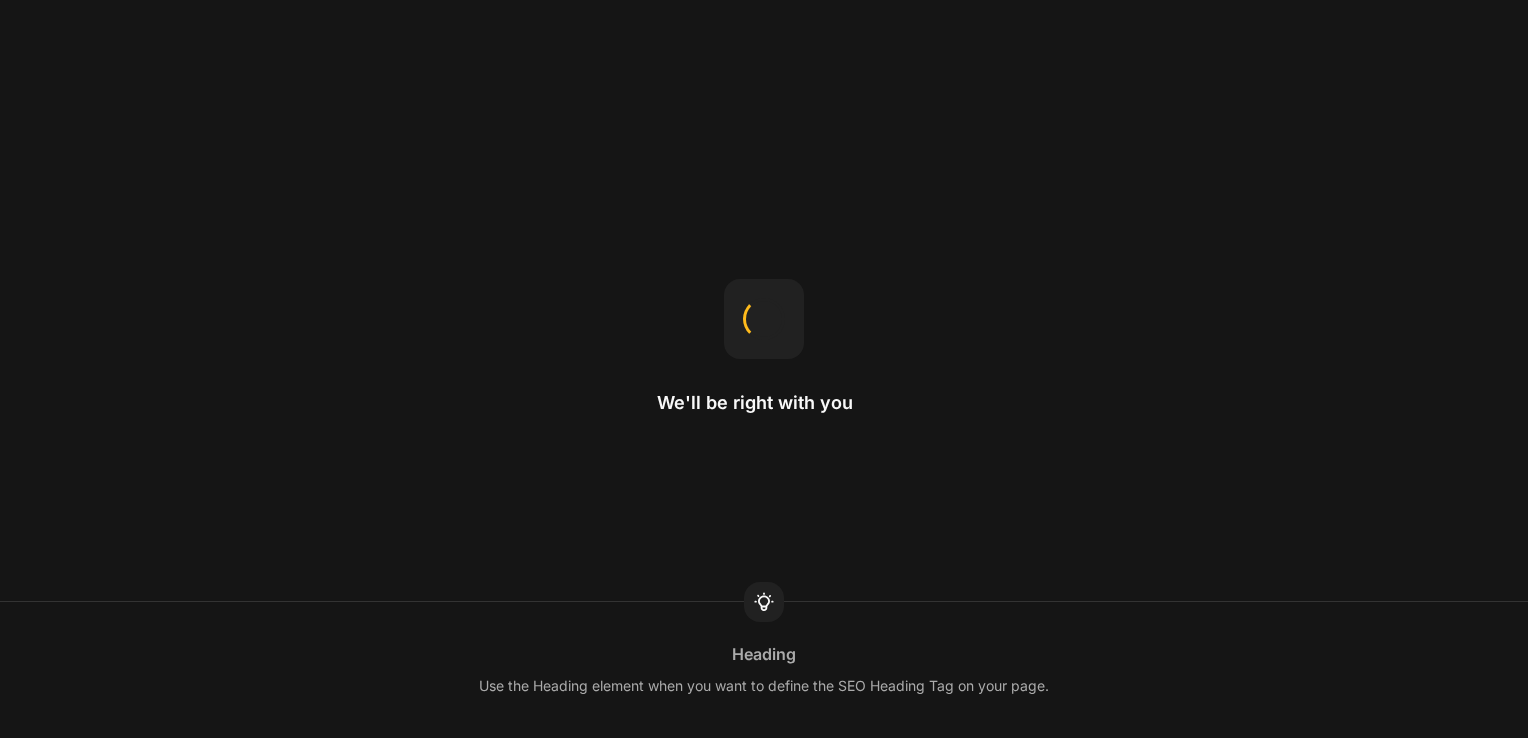 scroll, scrollTop: 0, scrollLeft: 0, axis: both 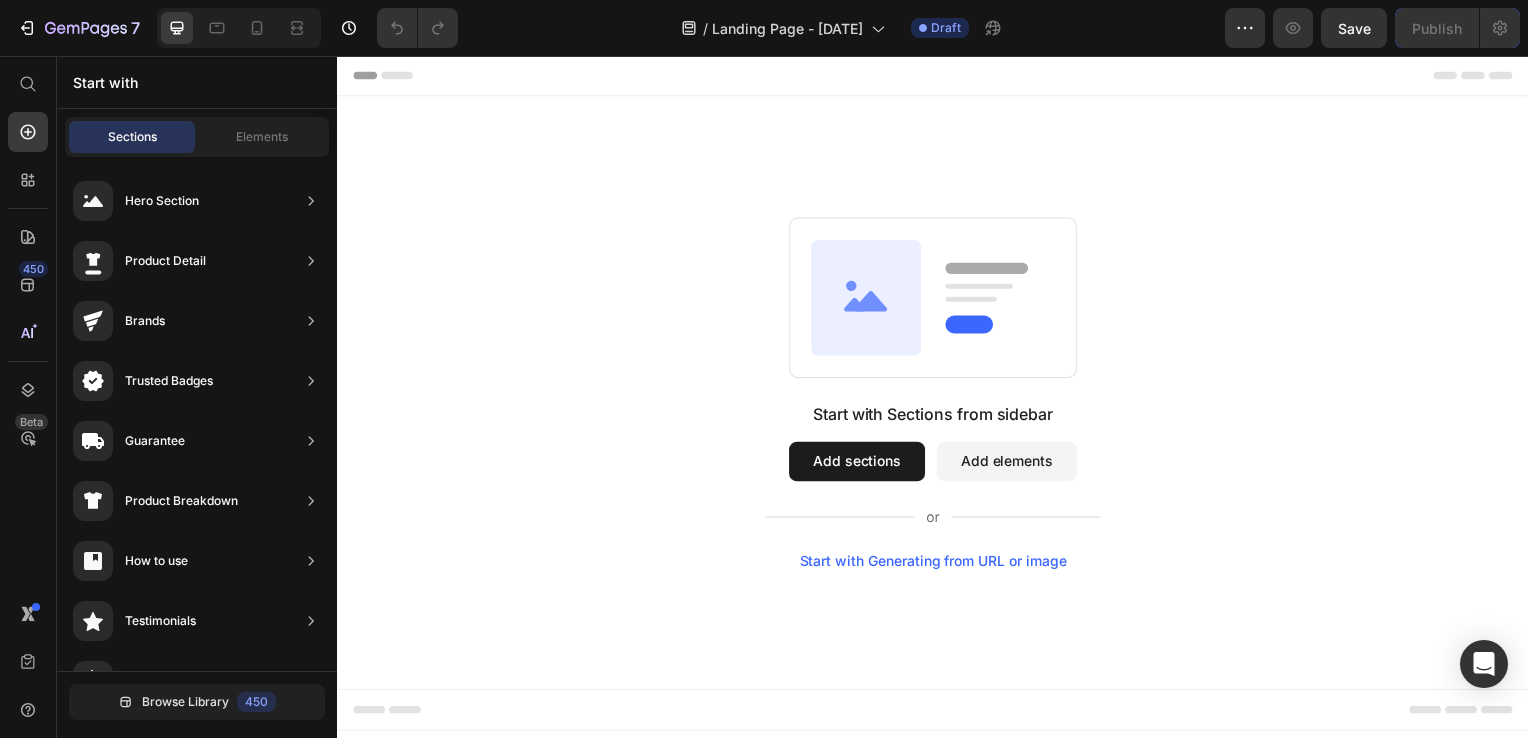 click on "Add sections" at bounding box center [860, 465] 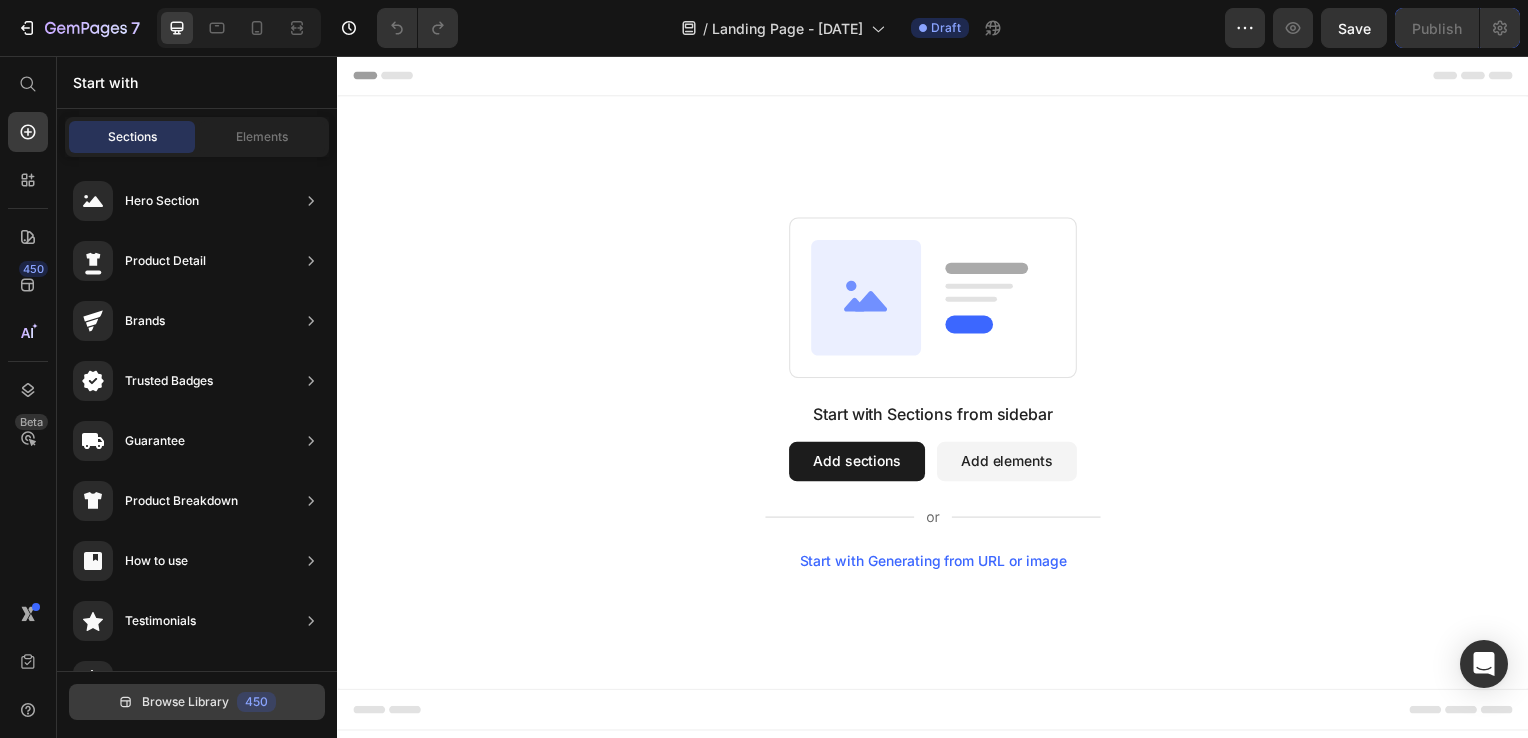click on "Browse Library" at bounding box center [185, 702] 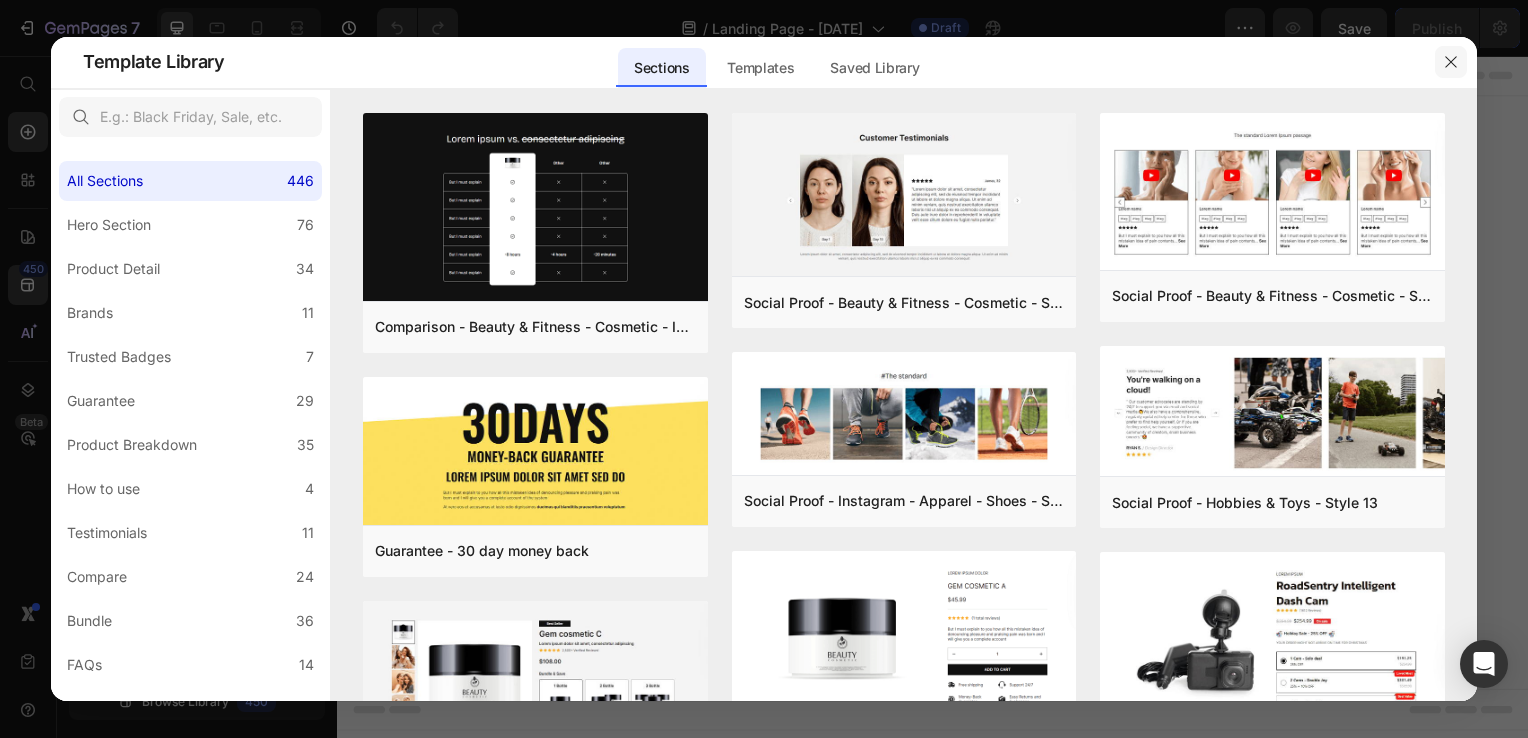 click at bounding box center [1451, 62] 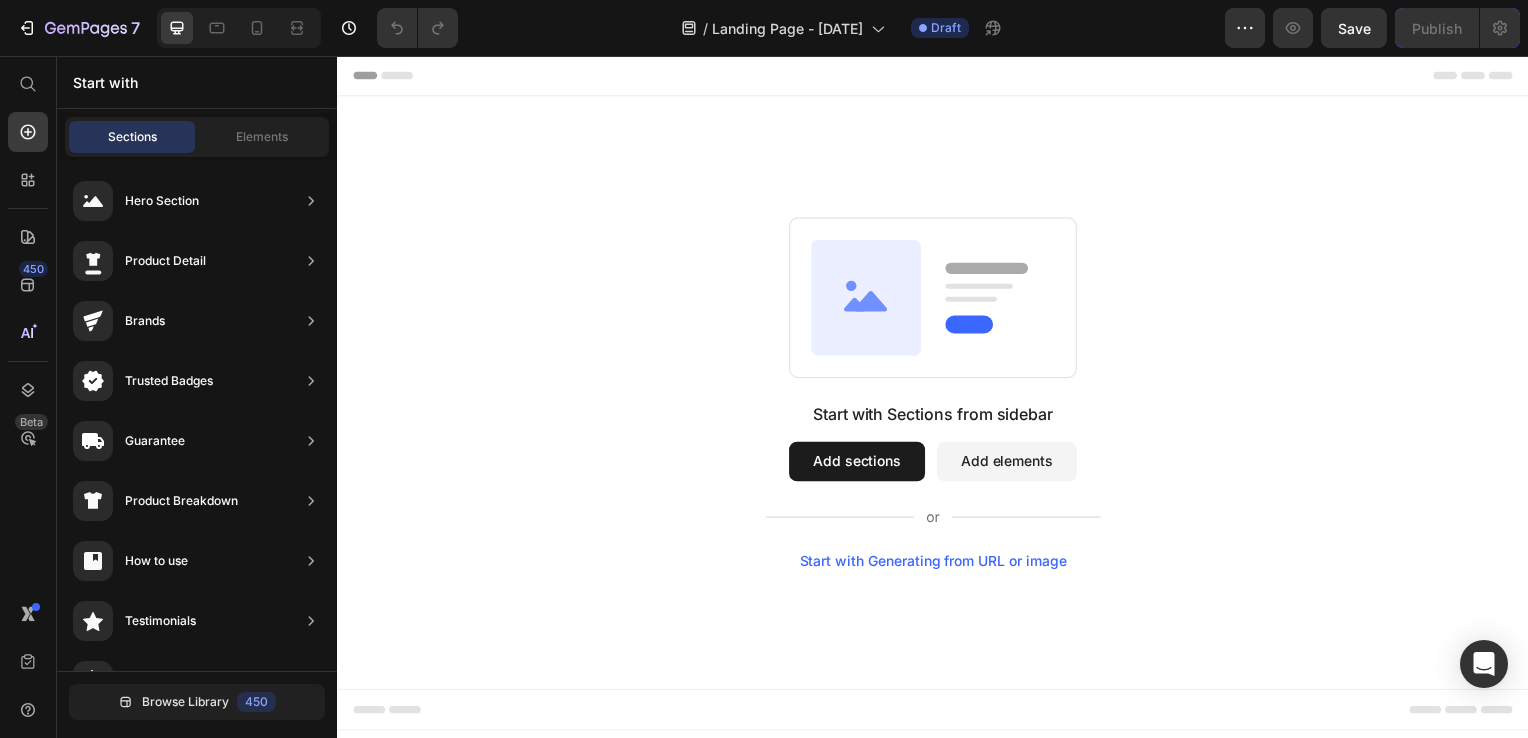 click on "Add sections" at bounding box center [860, 465] 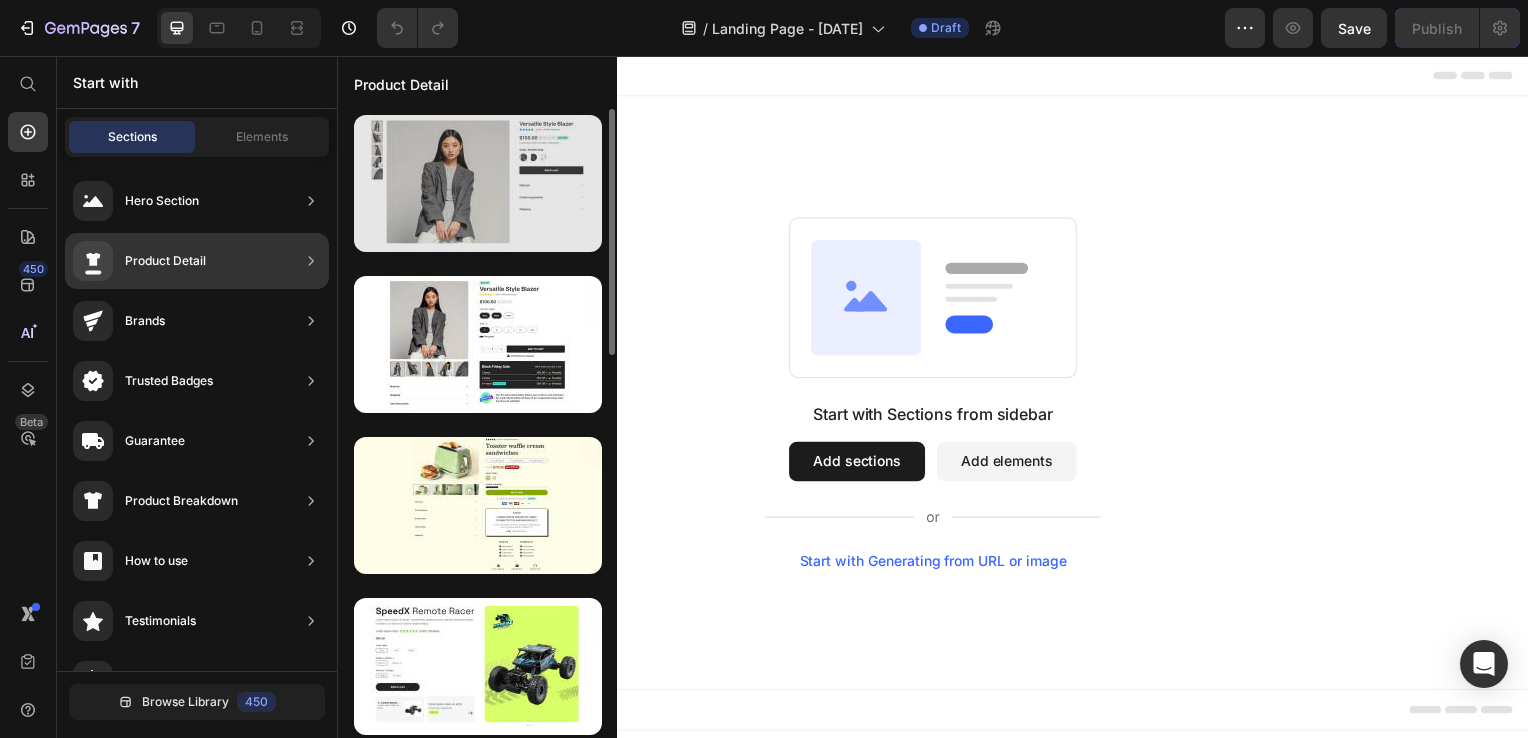 click at bounding box center (478, 183) 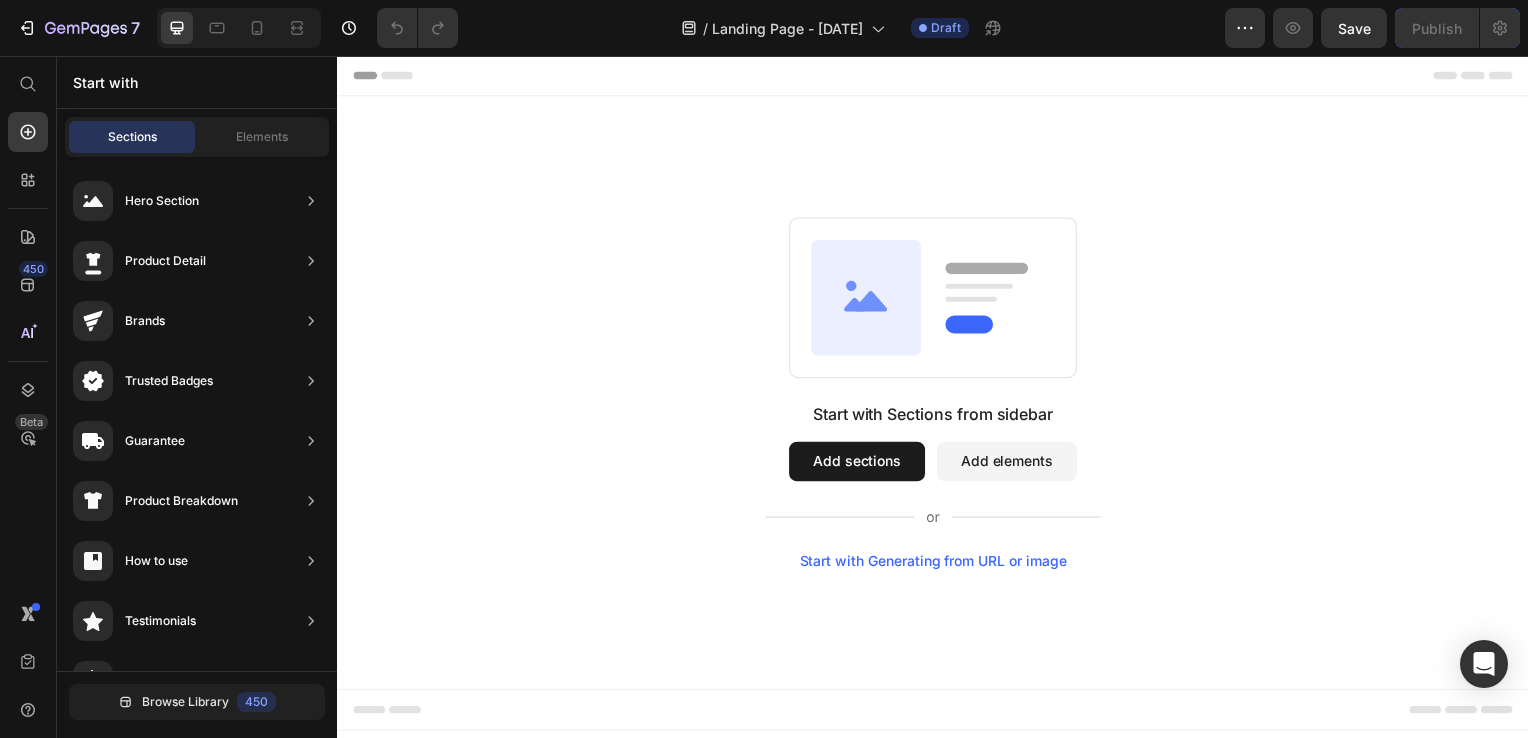 click on "Add sections" at bounding box center [860, 465] 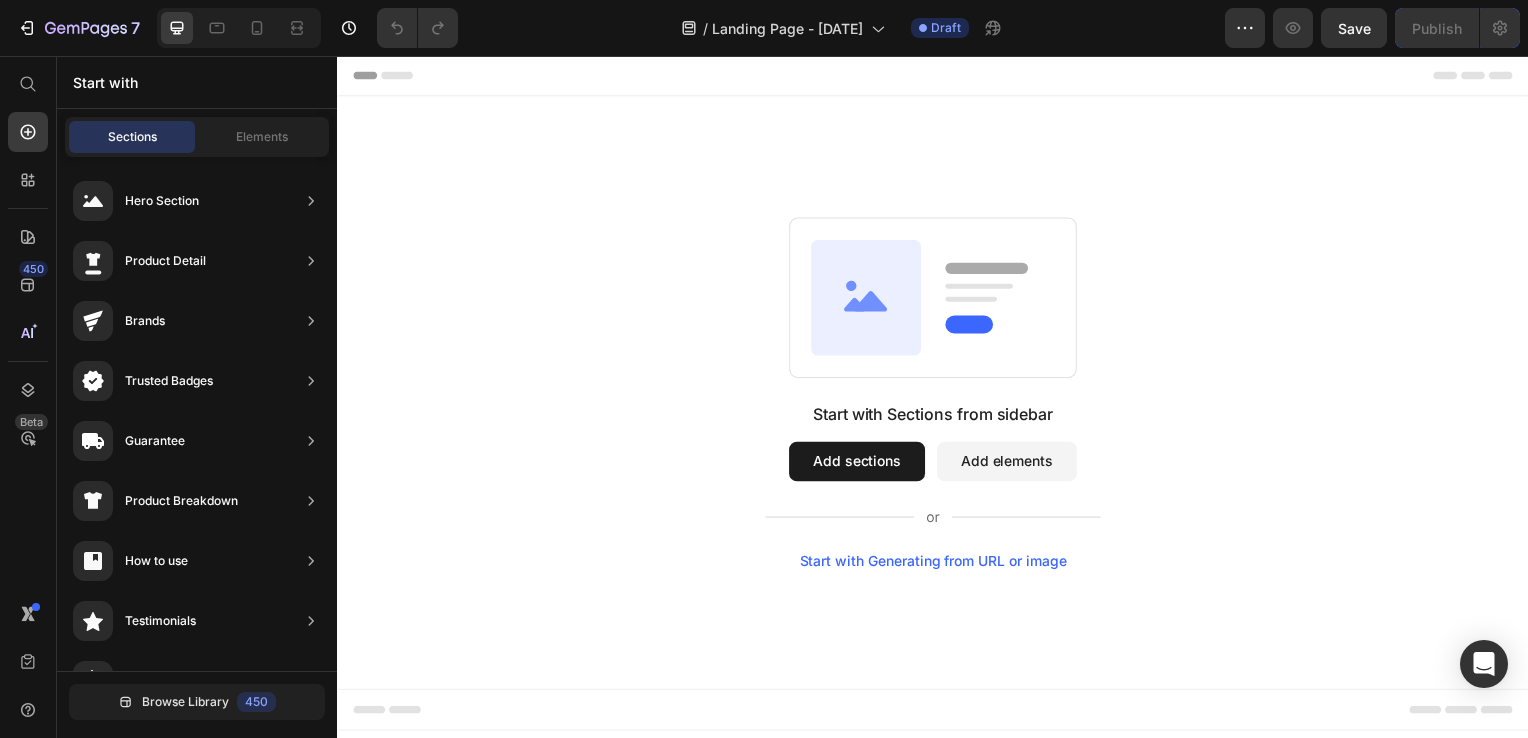 click on "Add sections" at bounding box center [860, 465] 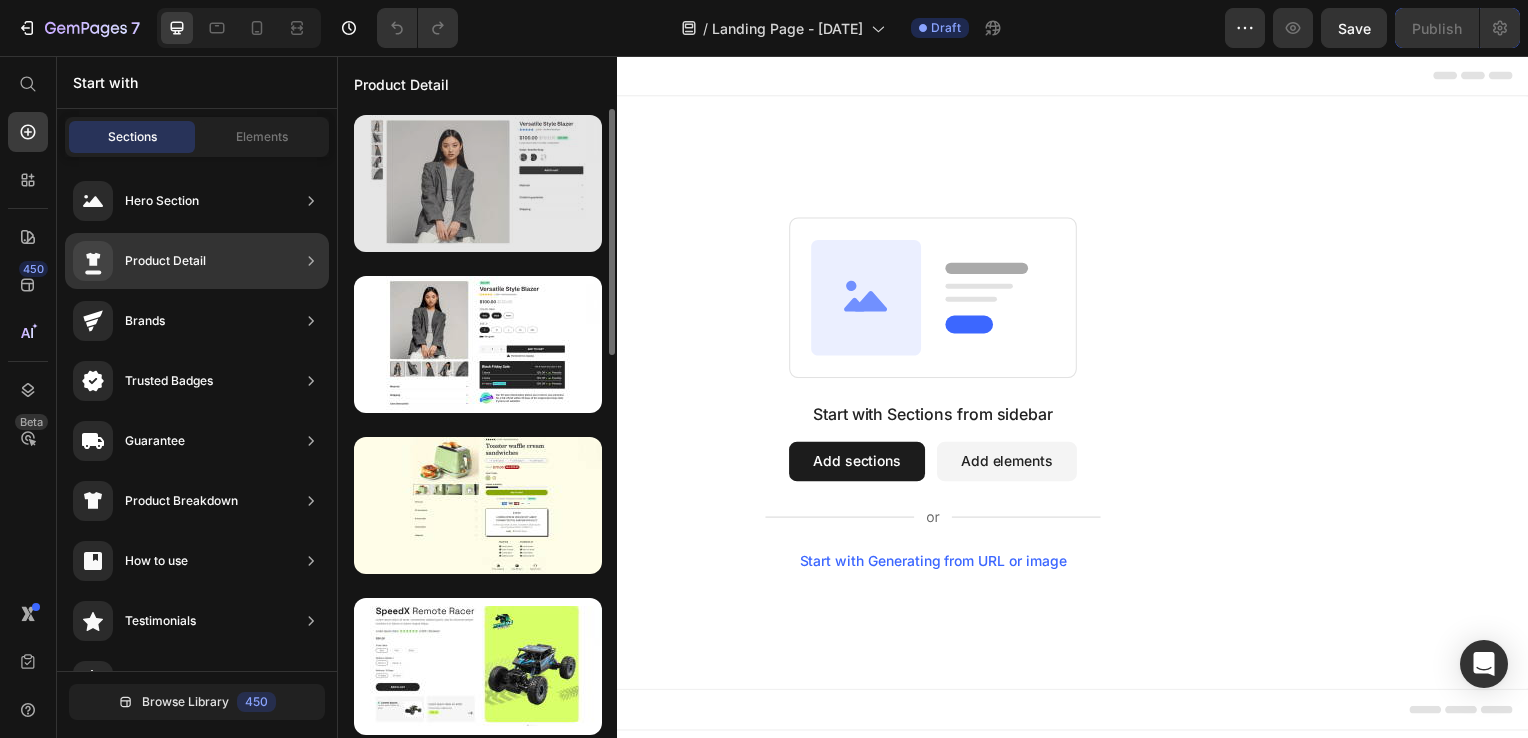 click at bounding box center [478, 183] 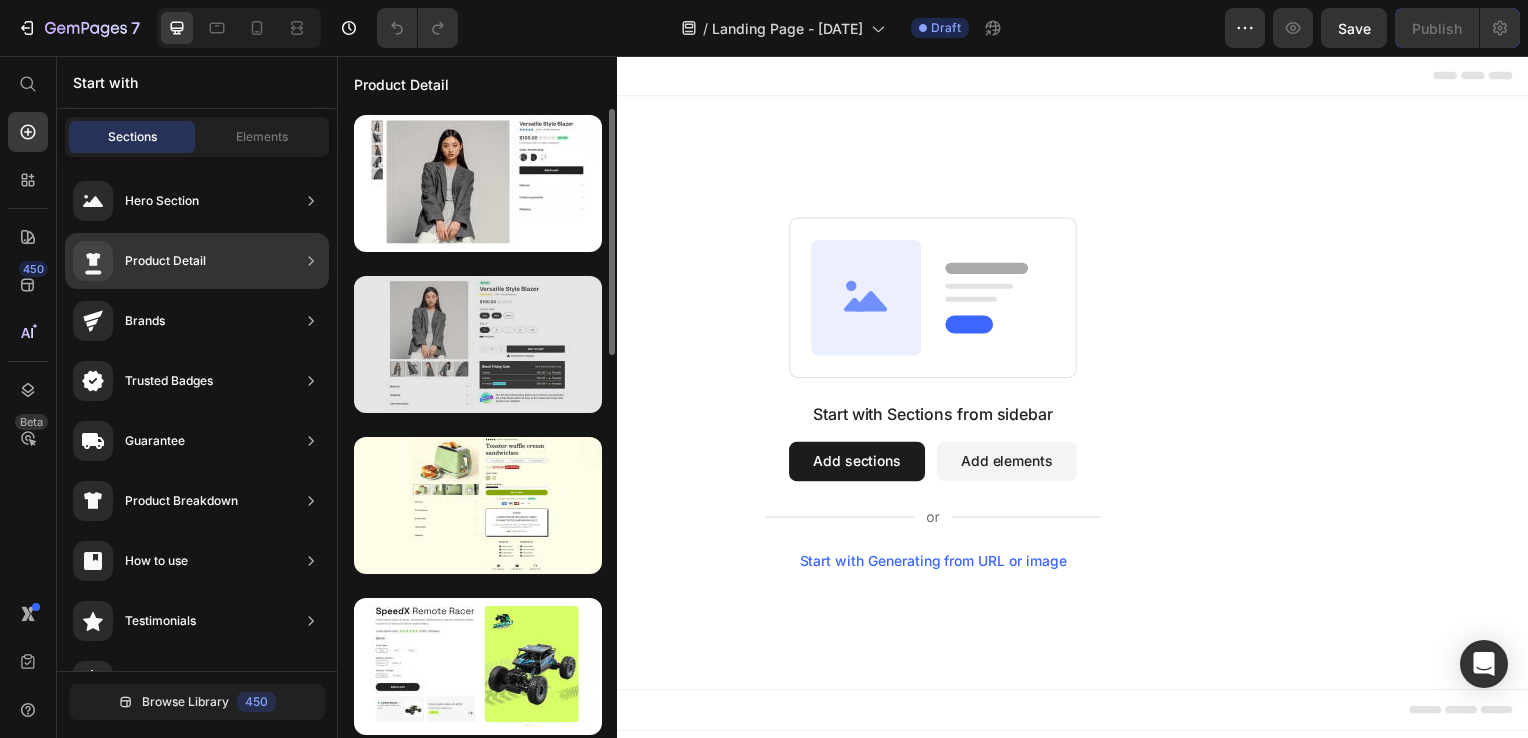 click at bounding box center (478, 344) 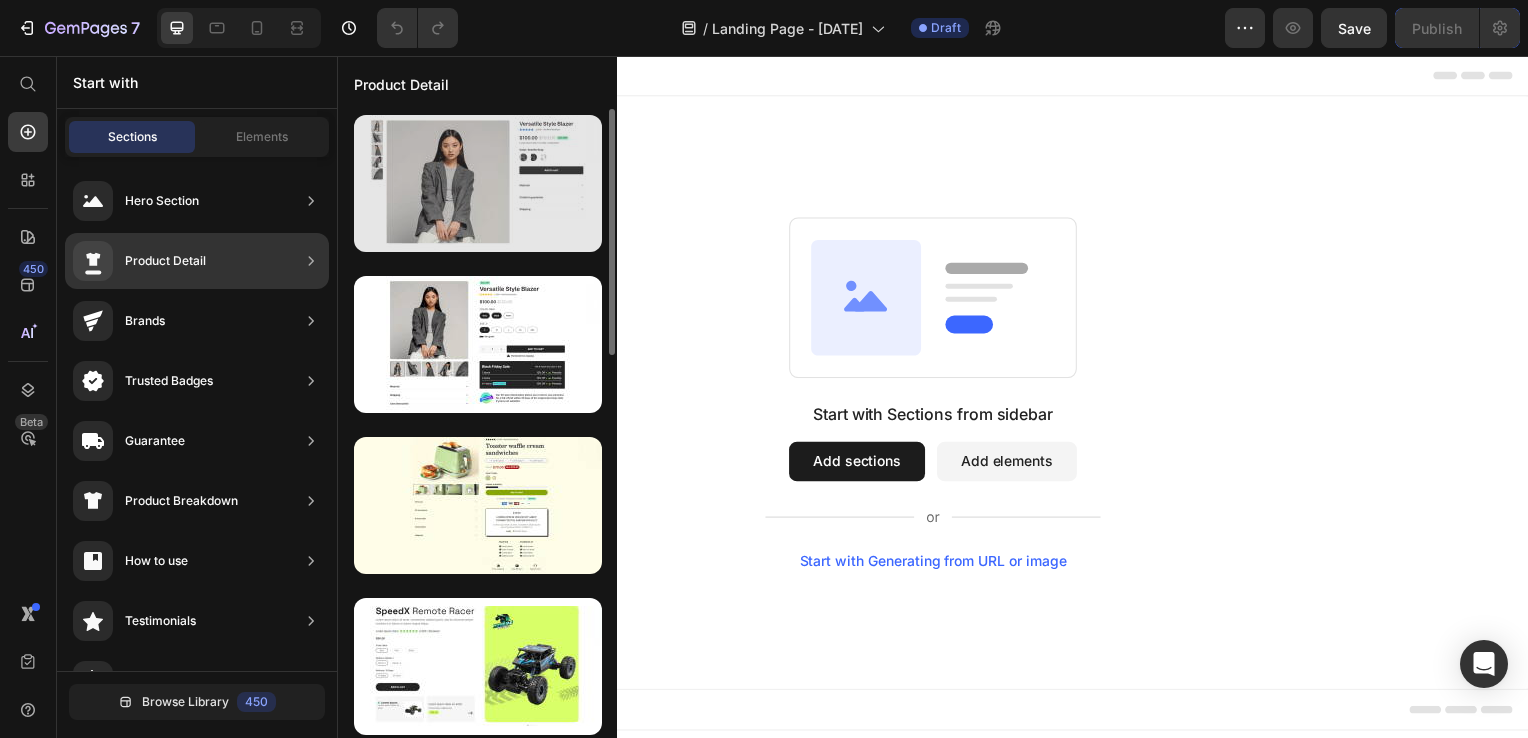 click at bounding box center (478, 183) 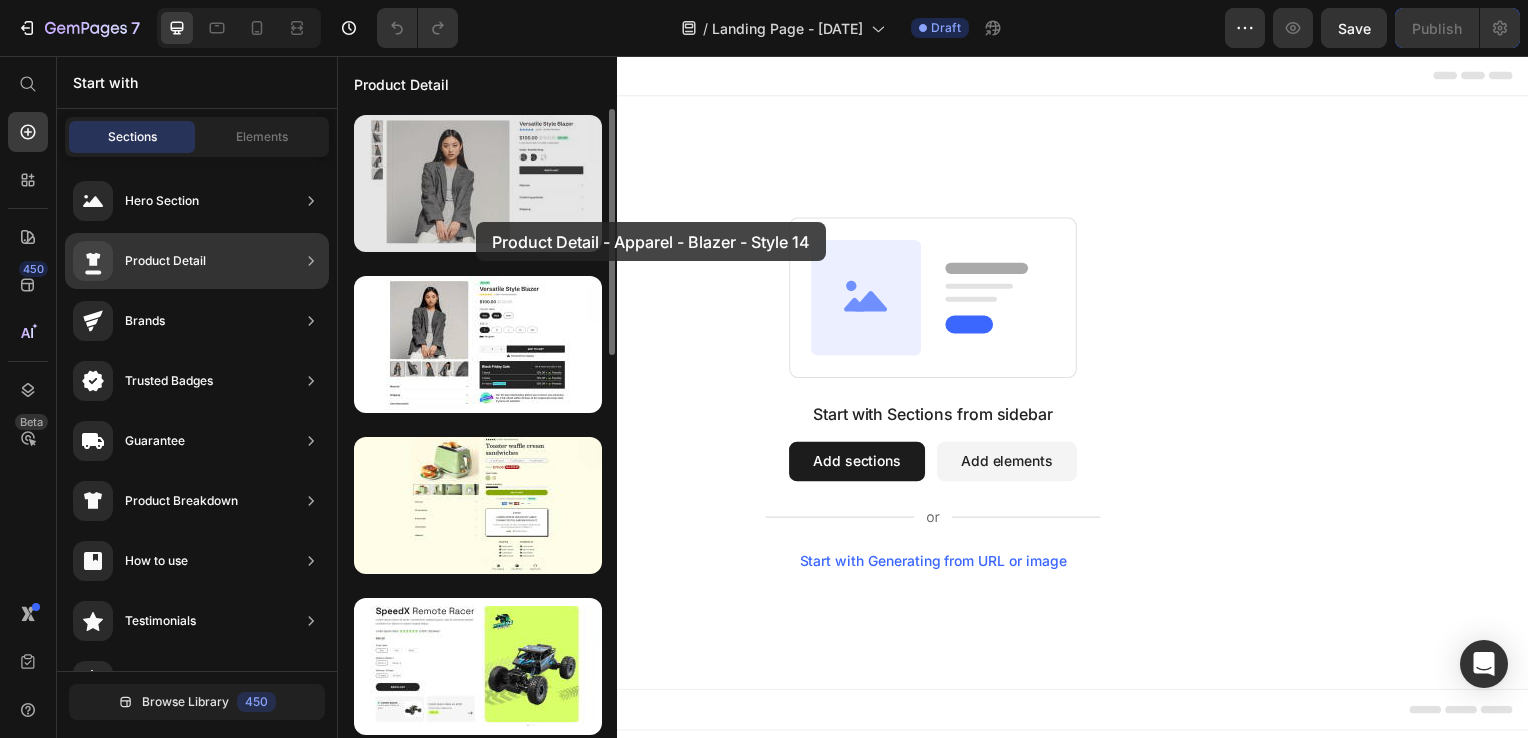 click at bounding box center (478, 183) 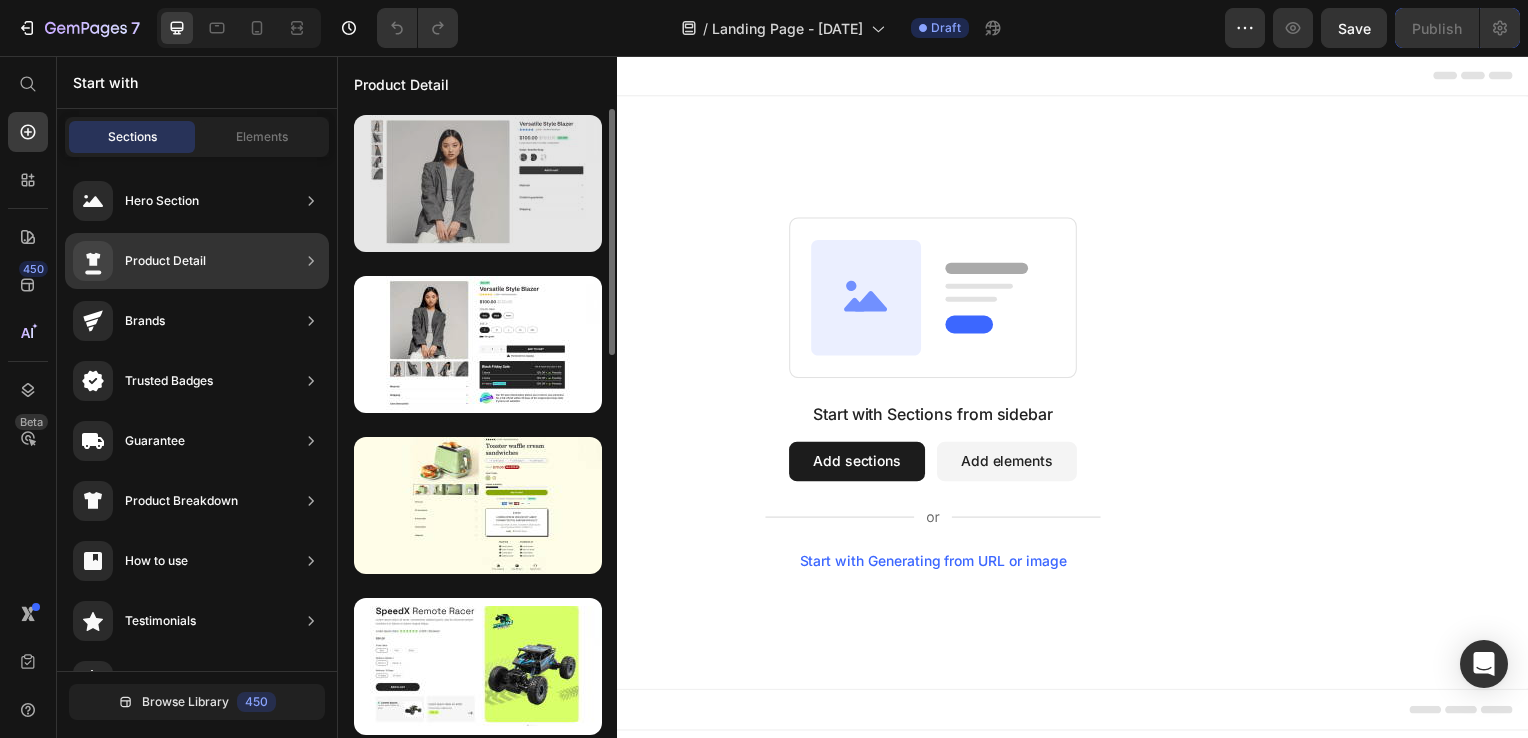 click at bounding box center (478, 183) 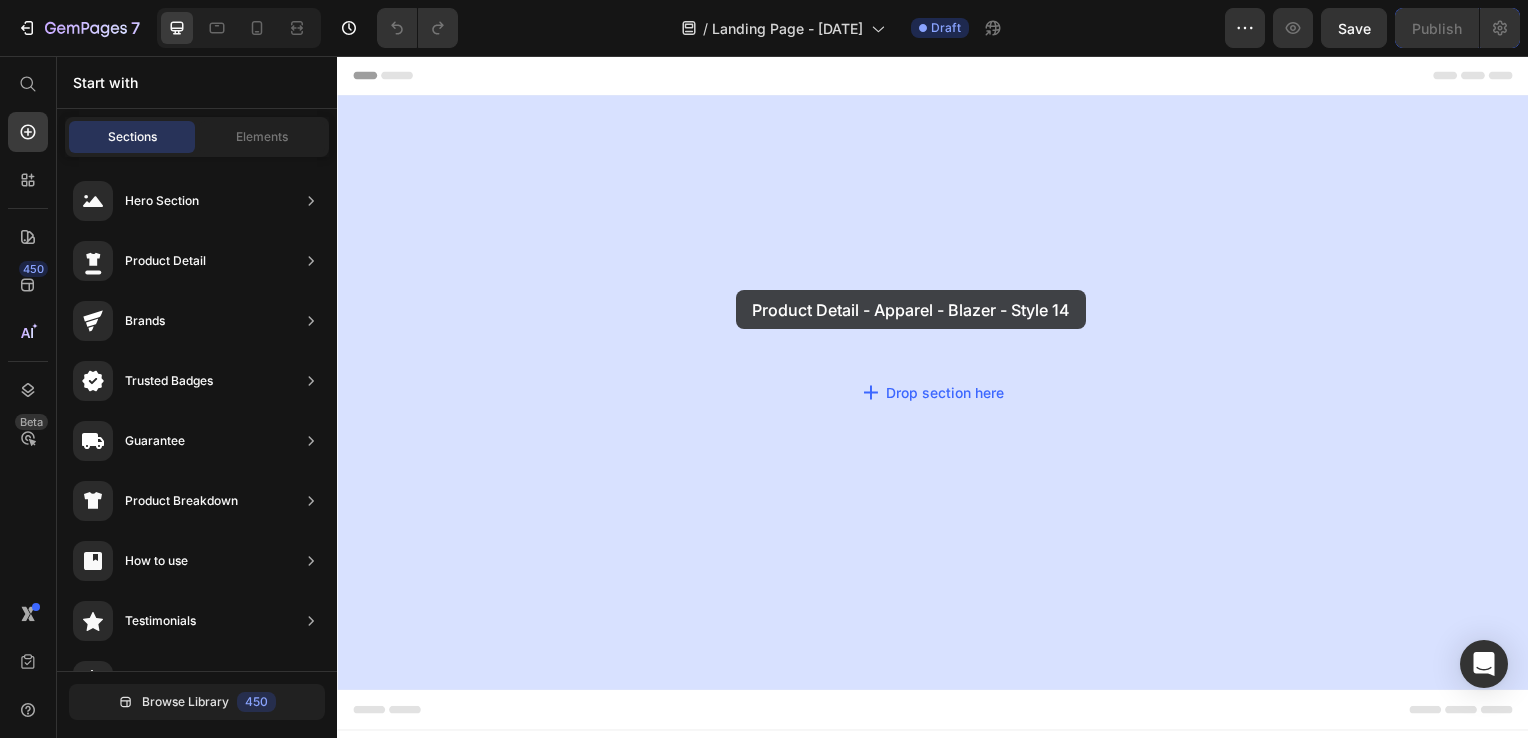 drag, startPoint x: 813, startPoint y: 278, endPoint x: 739, endPoint y: 292, distance: 75.31268 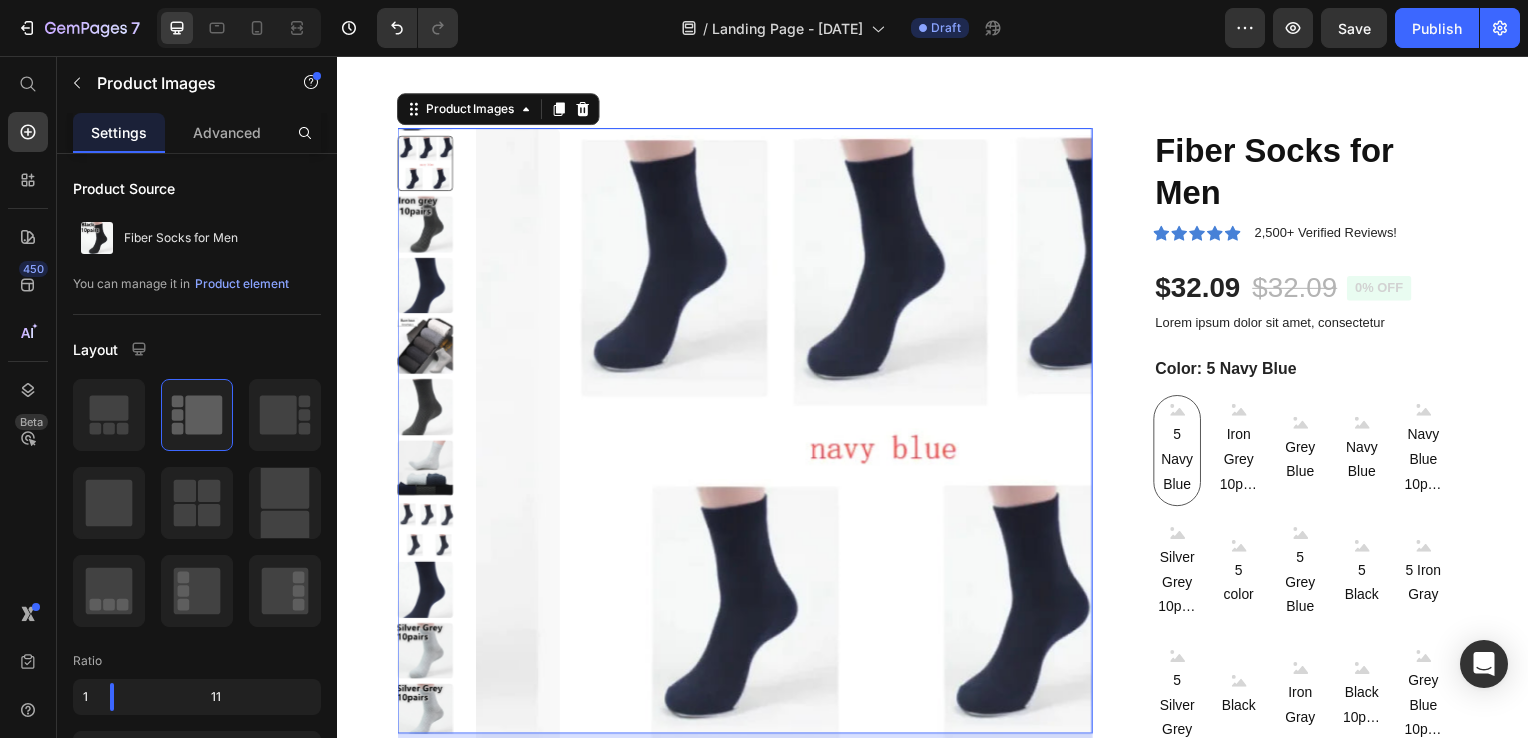 scroll, scrollTop: 83, scrollLeft: 0, axis: vertical 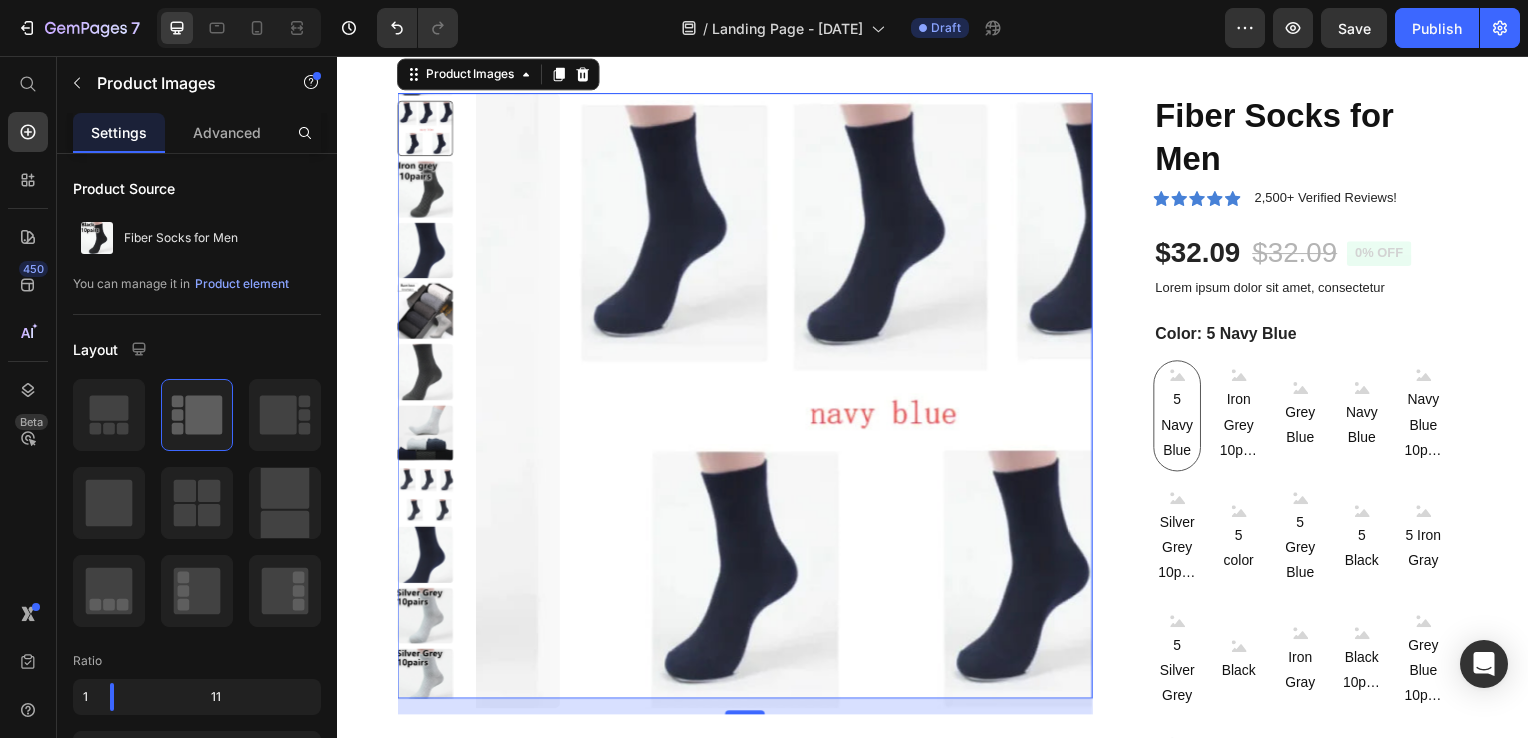 click at bounding box center [425, 130] 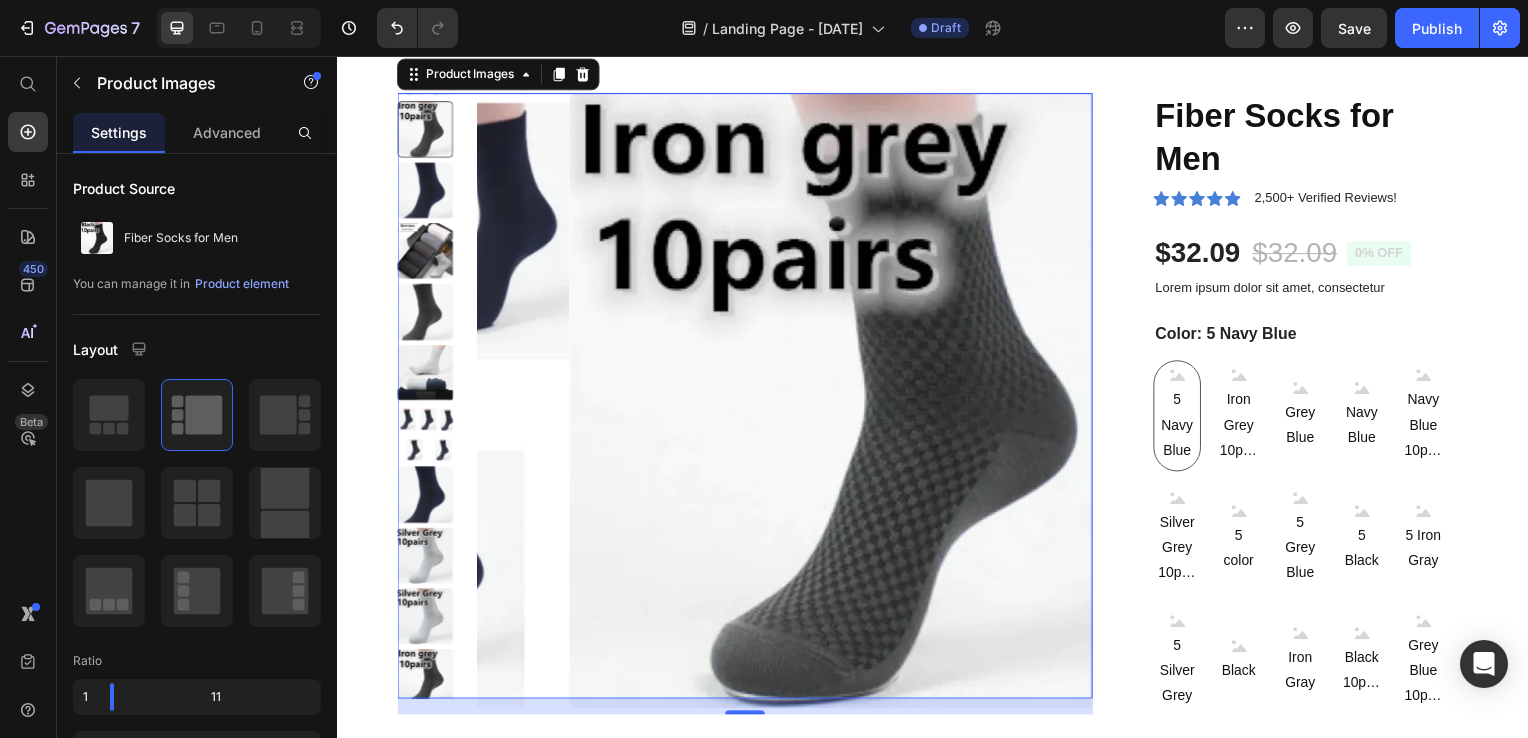 click at bounding box center (747, 399) 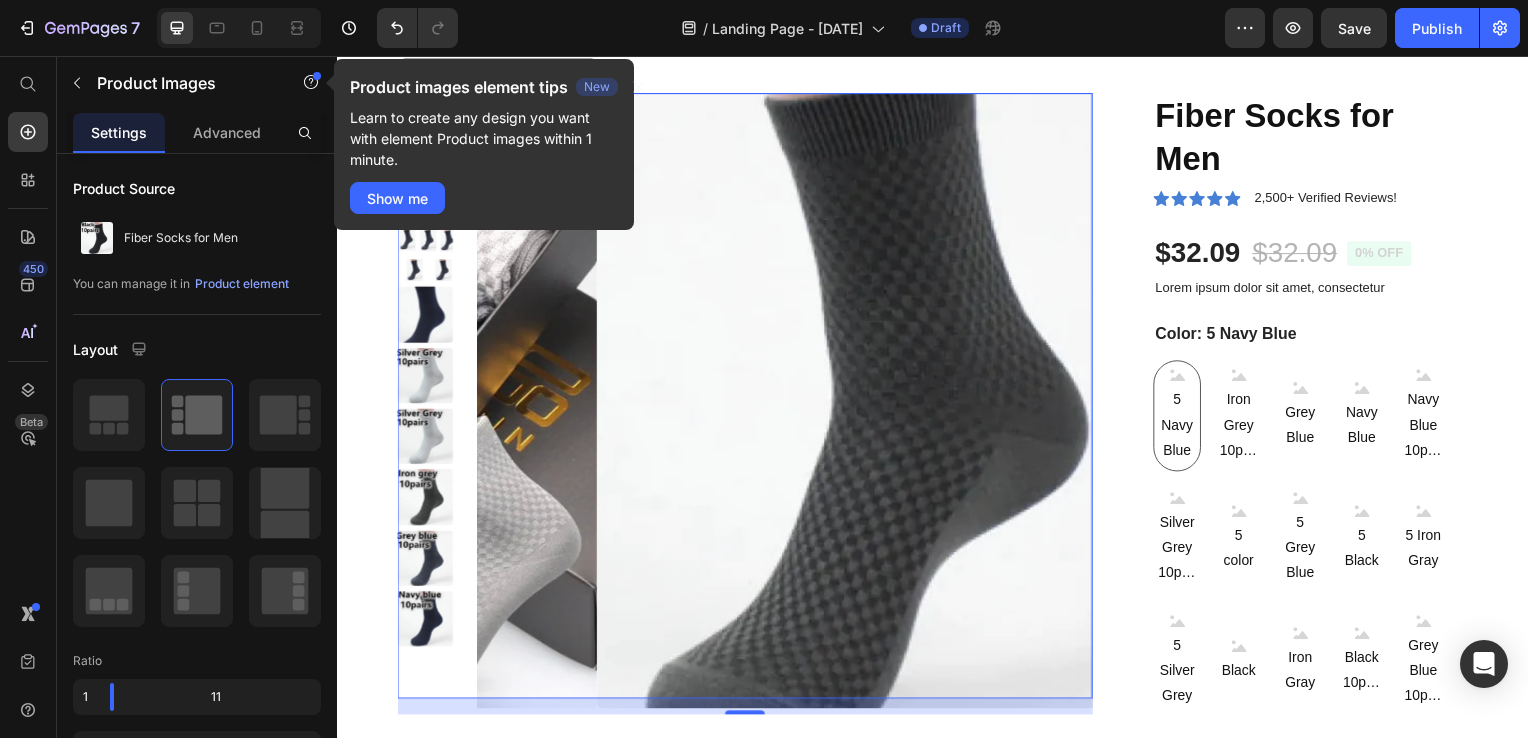click at bounding box center (425, 317) 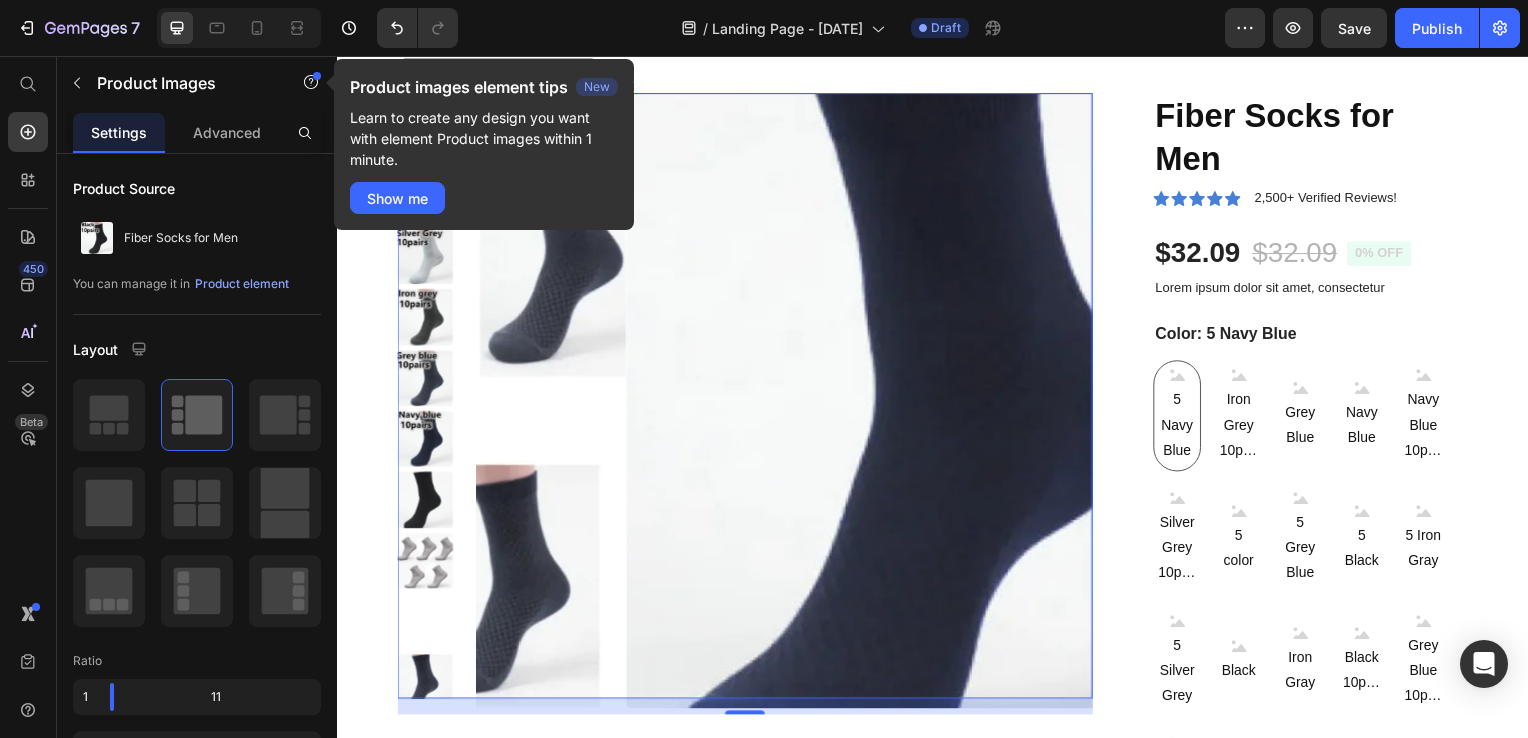 click at bounding box center (425, 381) 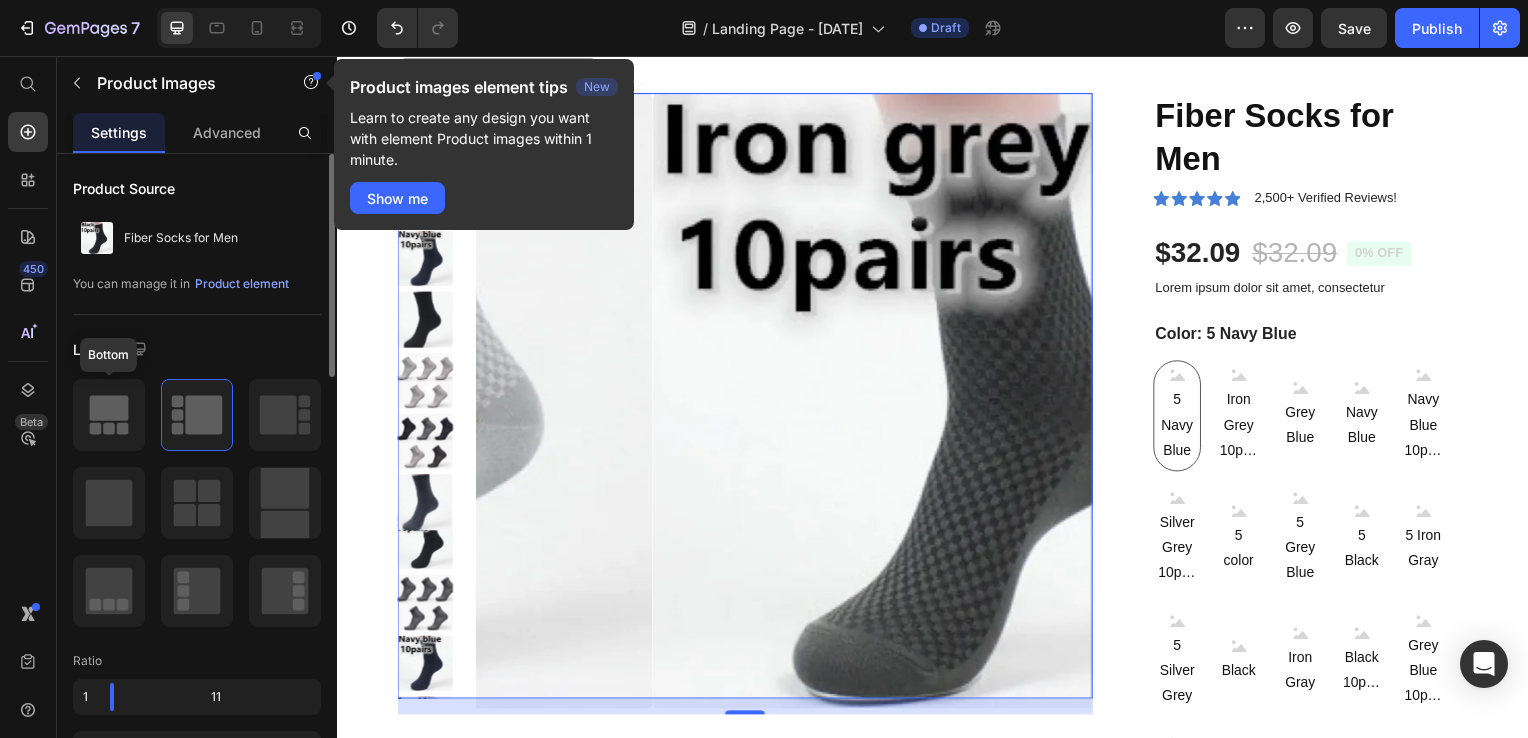 click 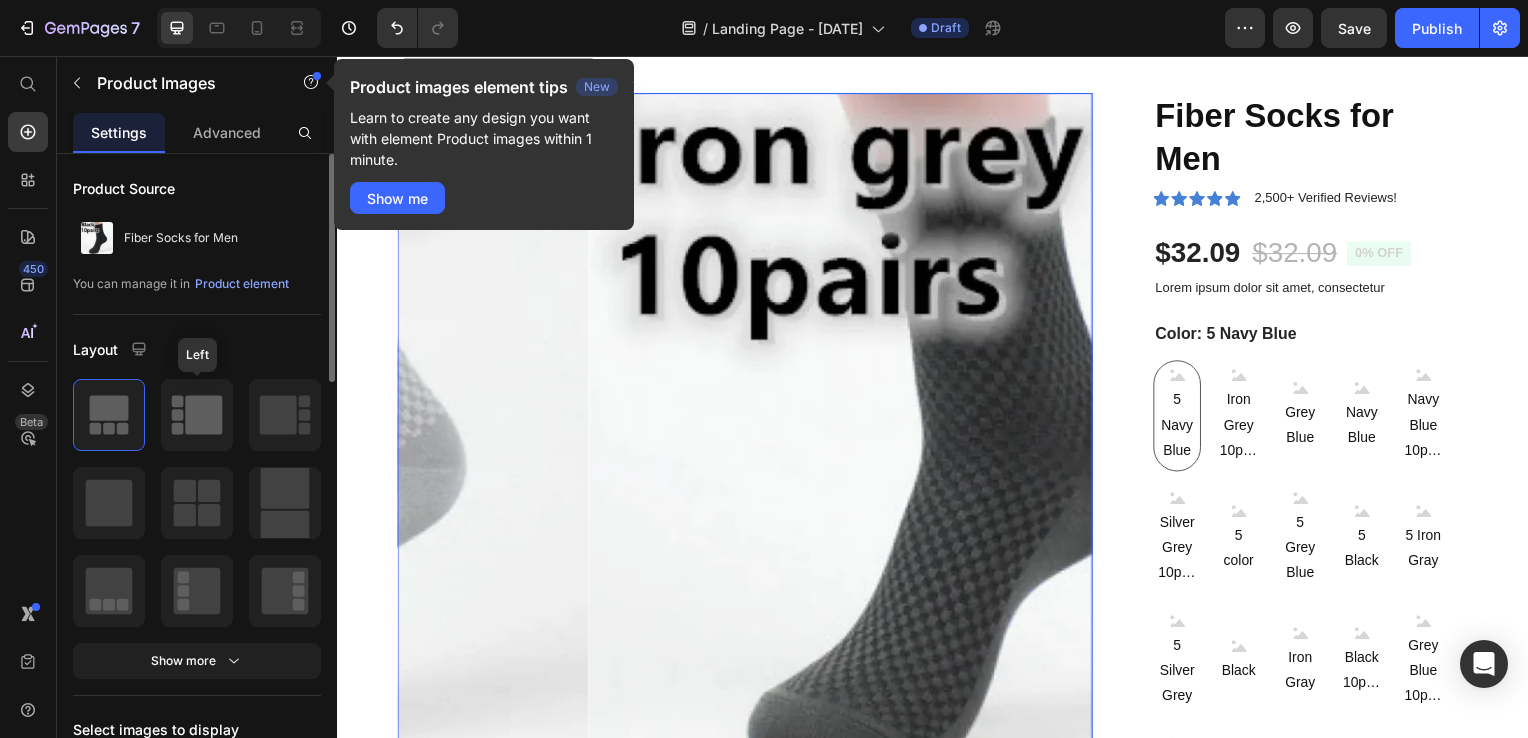 click 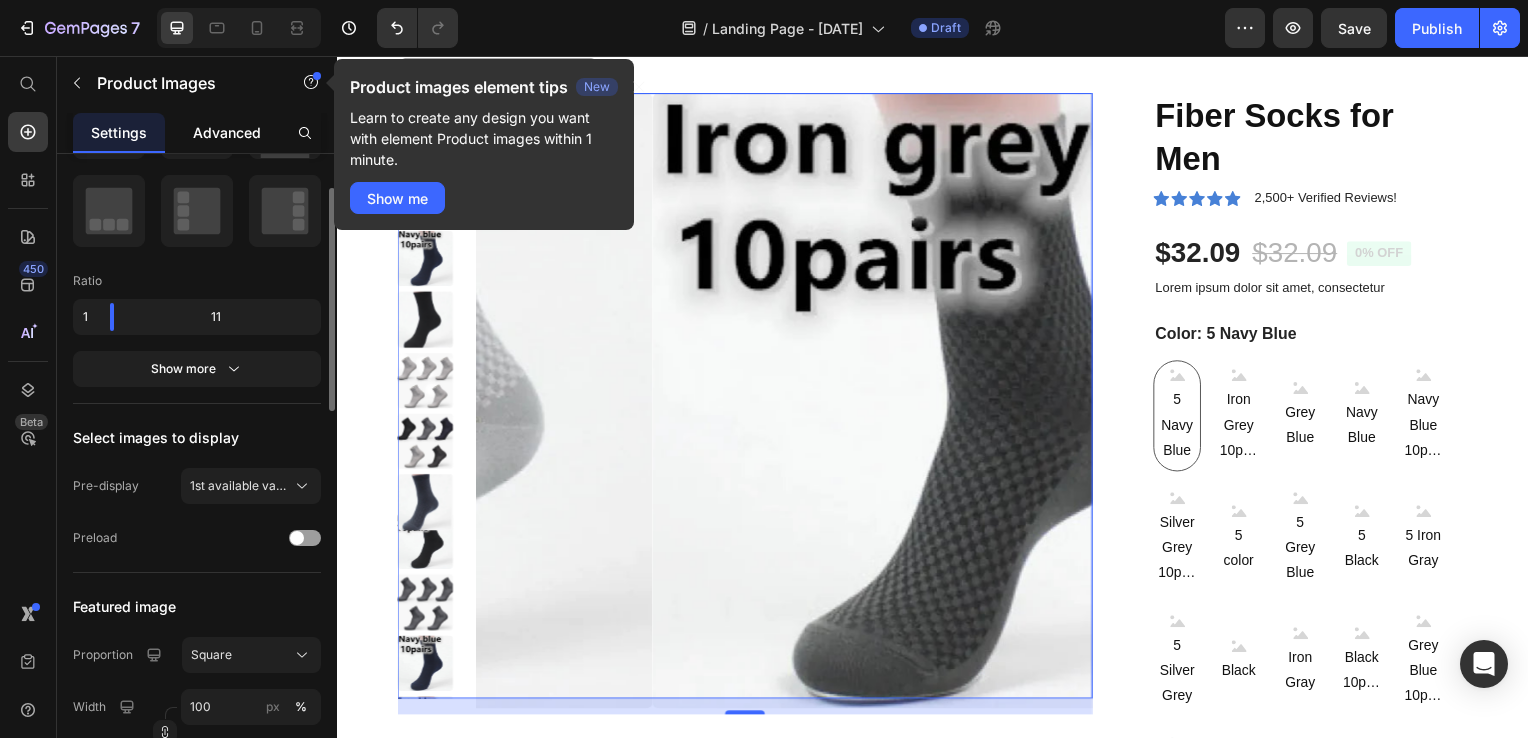 scroll, scrollTop: 387, scrollLeft: 0, axis: vertical 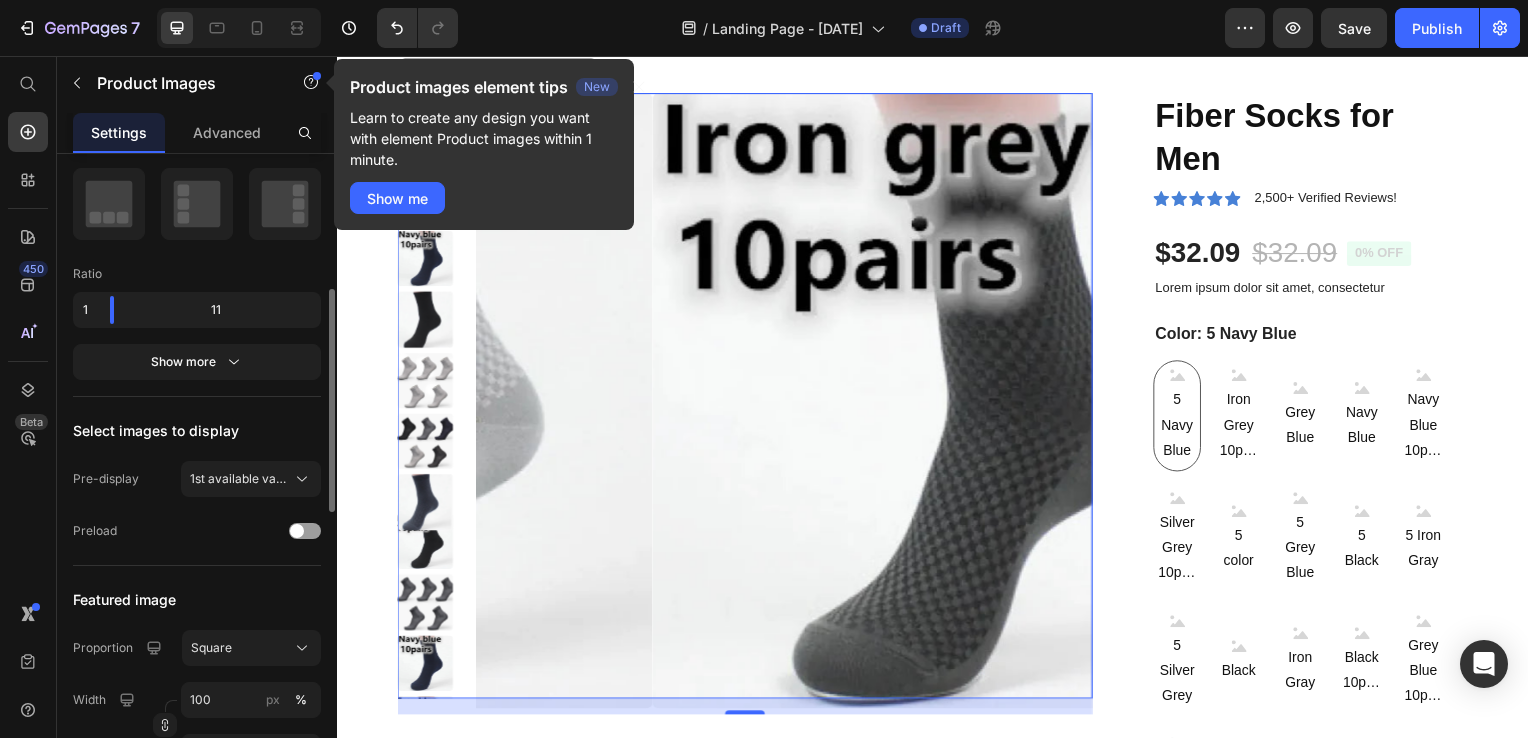 drag, startPoint x: 138, startPoint y: 306, endPoint x: 207, endPoint y: 323, distance: 71.063354 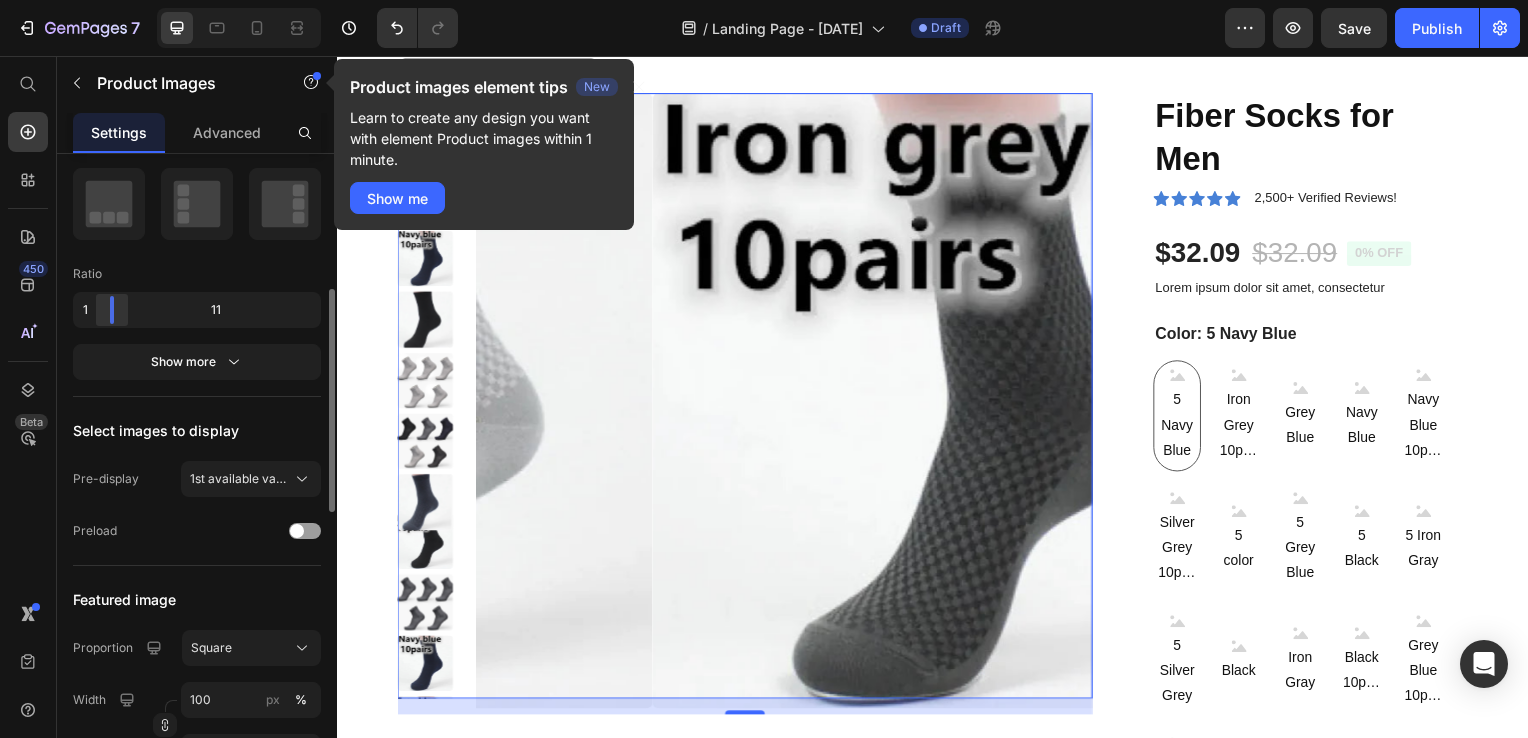 click on "7   /  Landing Page - Jul 11, 19:35:34 Draft Preview  Save   Publish  450 Beta Start with Sections Elements Hero Section Product Detail Brands Trusted Badges Guarantee Product Breakdown How to use Testimonials Compare Bundle FAQs Social Proof Brand Story Product List Collection Blog List Contact Sticky Add to Cart Custom Footer Browse Library 450 Layout
Row
Row
Row
Row Text
Heading
Text Block Button
Button
Button
Sticky Back to top Media
Image
Image" at bounding box center [764, 0] 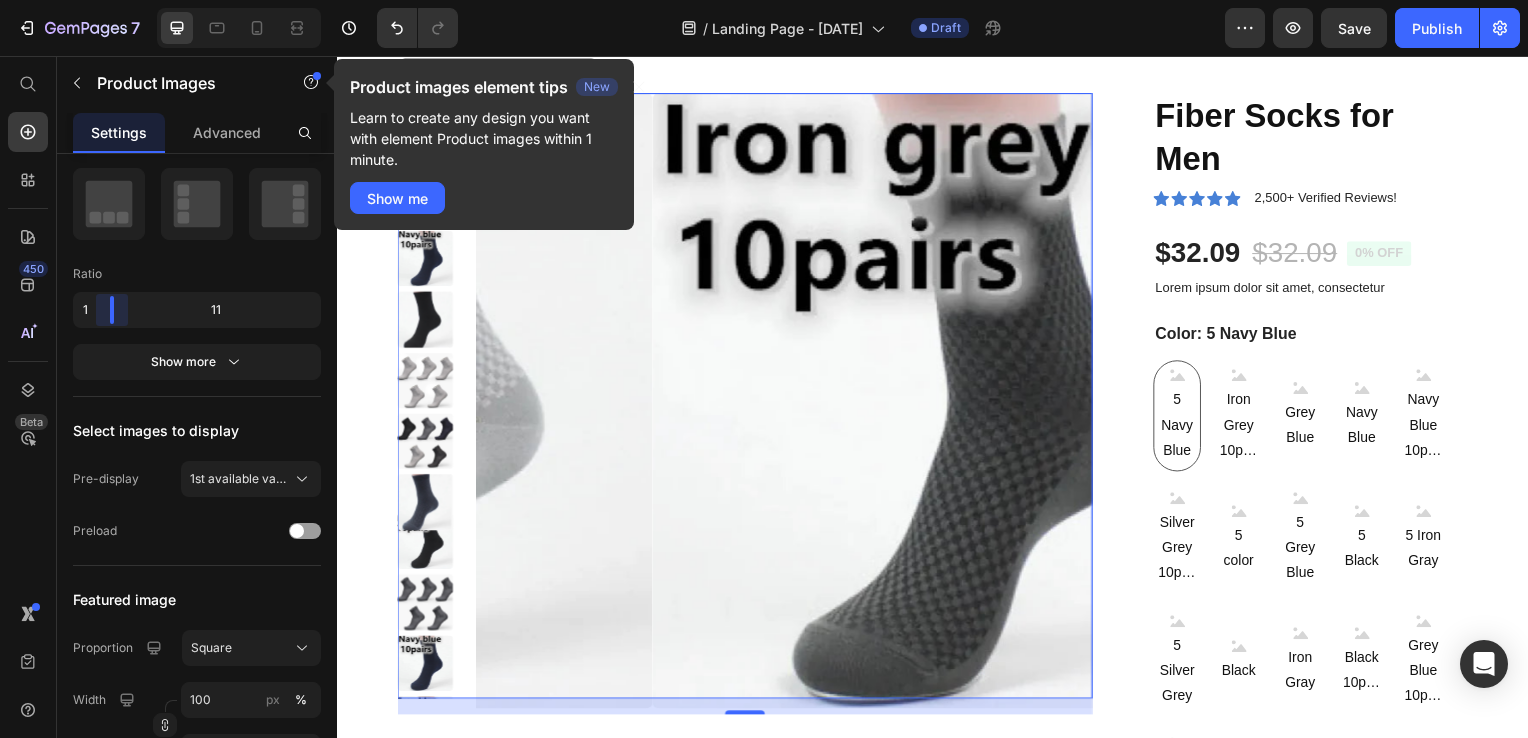 drag, startPoint x: 109, startPoint y: 307, endPoint x: 85, endPoint y: 300, distance: 25 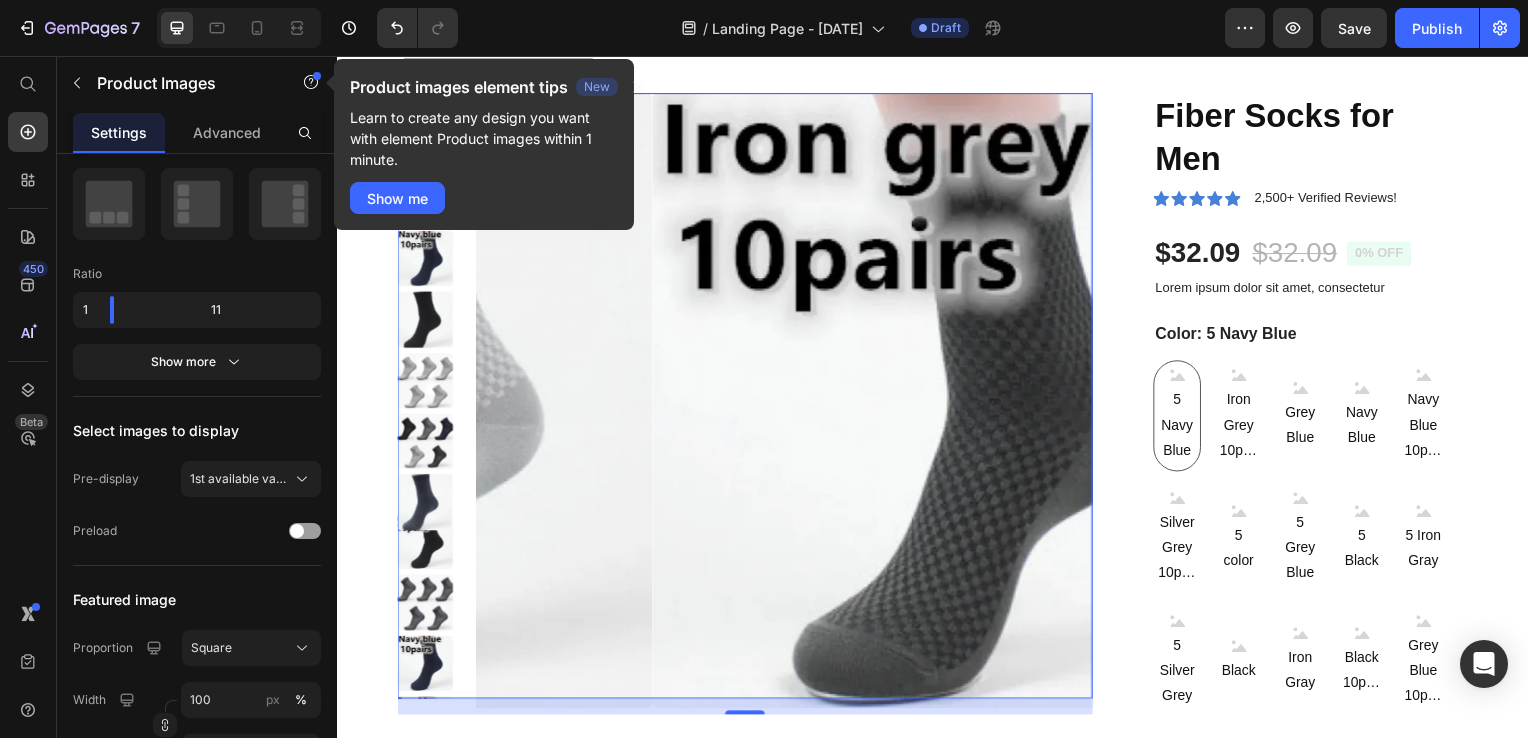 click at bounding box center [425, 322] 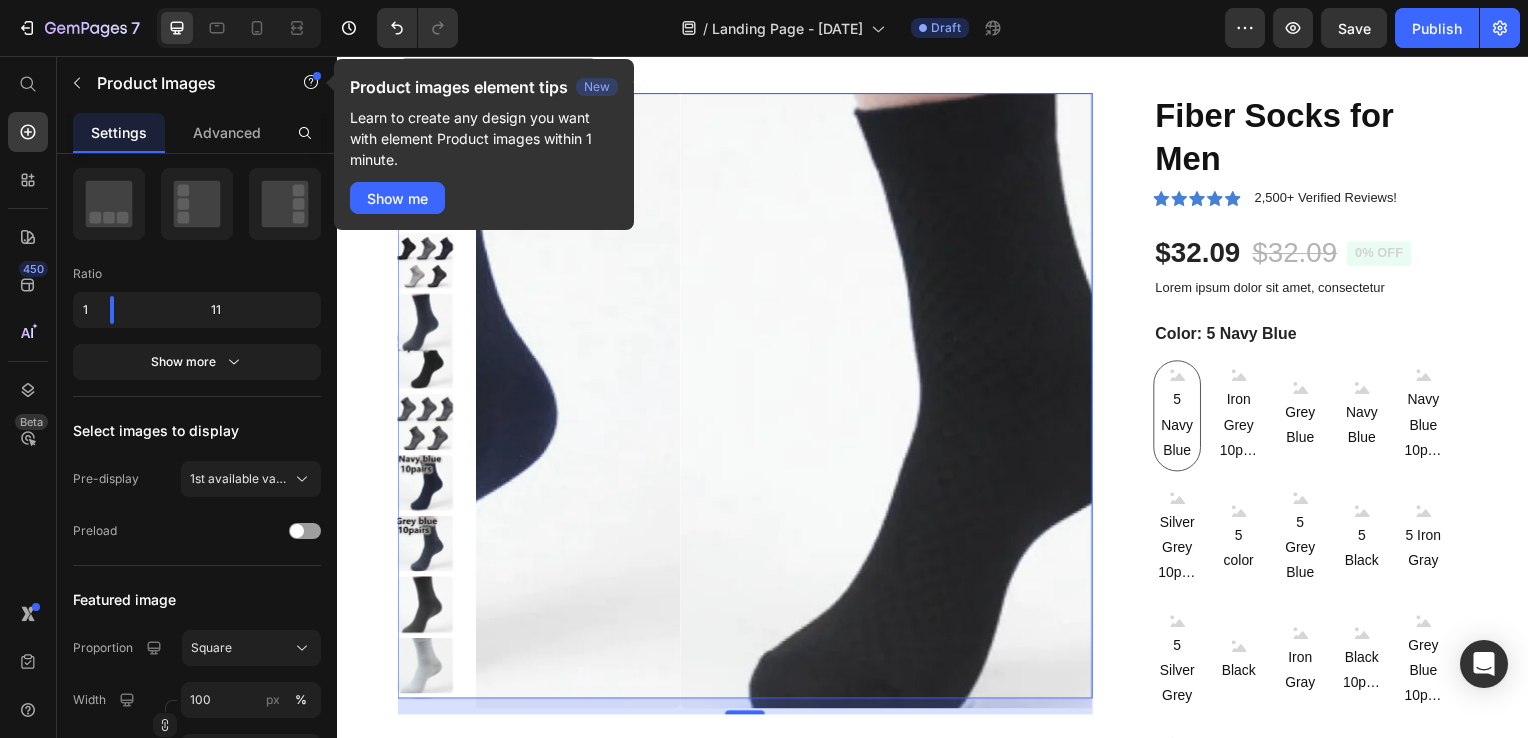 click on "New" at bounding box center (597, 87) 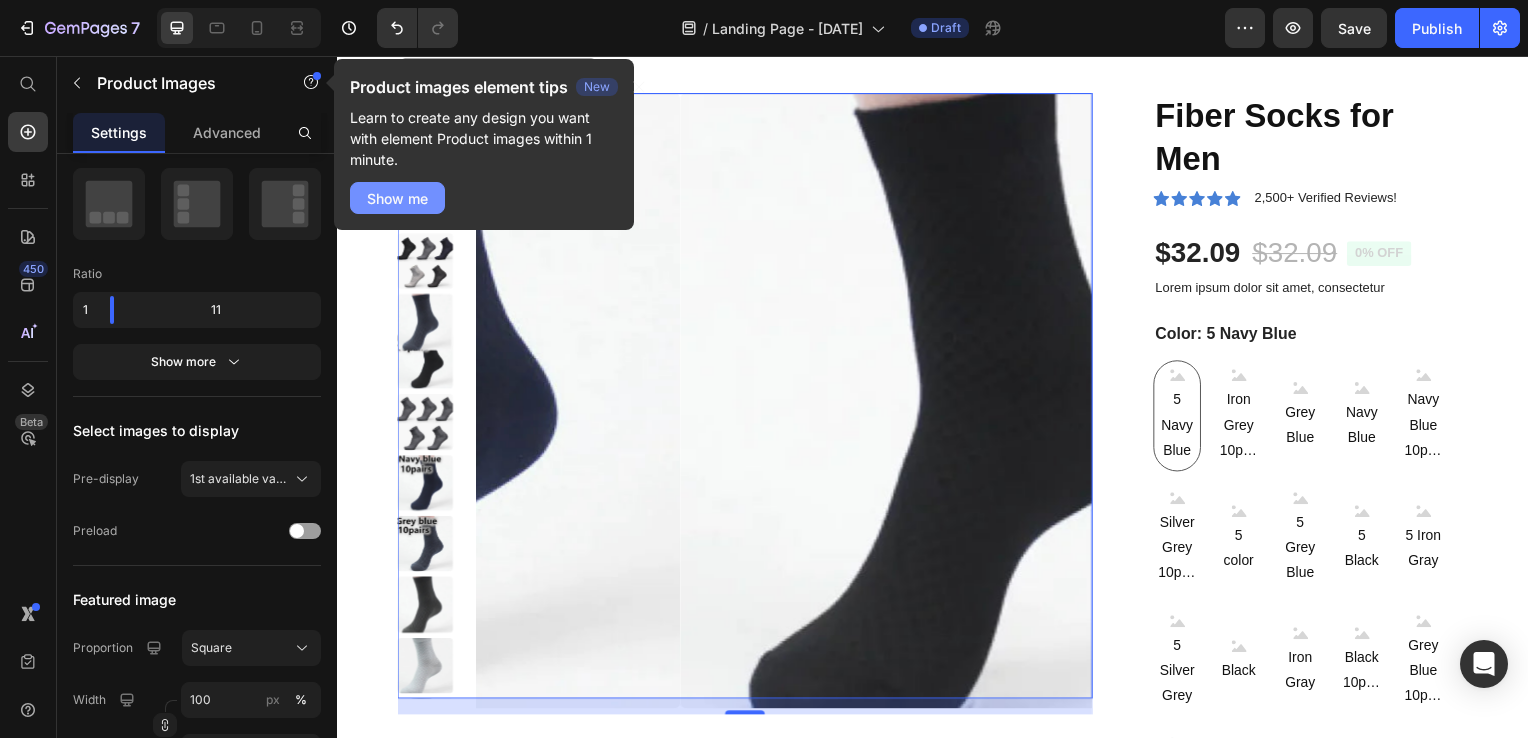 click on "Show me" at bounding box center (397, 198) 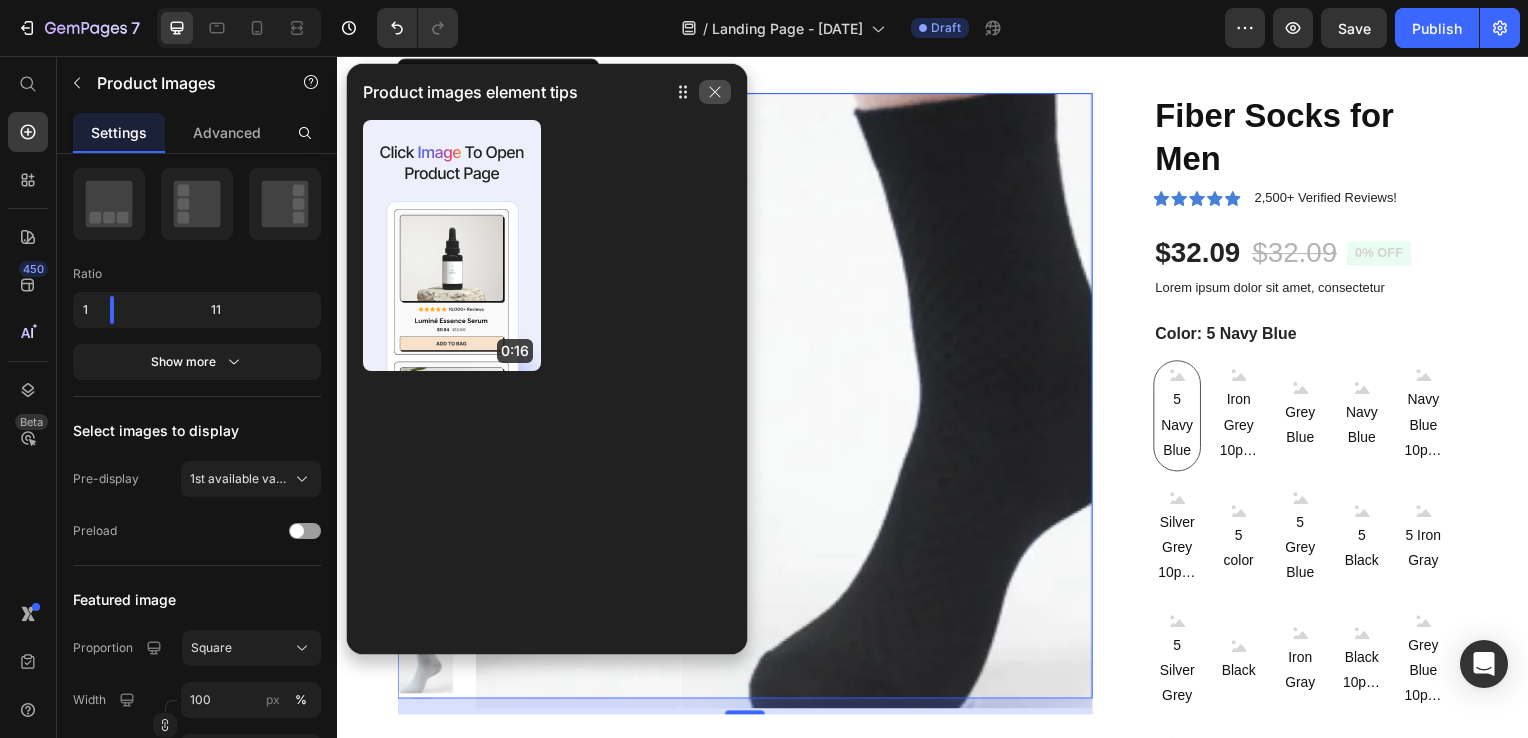 click 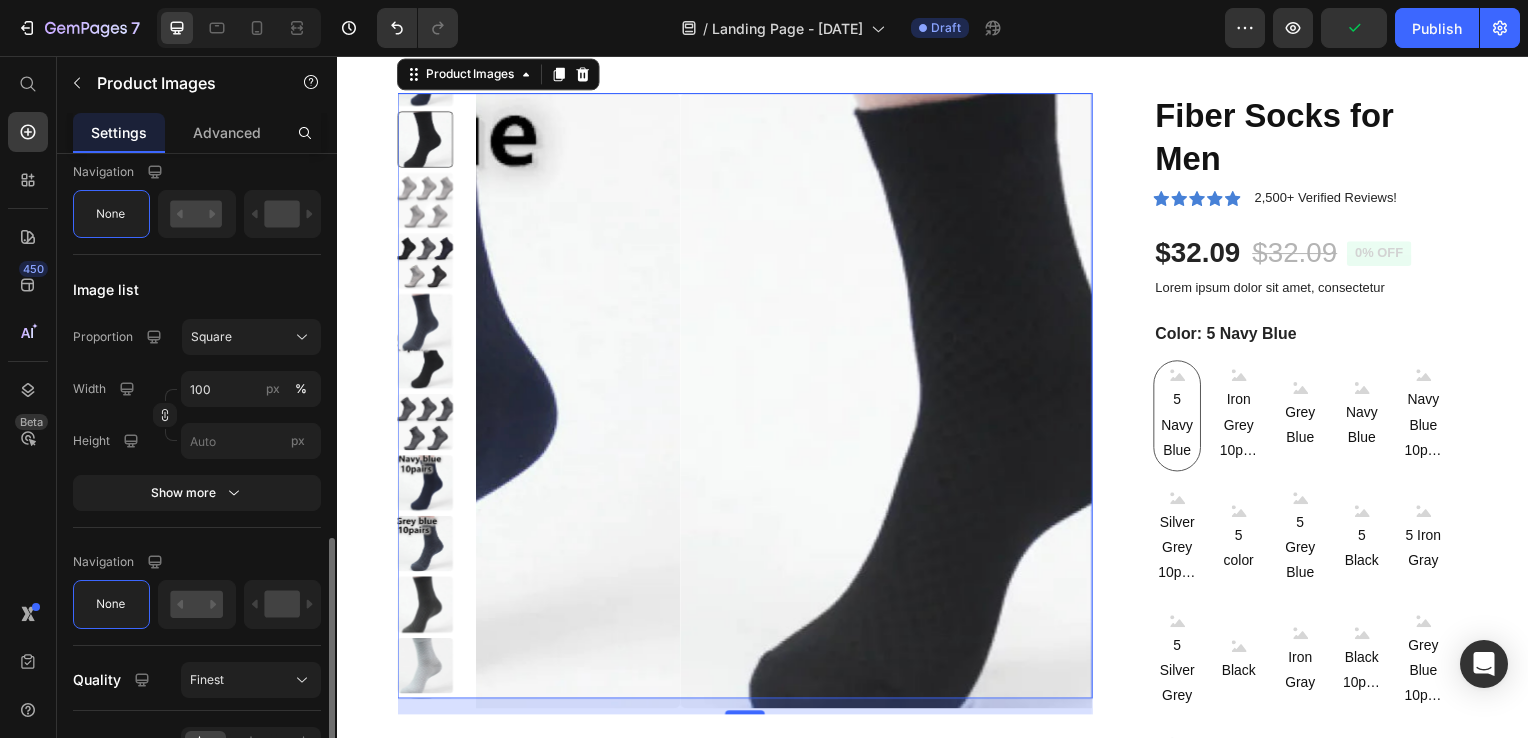 scroll, scrollTop: 1092, scrollLeft: 0, axis: vertical 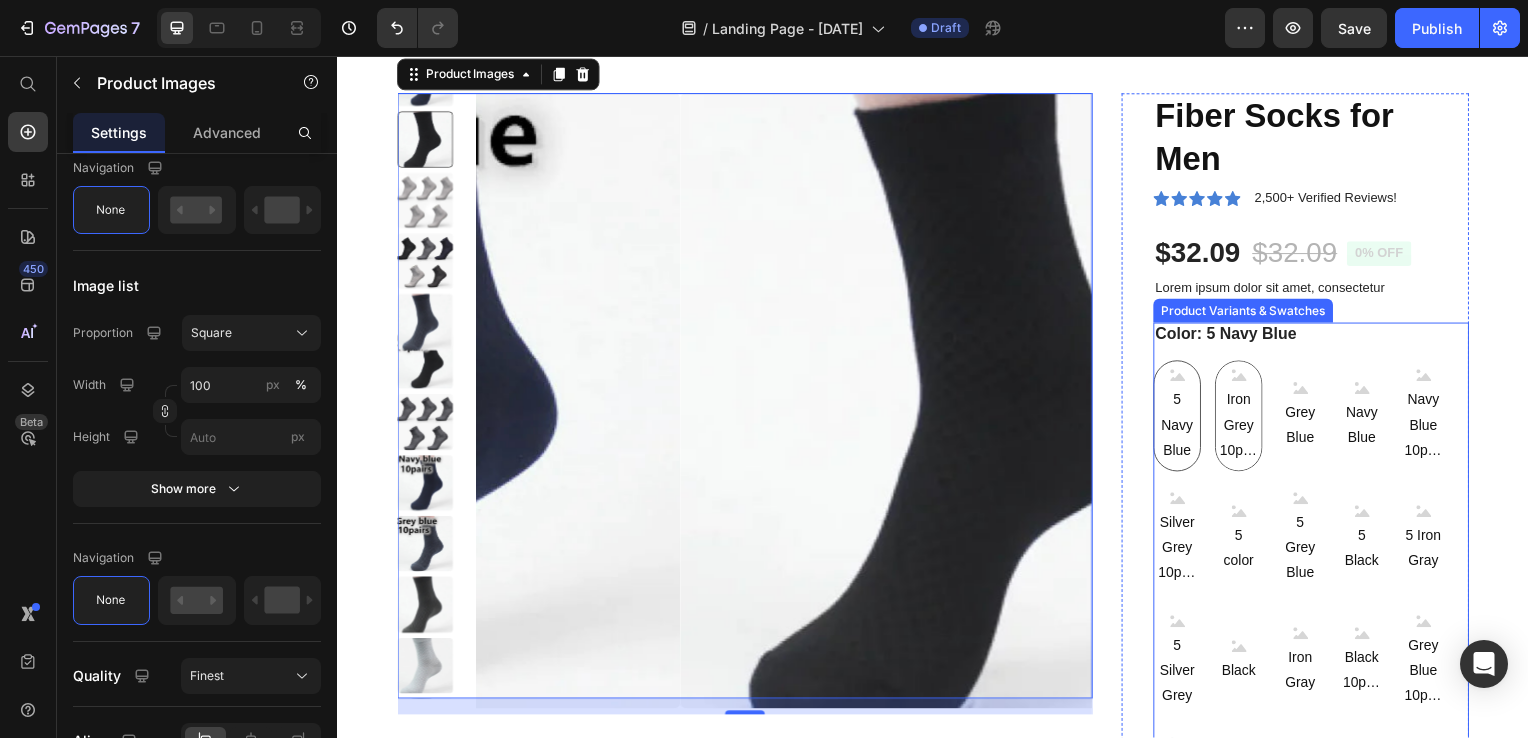 click on "Iron Grey 10pairs" at bounding box center (1245, 428) 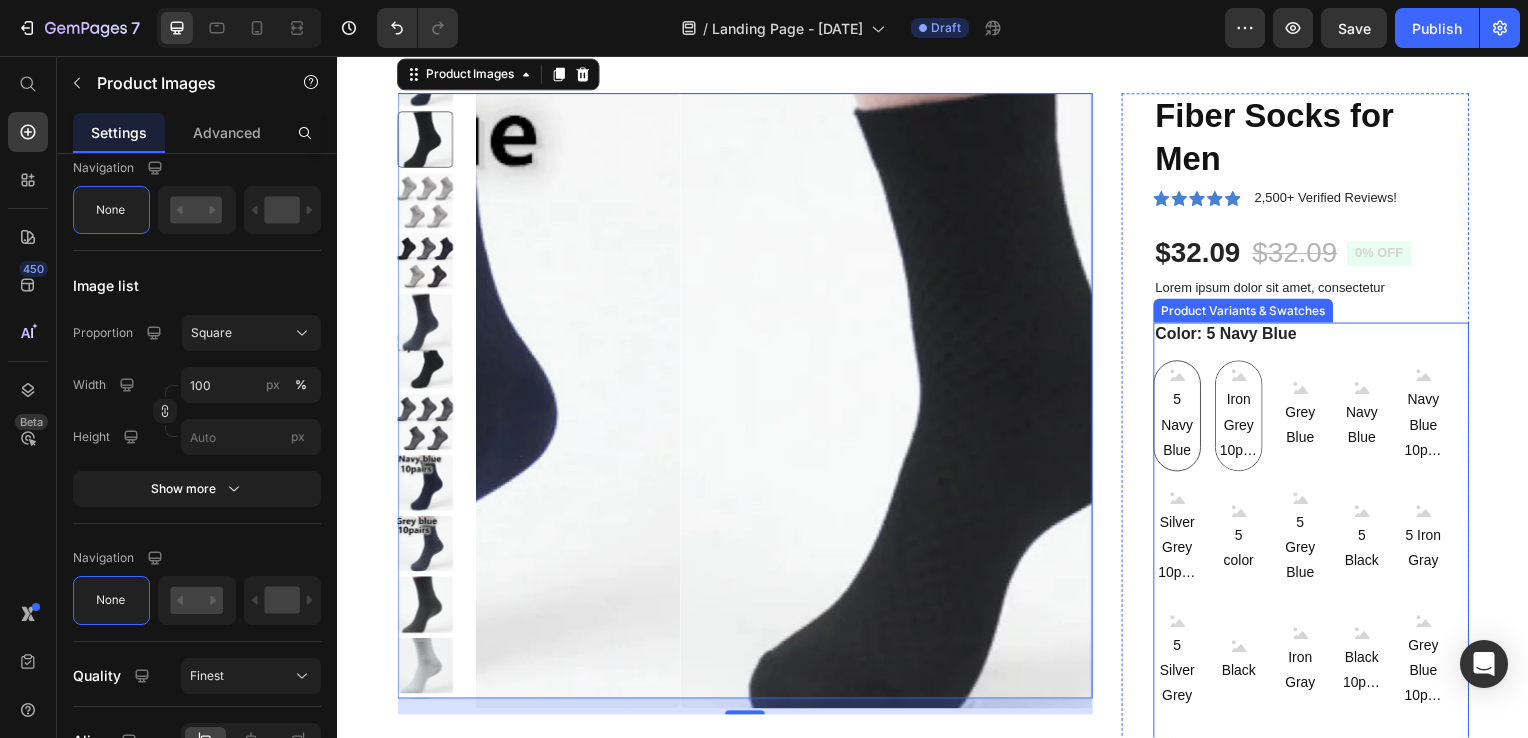 click on "Iron Grey 10pairs Iron Grey 10pairs Iron Grey 10pairs" at bounding box center (1220, 362) 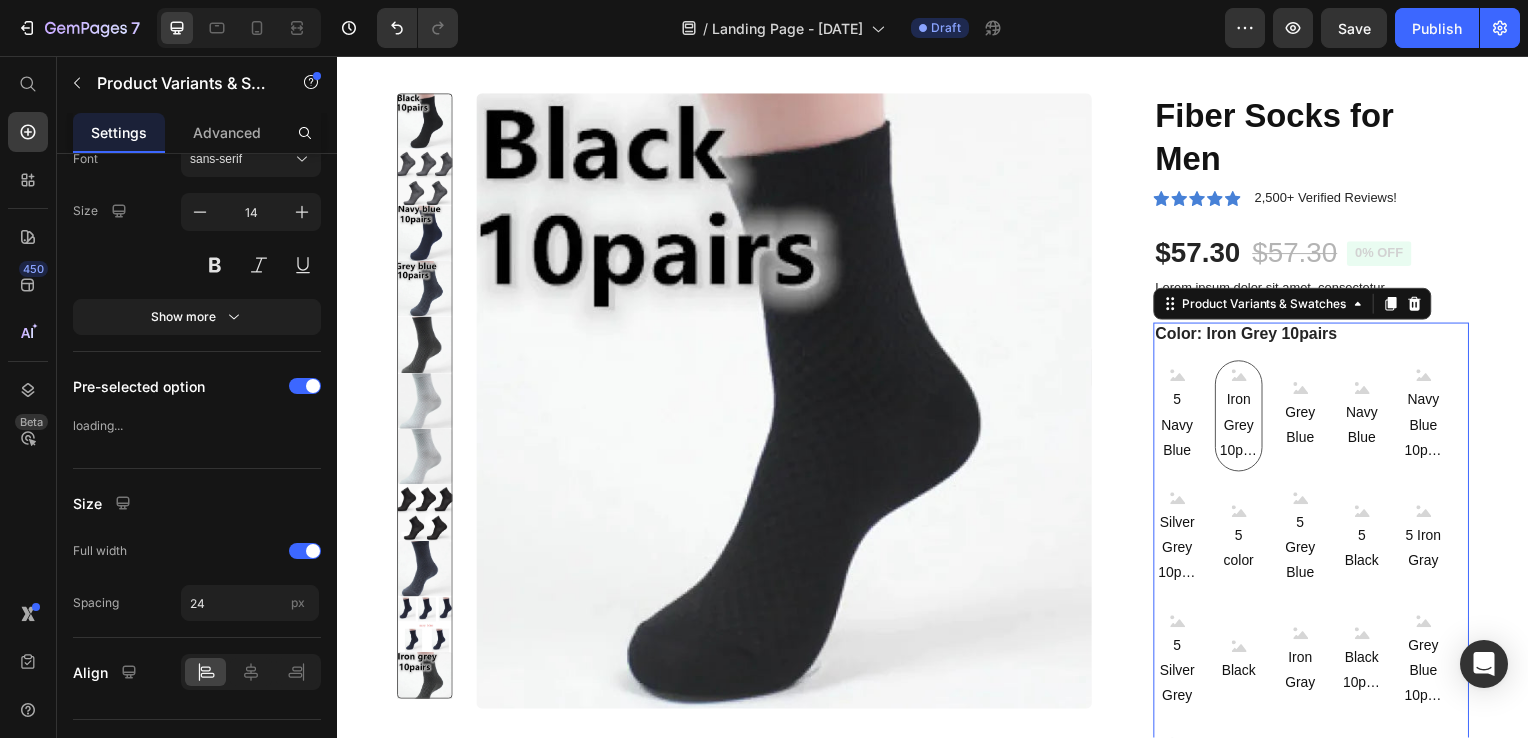 scroll, scrollTop: 0, scrollLeft: 0, axis: both 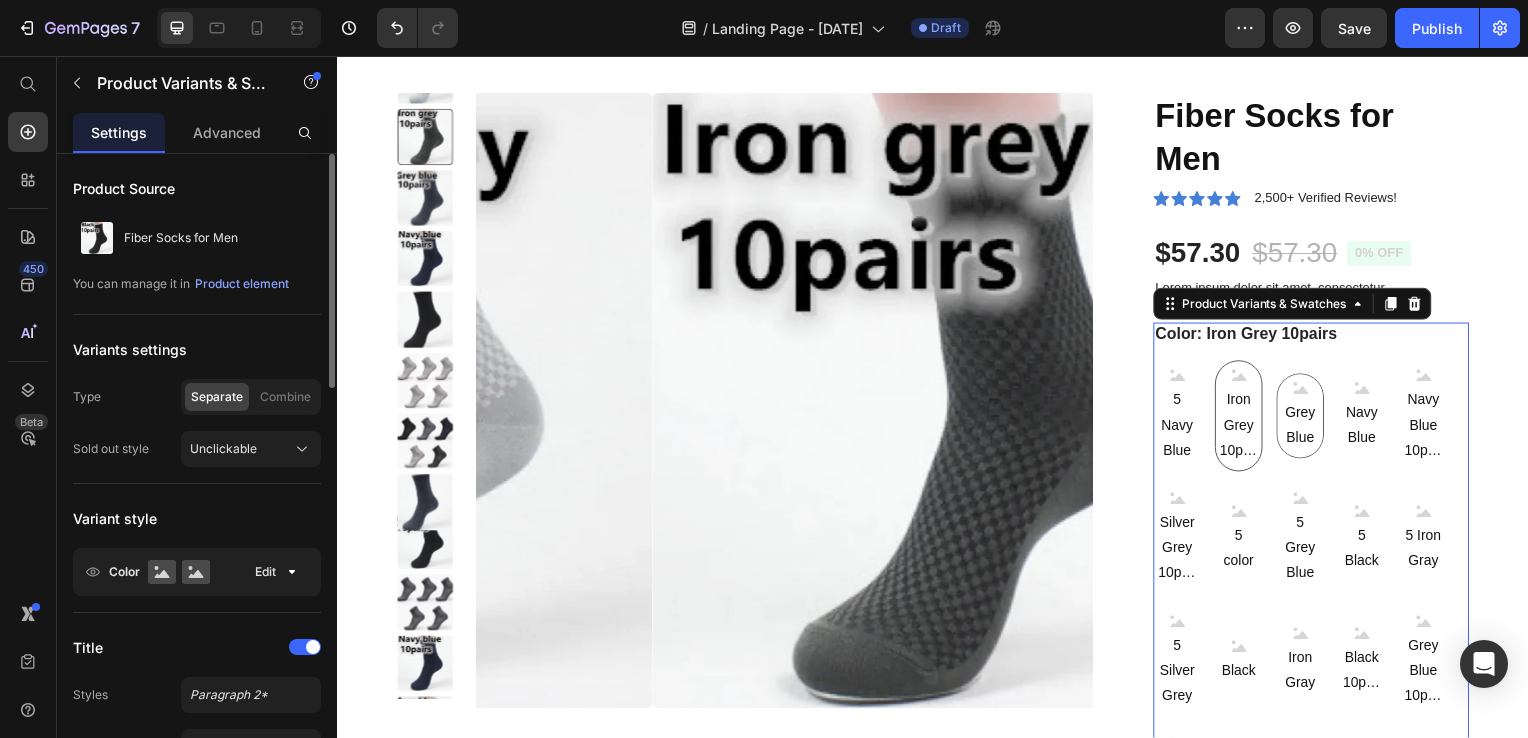 click on "Grey Blue" at bounding box center (1307, 428) 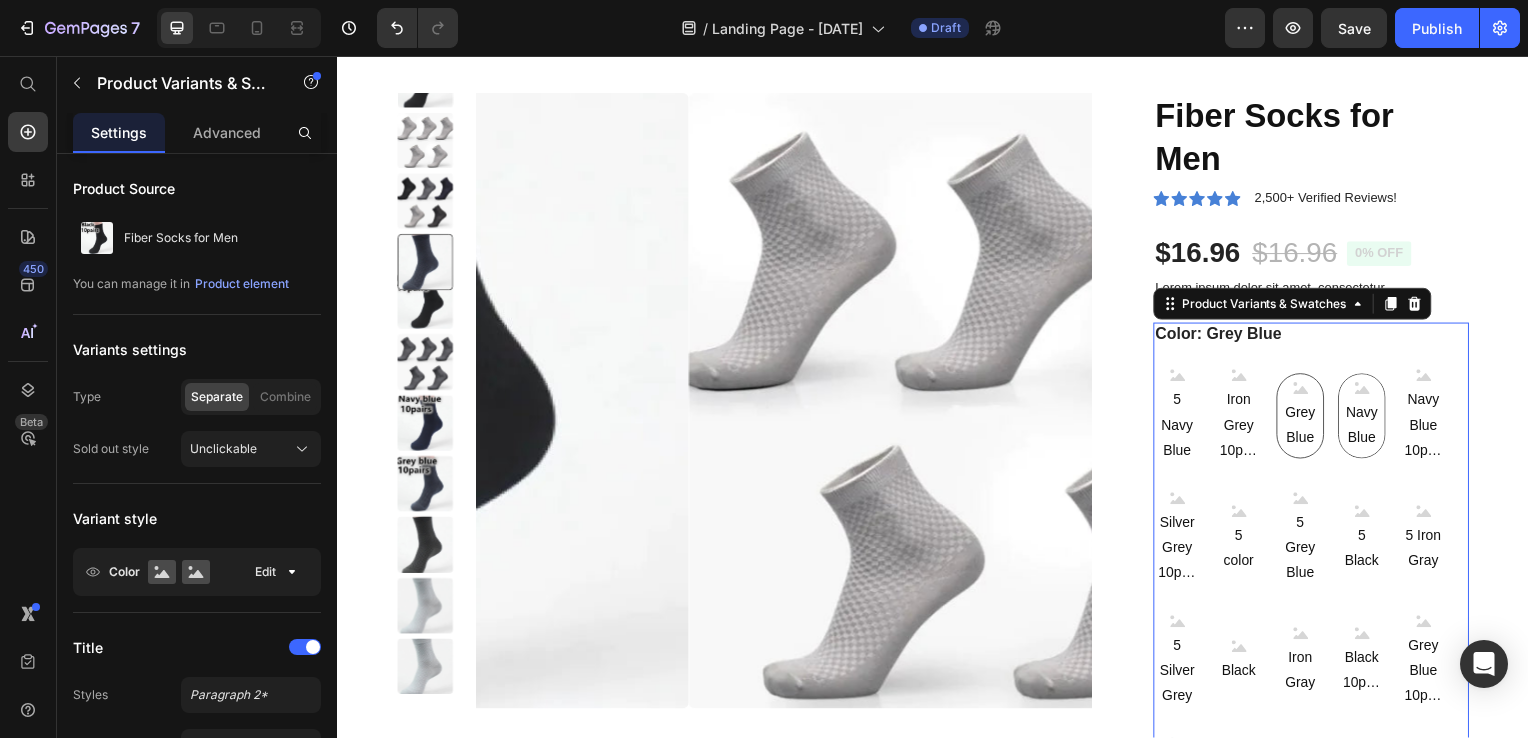 click on "Navy Blue" at bounding box center (1369, 428) 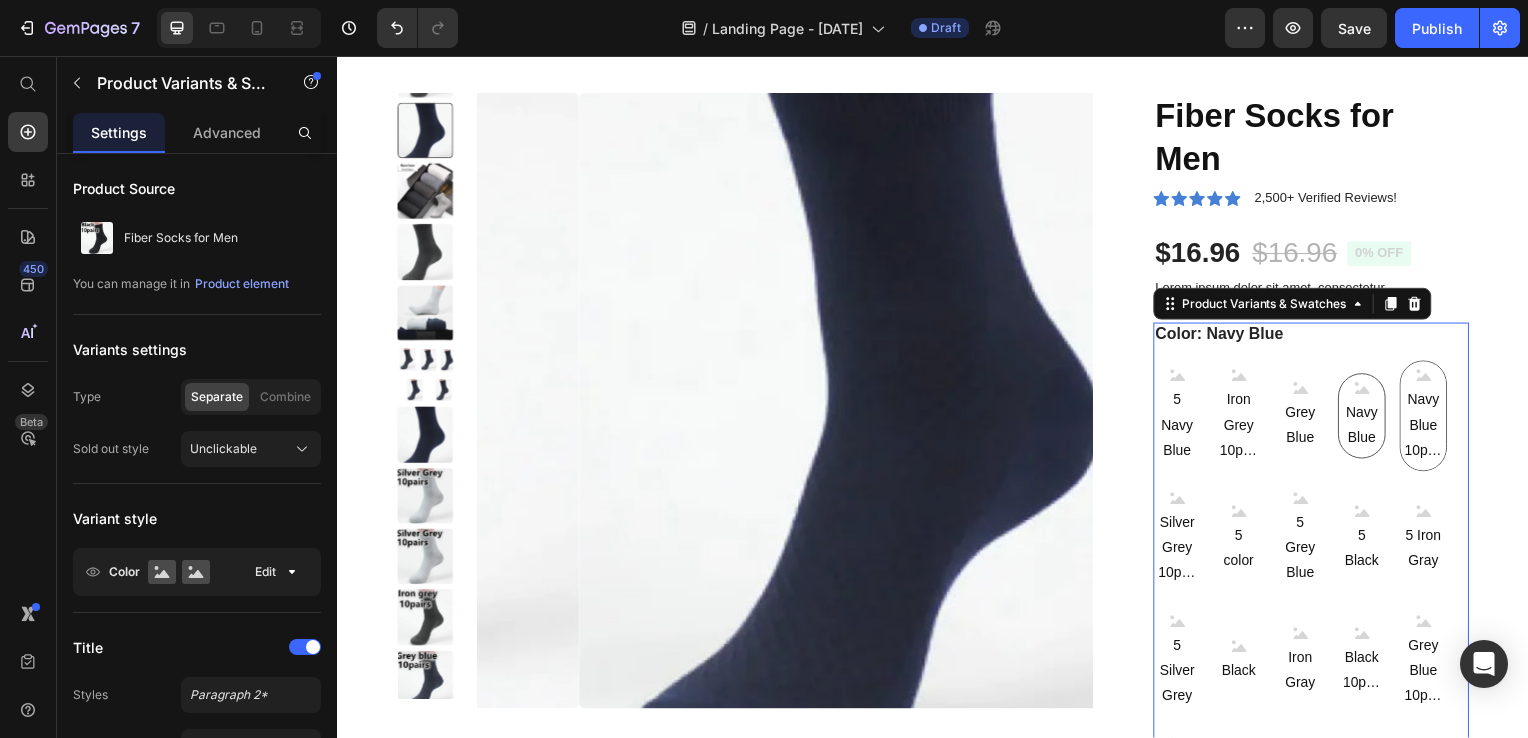 click on "Navy Blue 10pairs" at bounding box center [1431, 428] 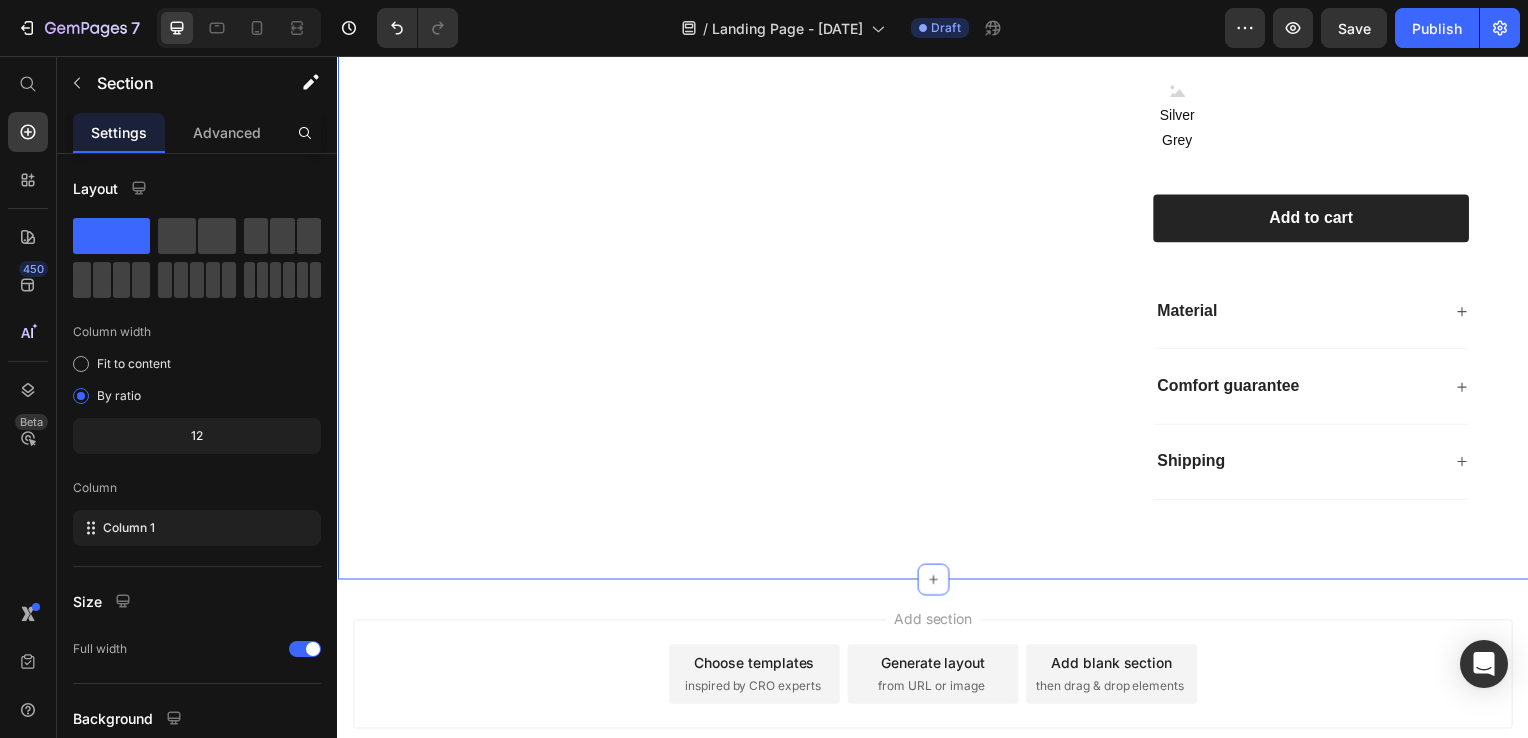 scroll, scrollTop: 736, scrollLeft: 0, axis: vertical 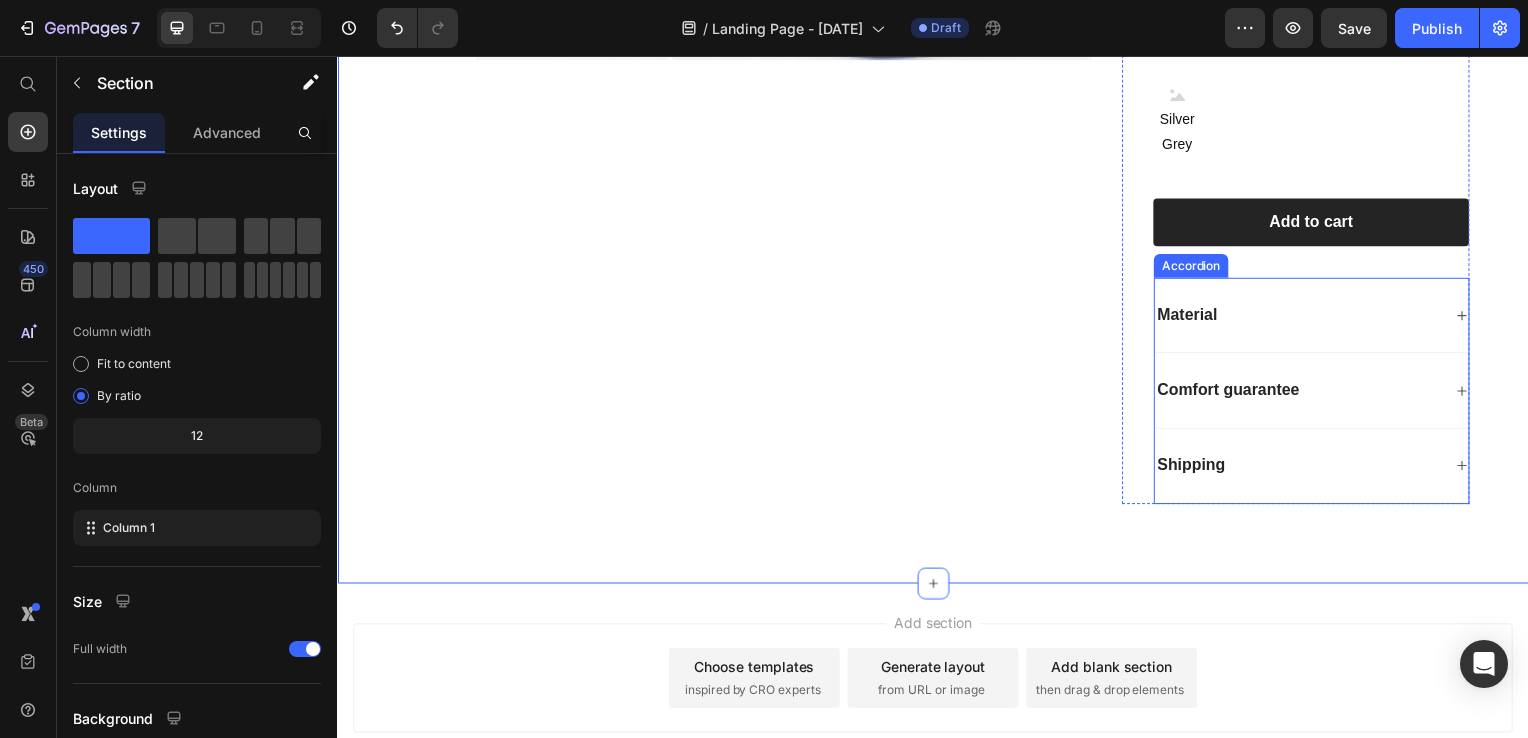 click on "Material" at bounding box center (1304, 317) 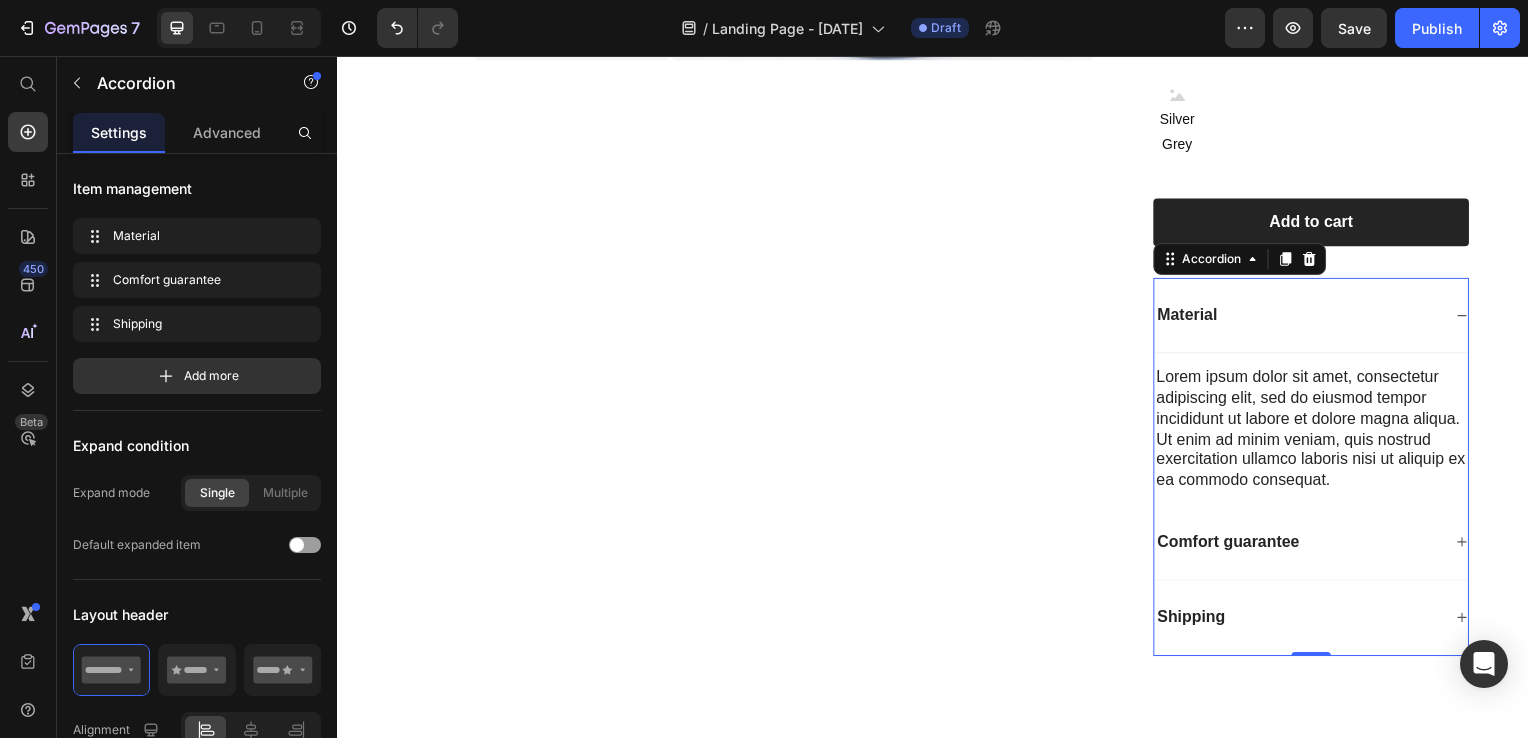 click on "Material" at bounding box center [1304, 317] 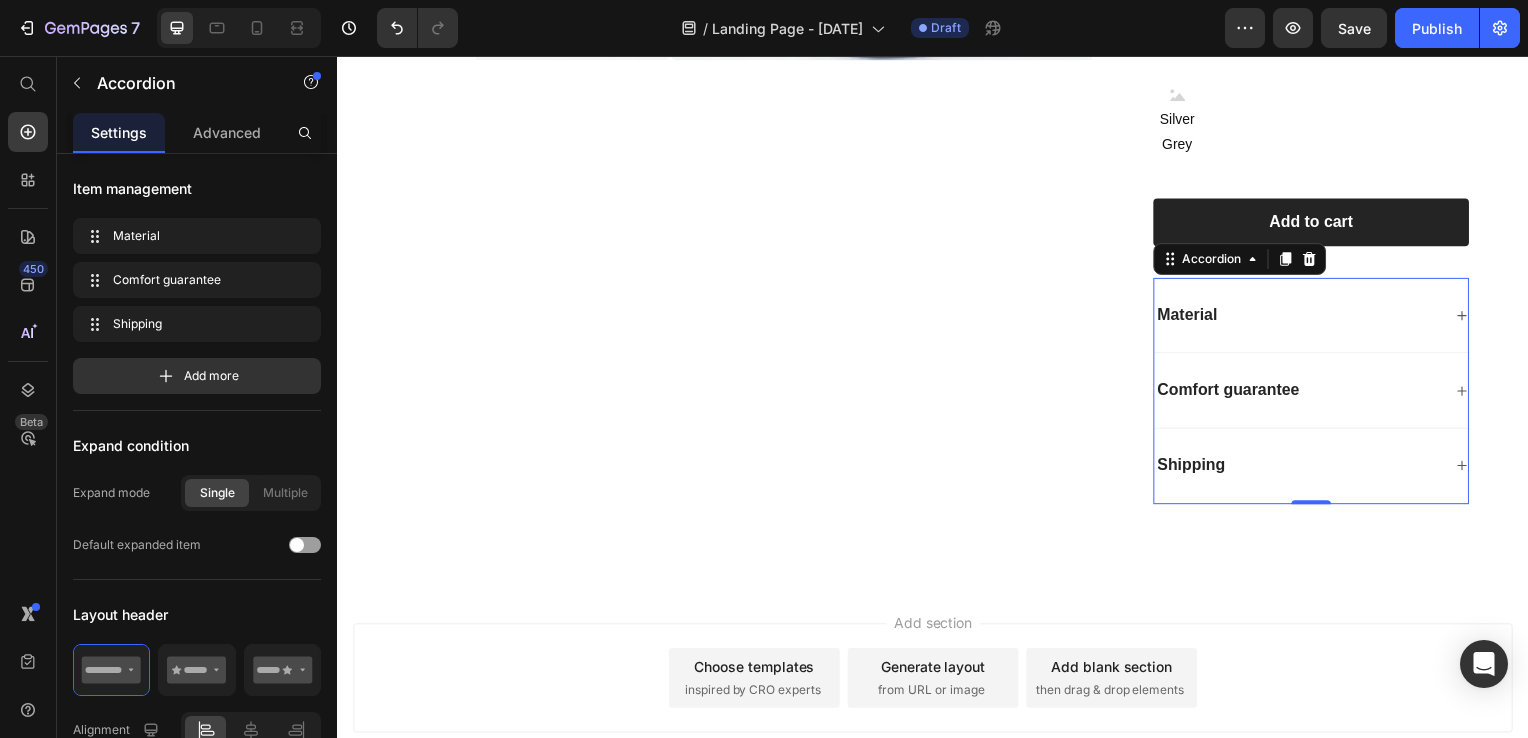 click on "Comfort guarantee" at bounding box center (1318, 394) 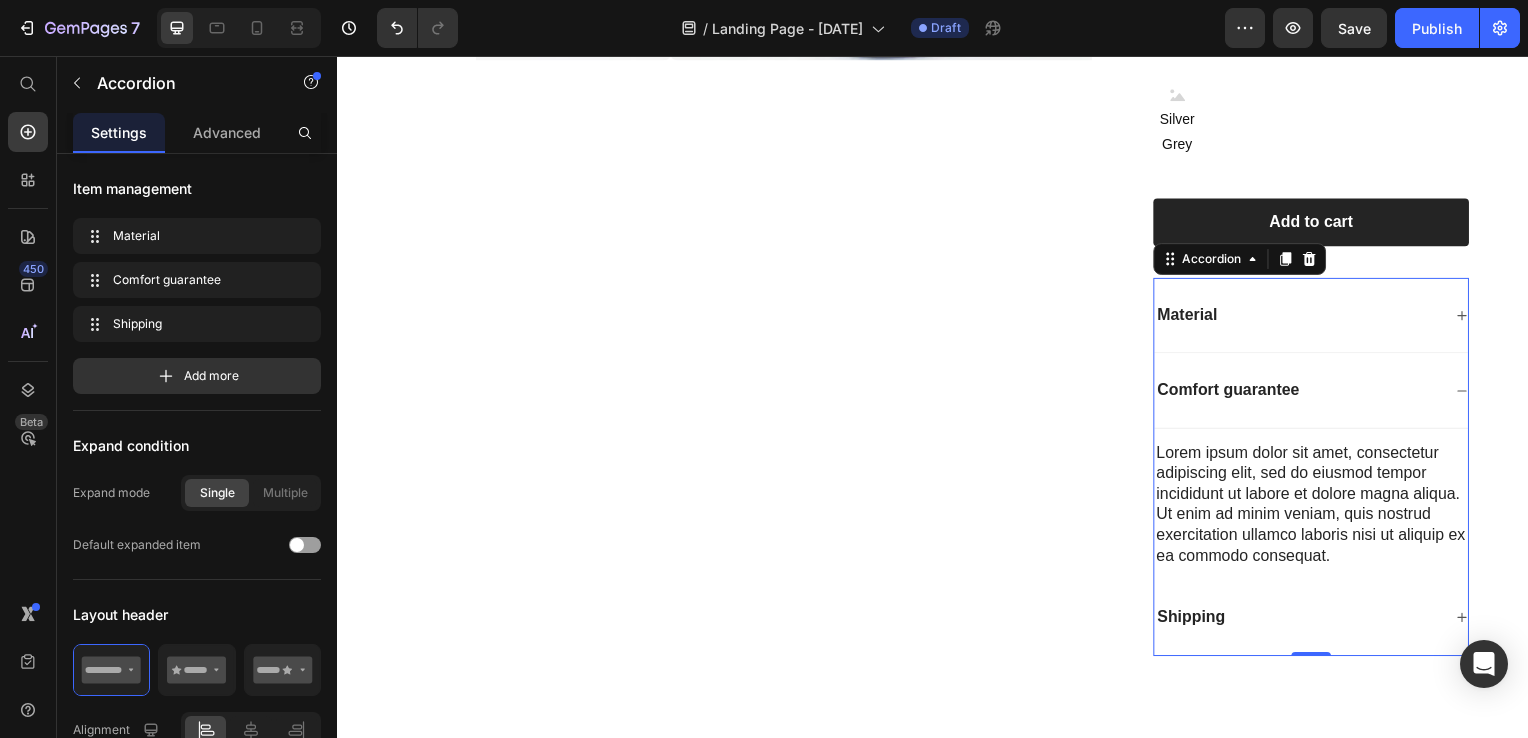 click on "Comfort guarantee" at bounding box center (1318, 394) 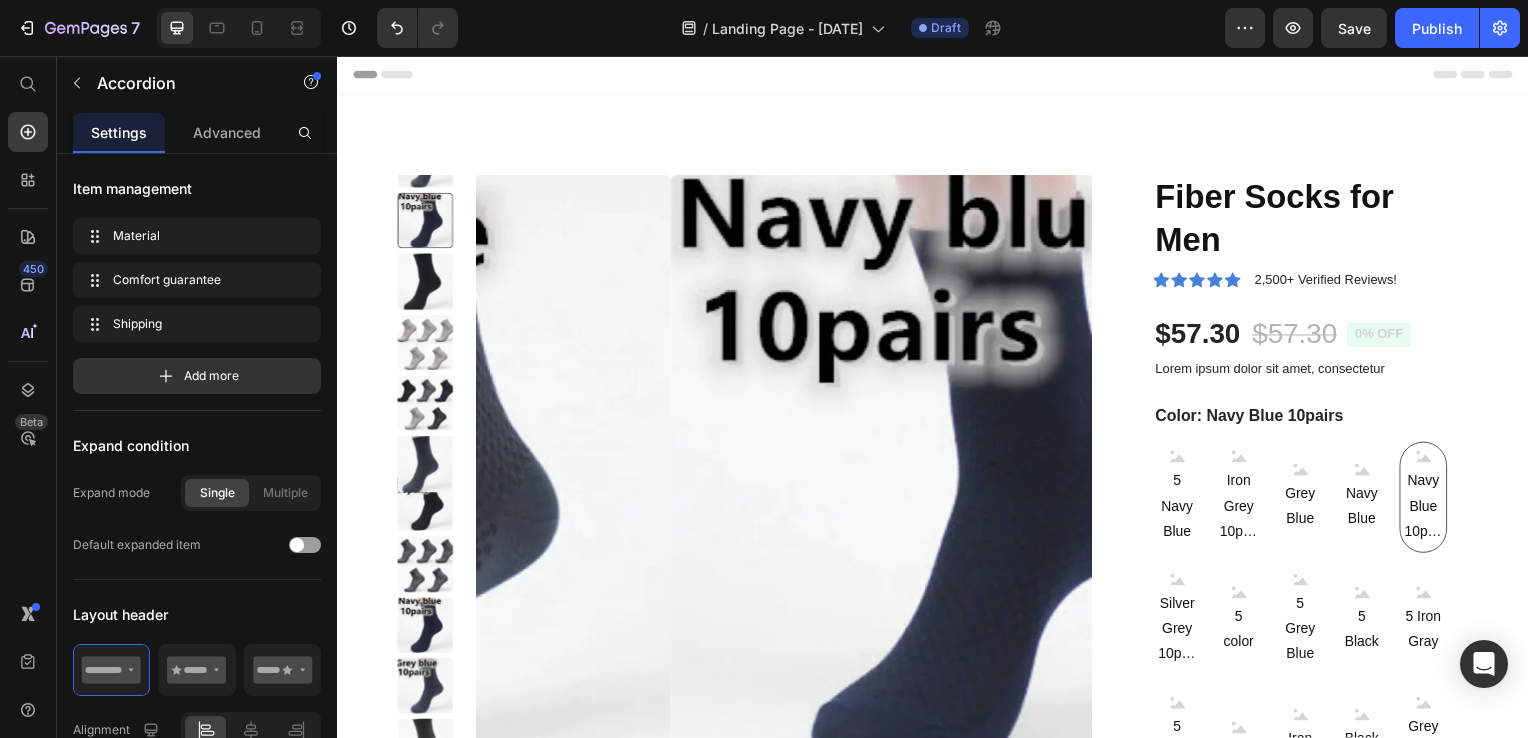scroll, scrollTop: 0, scrollLeft: 0, axis: both 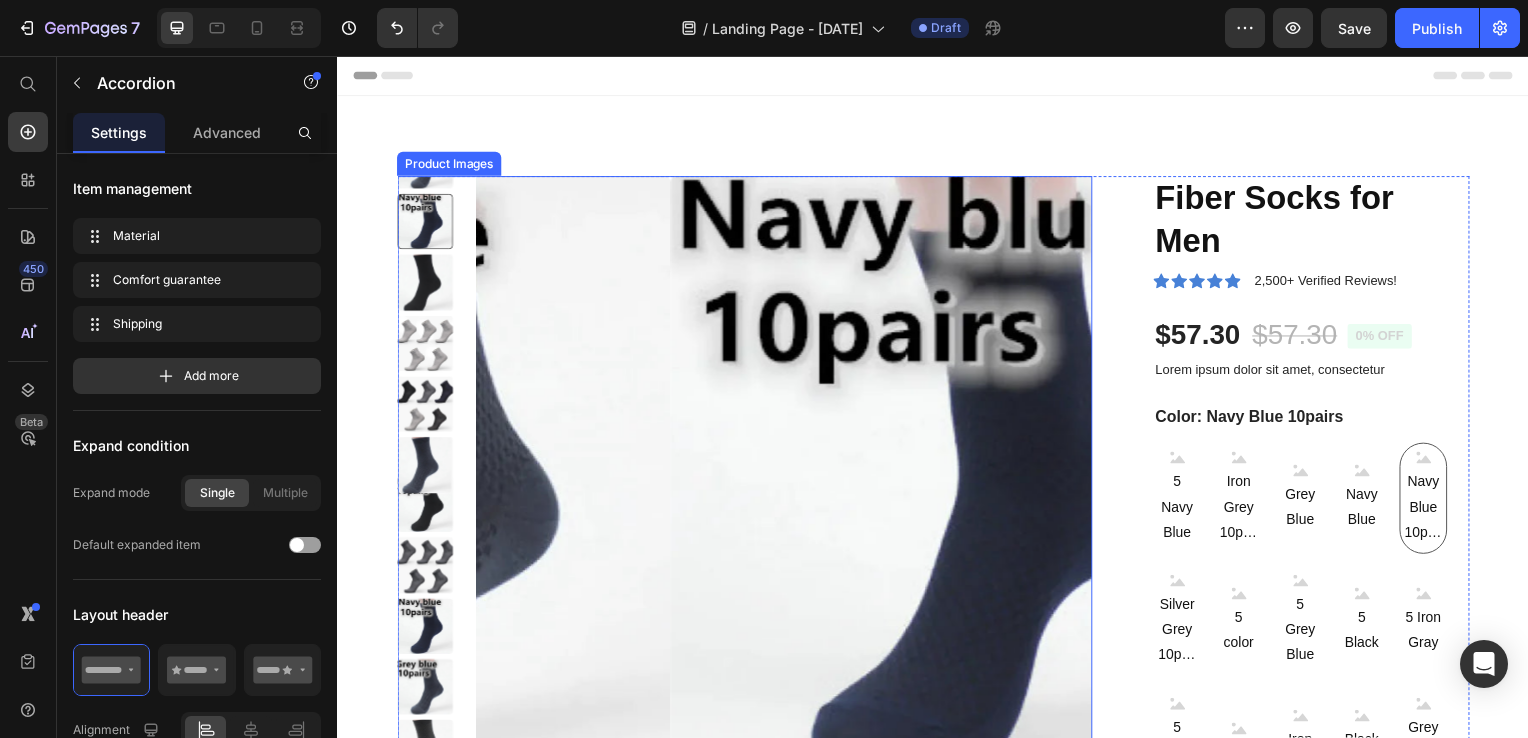 click at bounding box center (982, 487) 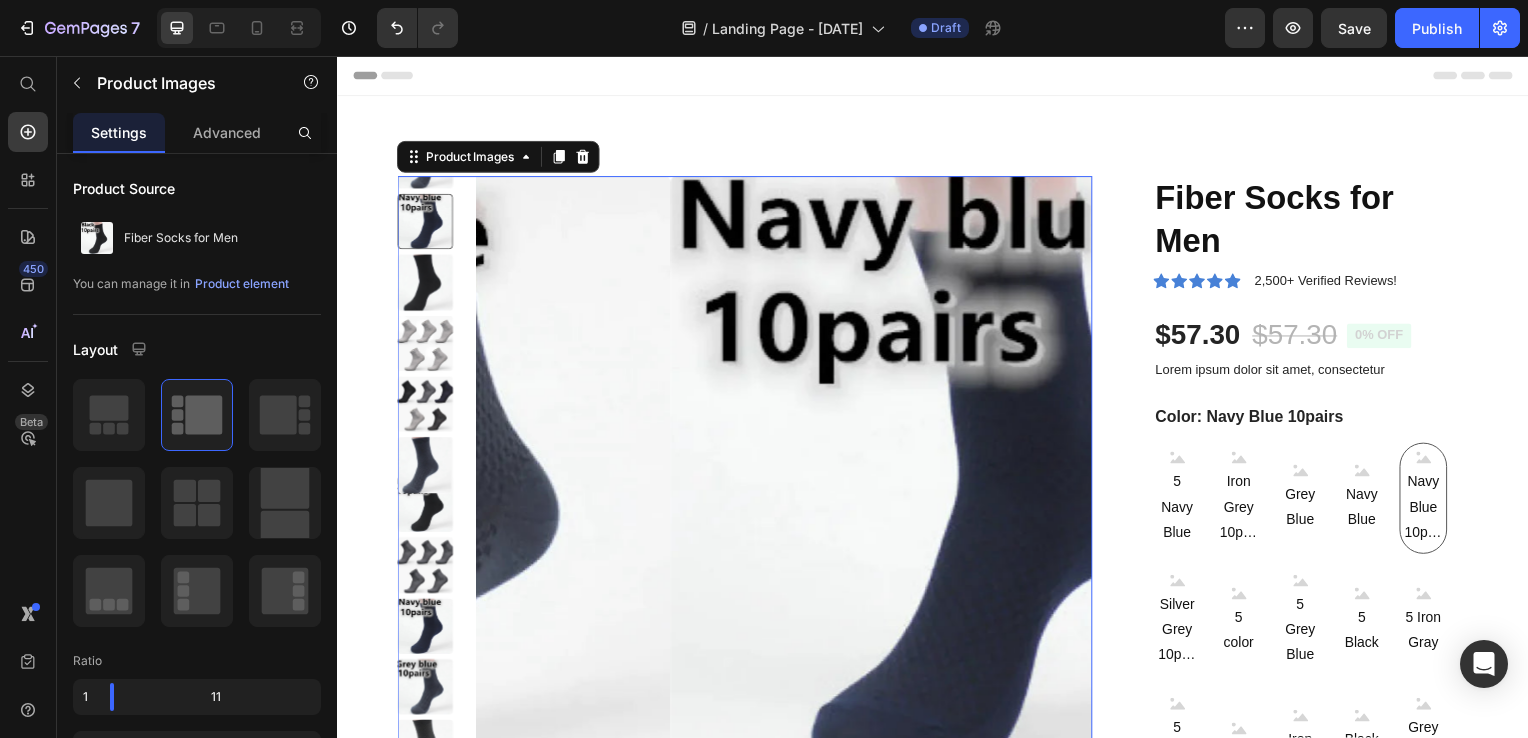 click at bounding box center (982, 487) 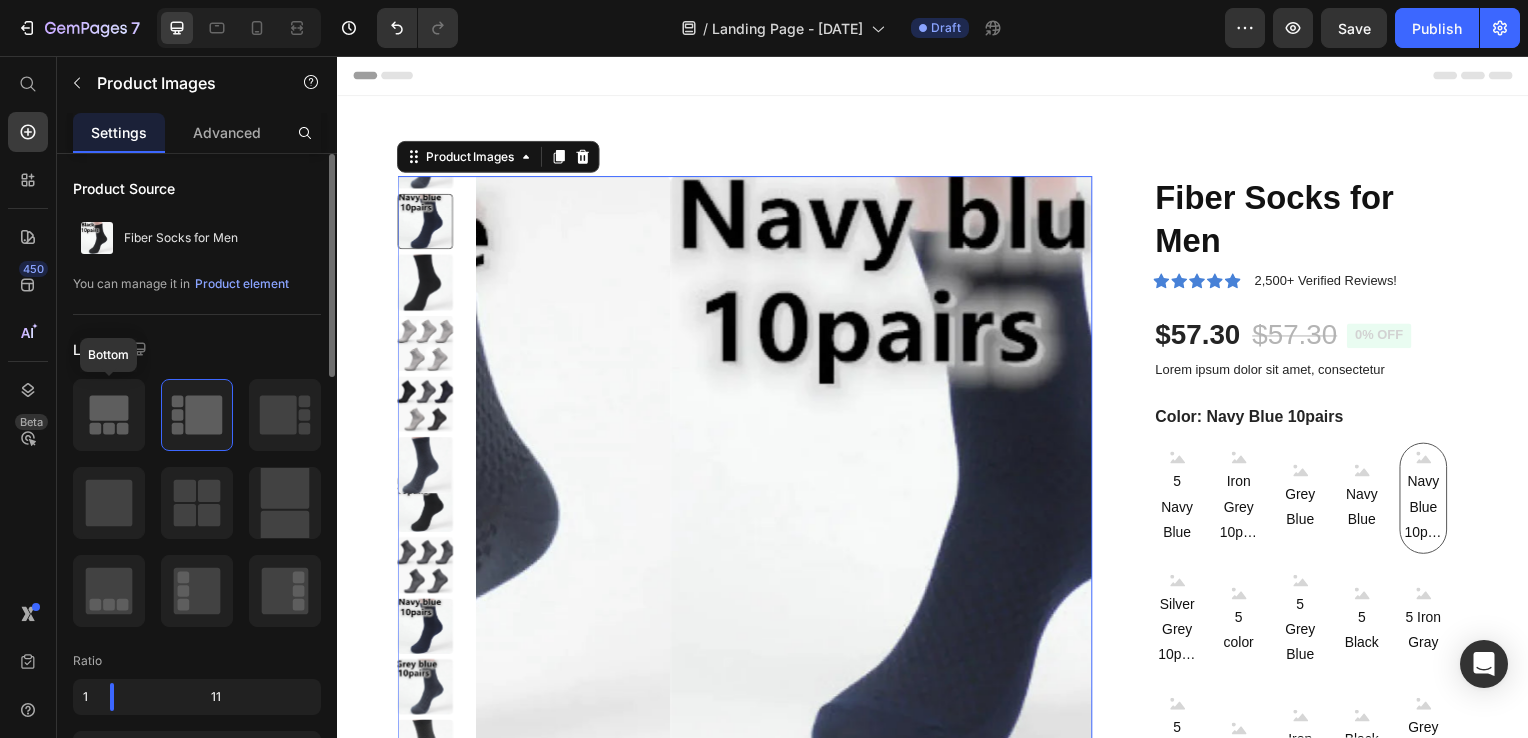 click 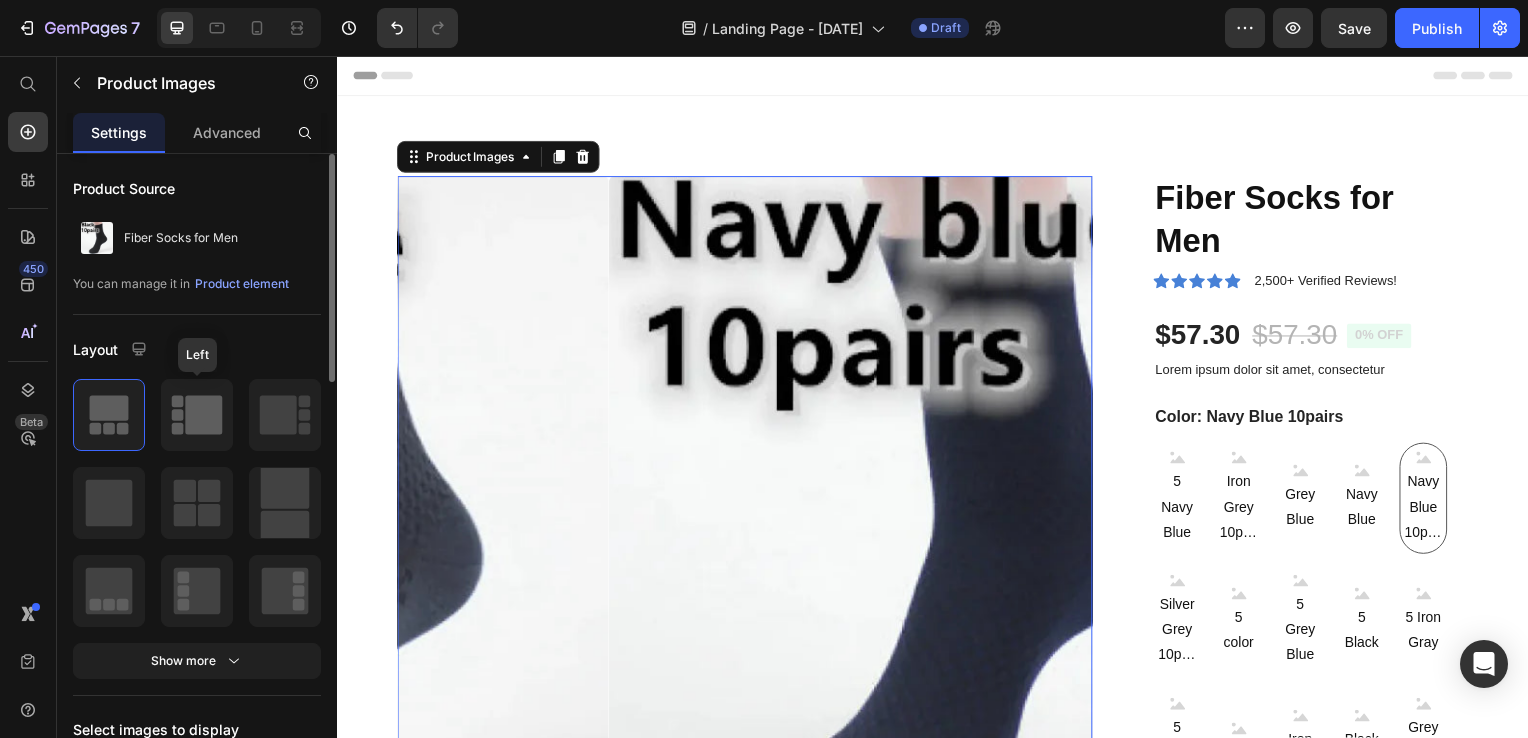 click 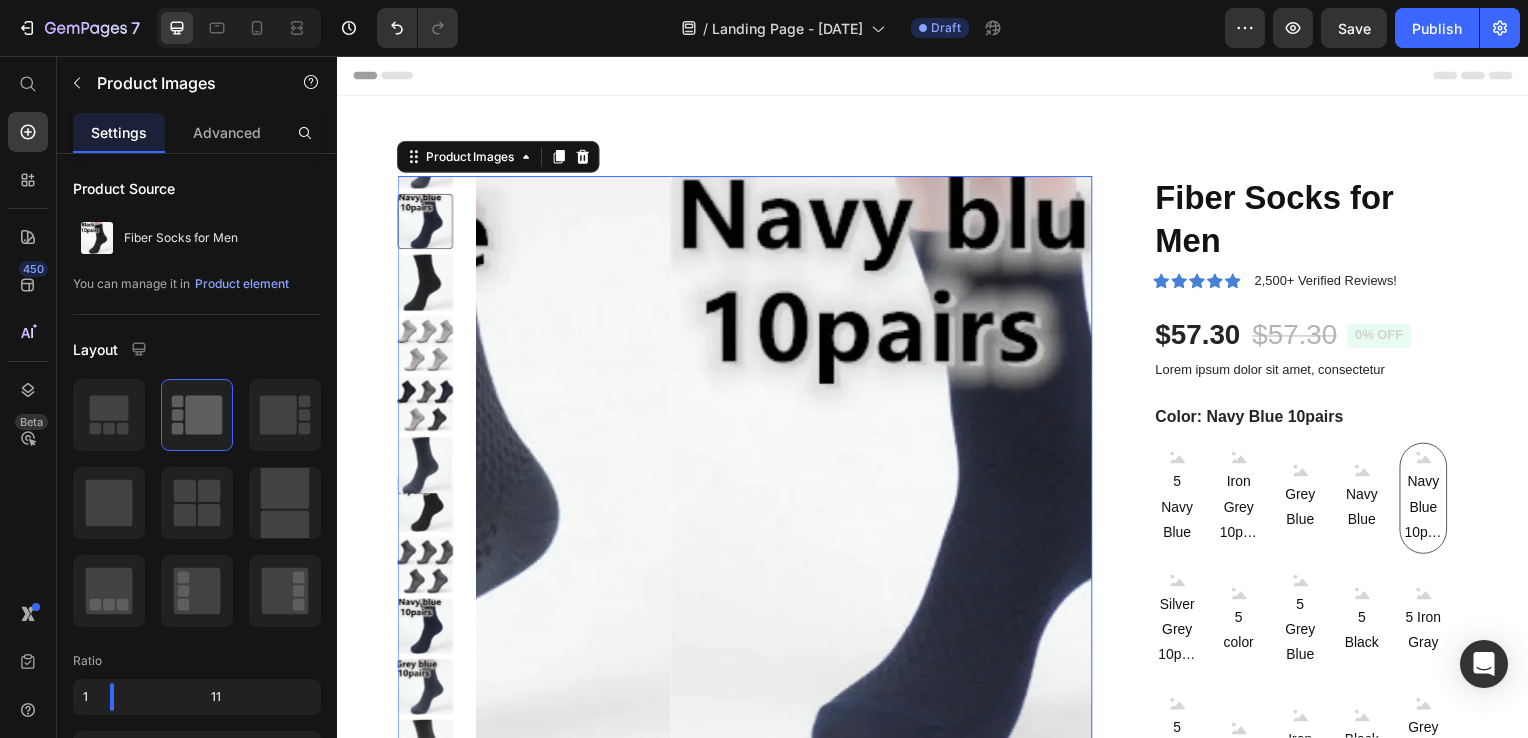 click at bounding box center (425, 223) 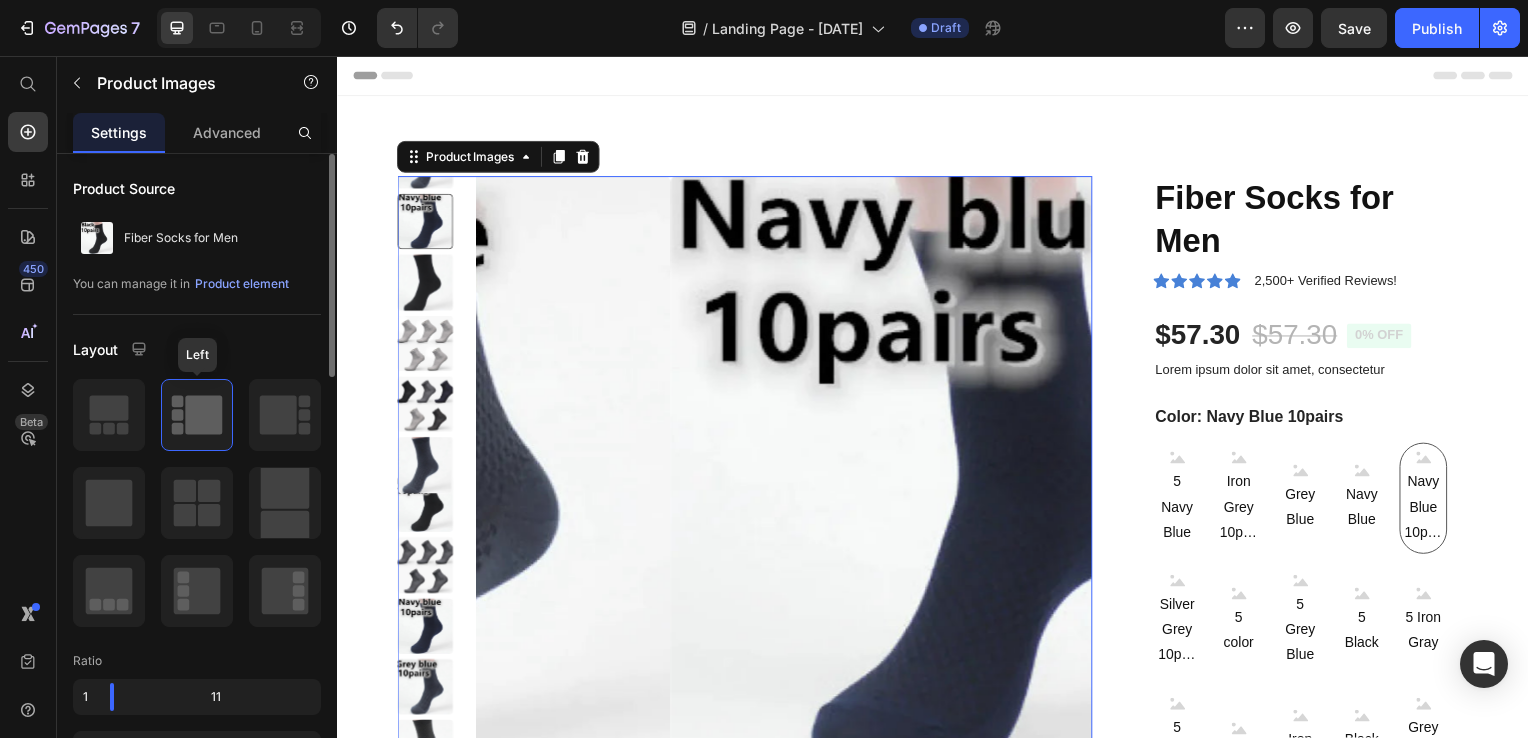 click 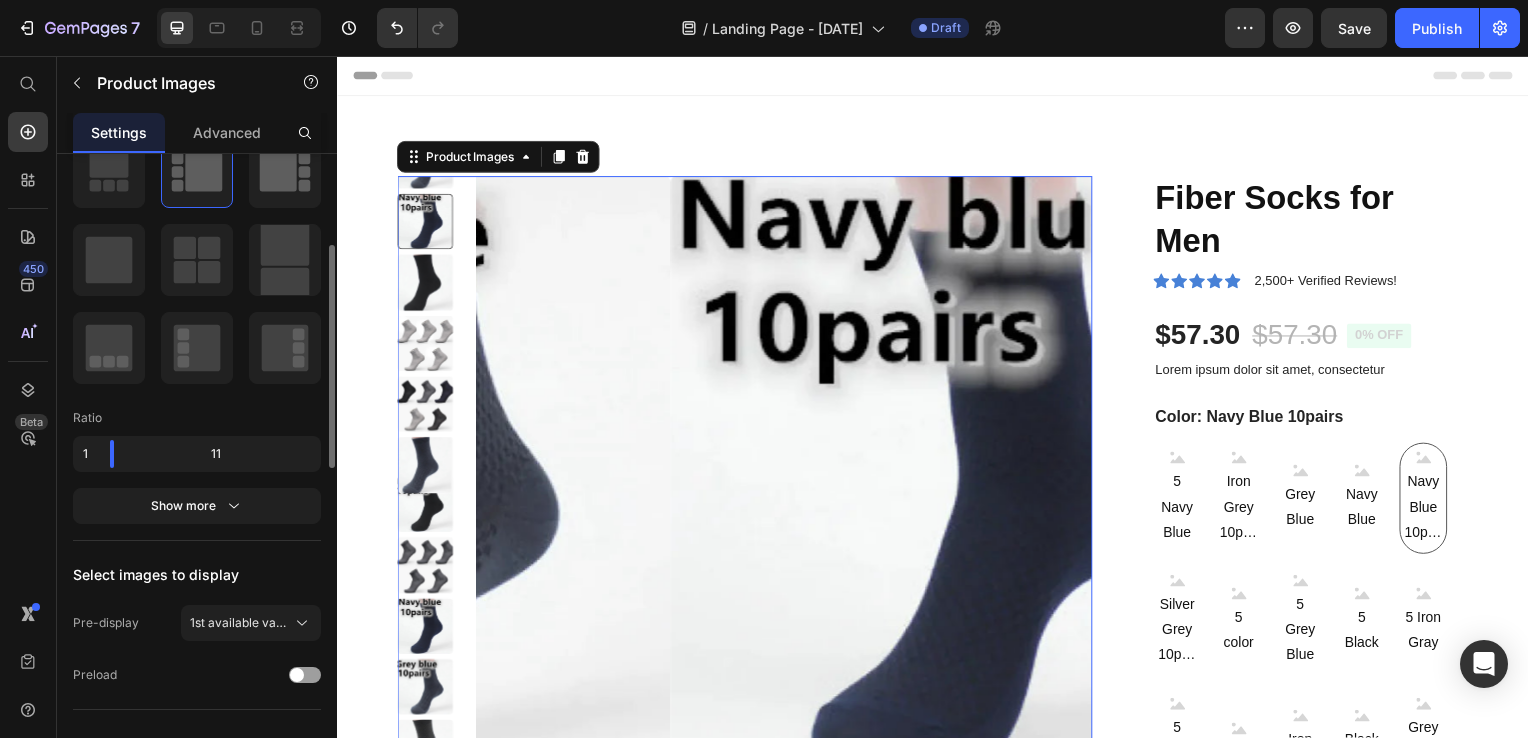 scroll, scrollTop: 249, scrollLeft: 0, axis: vertical 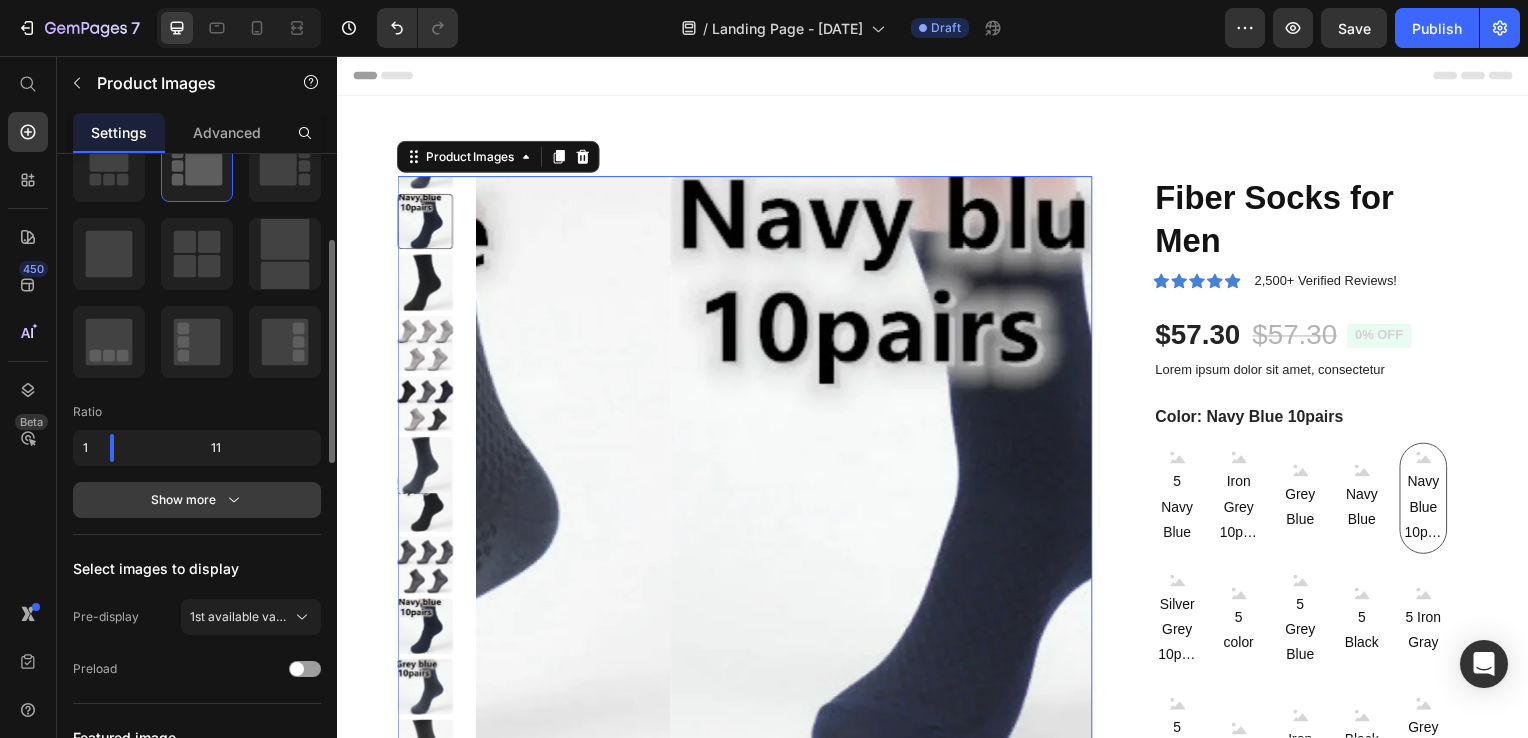 click on "Show more" at bounding box center [197, 500] 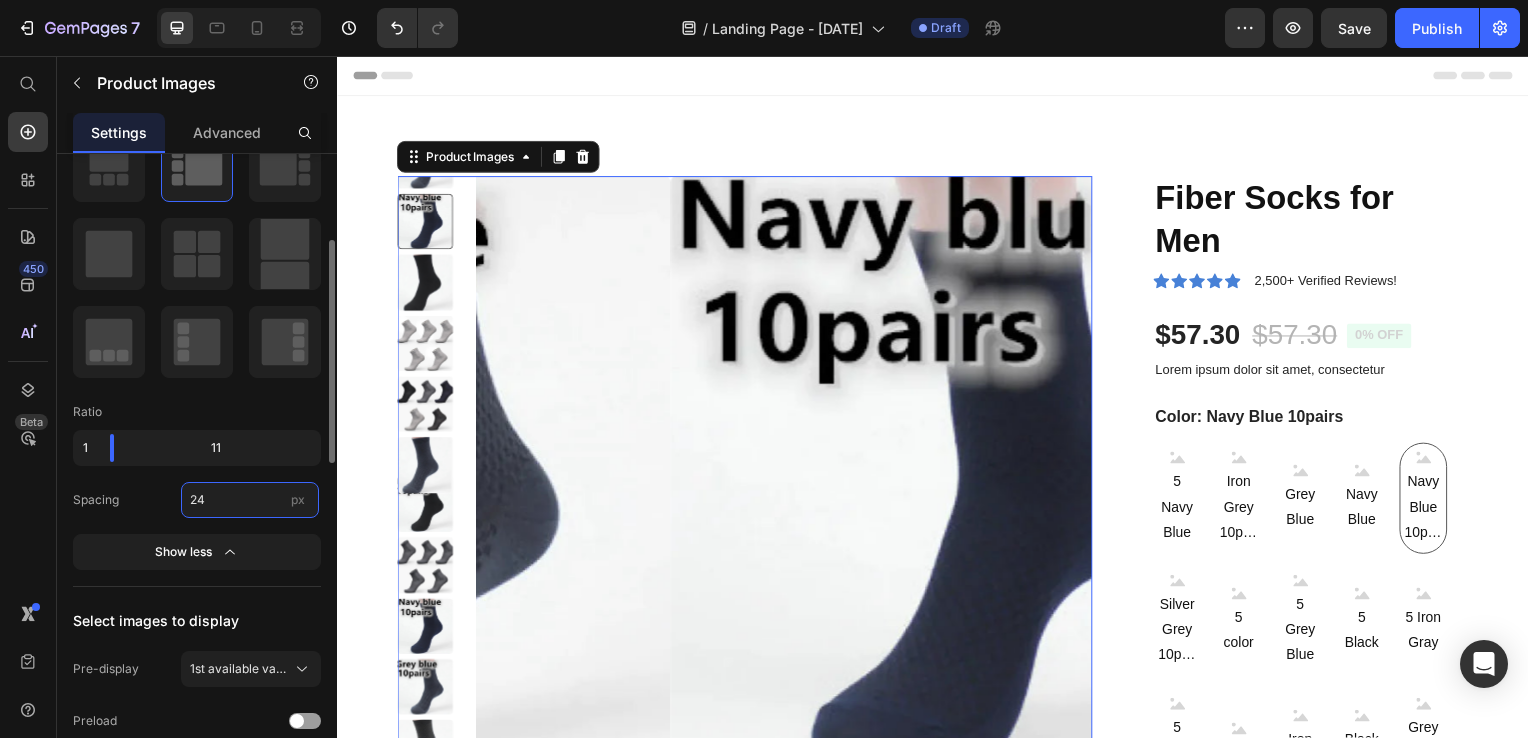 click on "24" at bounding box center (250, 500) 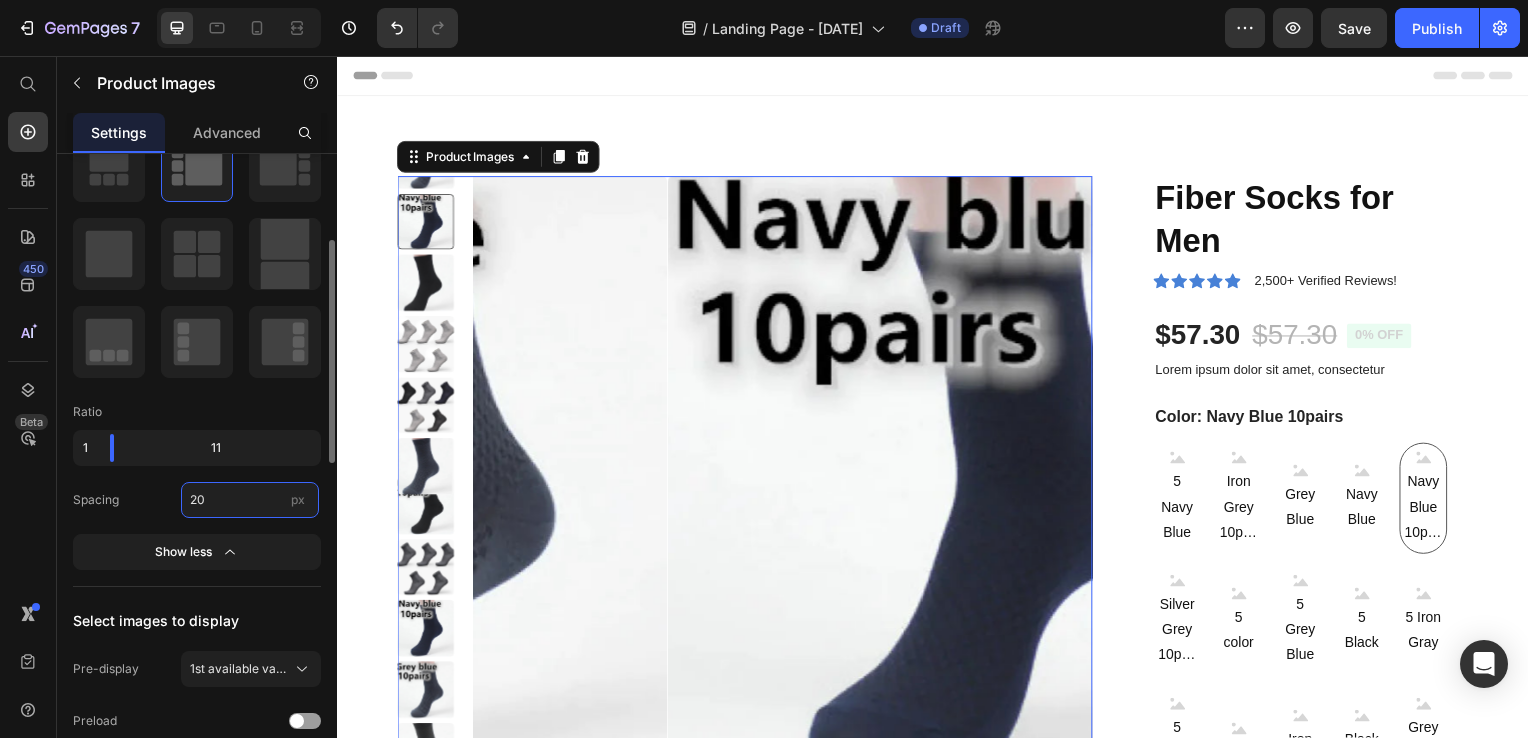 type on "2" 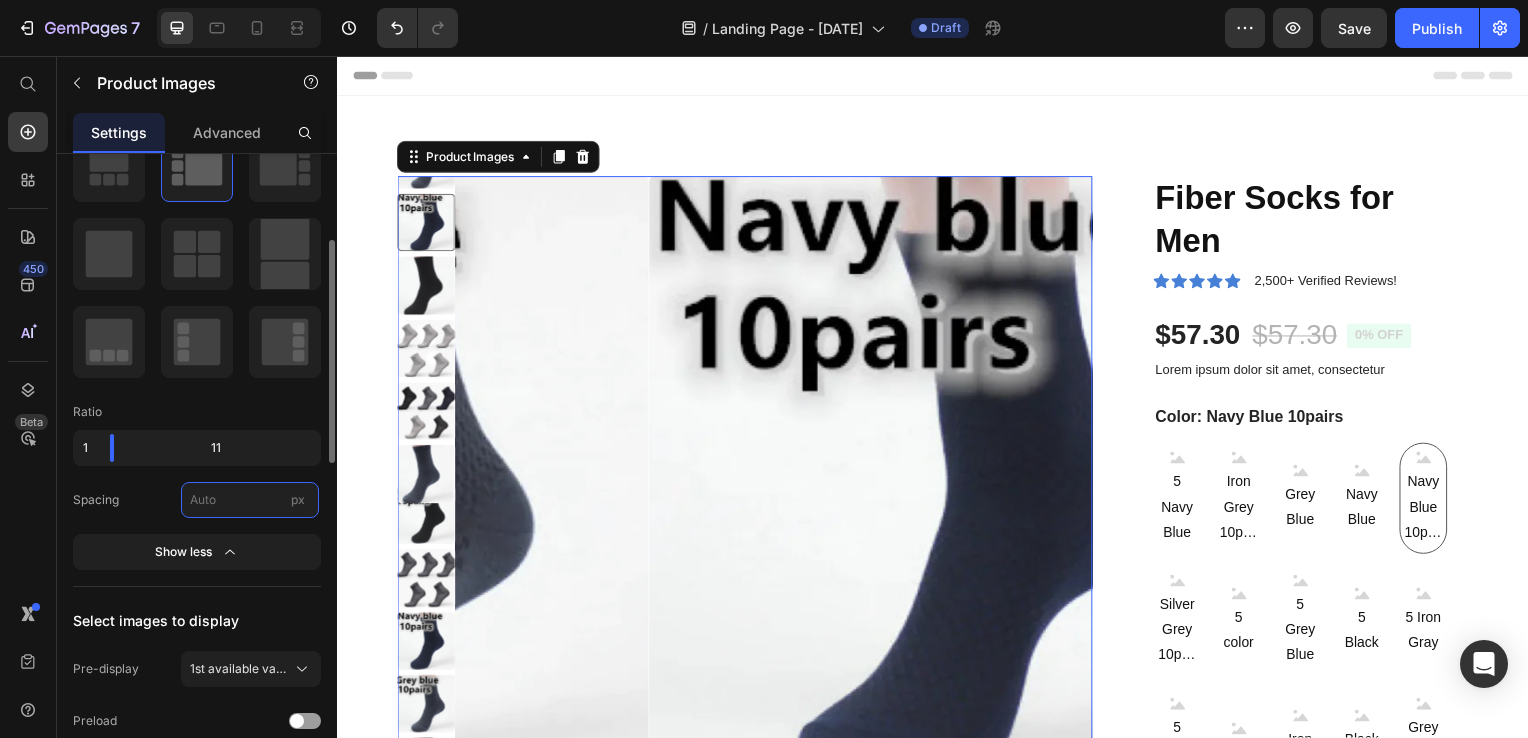 type on "1" 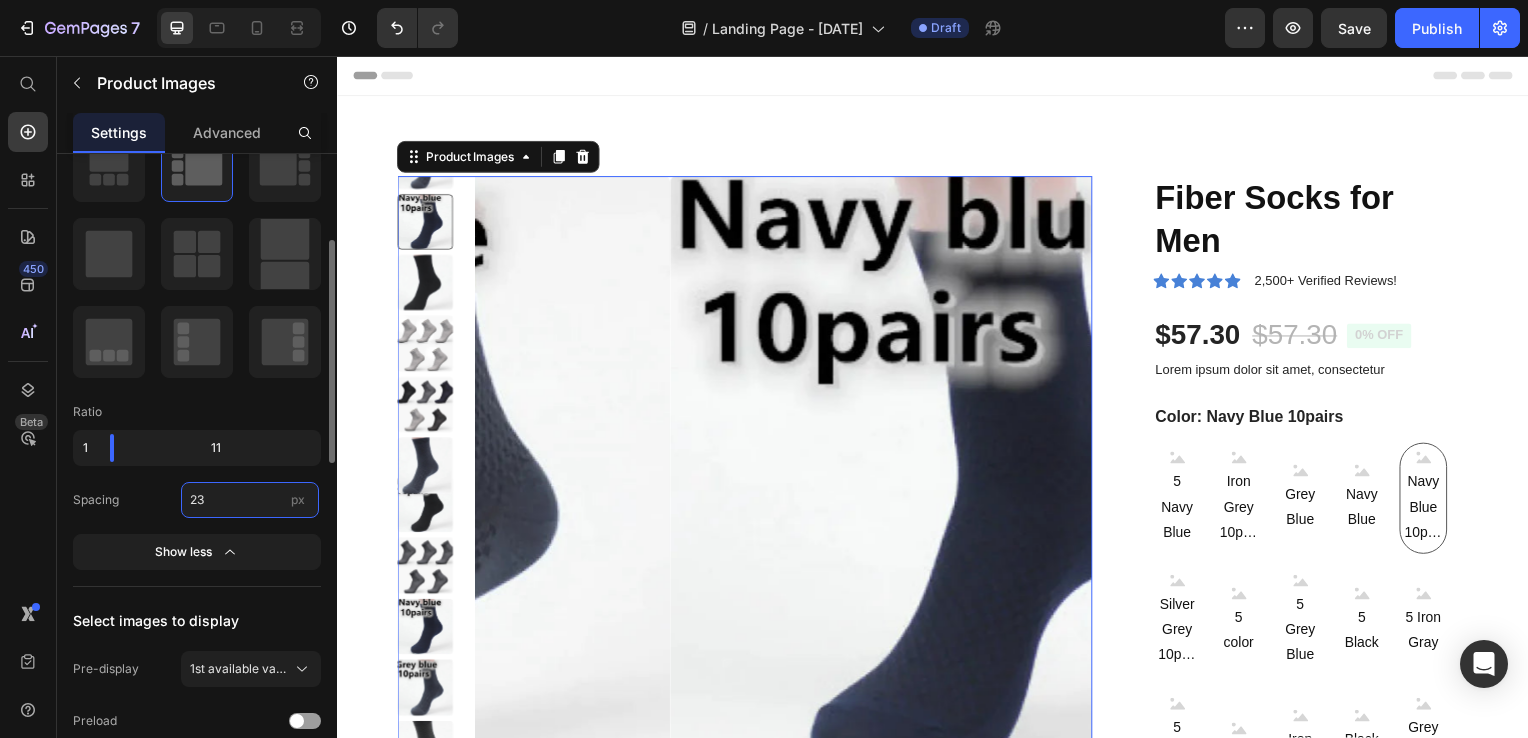 type on "2" 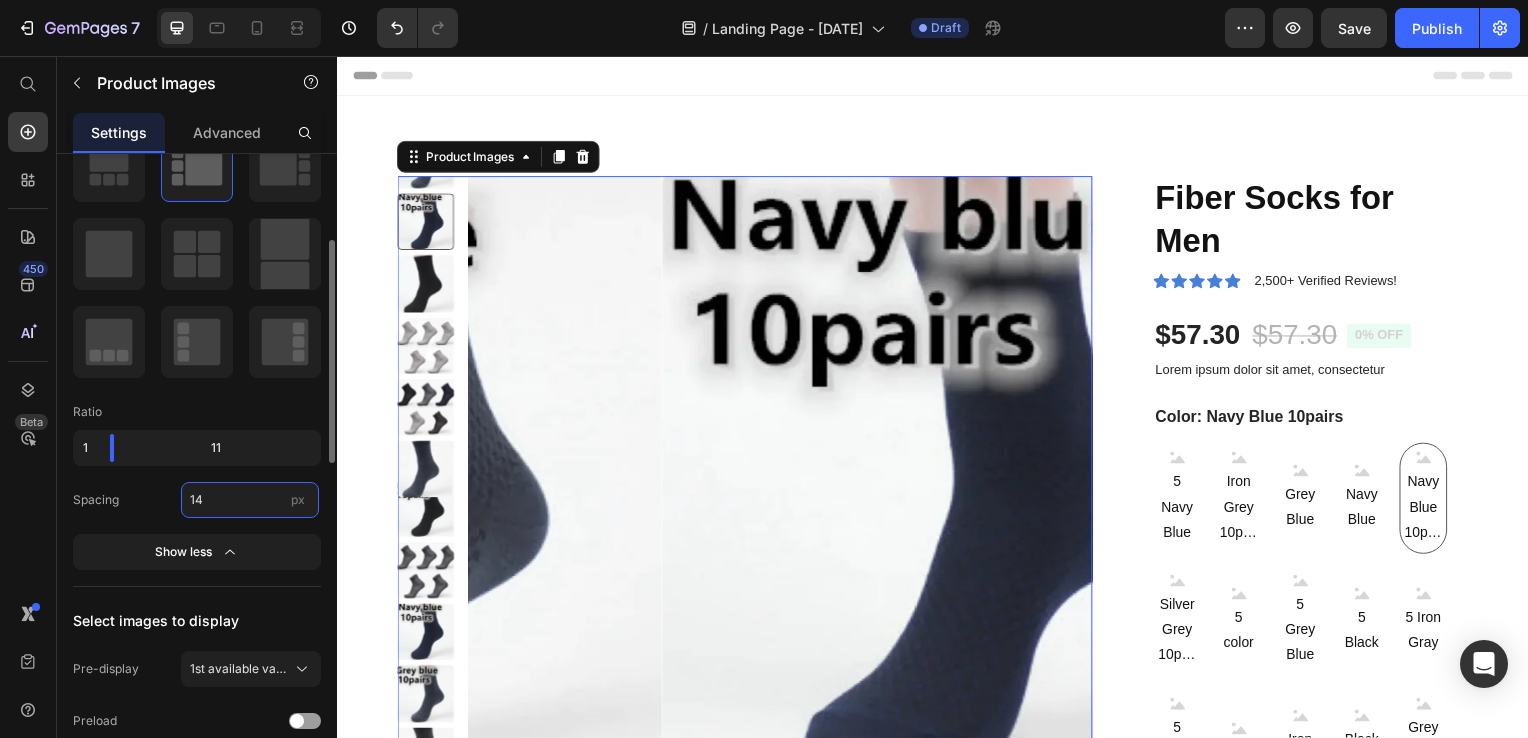 type on "1" 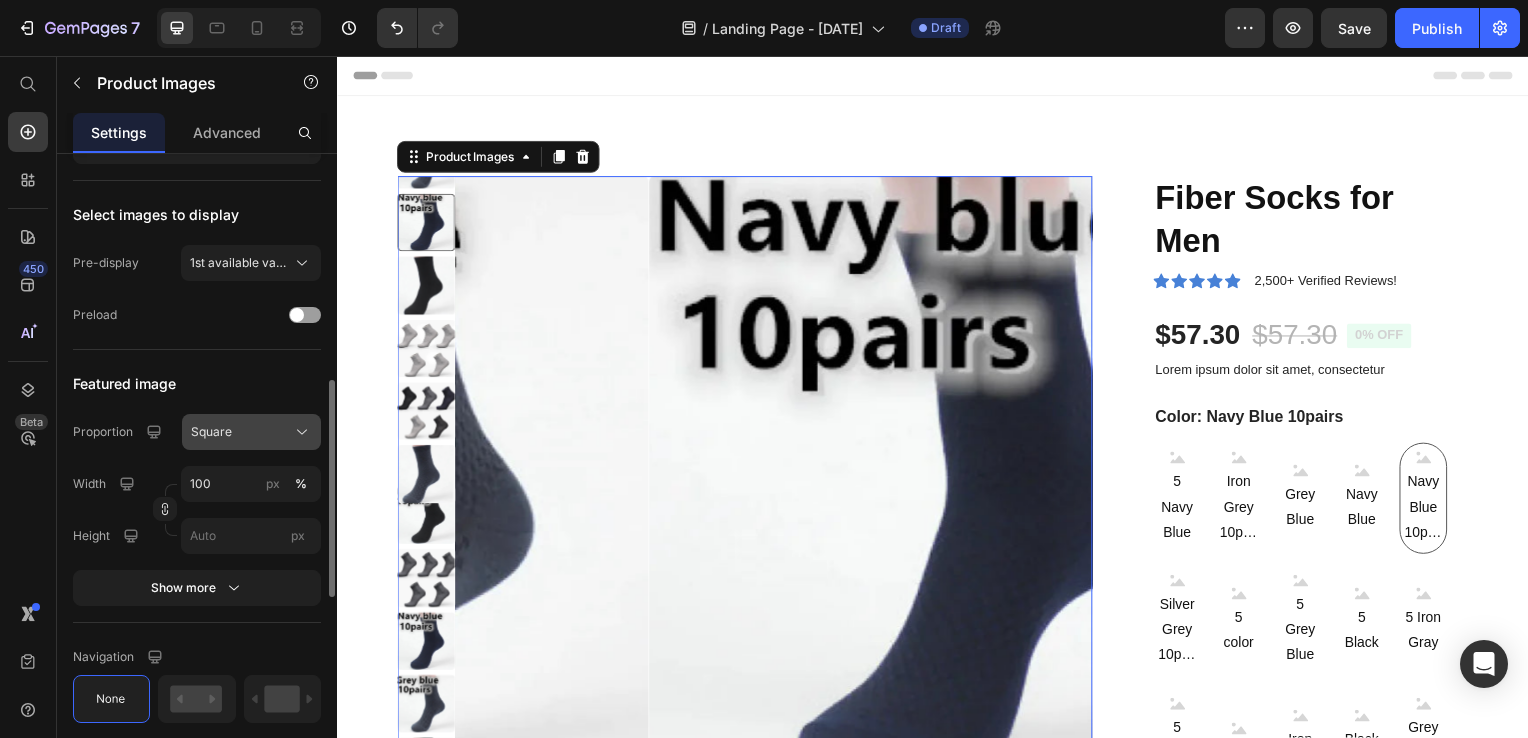 scroll, scrollTop: 658, scrollLeft: 0, axis: vertical 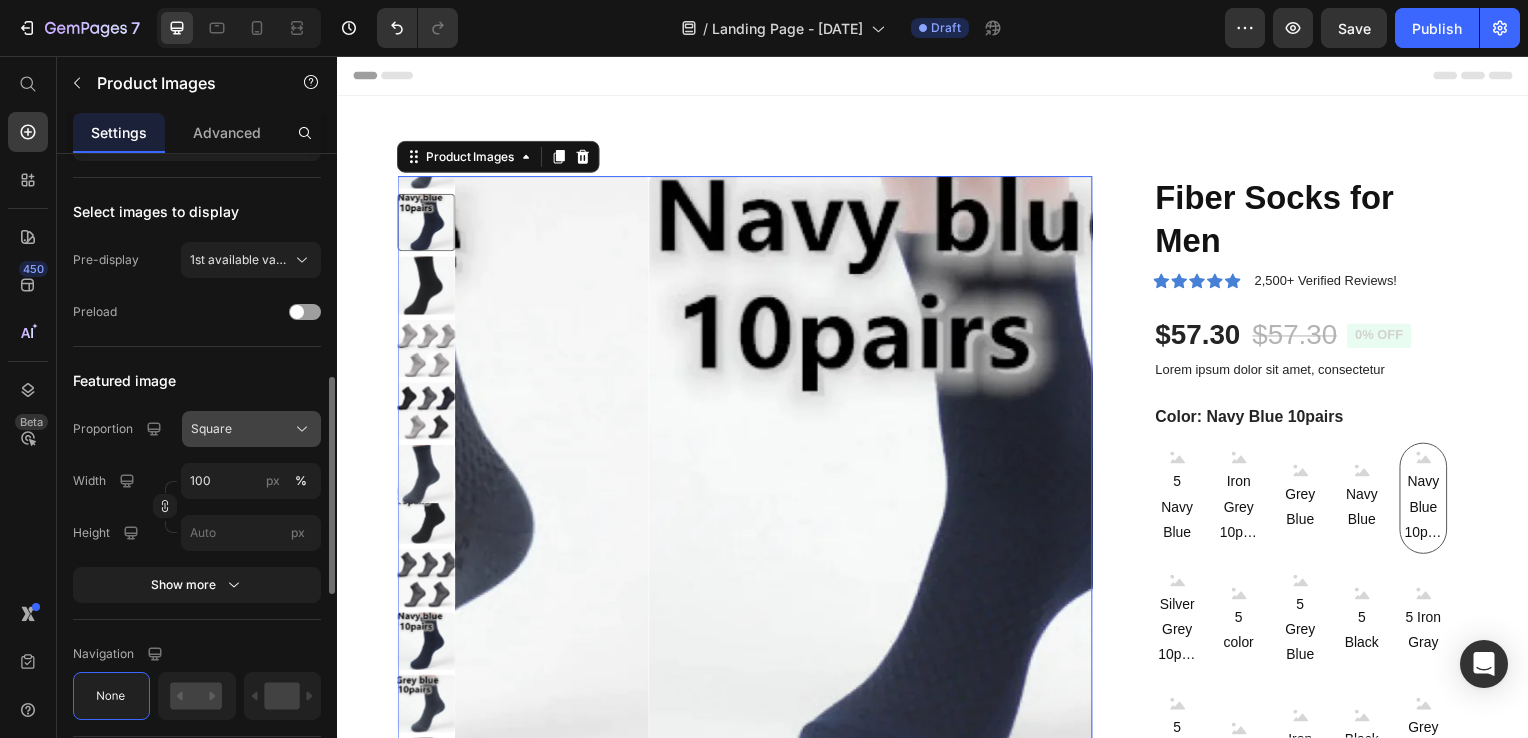 type on "24" 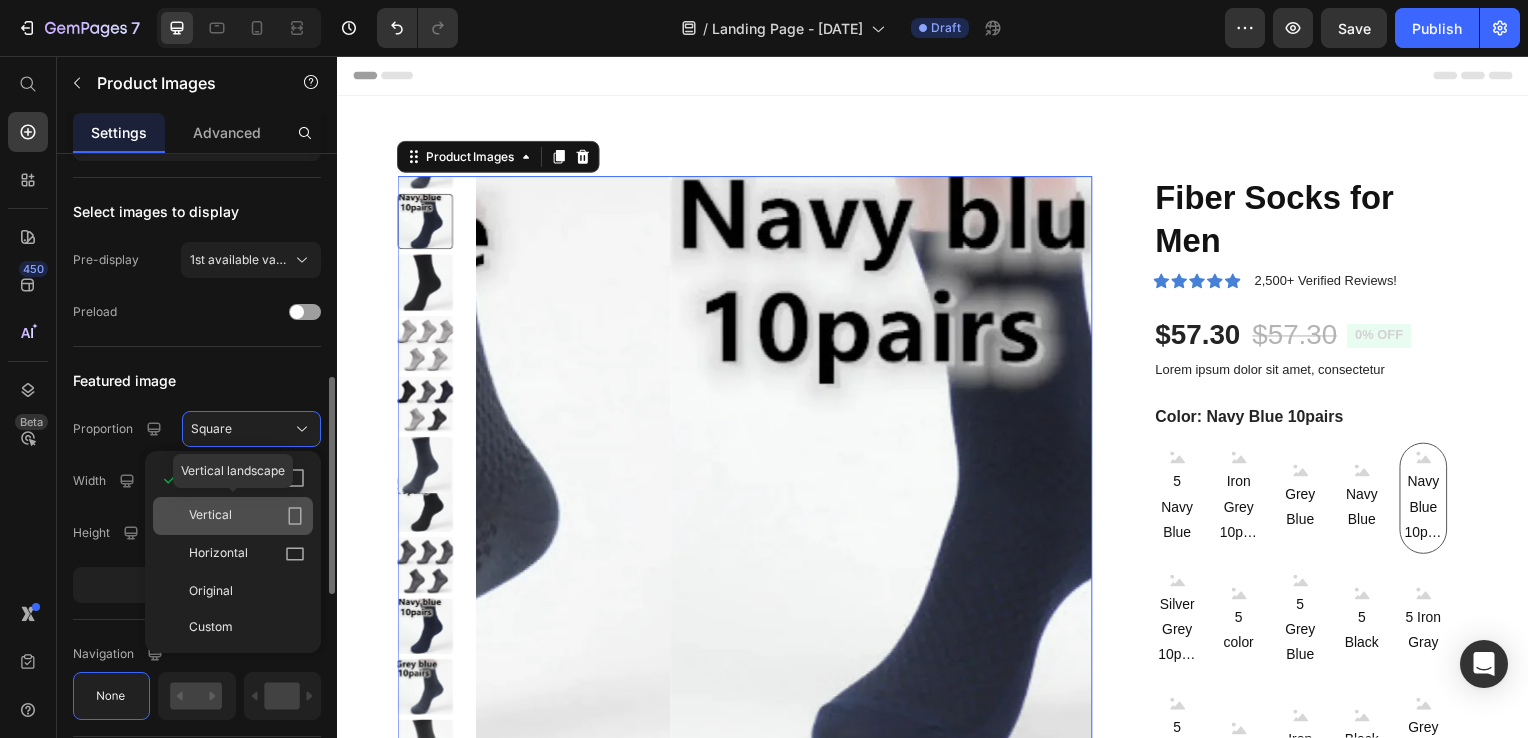 click on "Vertical" 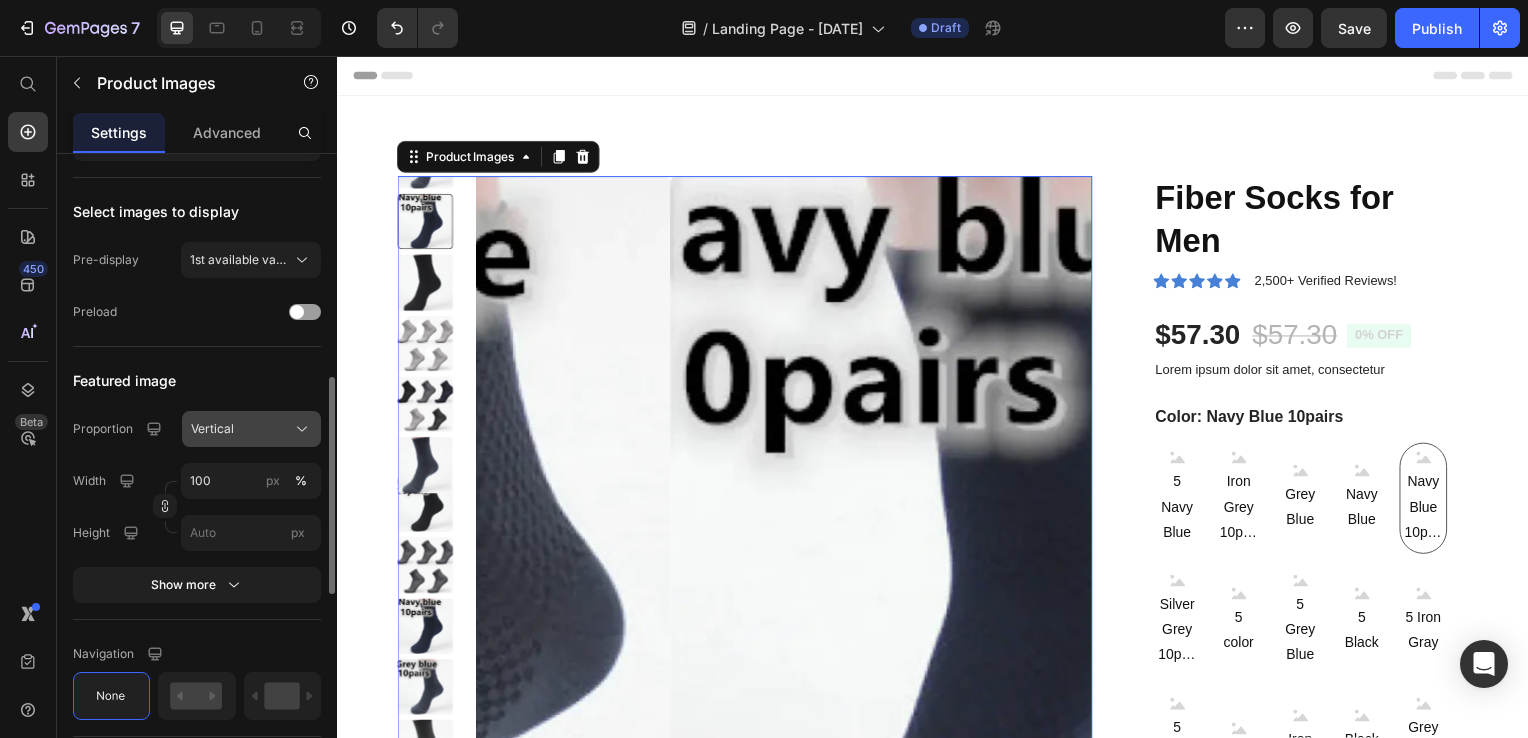 click on "Vertical" at bounding box center [251, 429] 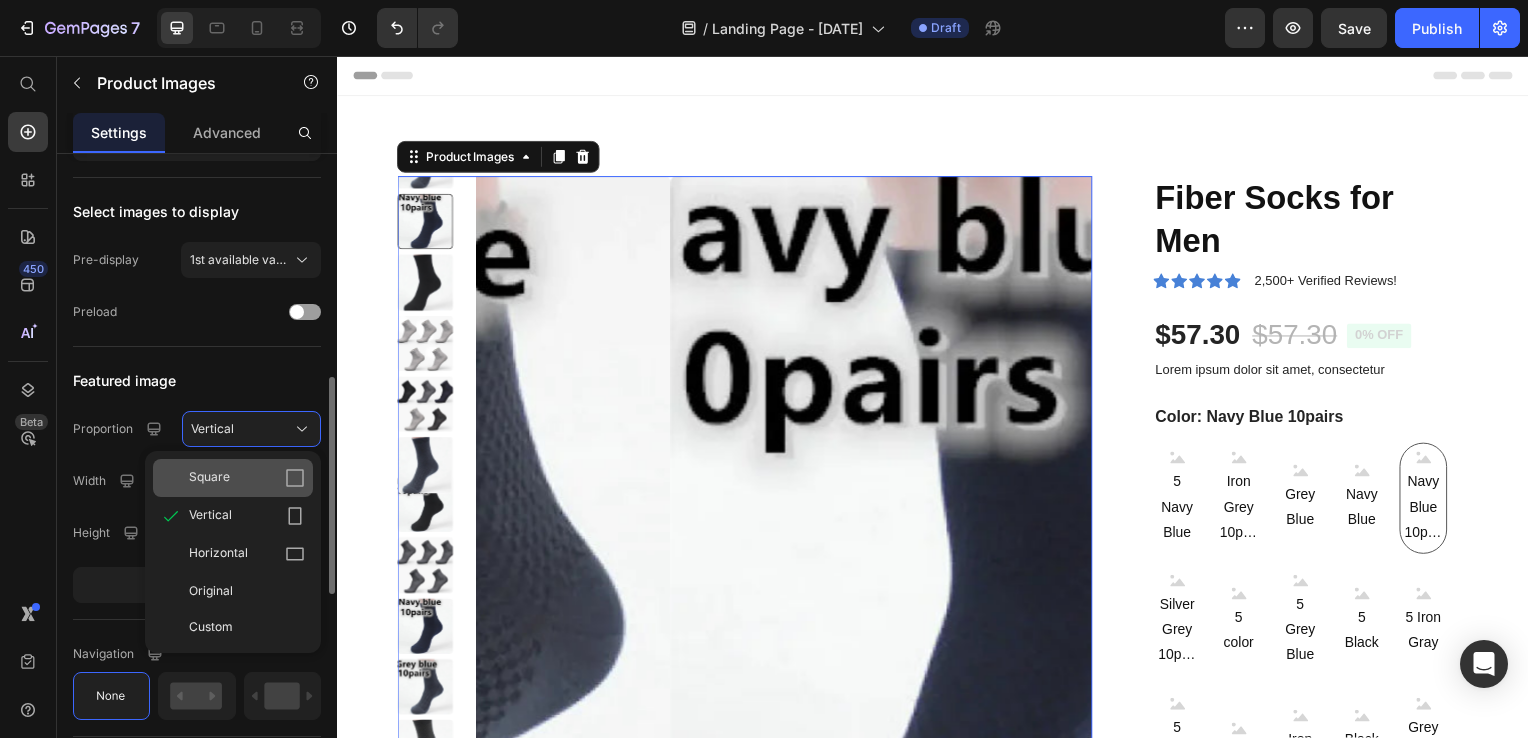 click on "Square" 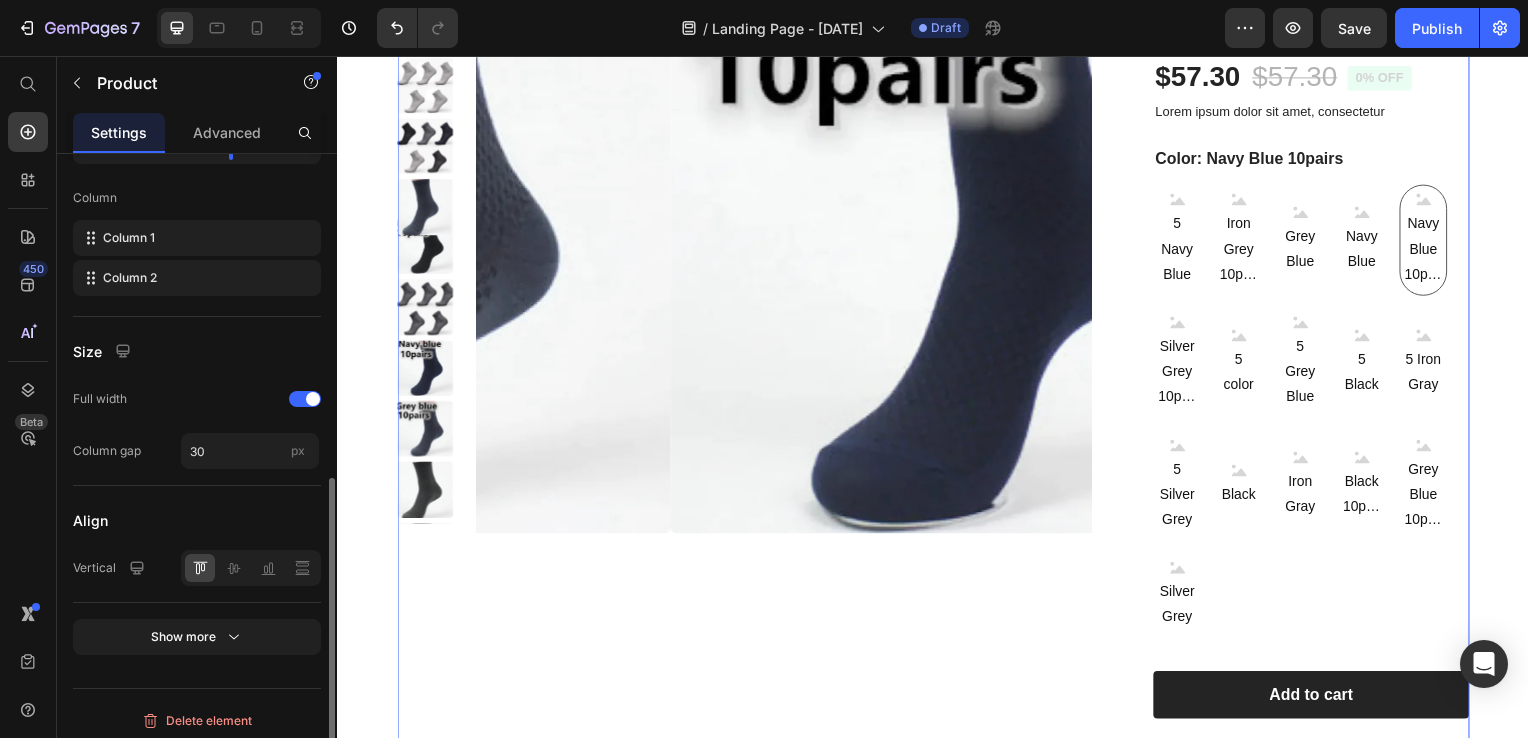 scroll, scrollTop: 335, scrollLeft: 0, axis: vertical 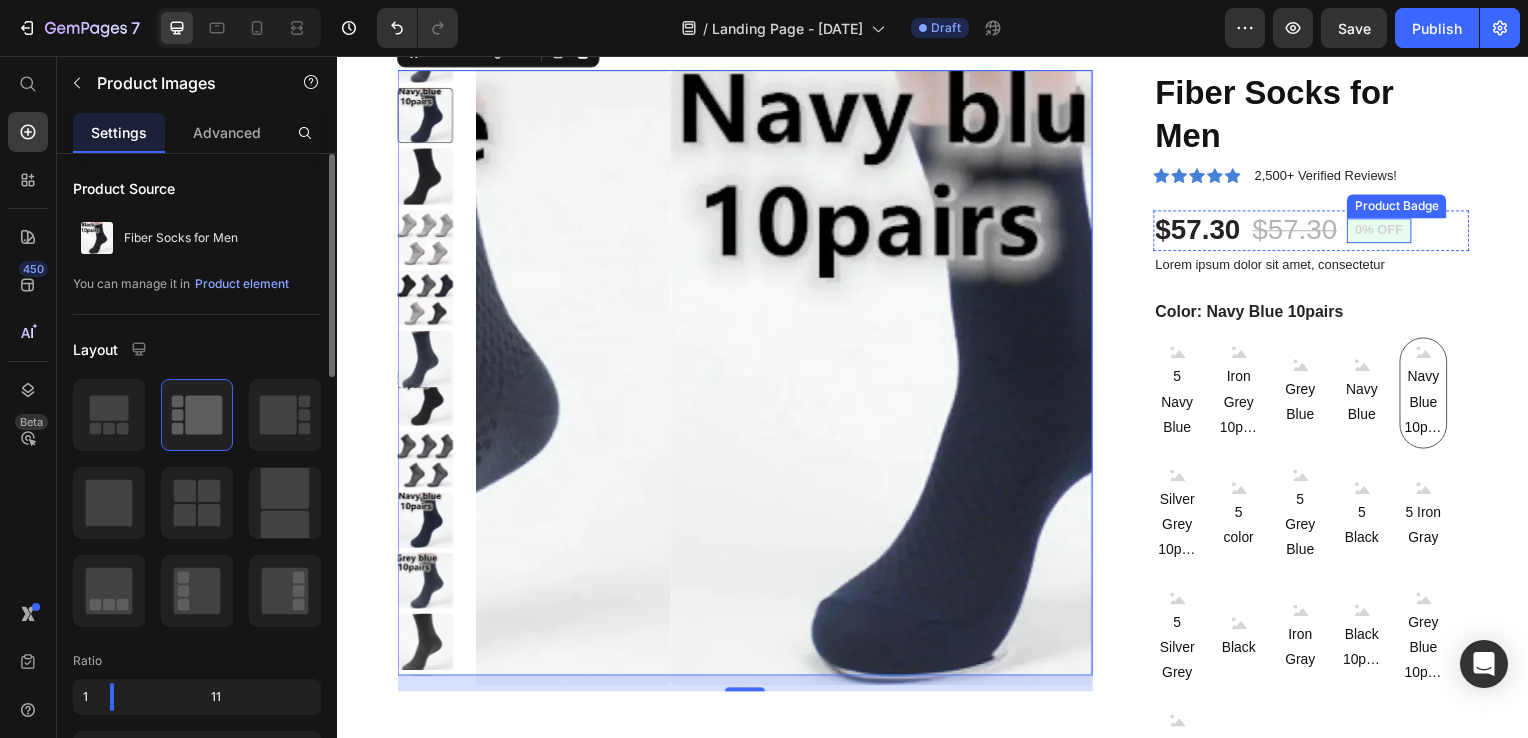 click on "0% off" at bounding box center [1386, 232] 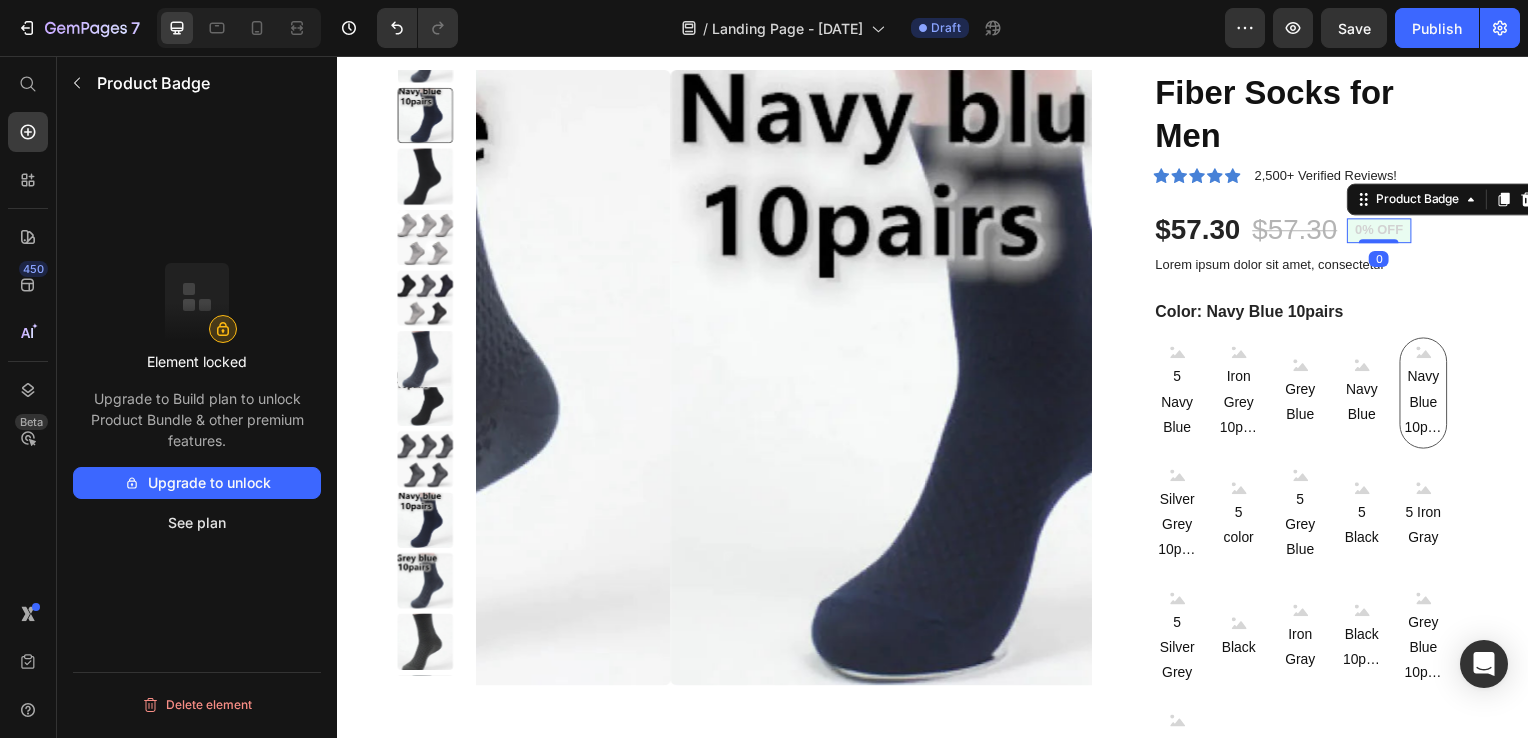 click on "0% off" at bounding box center (1386, 232) 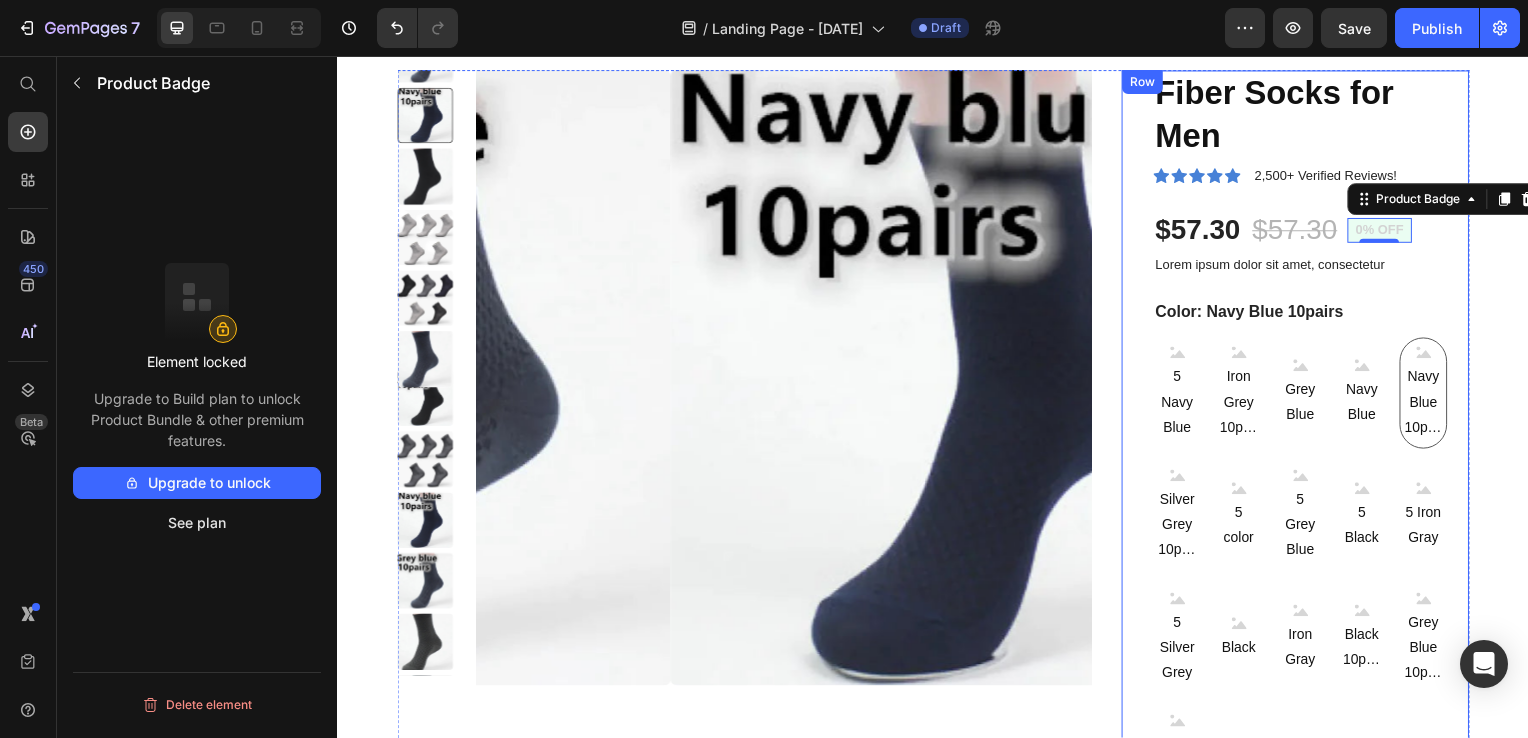 click on "$57.30" at bounding box center (1302, 232) 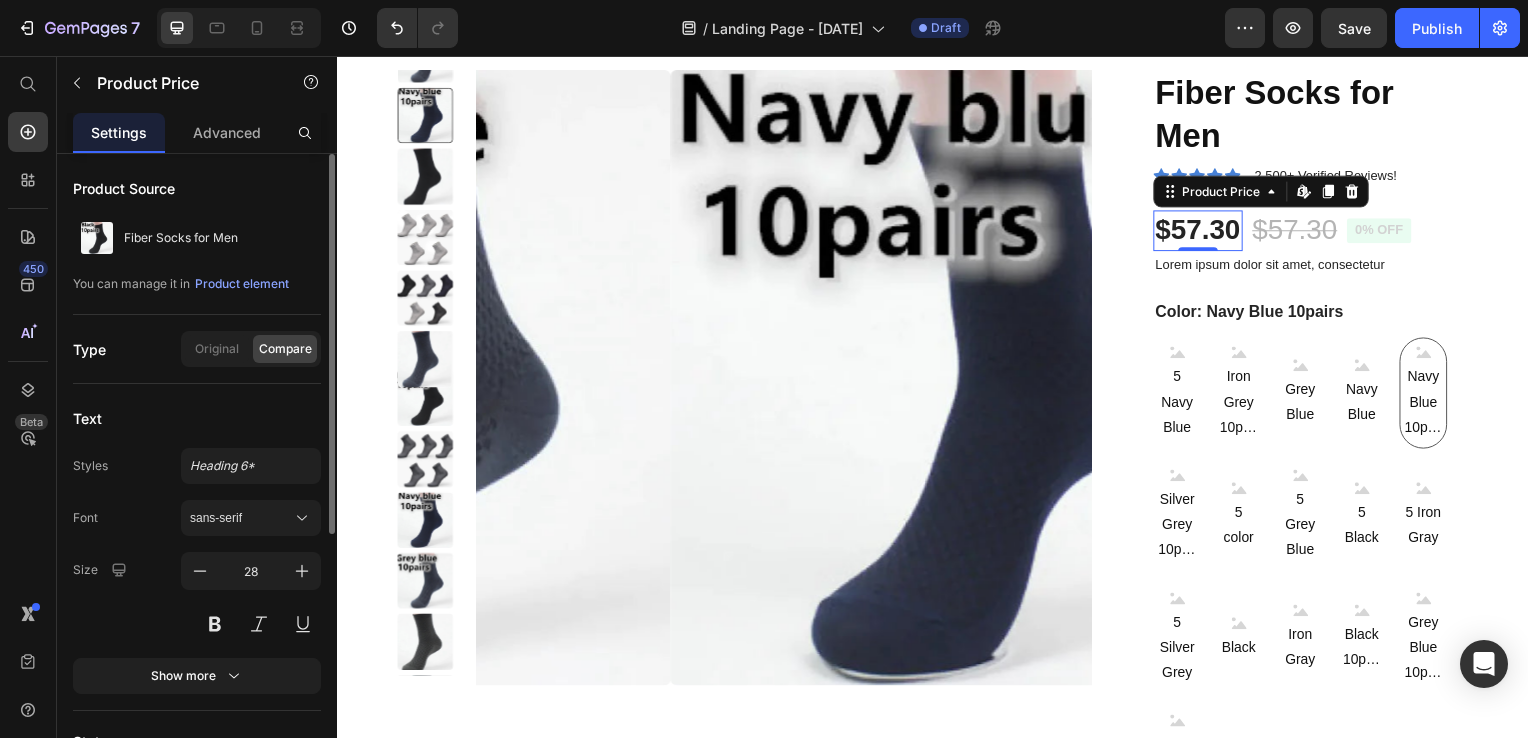 click on "$57.30" at bounding box center (1204, 232) 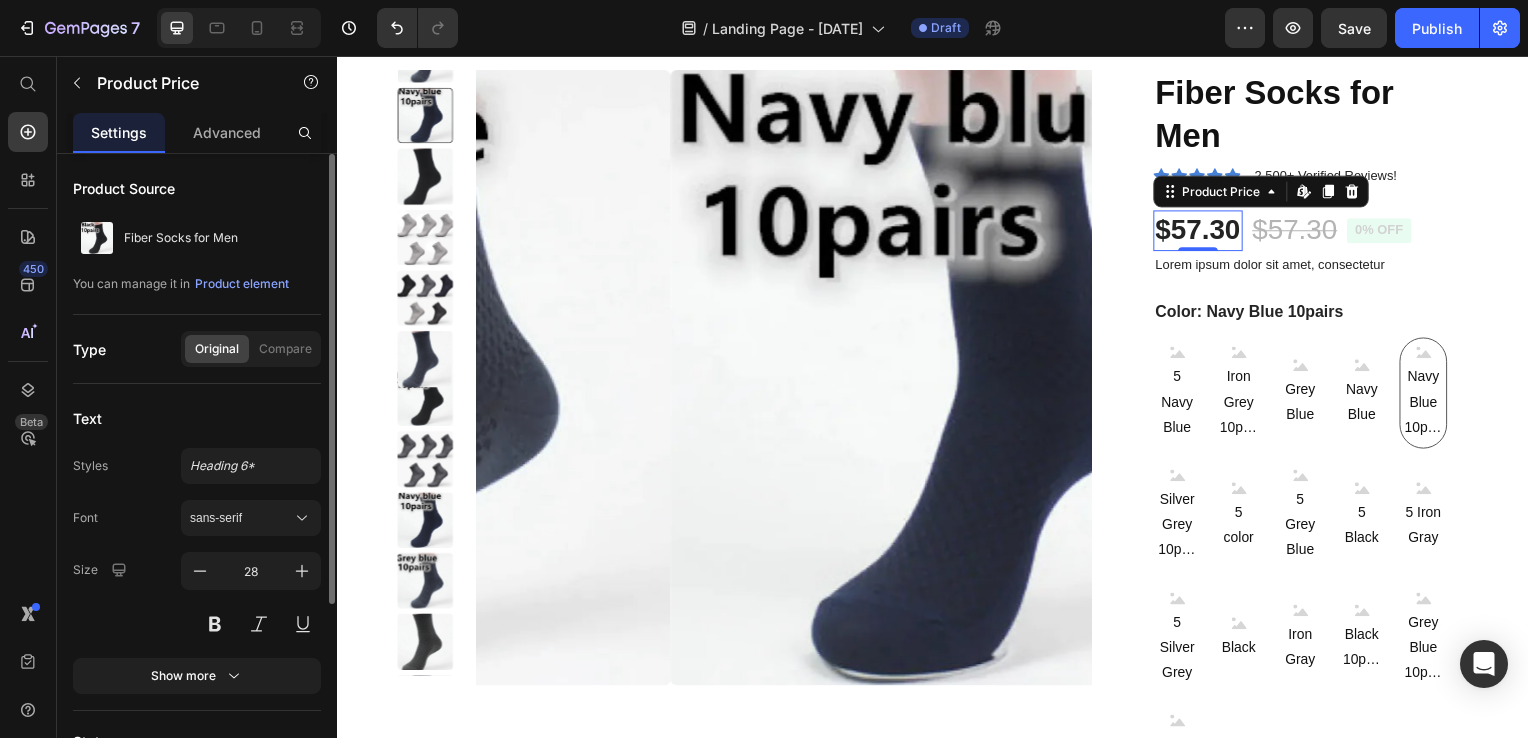click on "$57.30" at bounding box center [1204, 232] 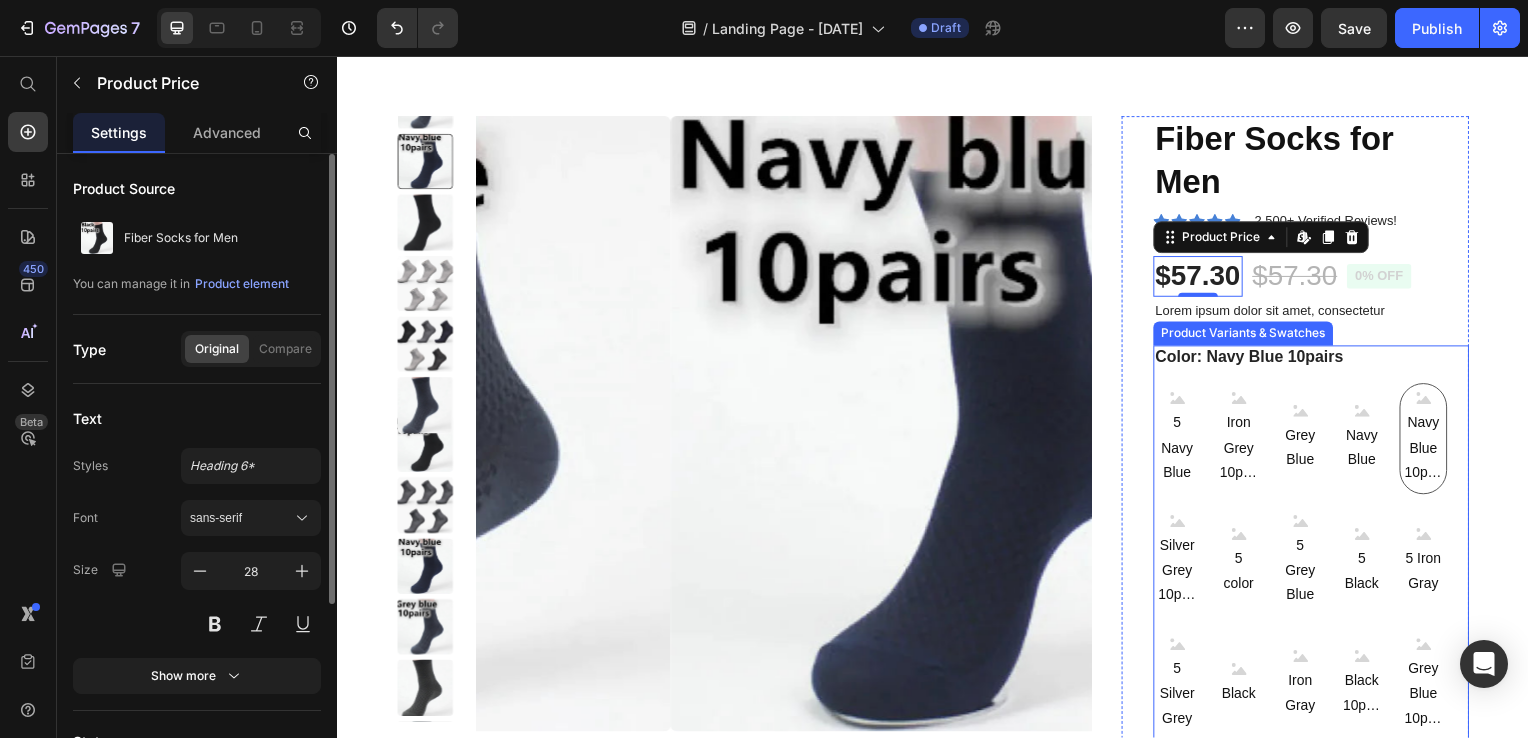scroll, scrollTop: 0, scrollLeft: 0, axis: both 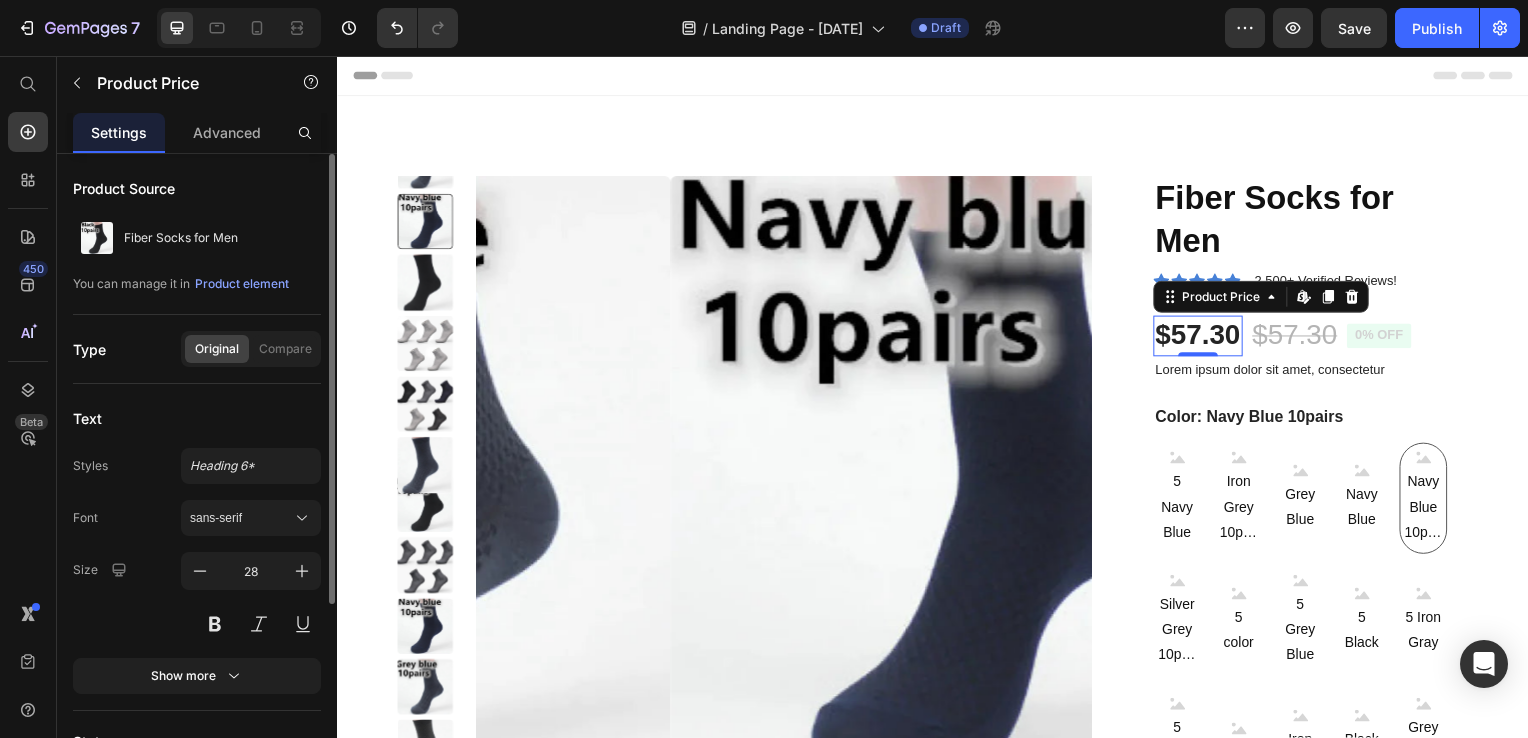 click on "Header" at bounding box center [394, 76] 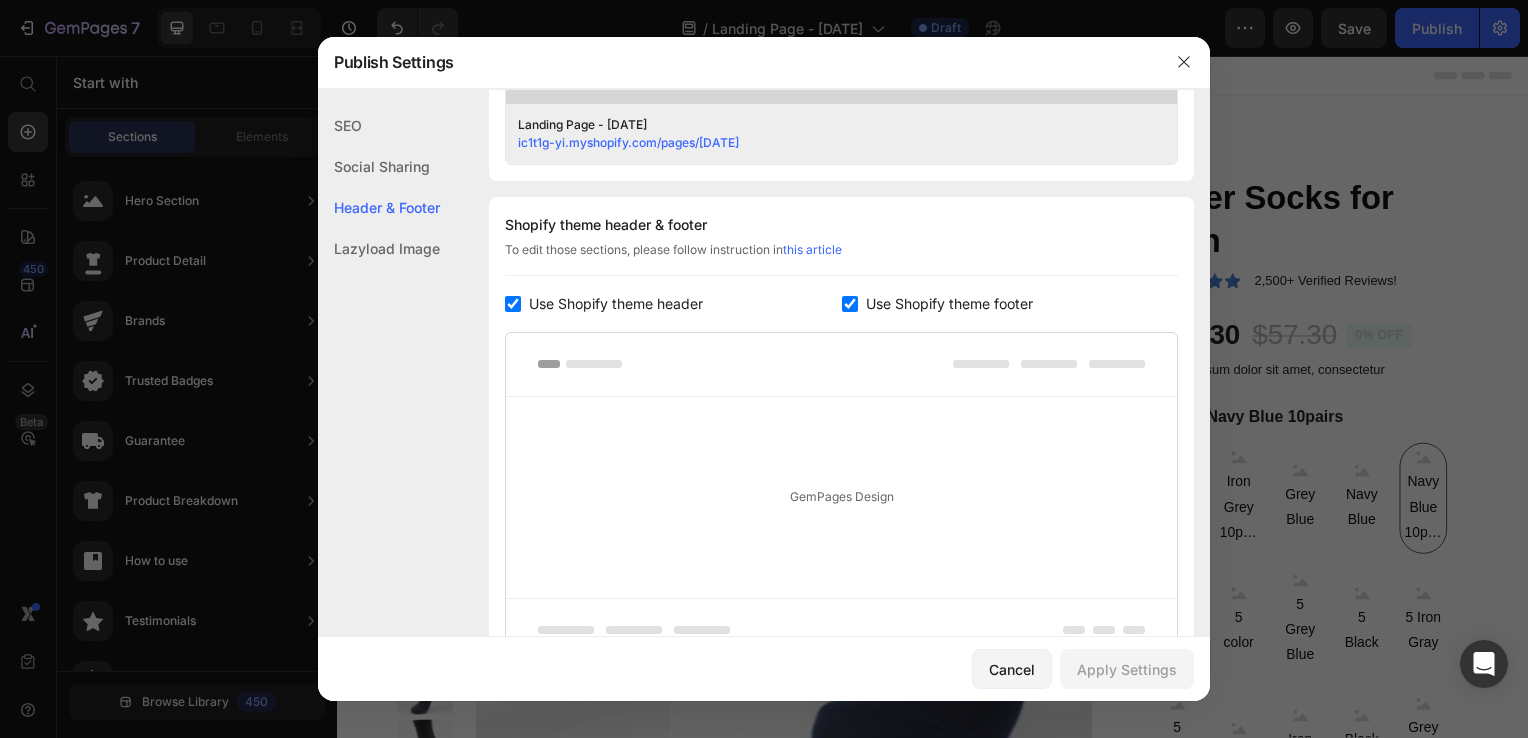 scroll, scrollTop: 936, scrollLeft: 0, axis: vertical 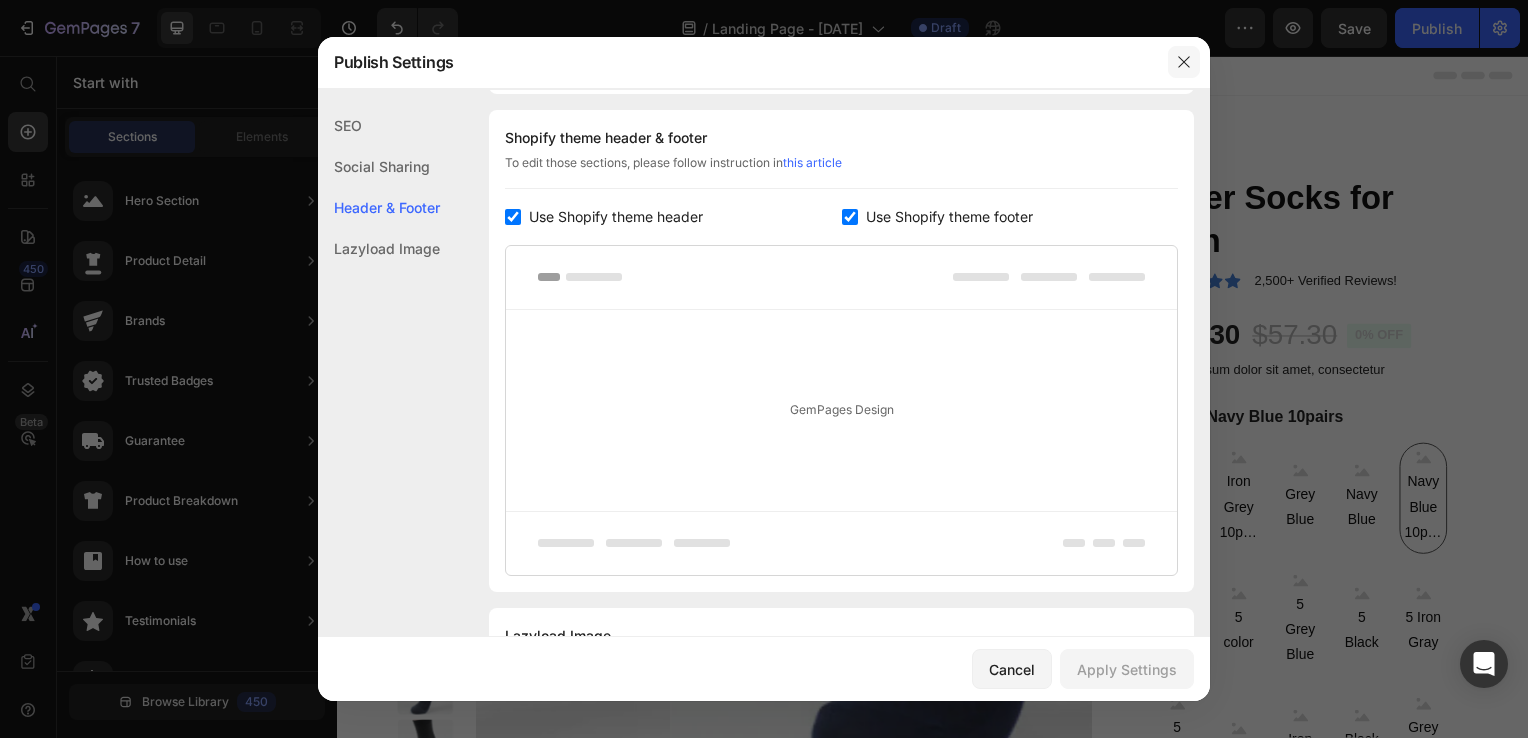 click at bounding box center [1184, 62] 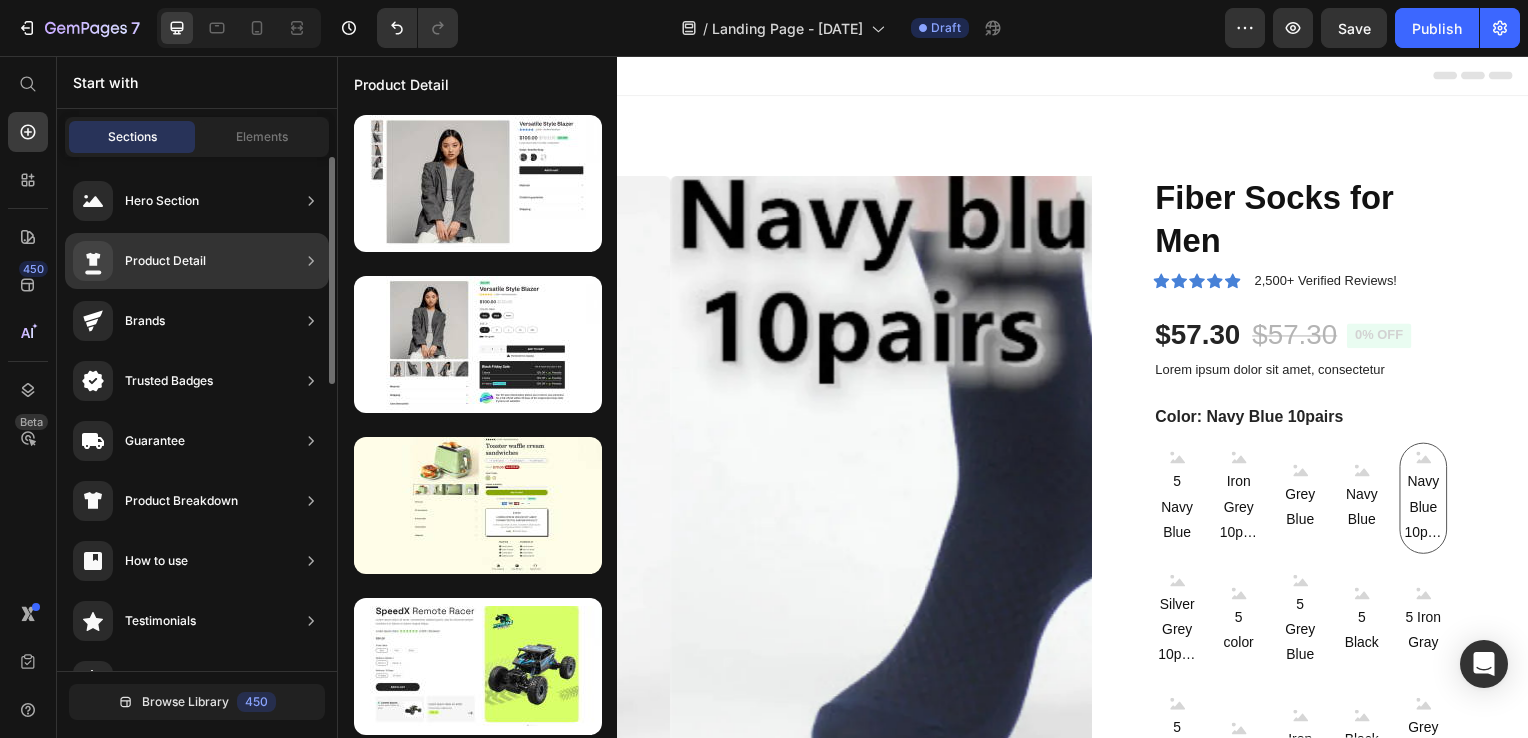 click on "Product Detail" 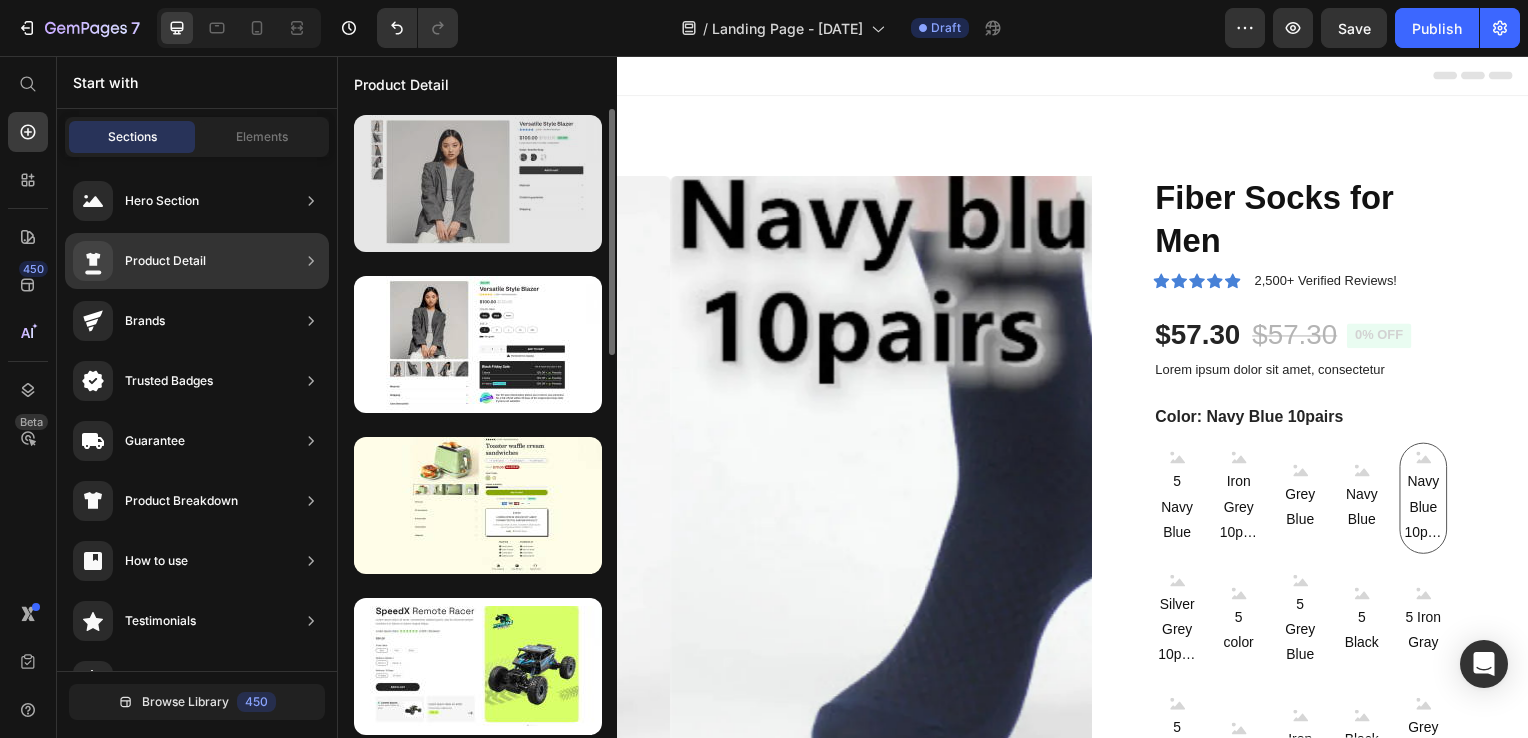 click at bounding box center [478, 183] 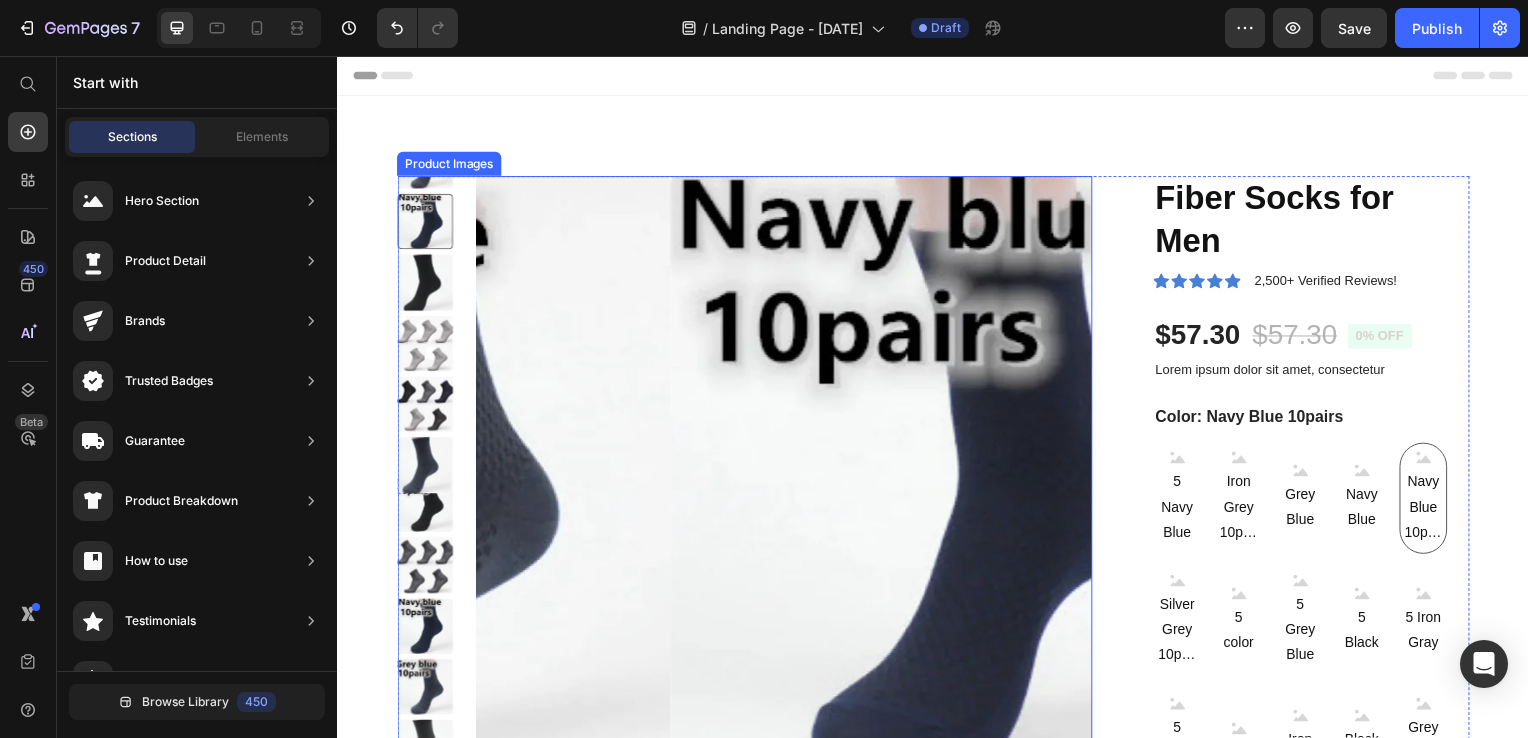 click at bounding box center (982, 487) 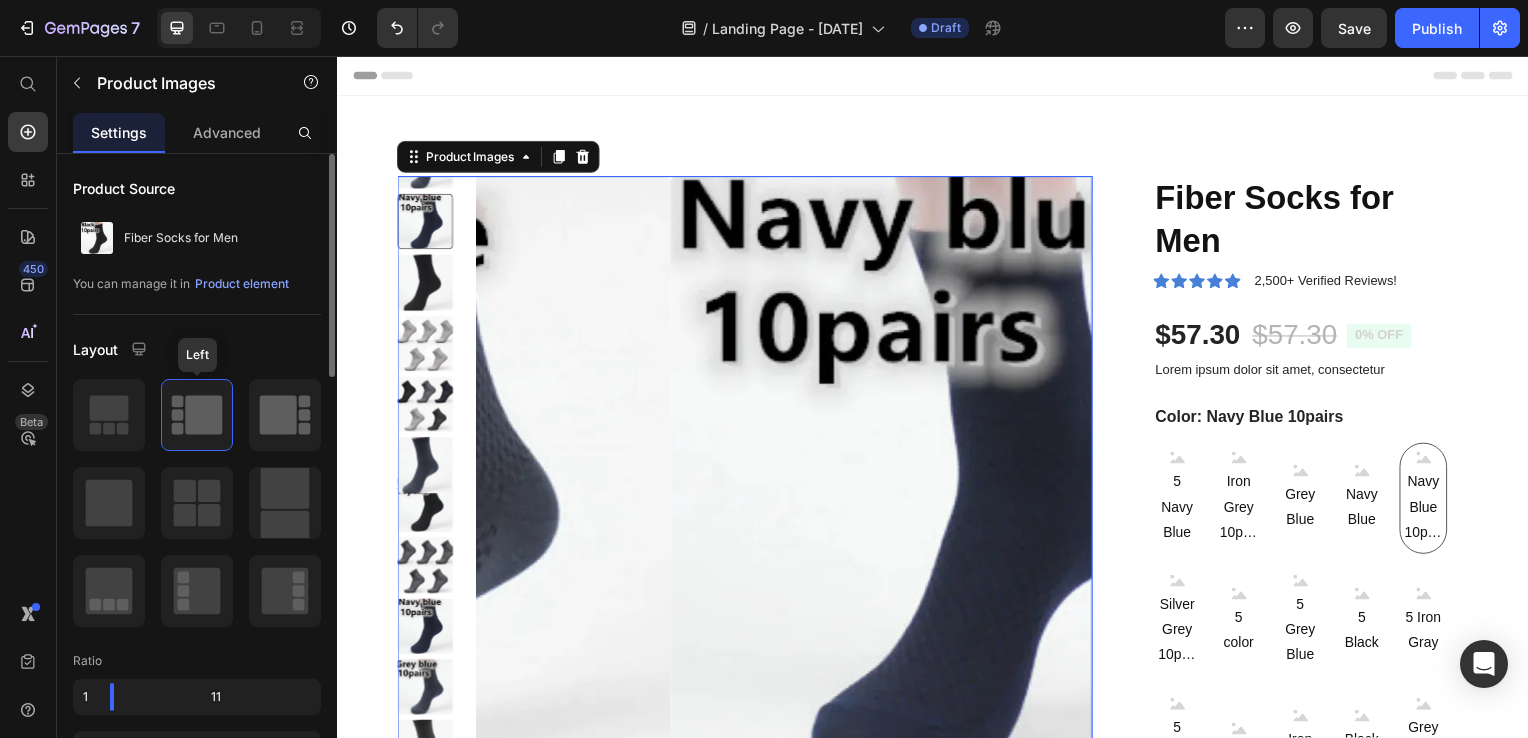 click 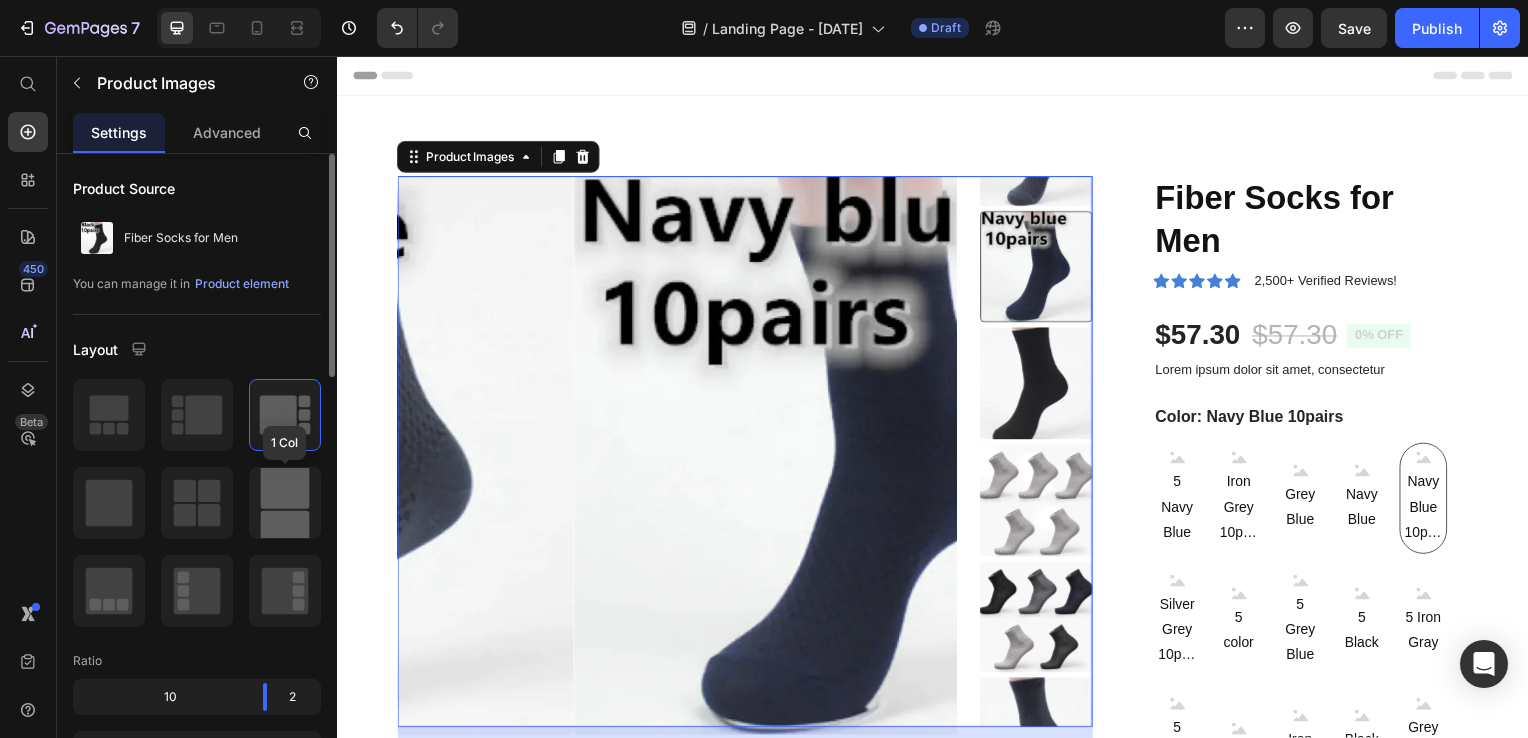 click 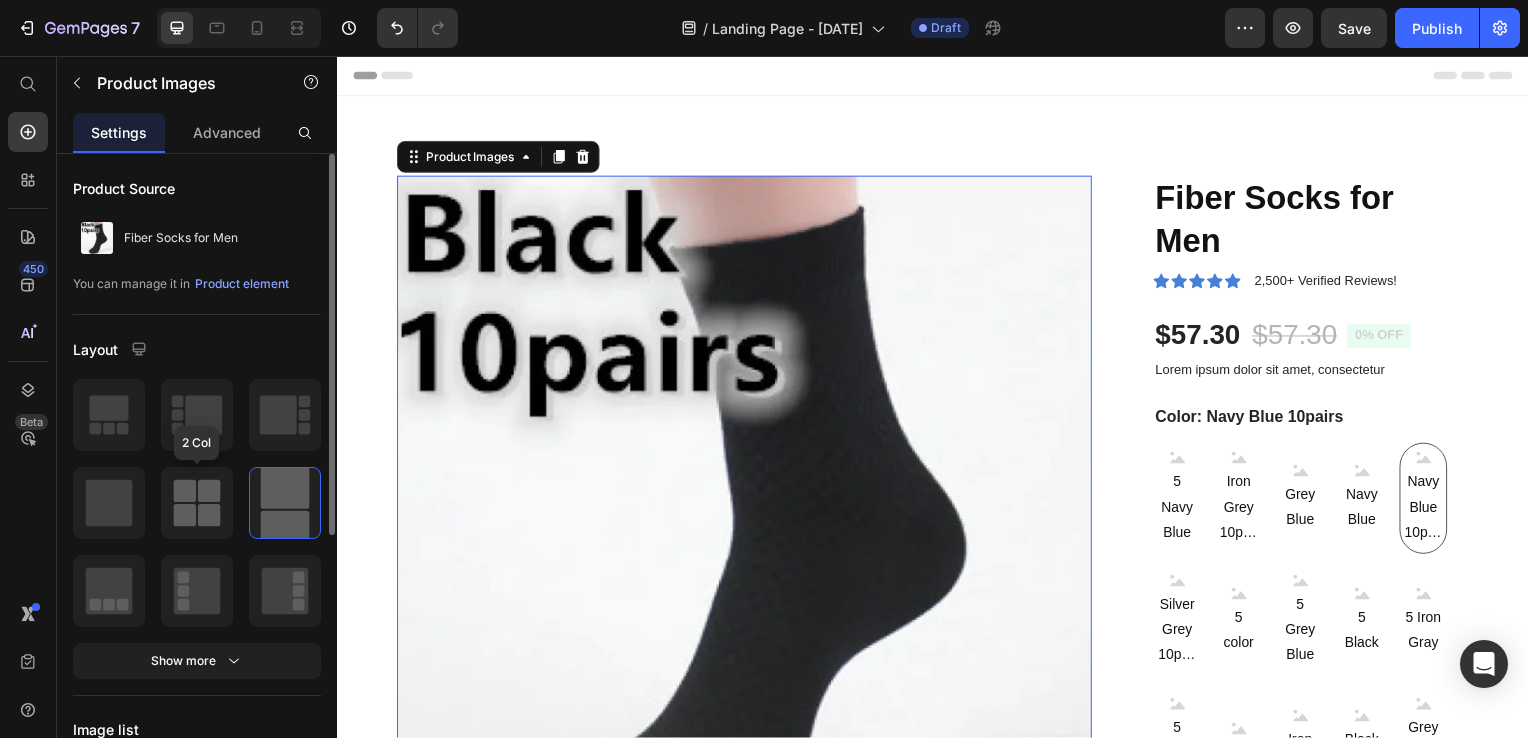 click 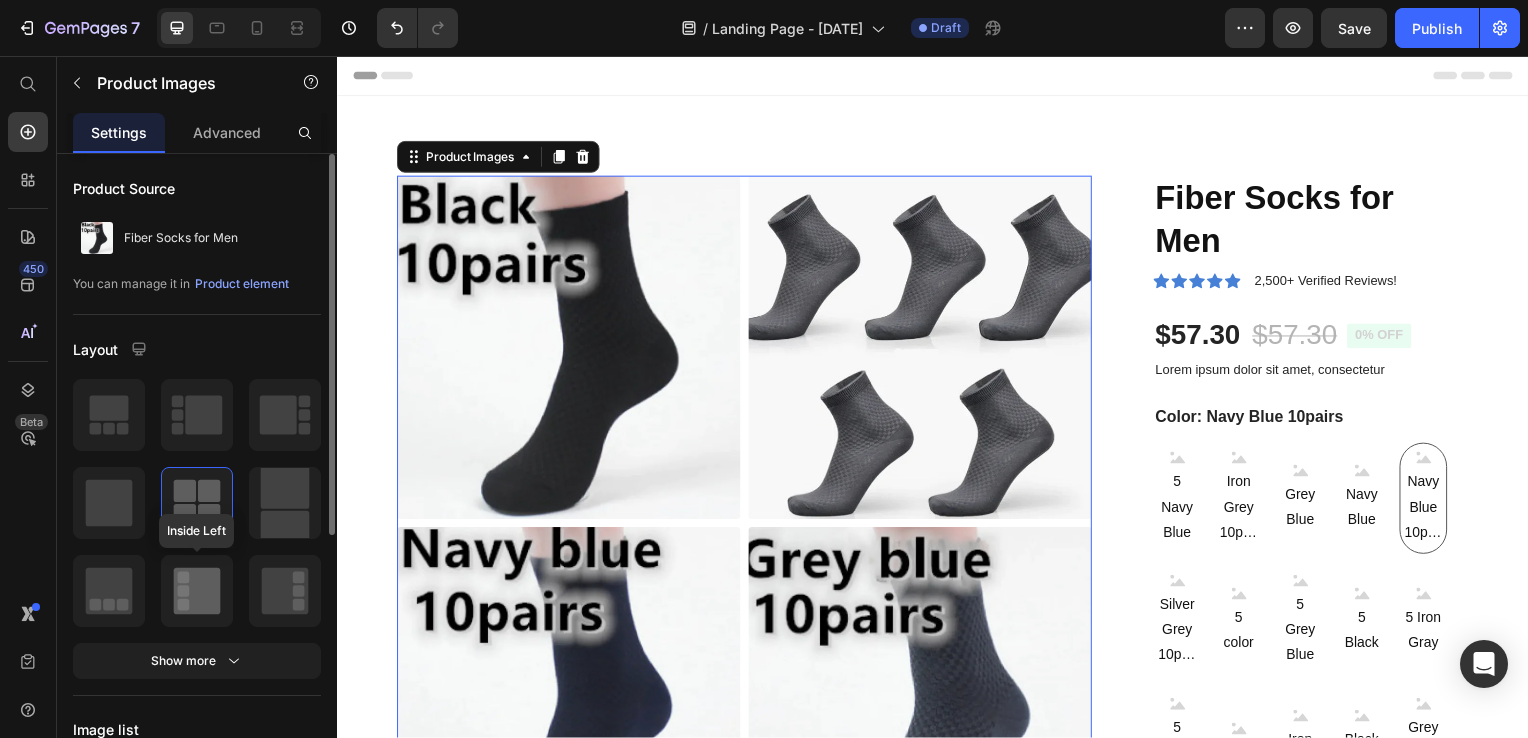 click 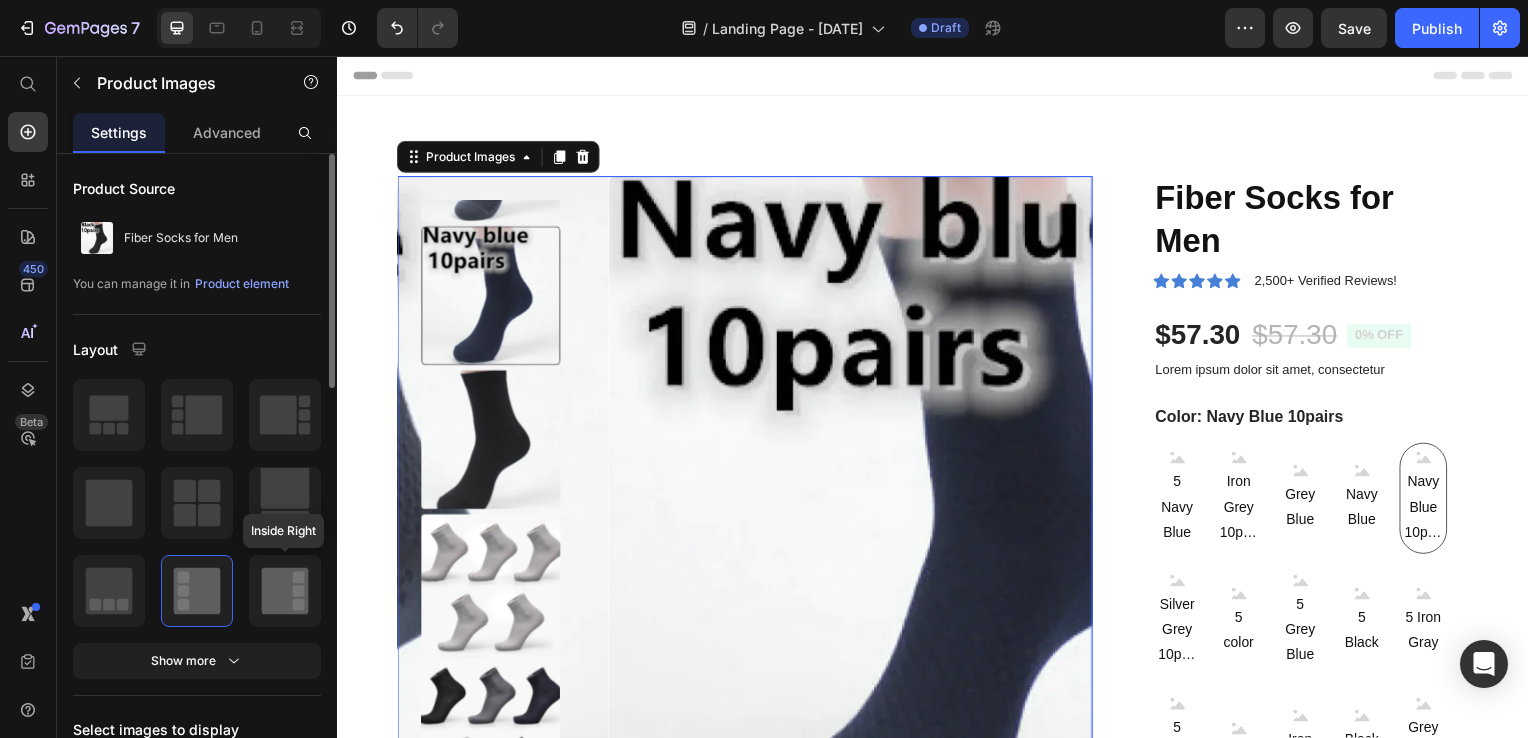 click 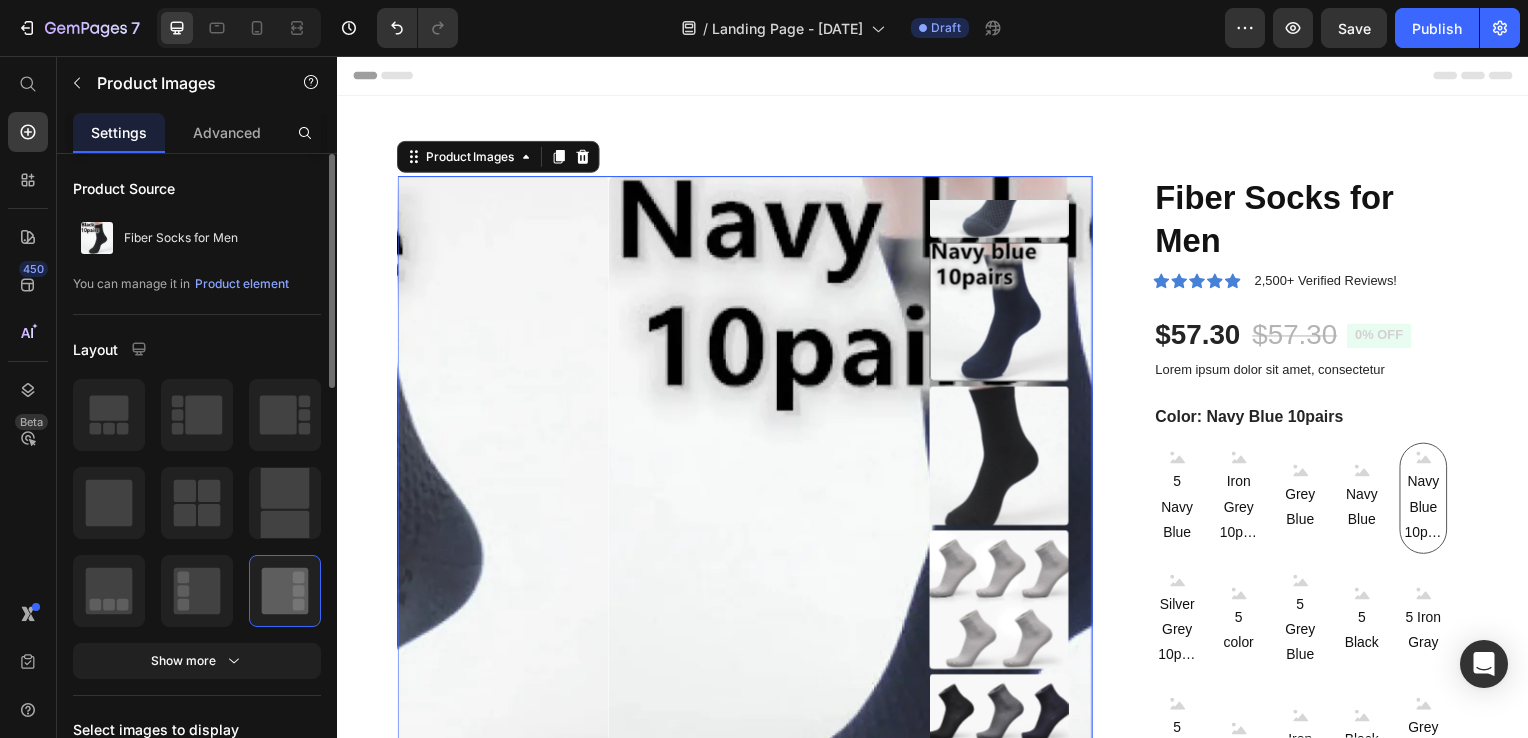 click 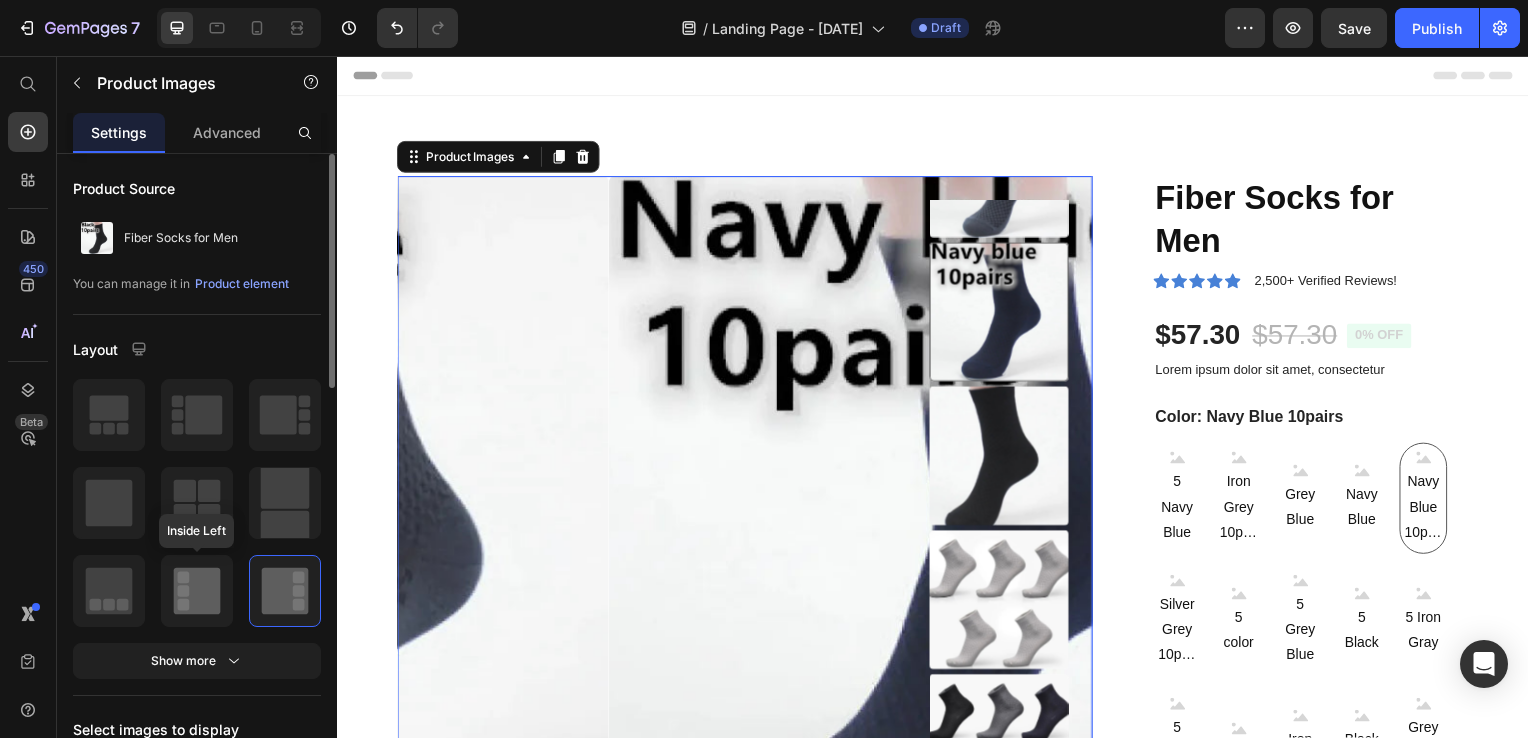 click 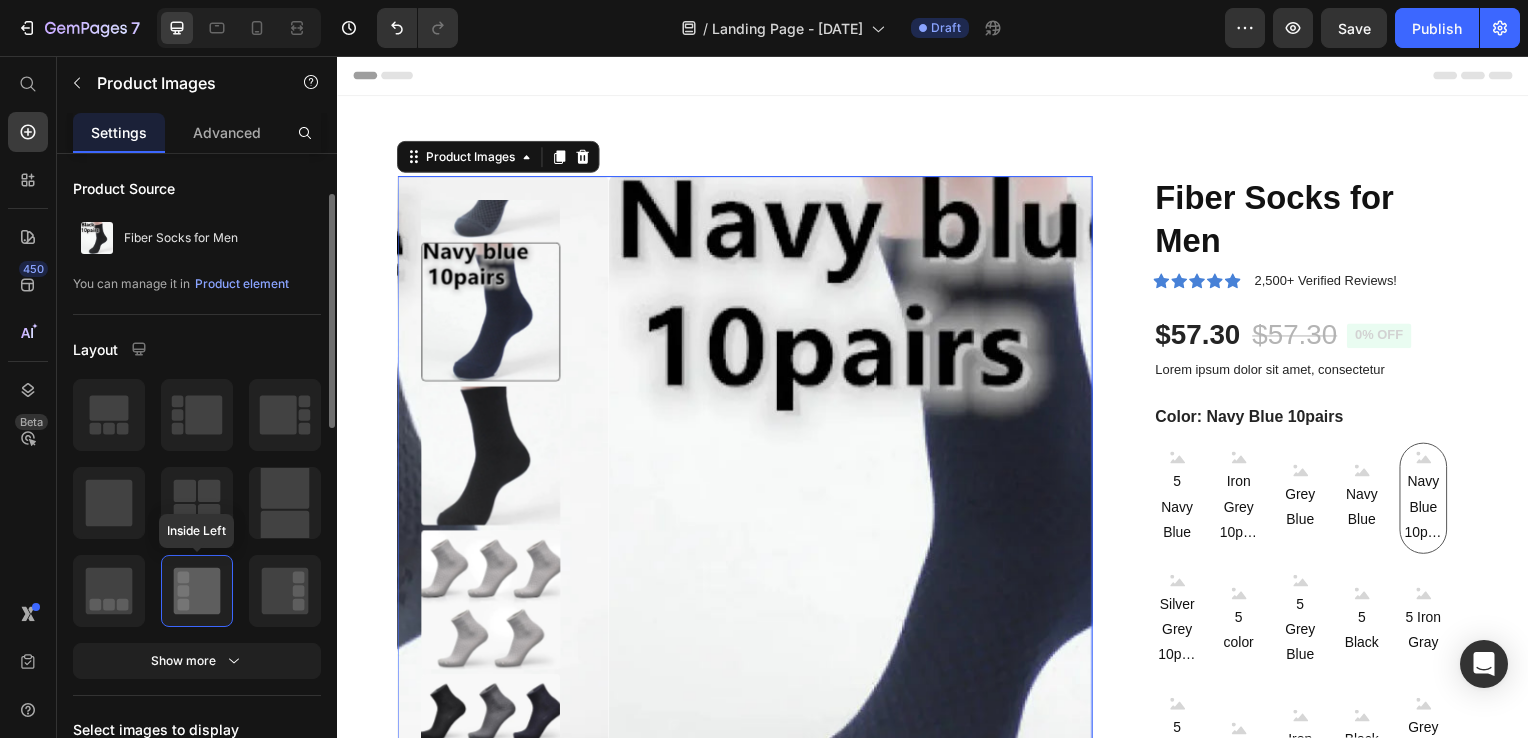 scroll, scrollTop: 30, scrollLeft: 0, axis: vertical 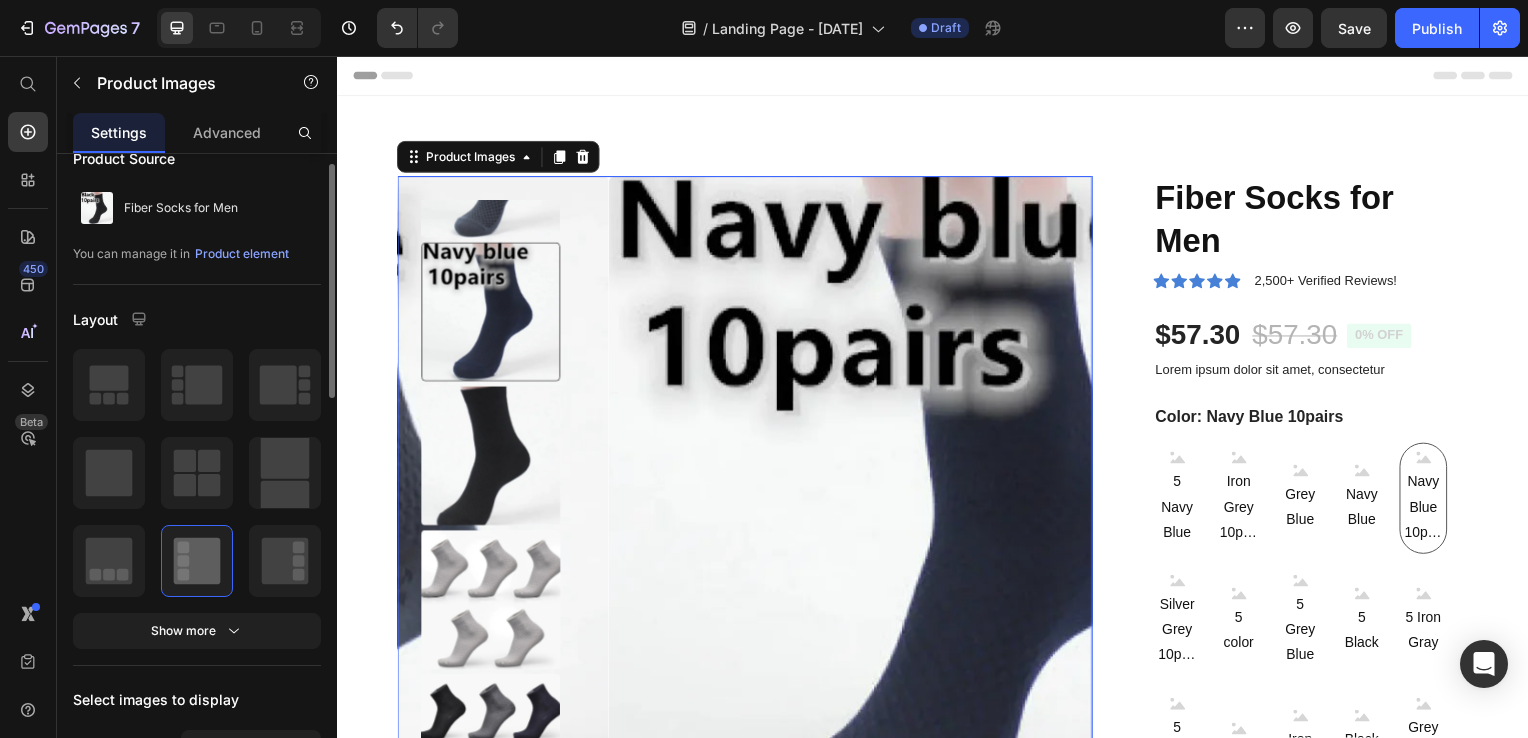 click on "Layout Show more" 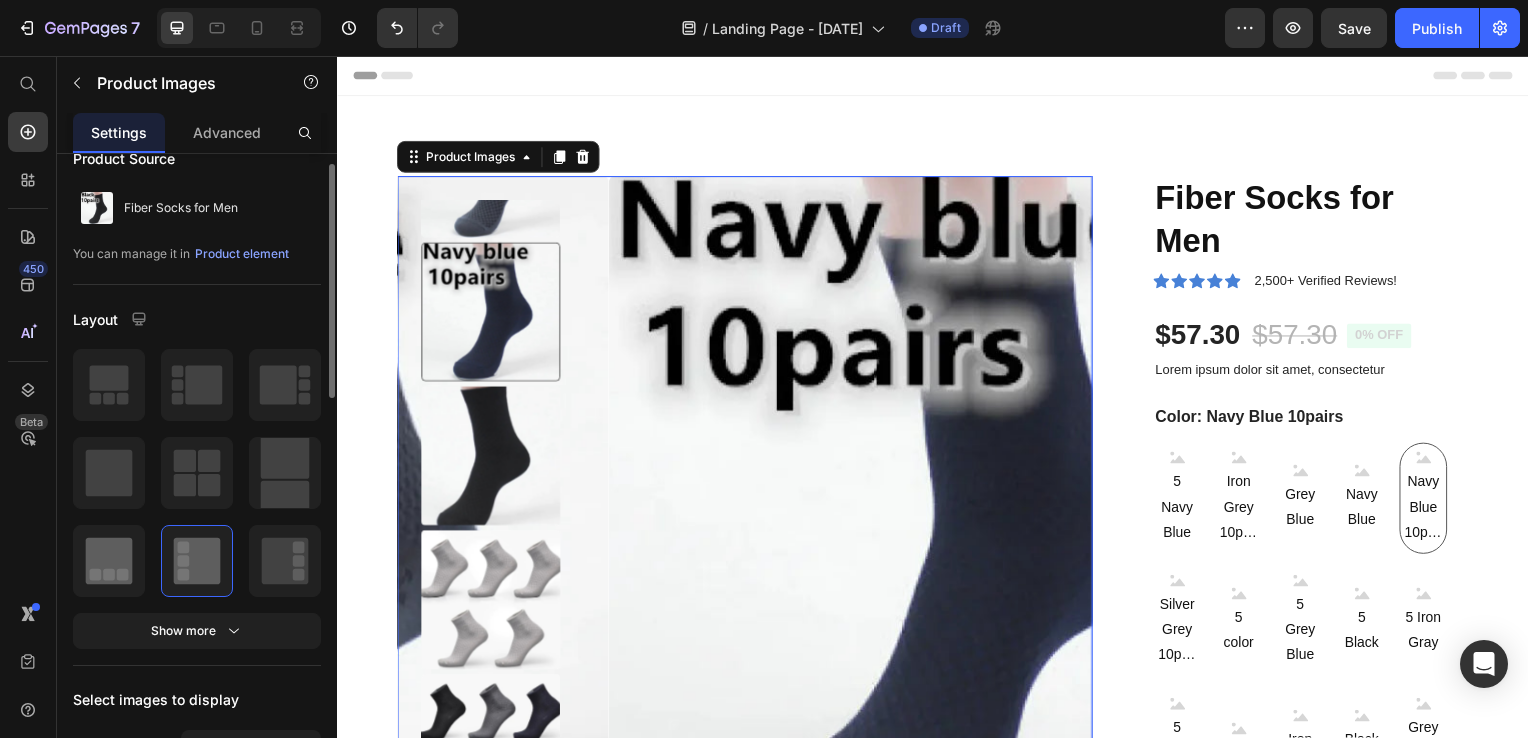 click 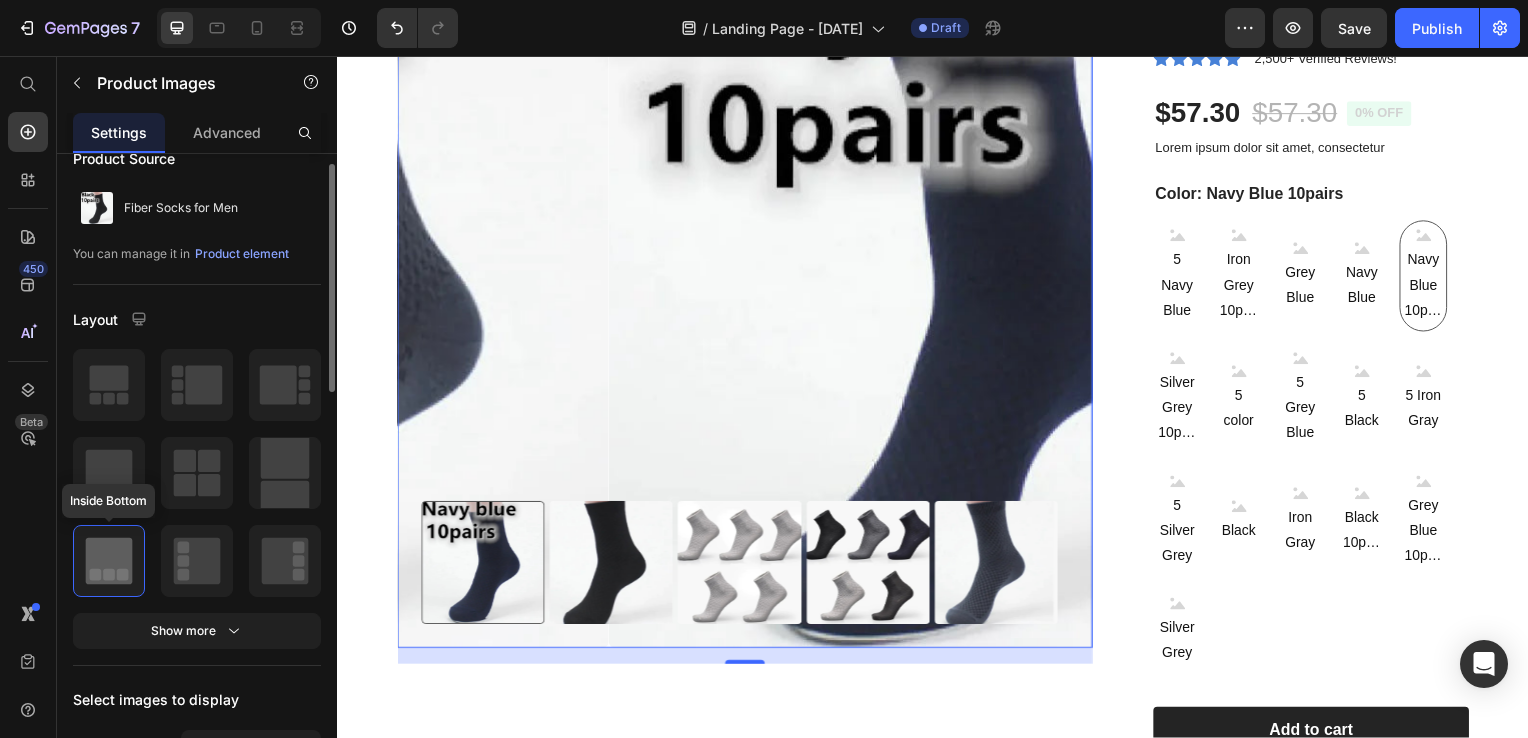 scroll, scrollTop: 225, scrollLeft: 0, axis: vertical 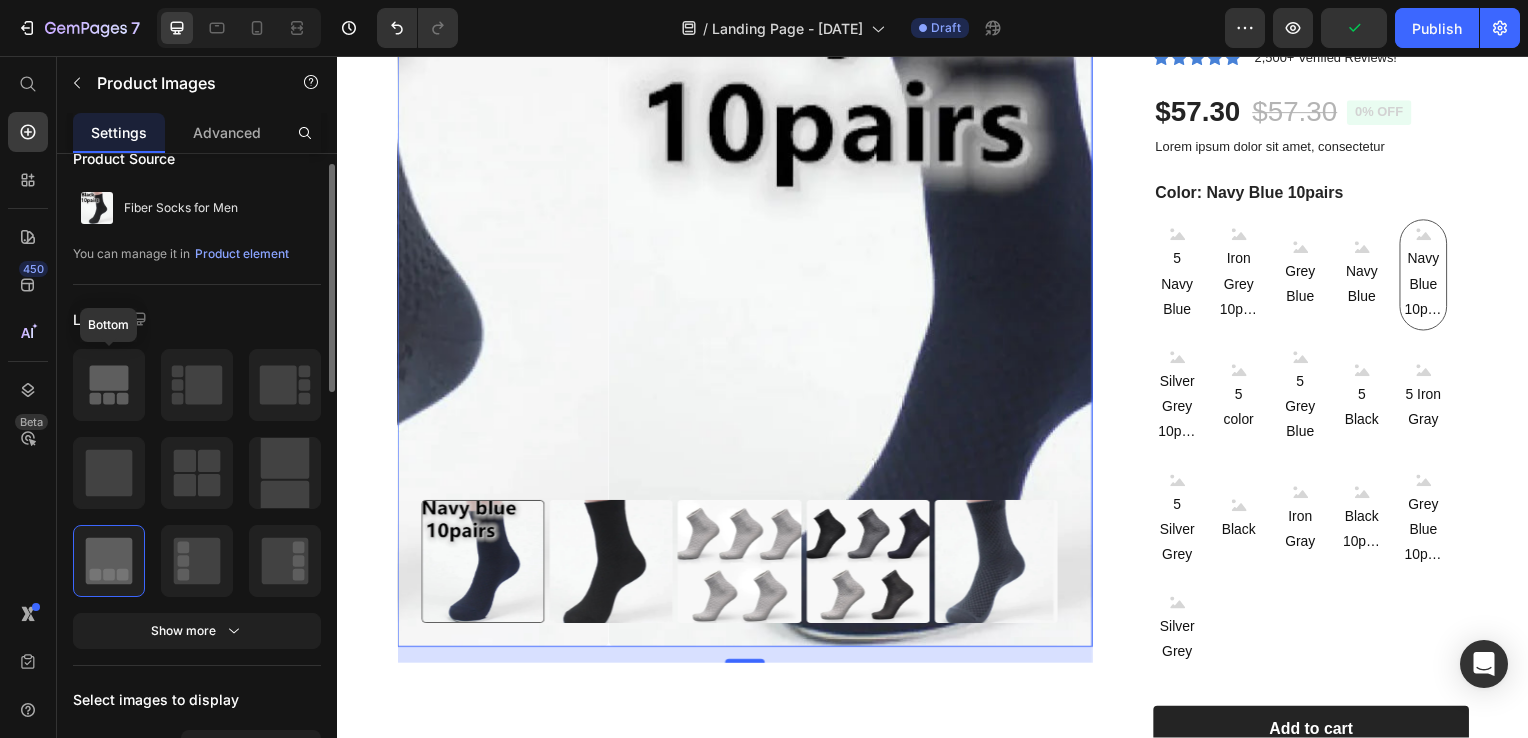 click 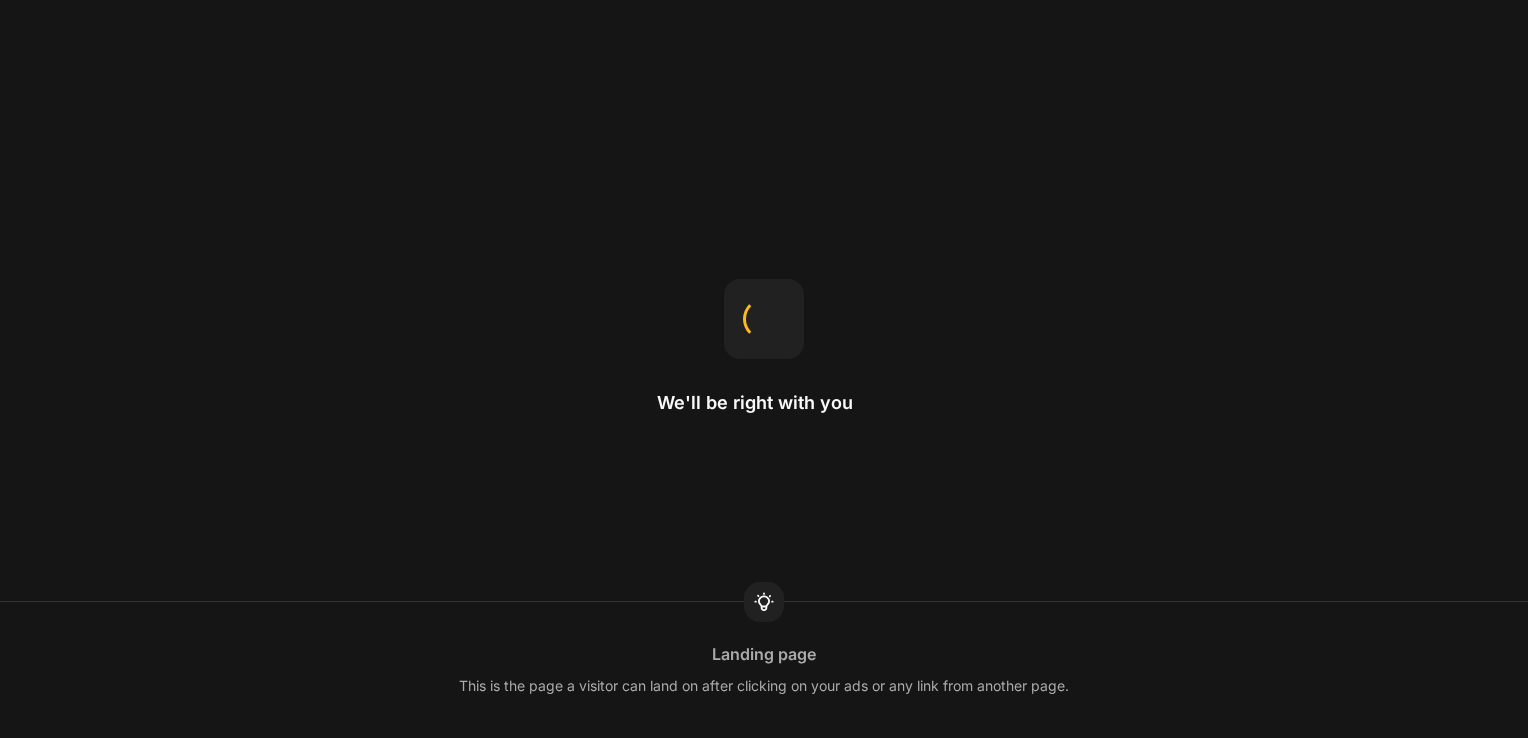scroll, scrollTop: 0, scrollLeft: 0, axis: both 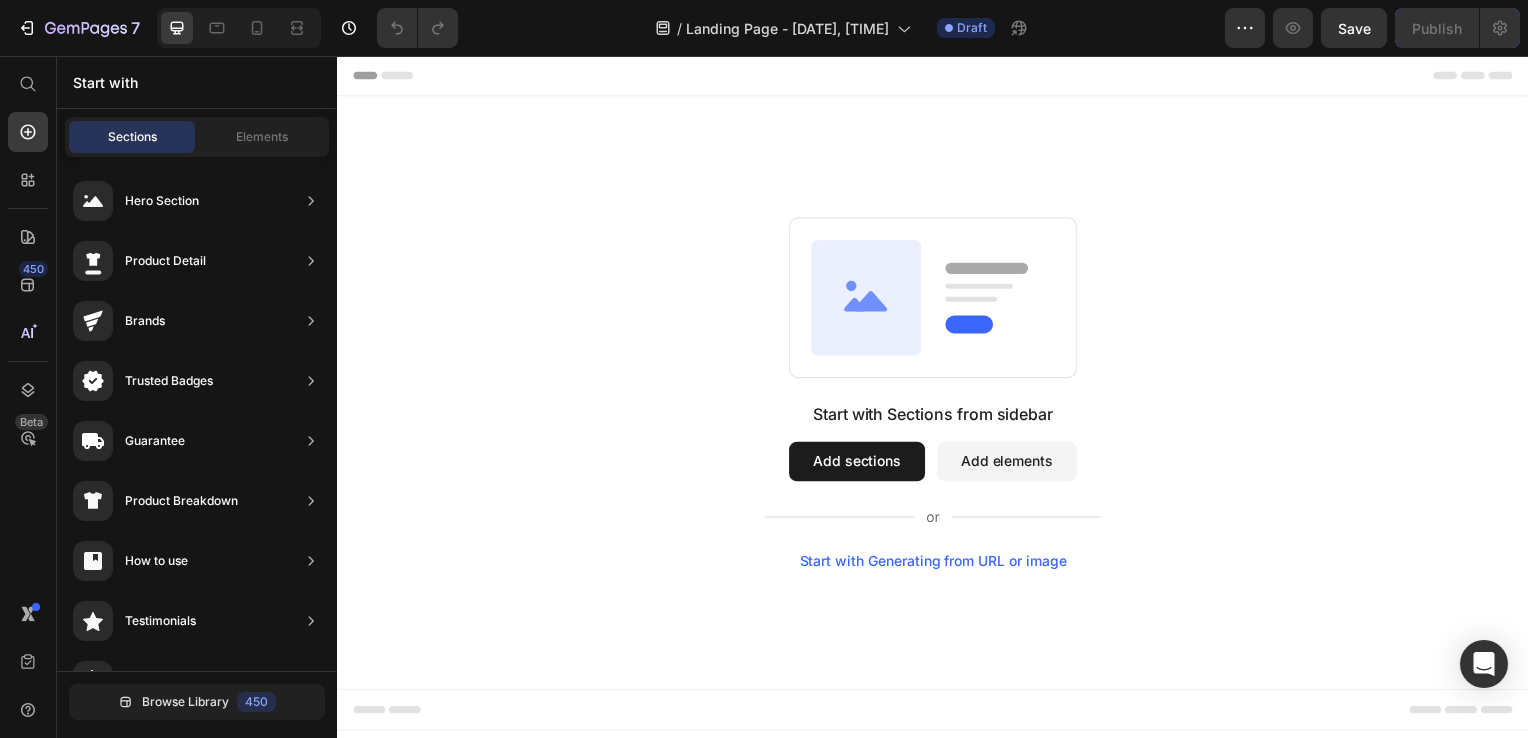 click on "Add sections" at bounding box center [860, 465] 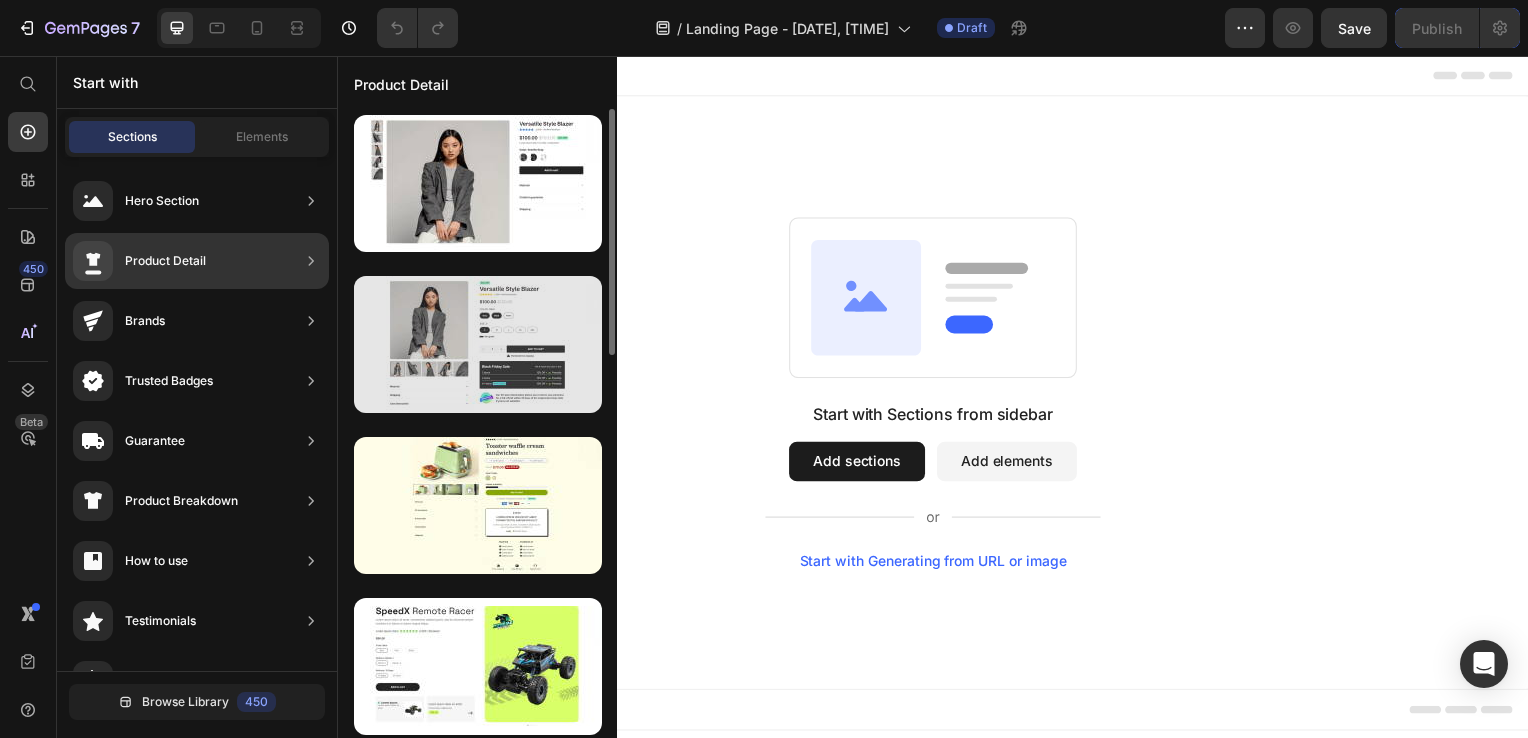 click at bounding box center [478, 344] 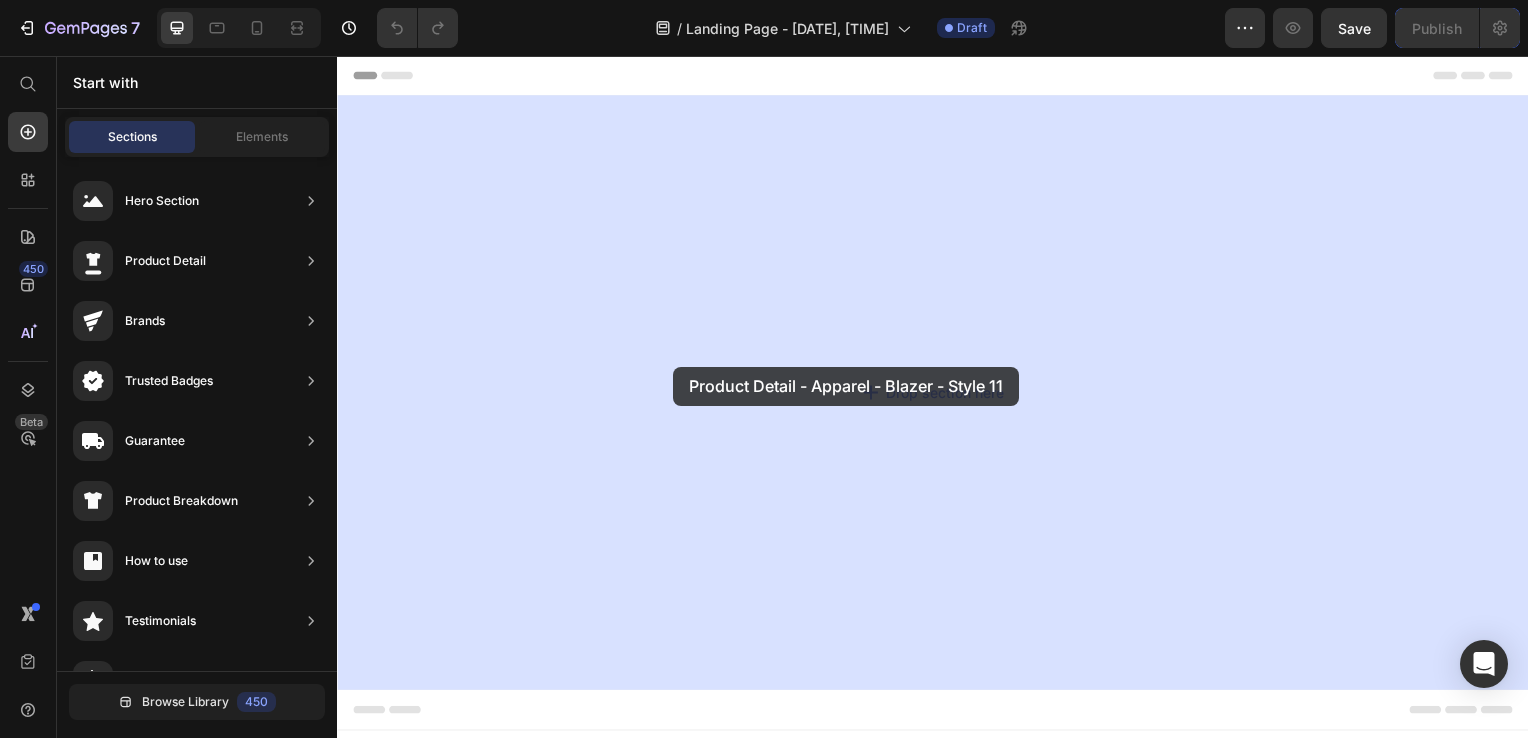 drag, startPoint x: 779, startPoint y: 421, endPoint x: 678, endPoint y: 369, distance: 113.600174 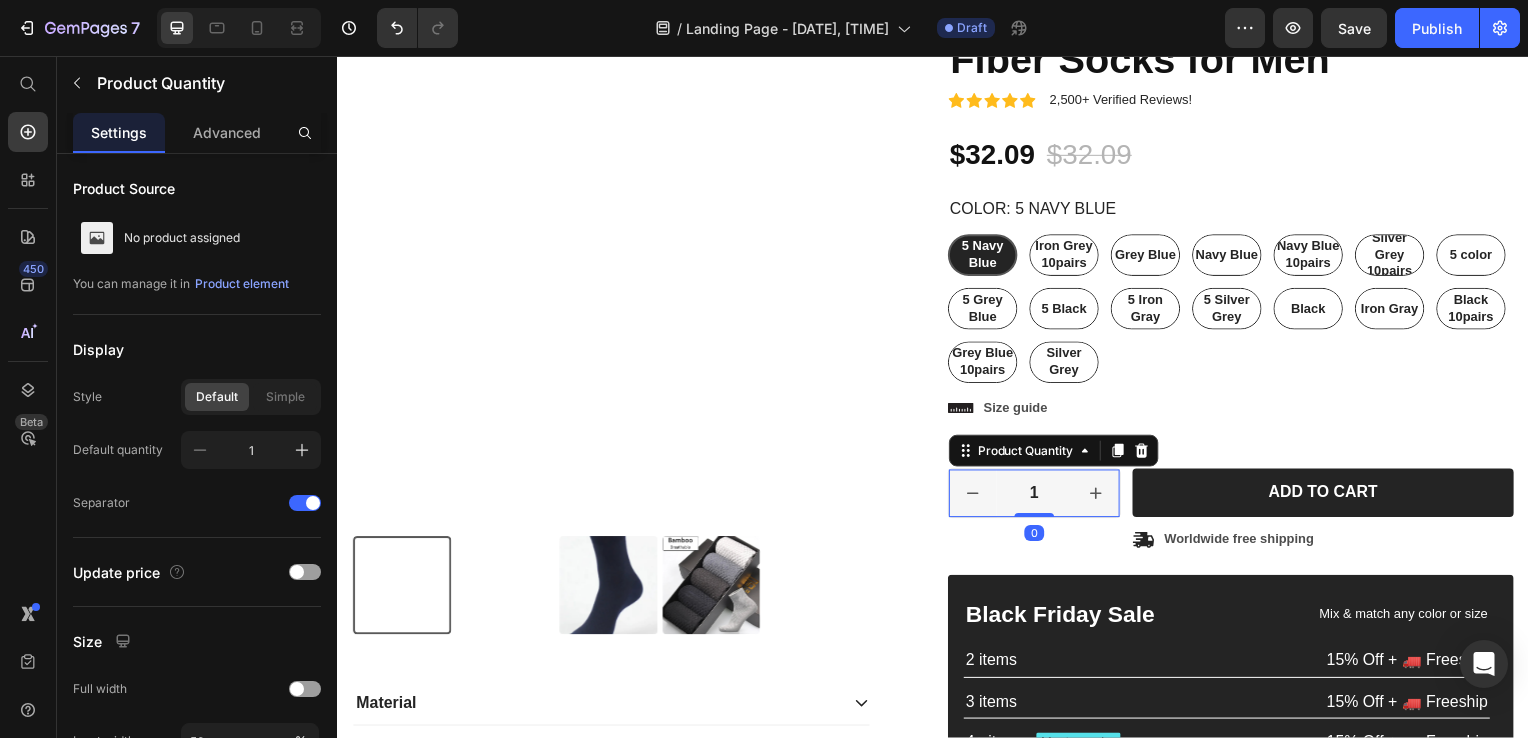 scroll, scrollTop: 190, scrollLeft: 0, axis: vertical 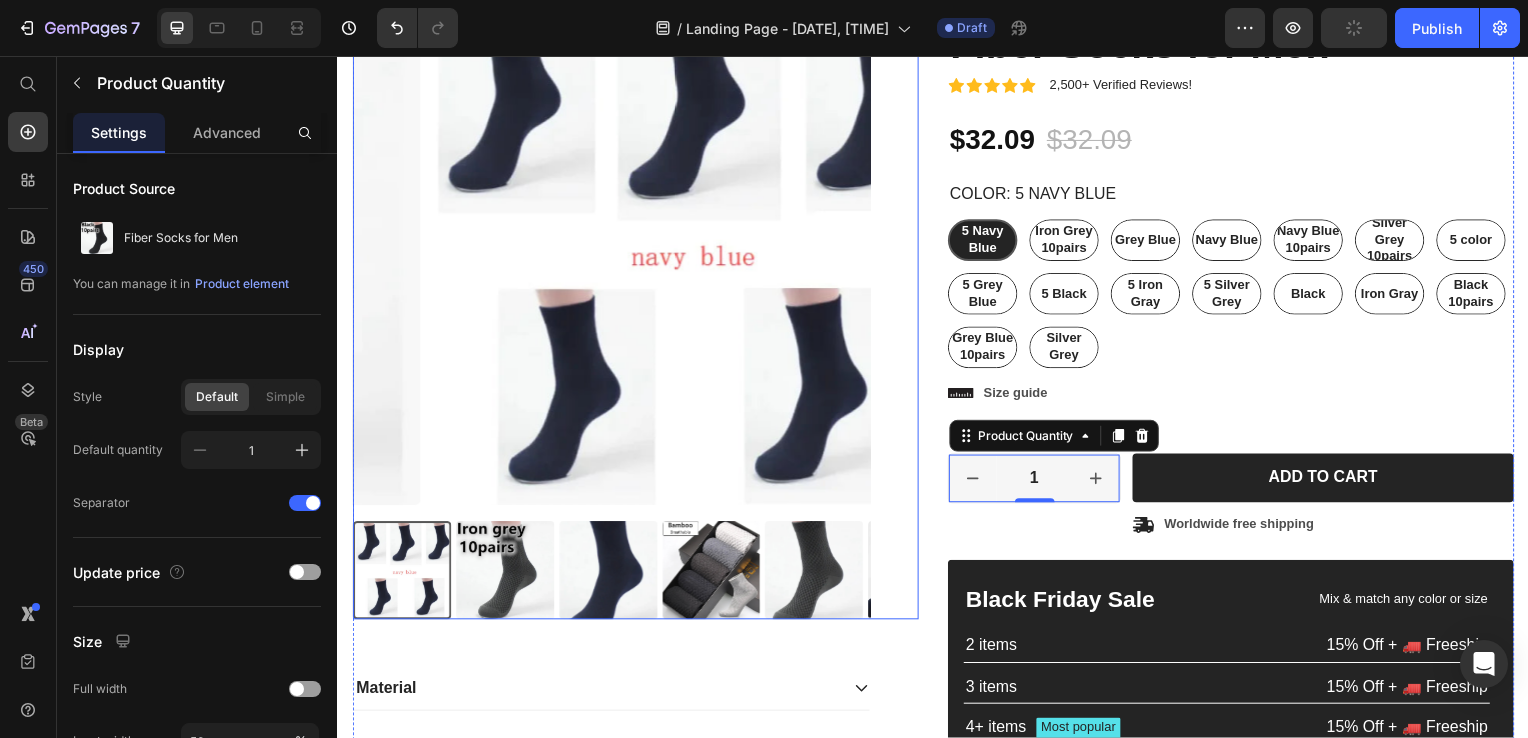 click at bounding box center (505, 574) 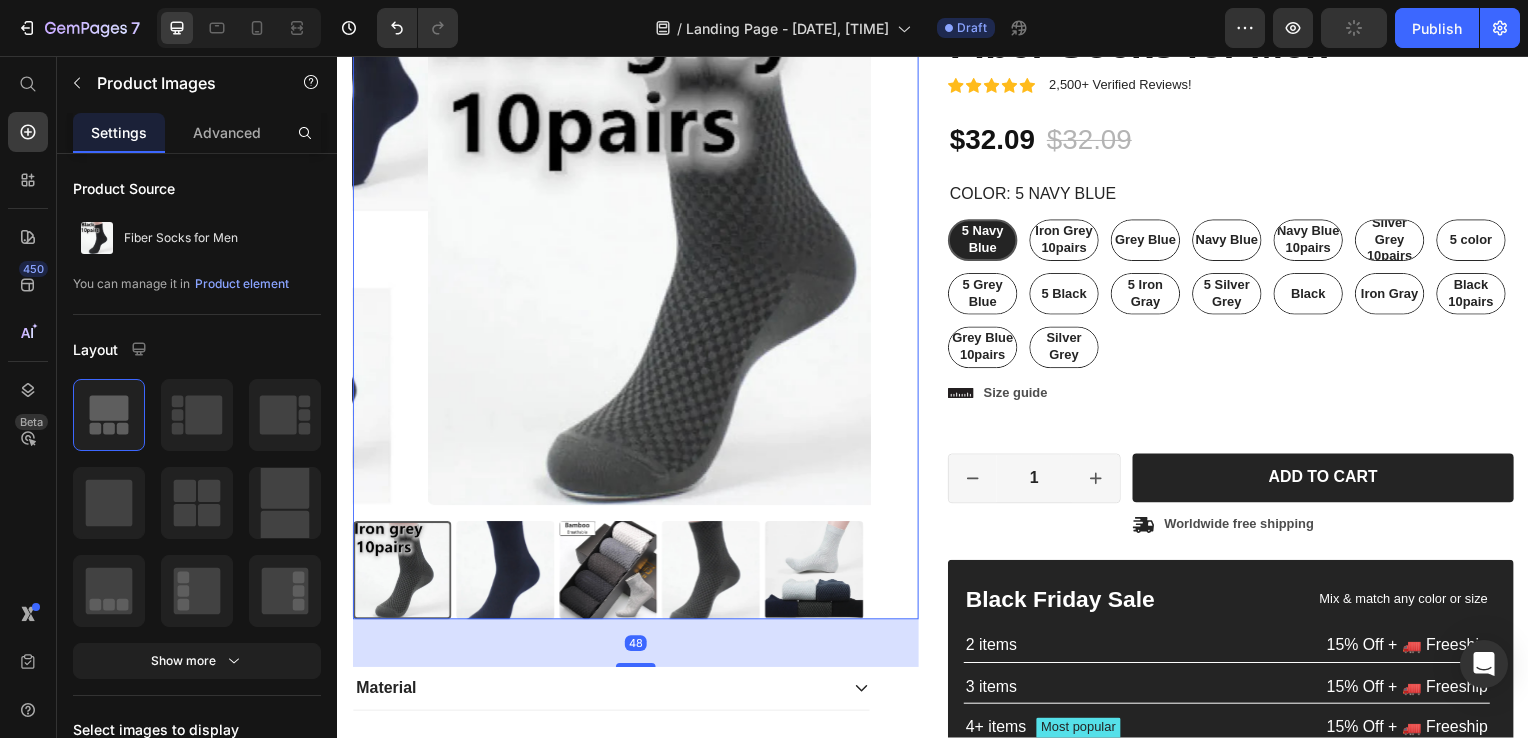 click at bounding box center [609, 574] 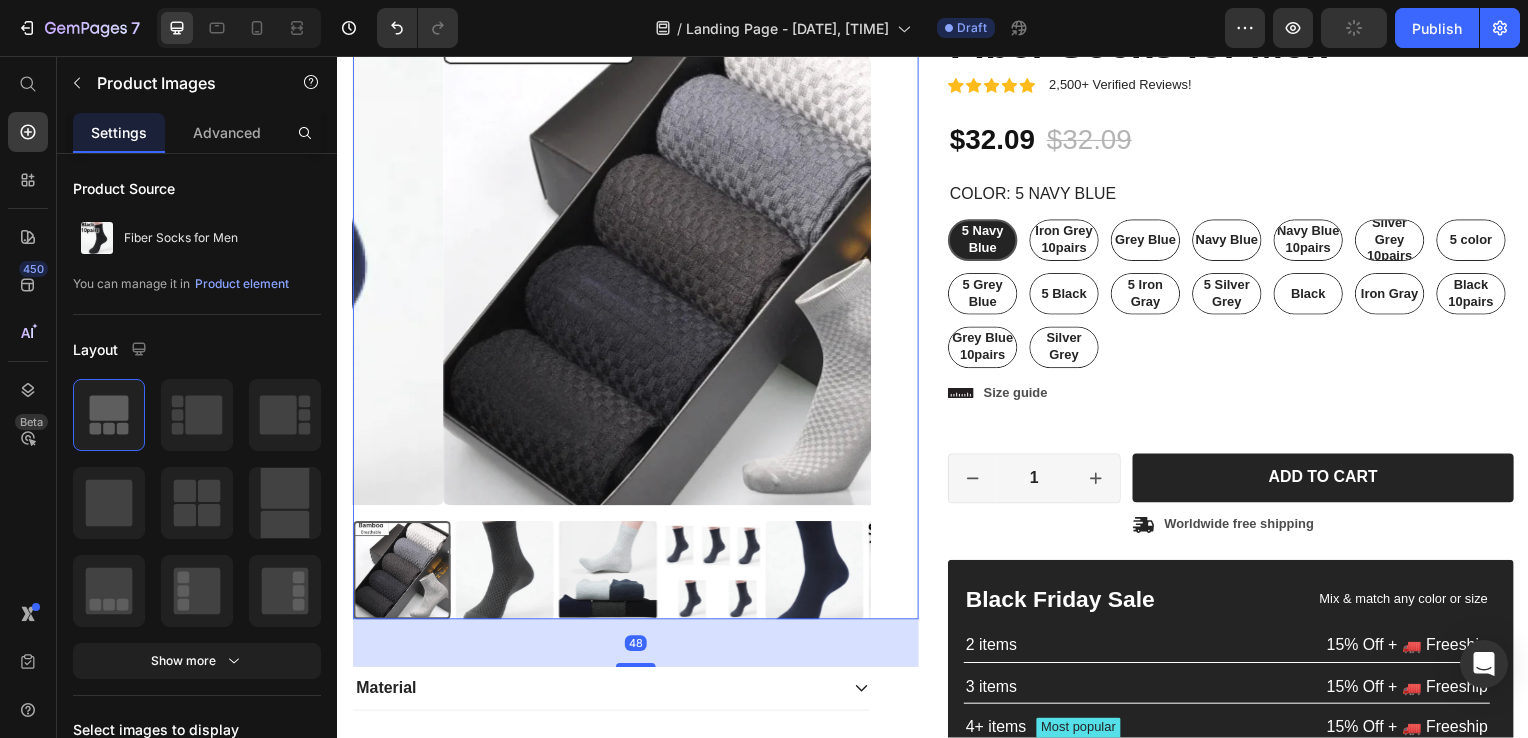click at bounding box center (609, 574) 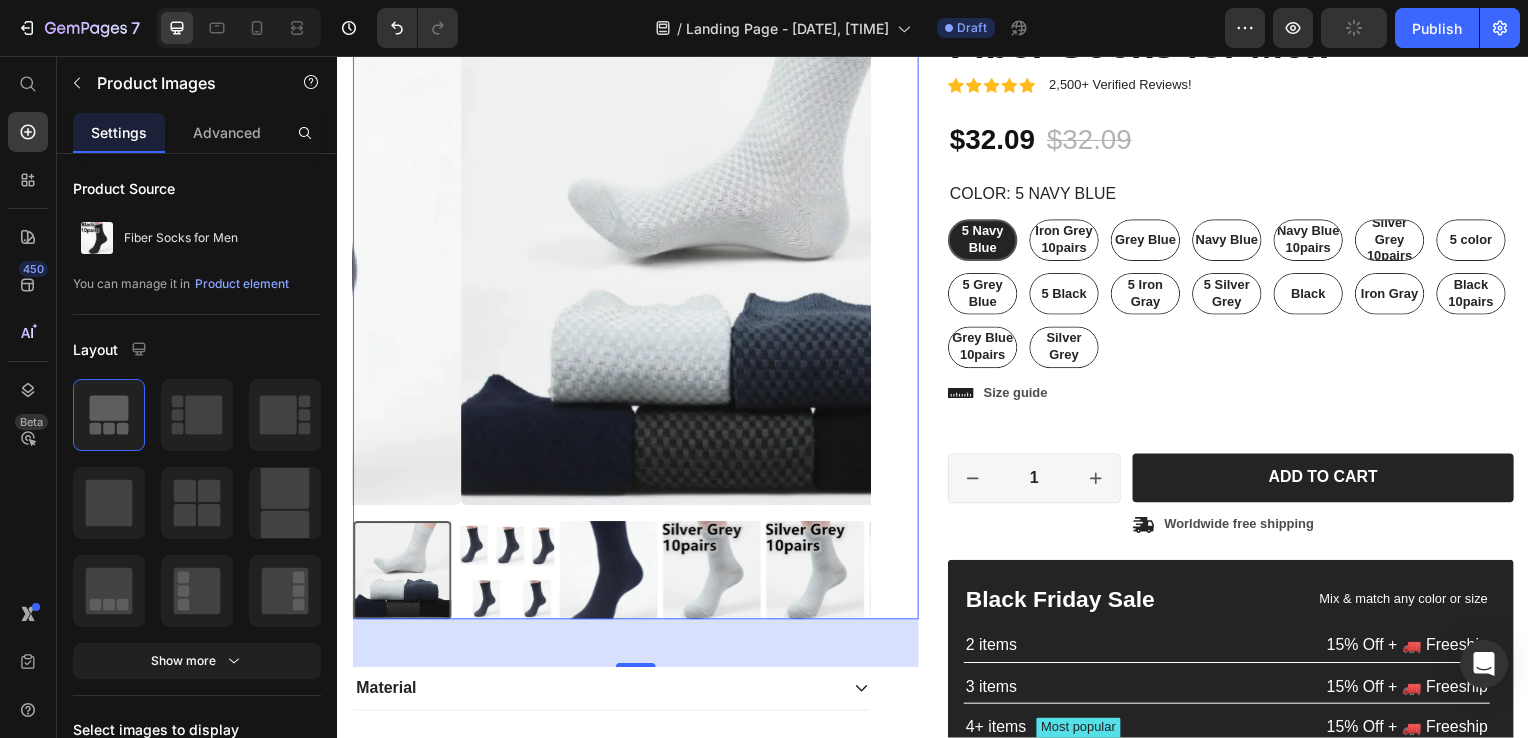 click at bounding box center [609, 574] 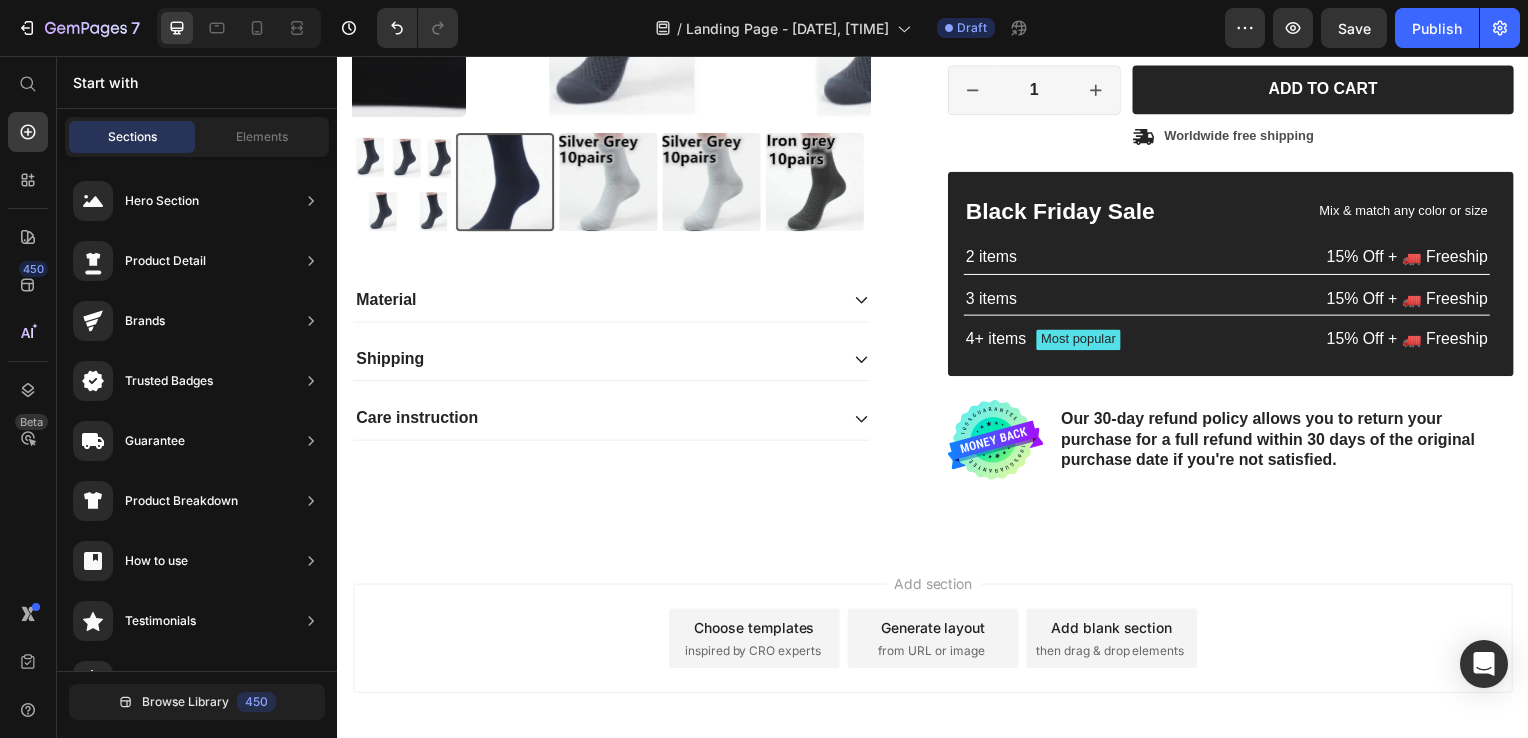 scroll, scrollTop: 584, scrollLeft: 0, axis: vertical 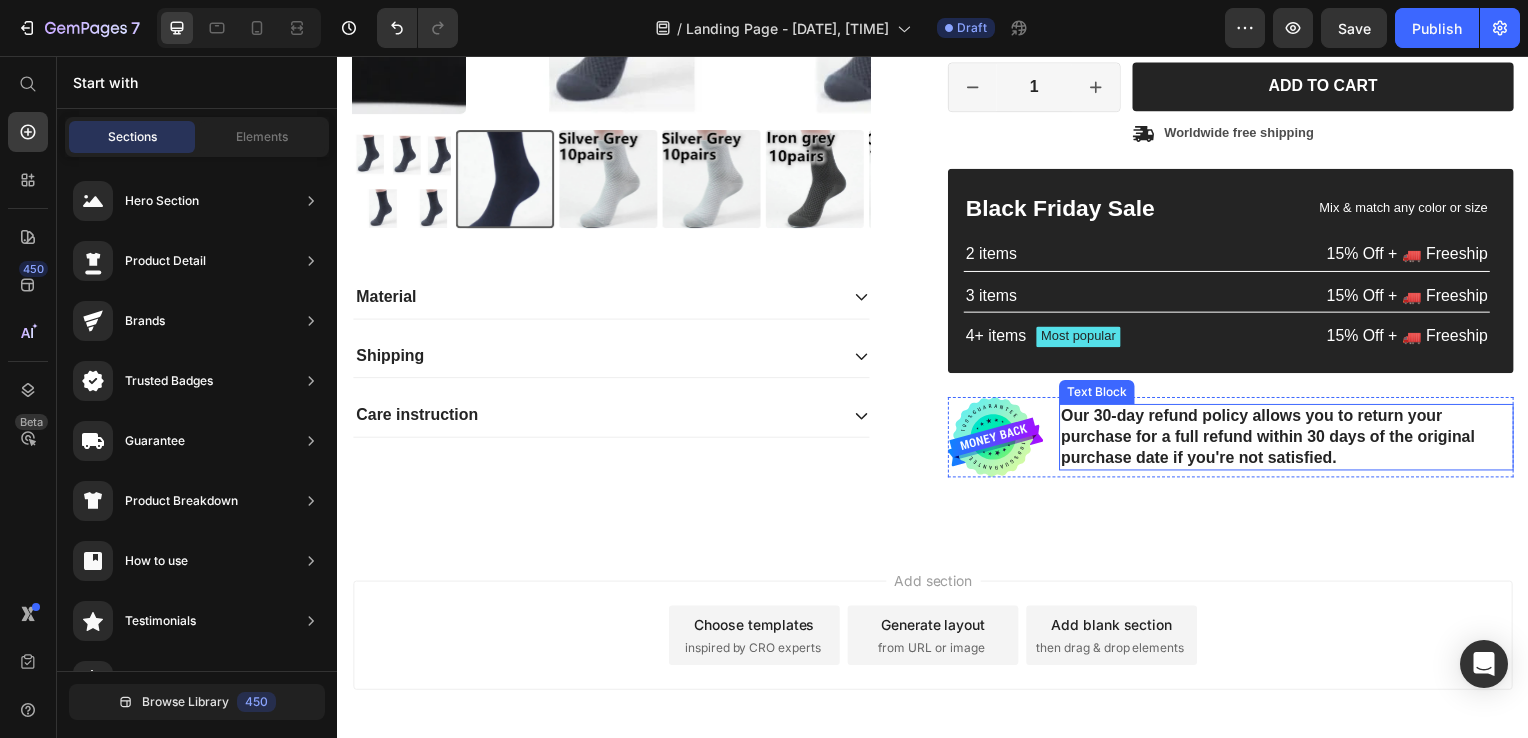 click on "Our 30-day refund policy allows you to return your purchase for a full refund within 30 days of the original purchase date if you're not satisfied." at bounding box center (1293, 440) 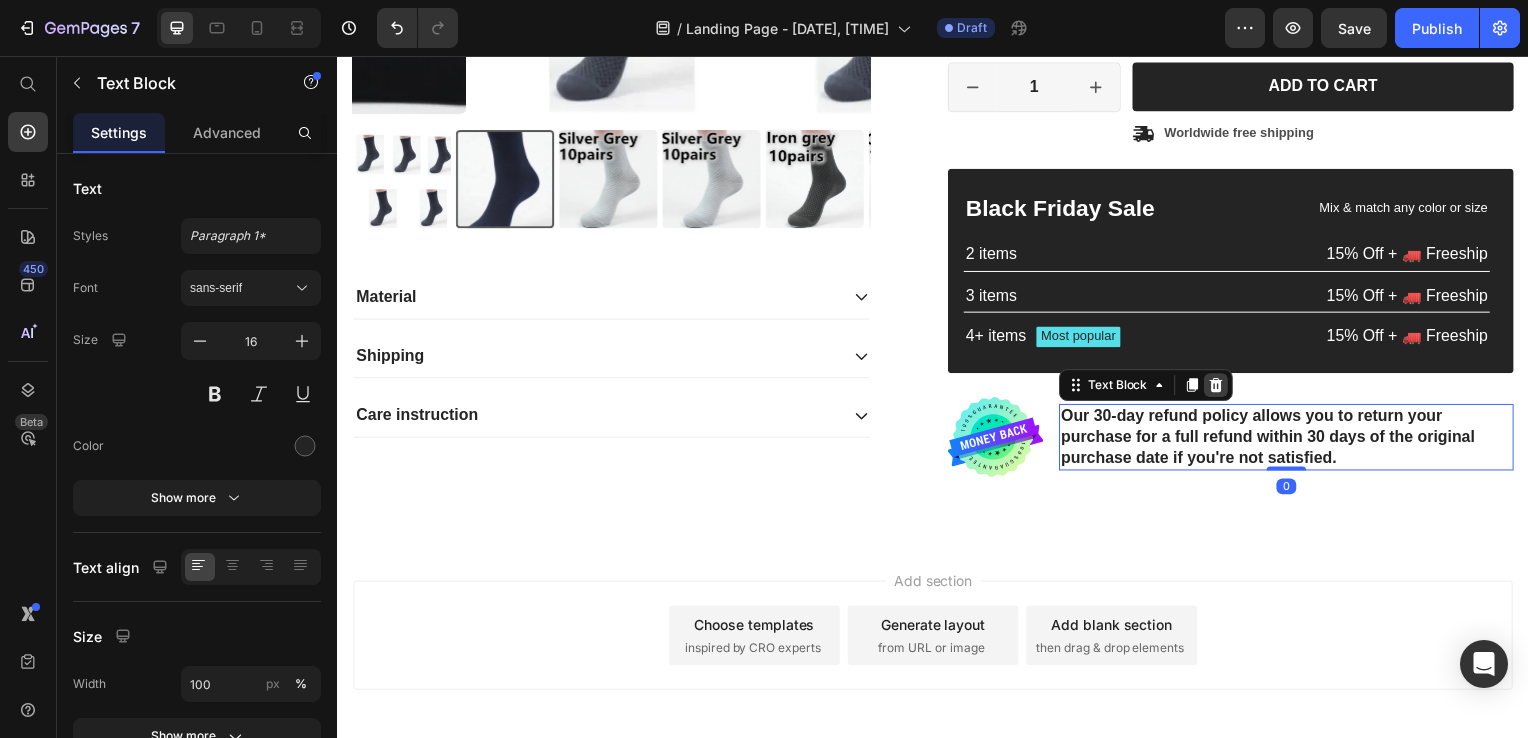 click 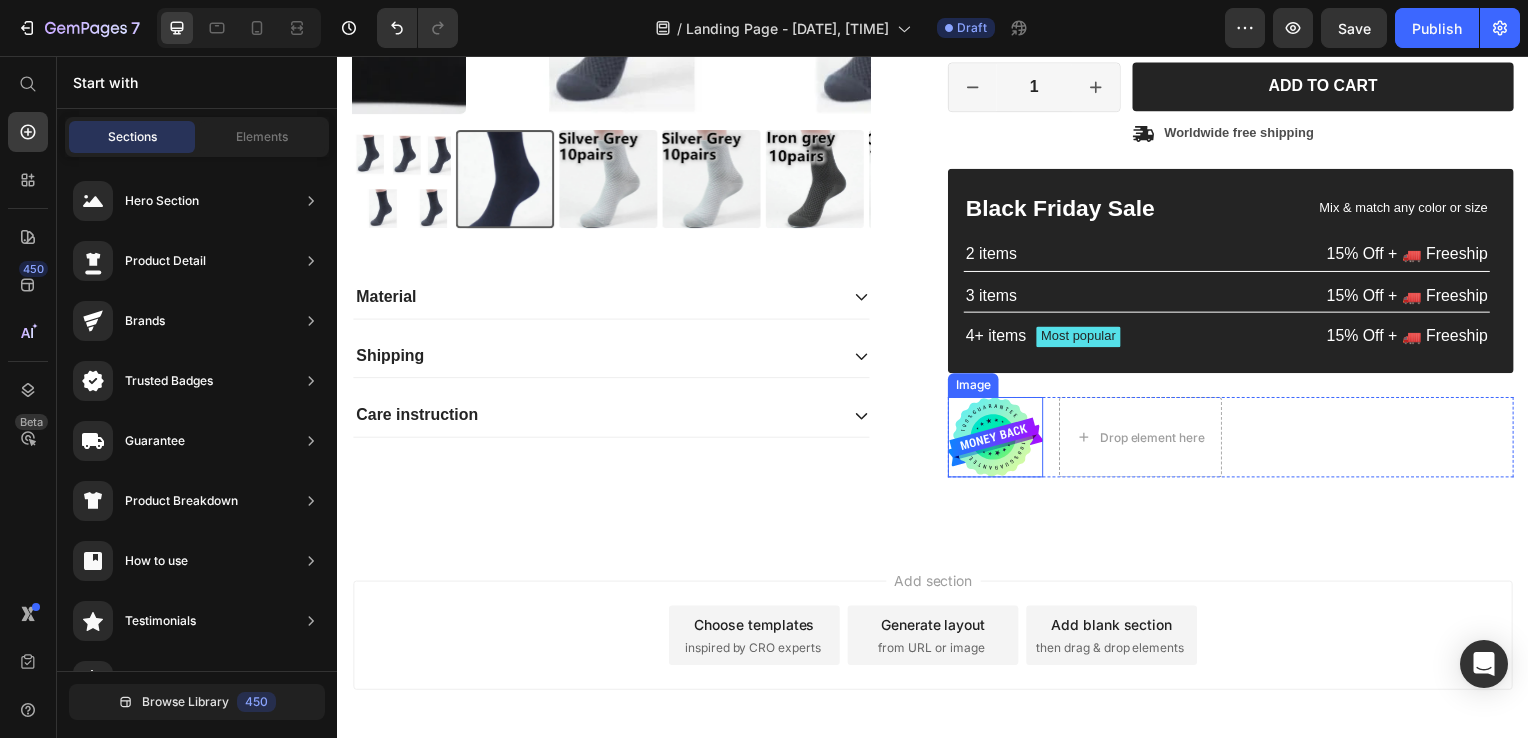 click at bounding box center (1000, 440) 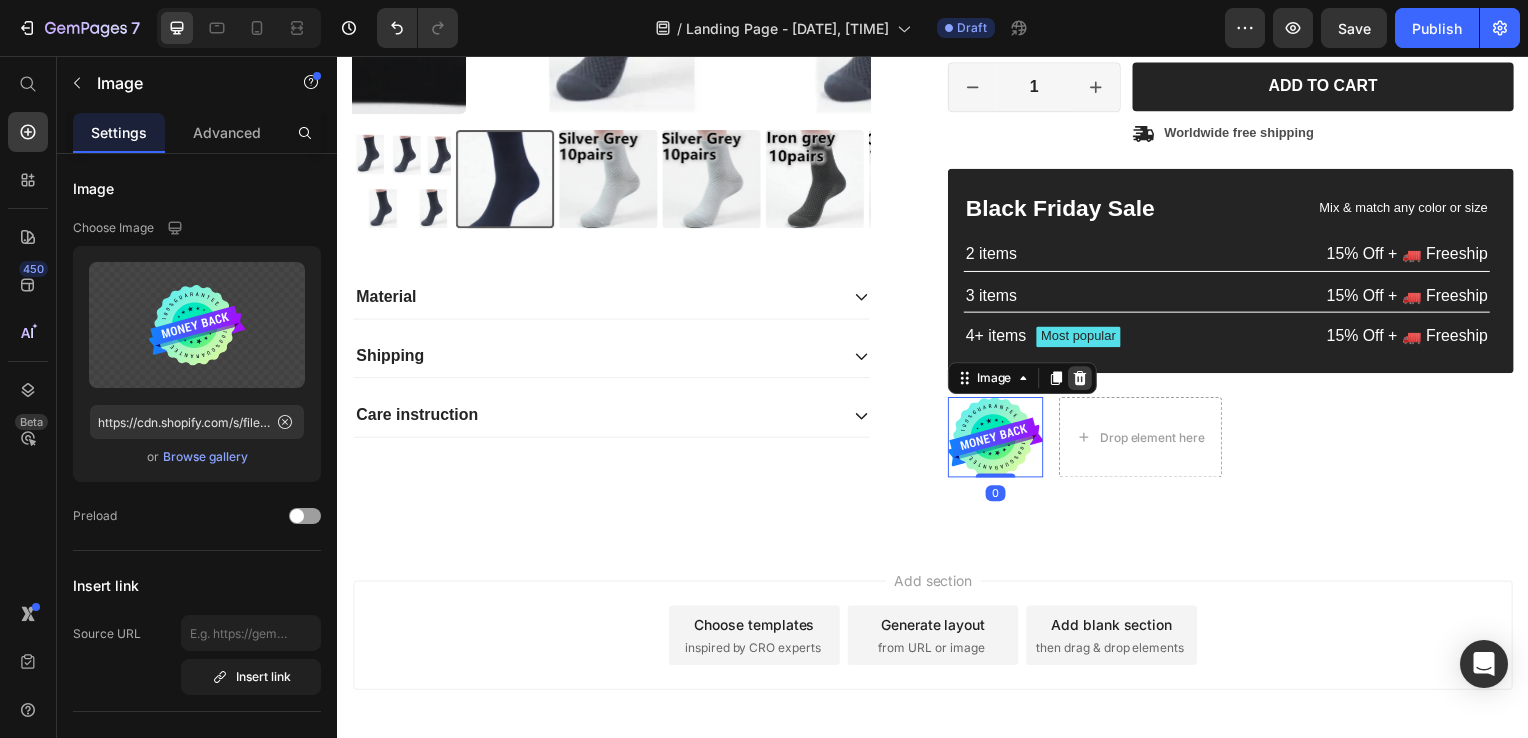 click 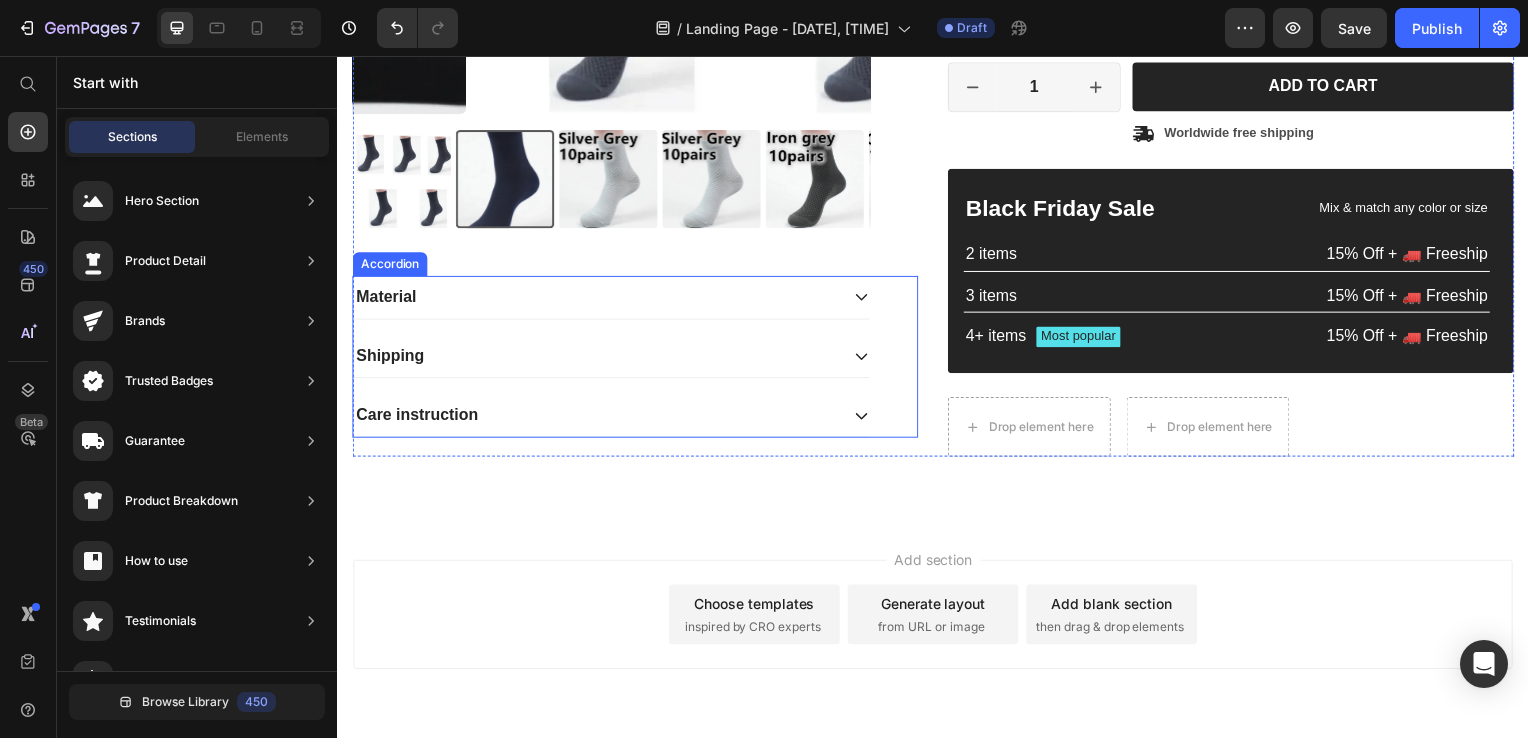 click on "Care instruction" at bounding box center (597, 418) 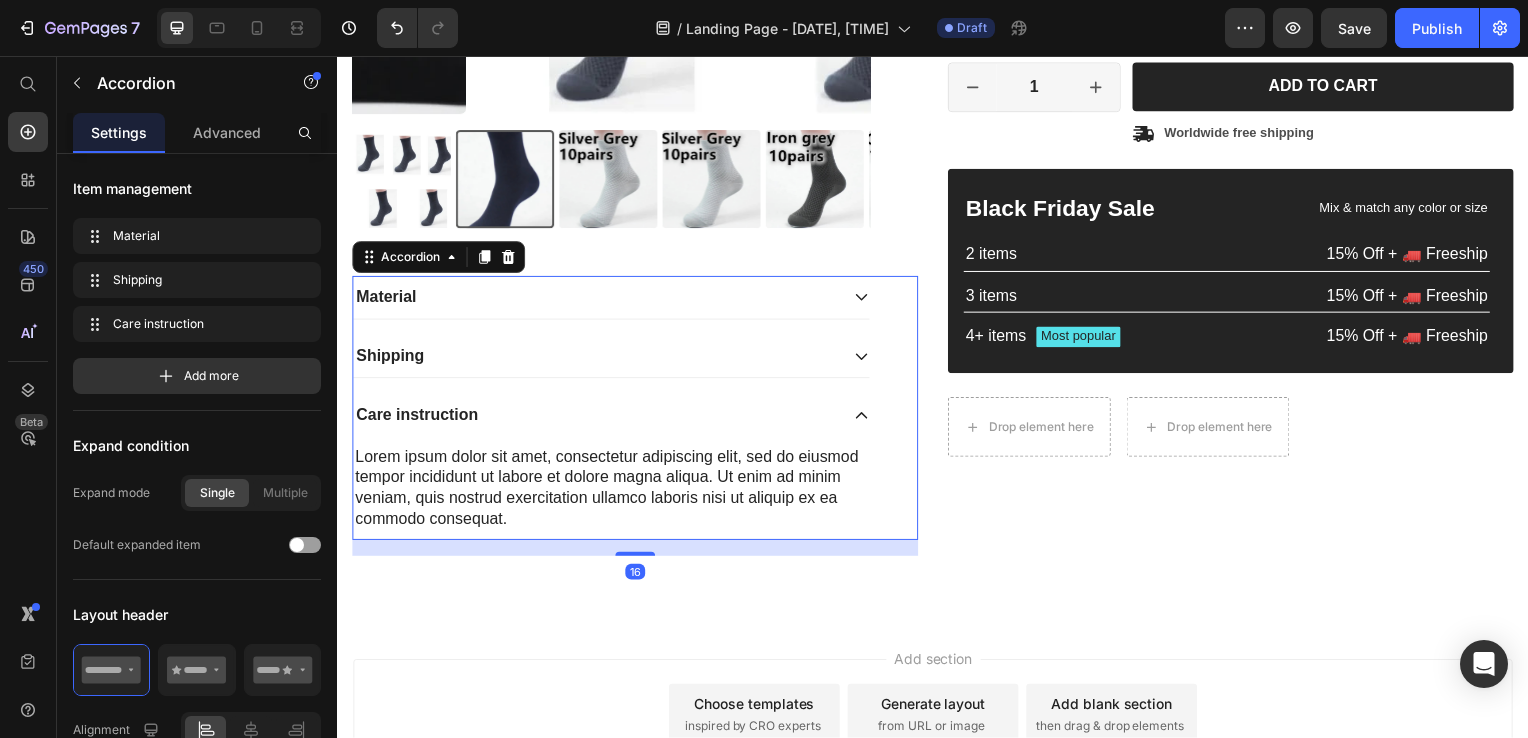 click 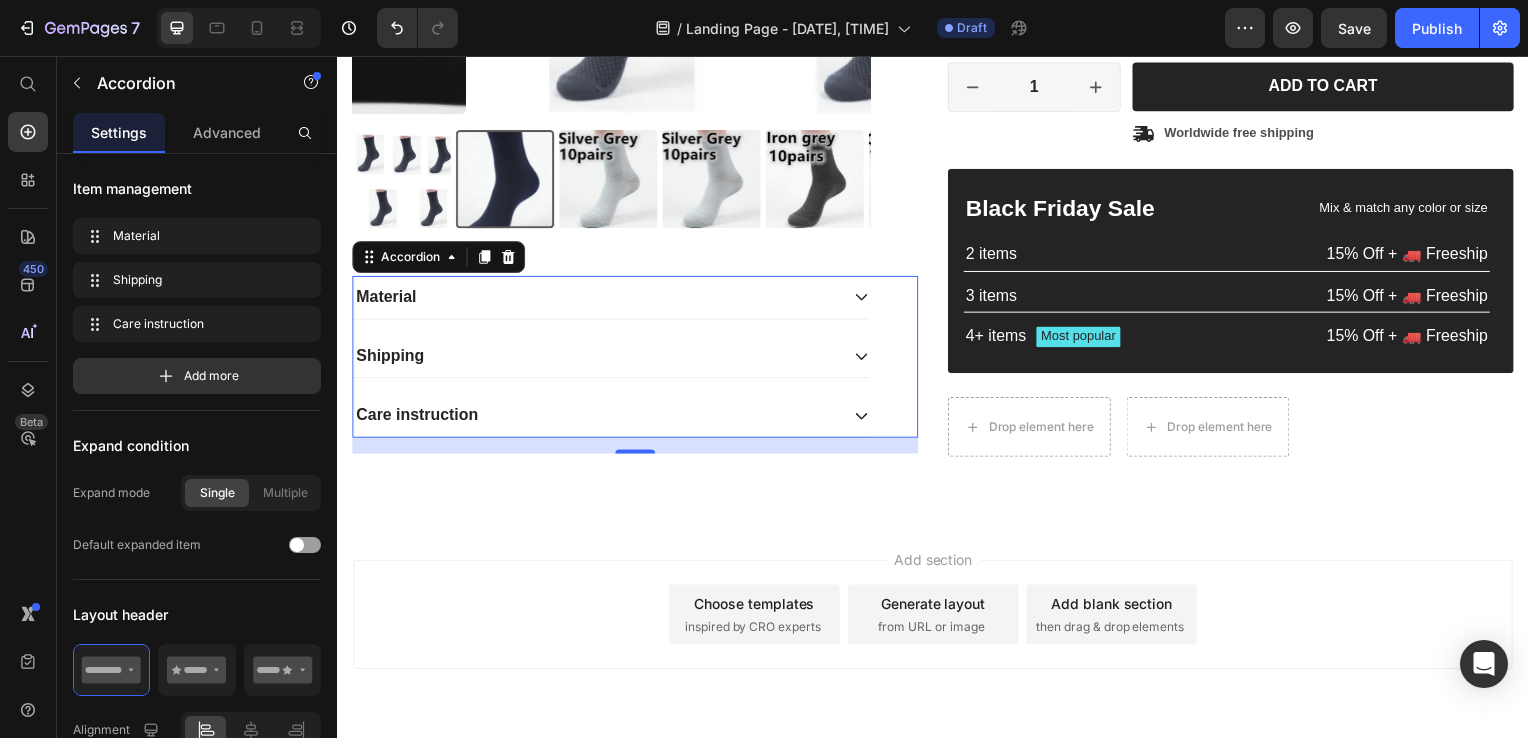 click on "Shipping" at bounding box center (597, 359) 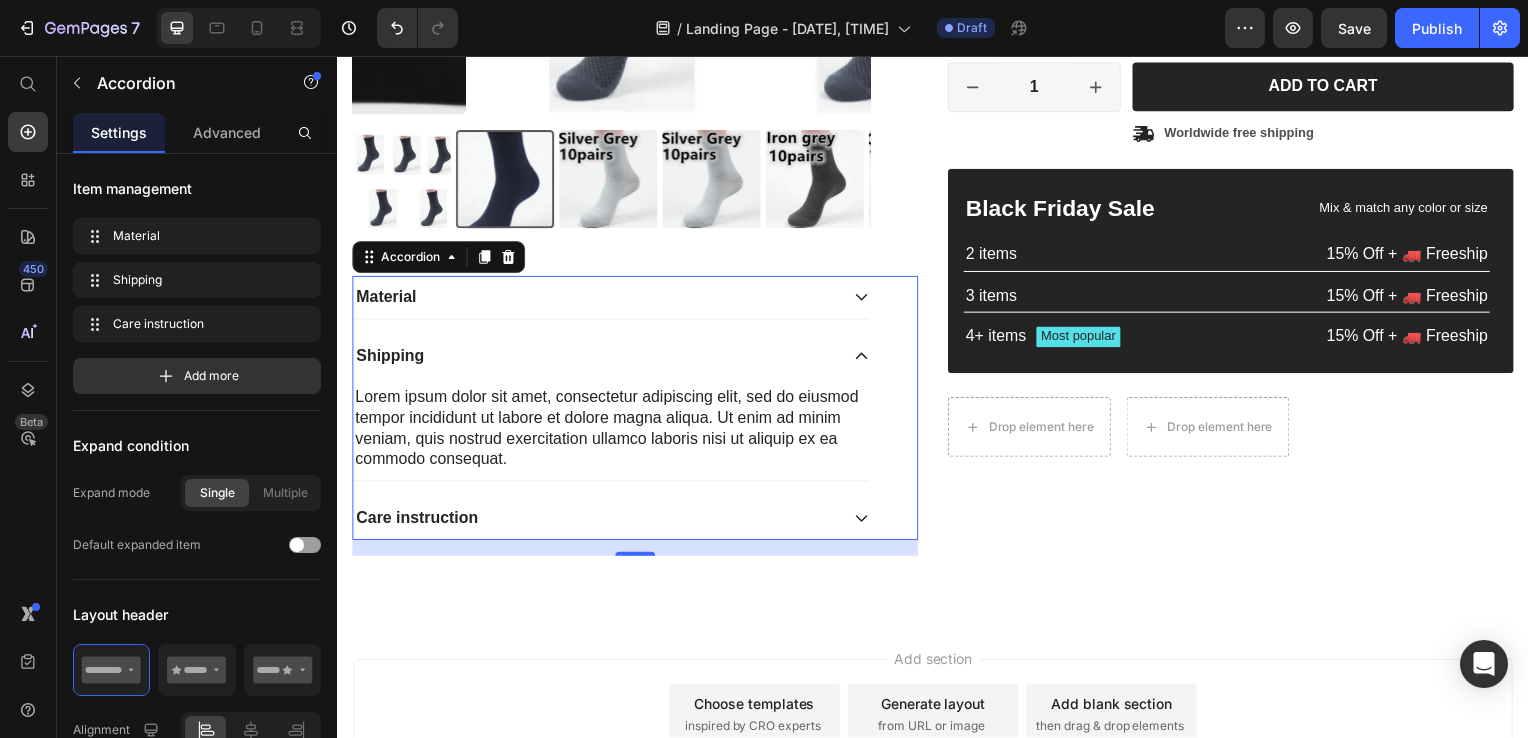 click on "Shipping" at bounding box center (597, 359) 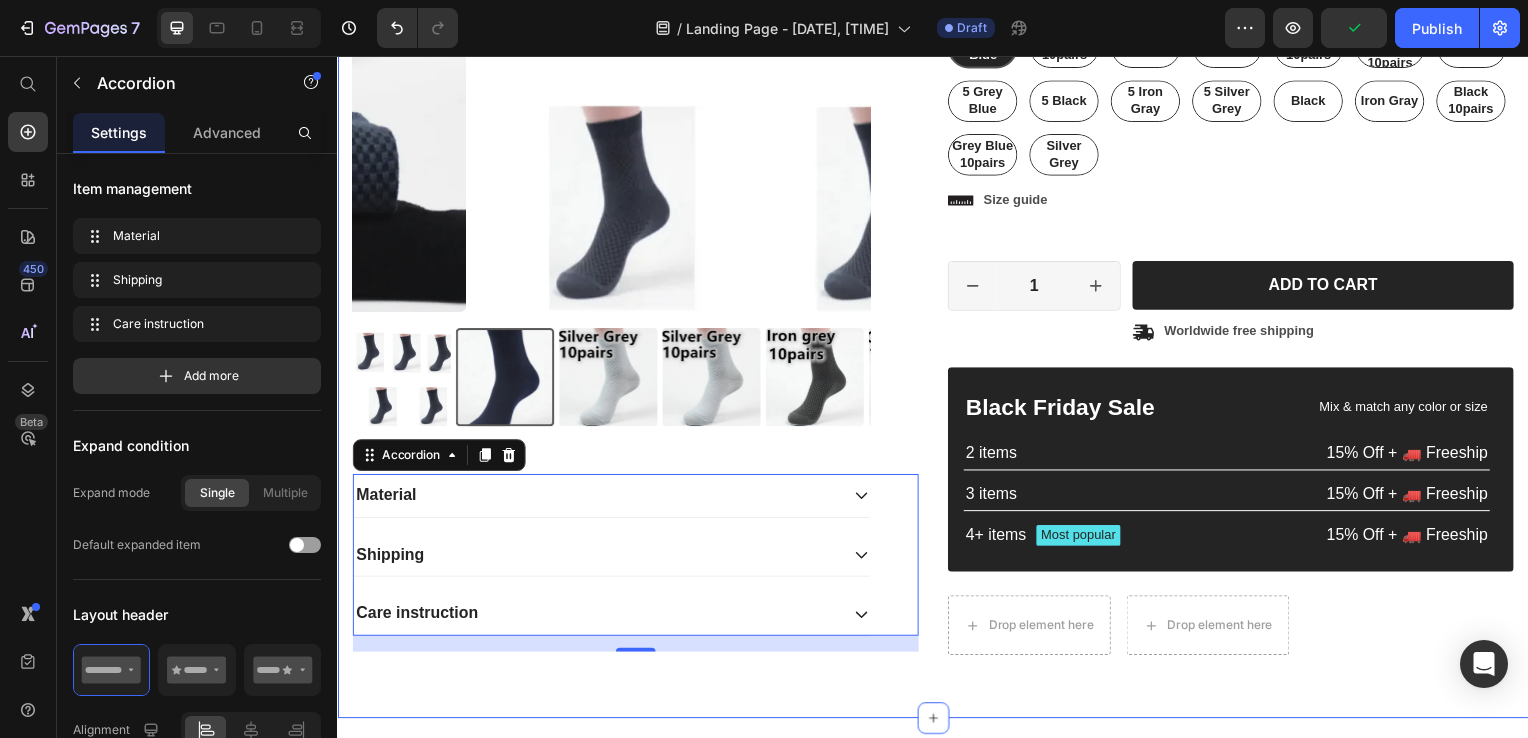 scroll, scrollTop: 304, scrollLeft: 0, axis: vertical 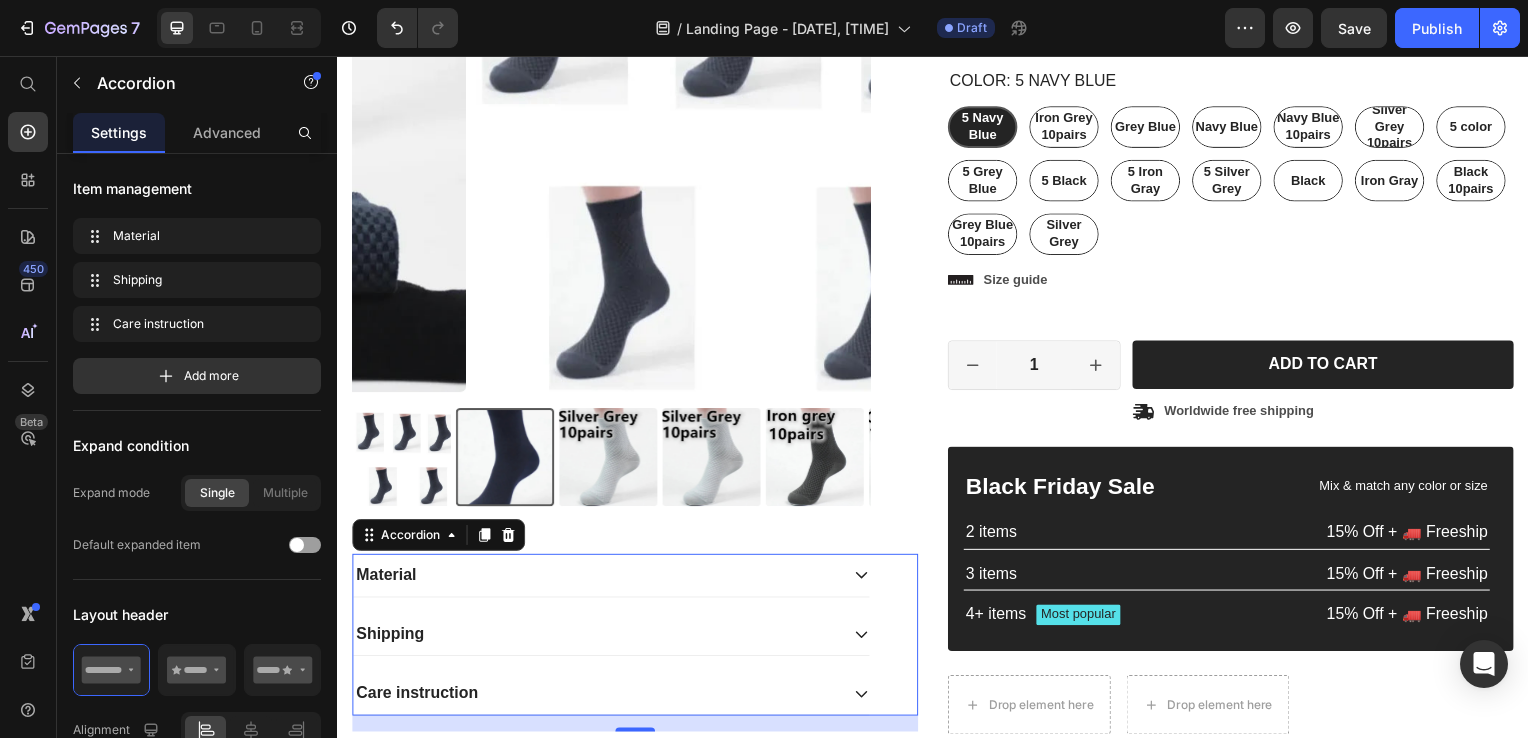 click on "Material" at bounding box center (613, 579) 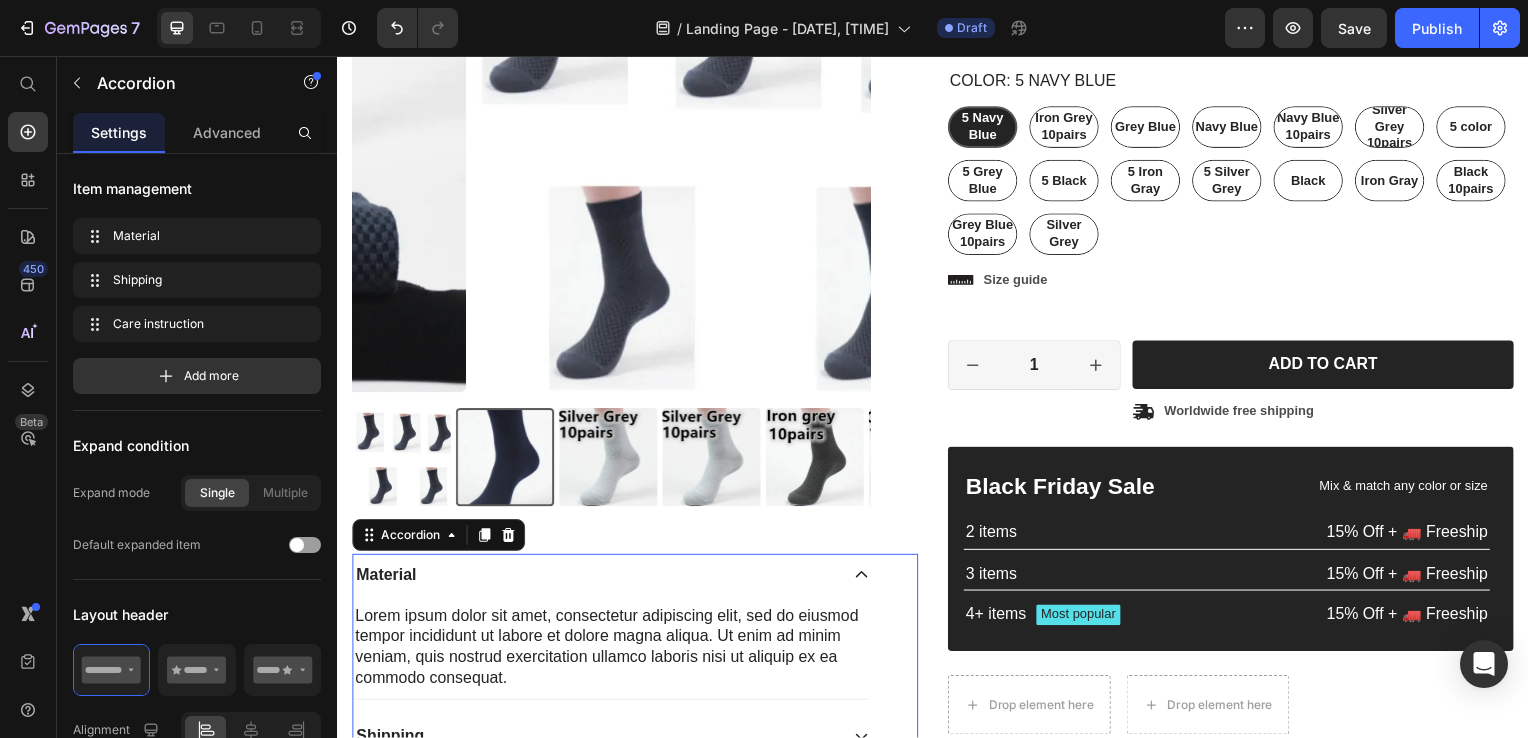 click on "Material" at bounding box center [613, 579] 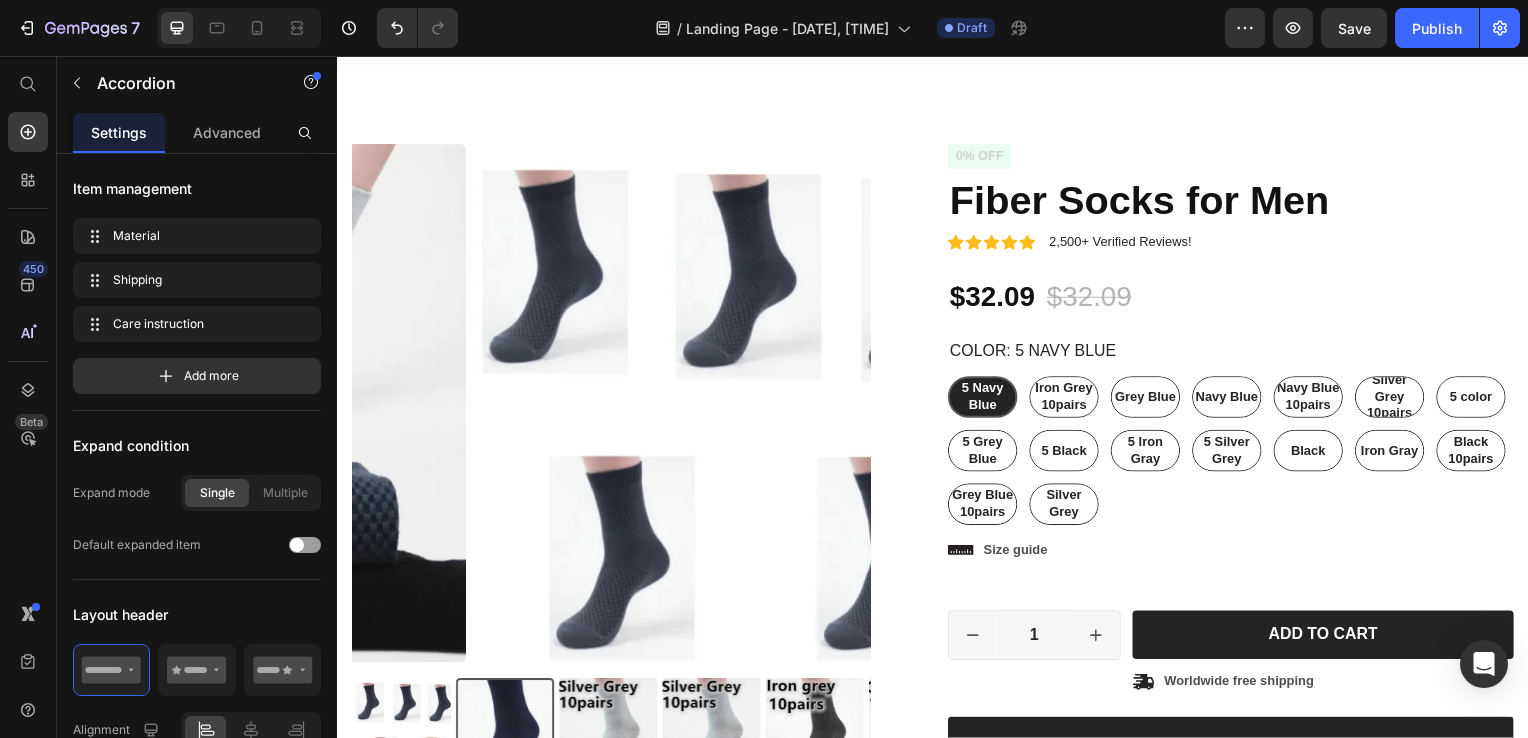 scroll, scrollTop: 0, scrollLeft: 0, axis: both 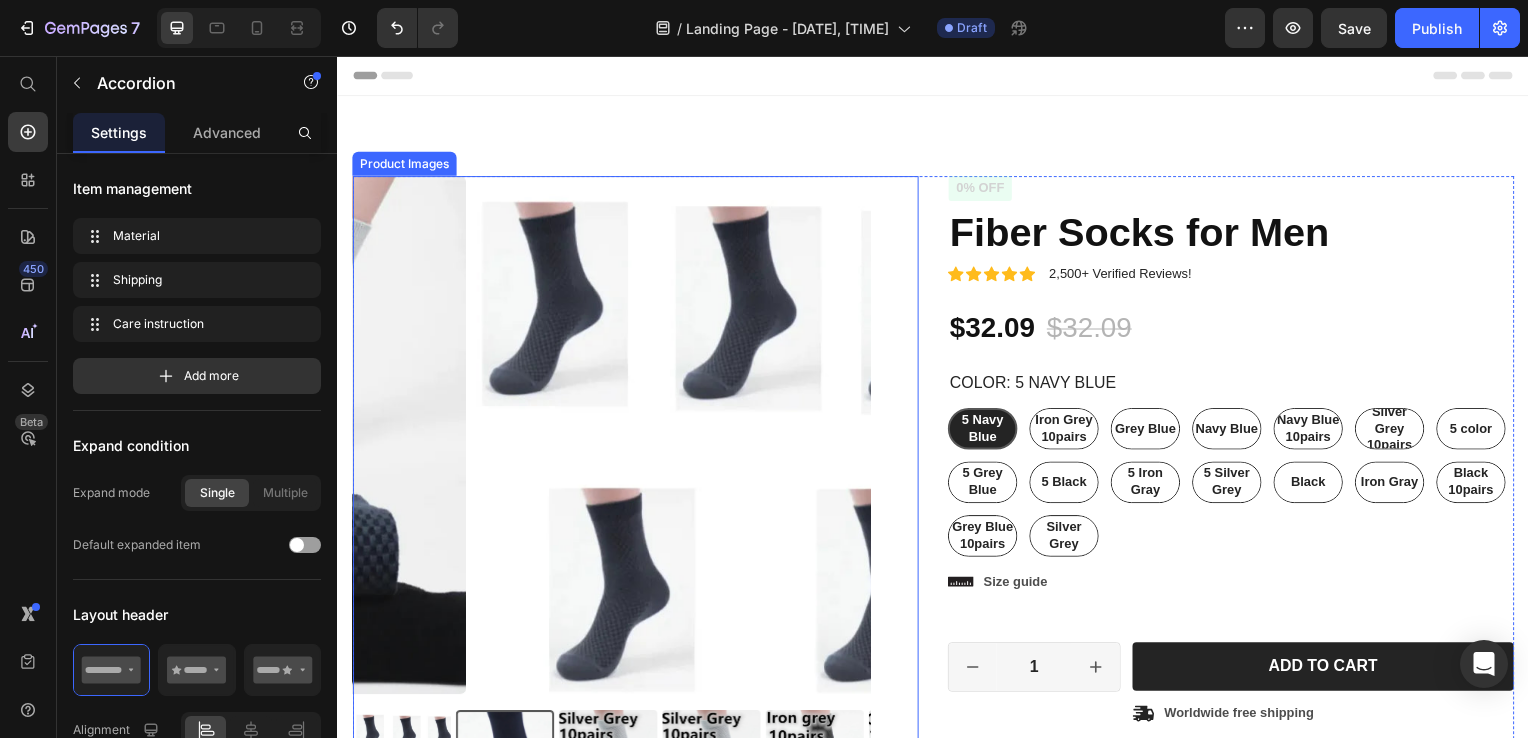 click at bounding box center (727, 438) 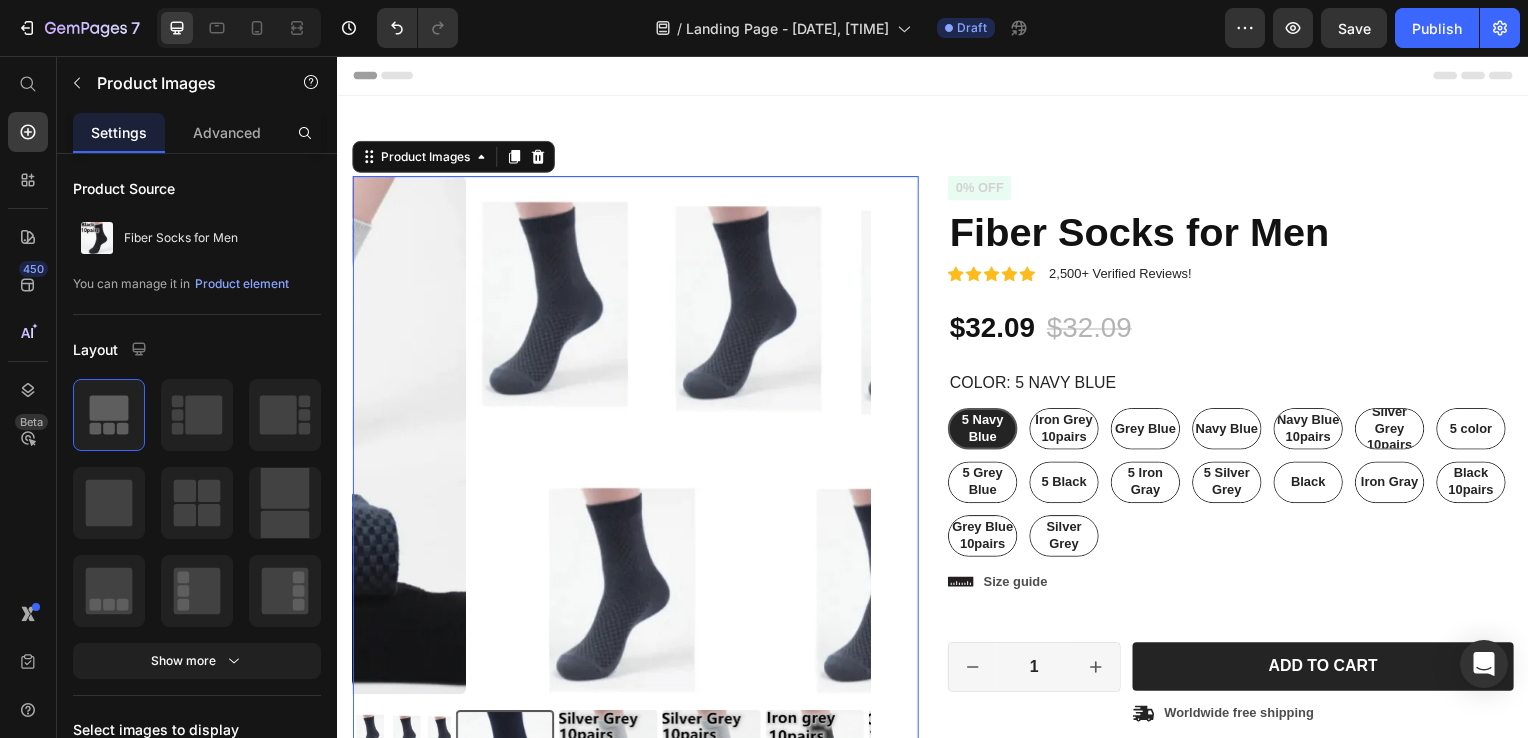 click at bounding box center (727, 438) 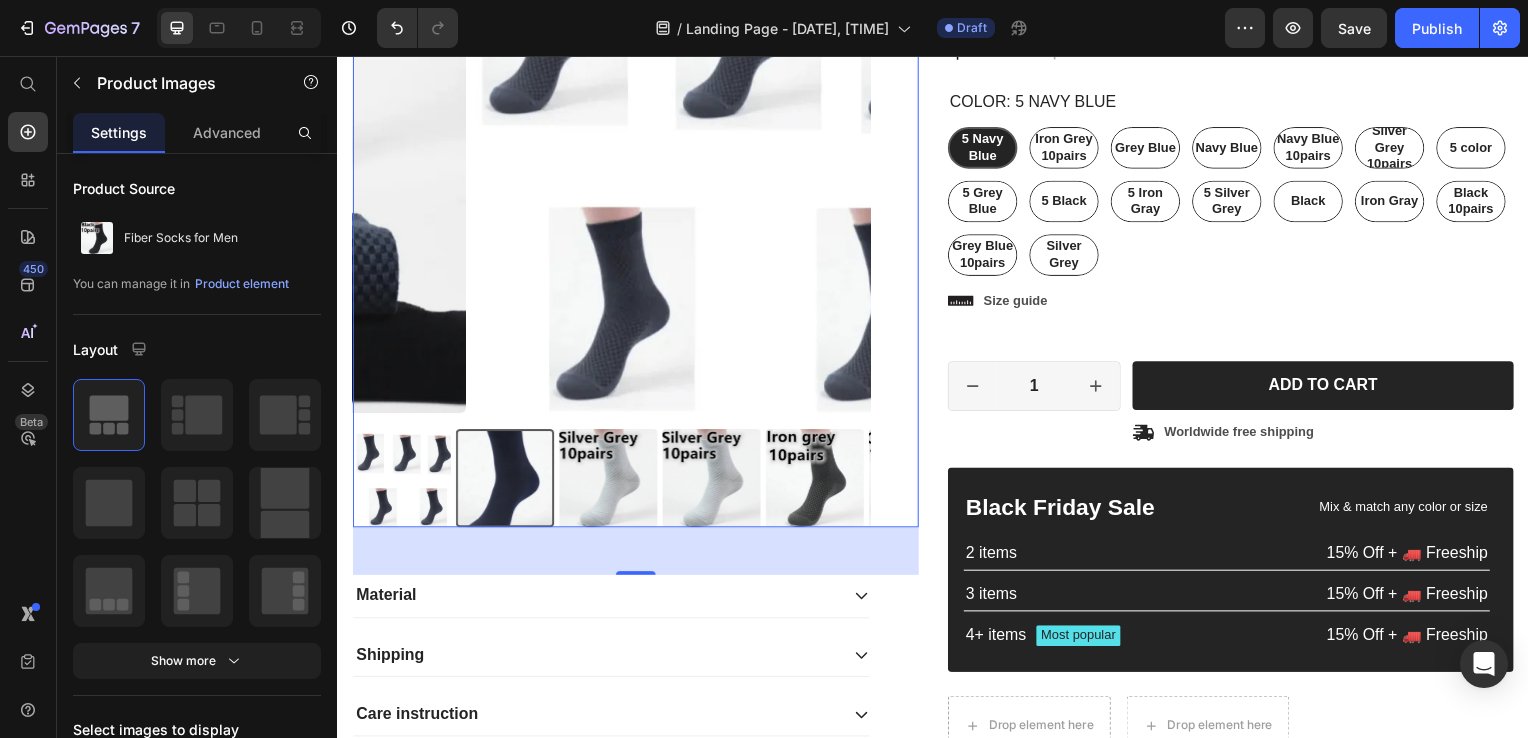 scroll, scrollTop: 320, scrollLeft: 0, axis: vertical 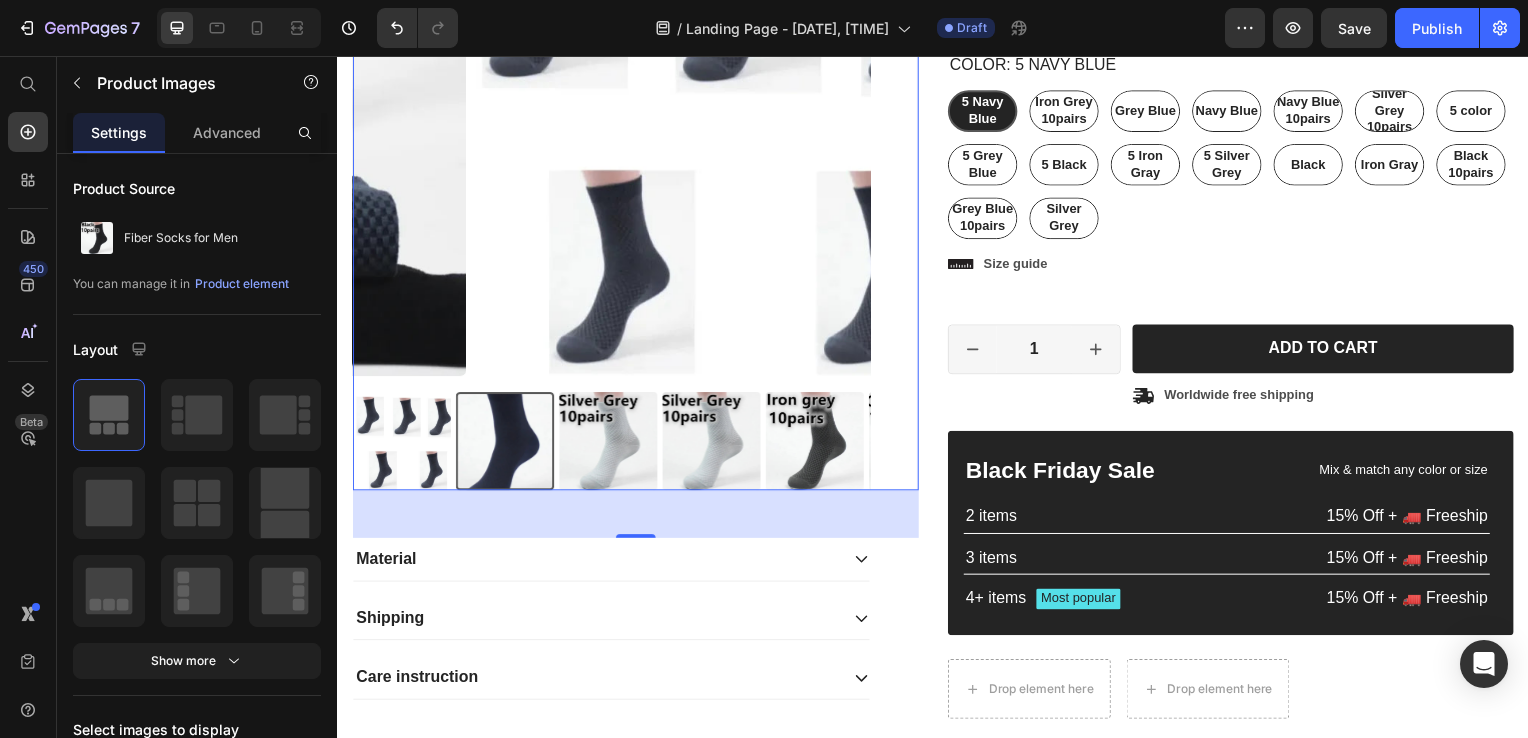 click at bounding box center [609, 444] 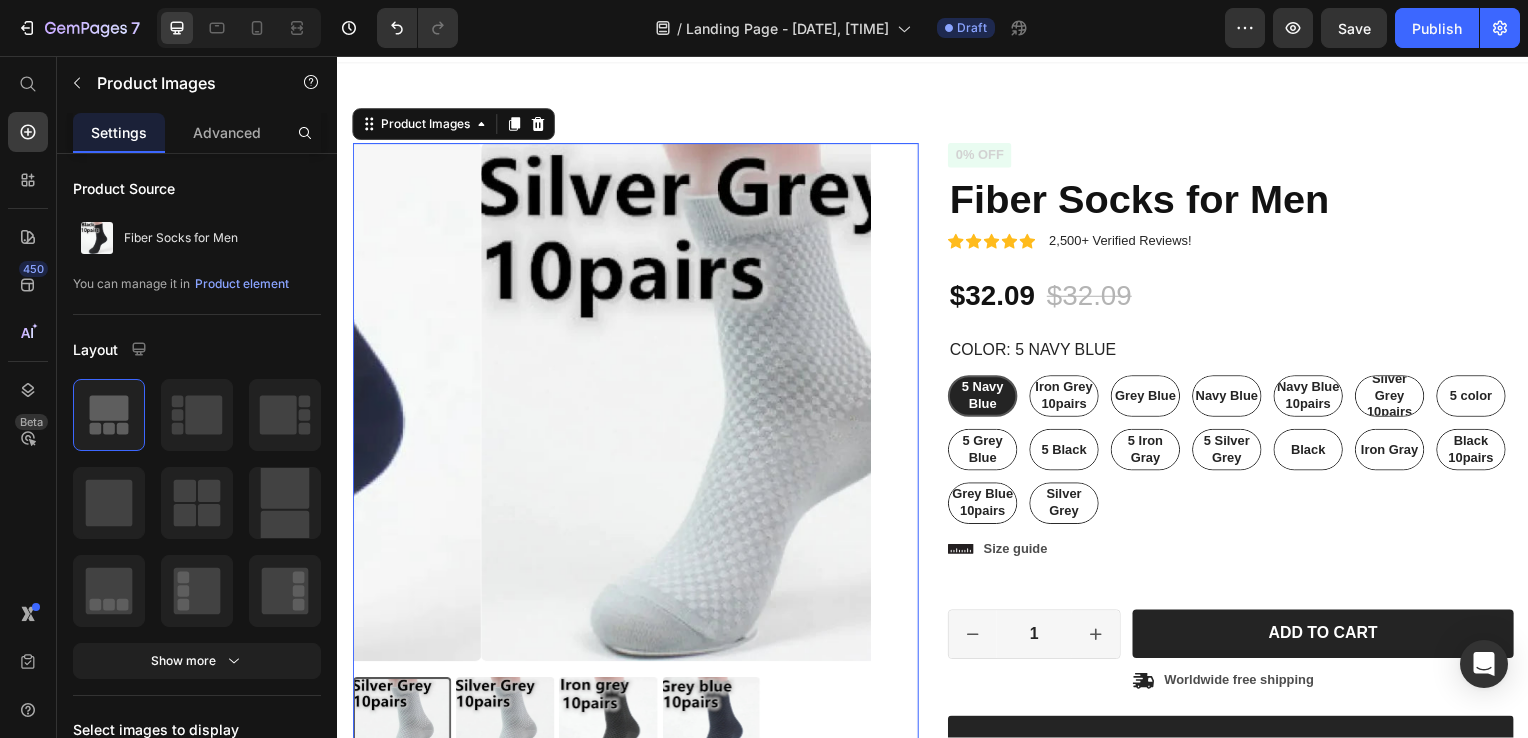 scroll, scrollTop: 0, scrollLeft: 0, axis: both 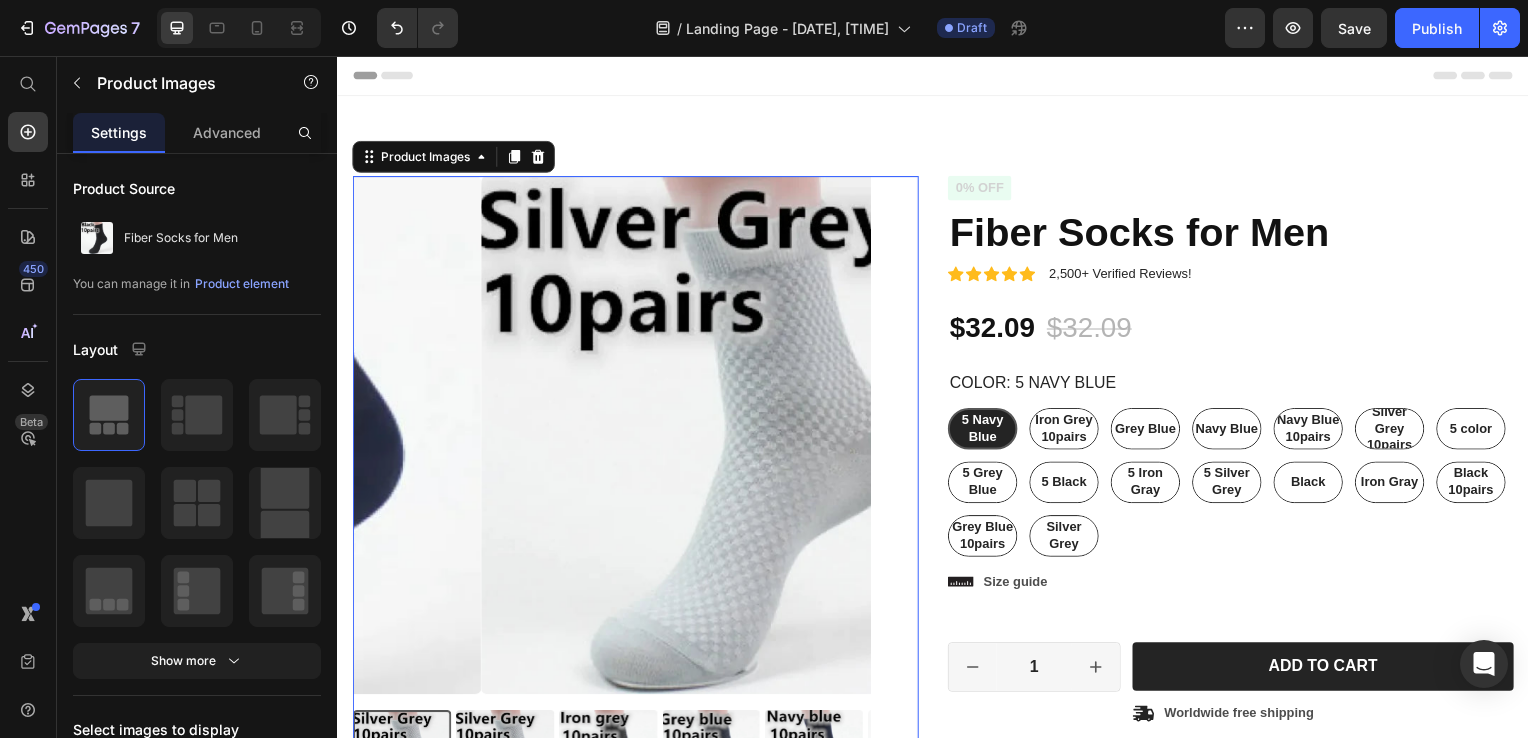 click at bounding box center (742, 438) 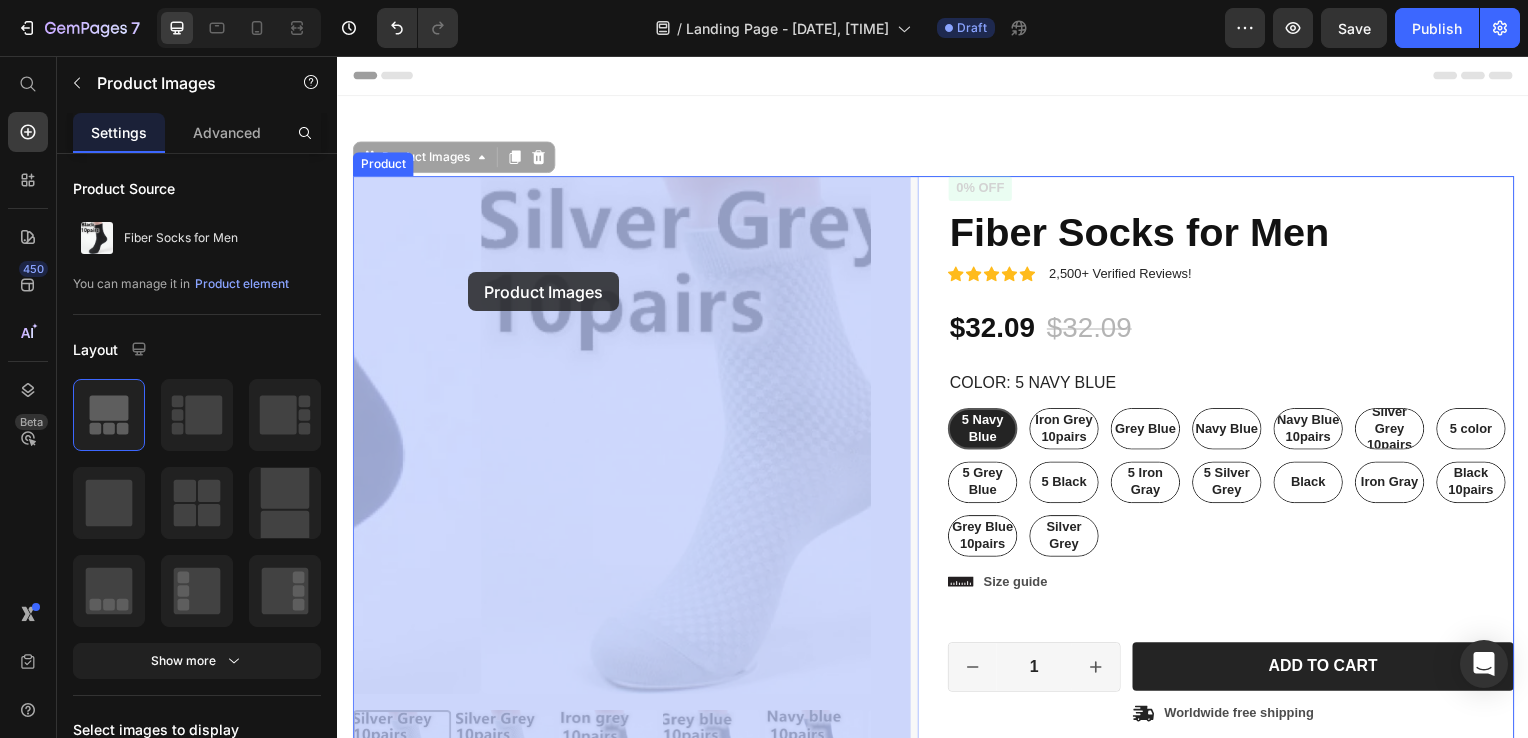 drag, startPoint x: 635, startPoint y: 306, endPoint x: 476, endPoint y: 279, distance: 161.27615 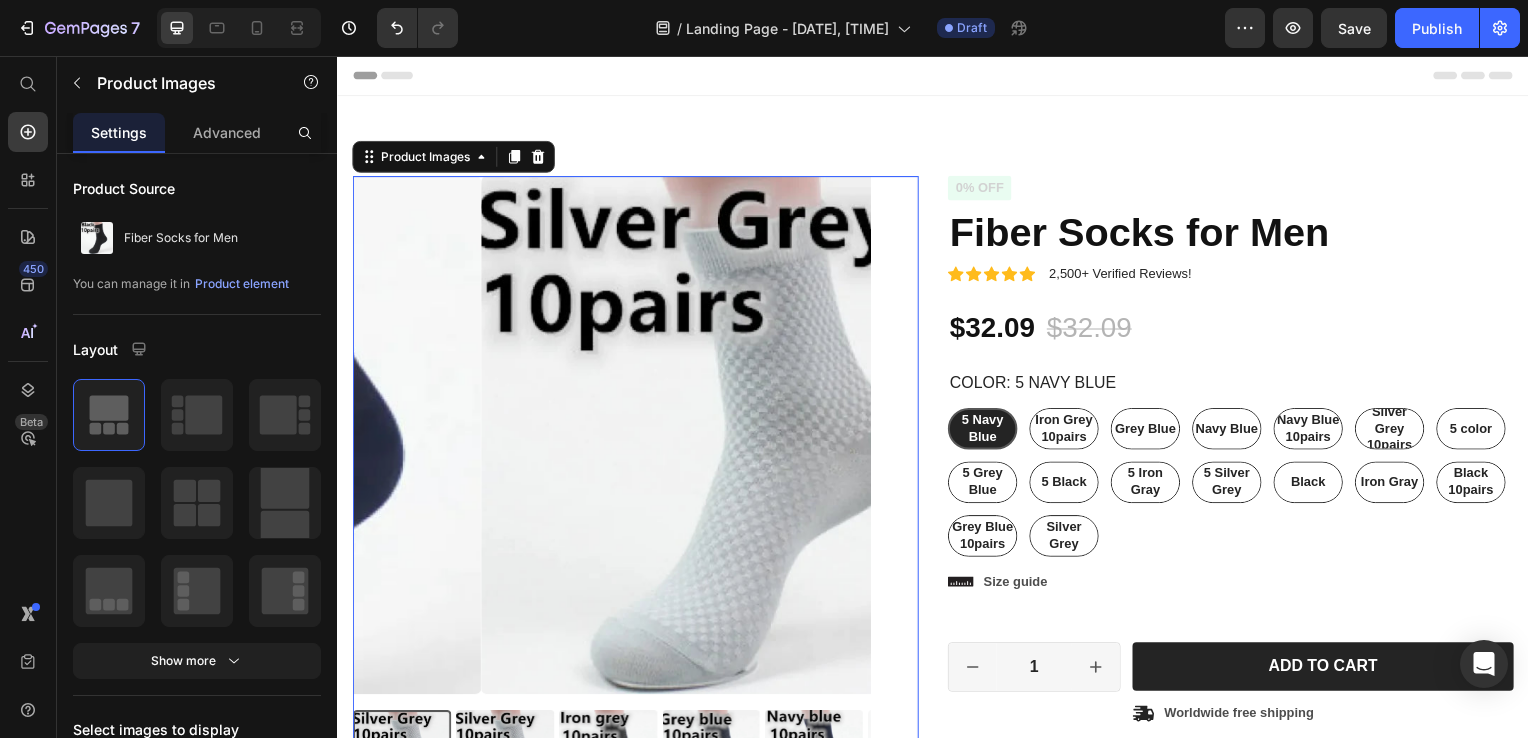 click at bounding box center [742, 438] 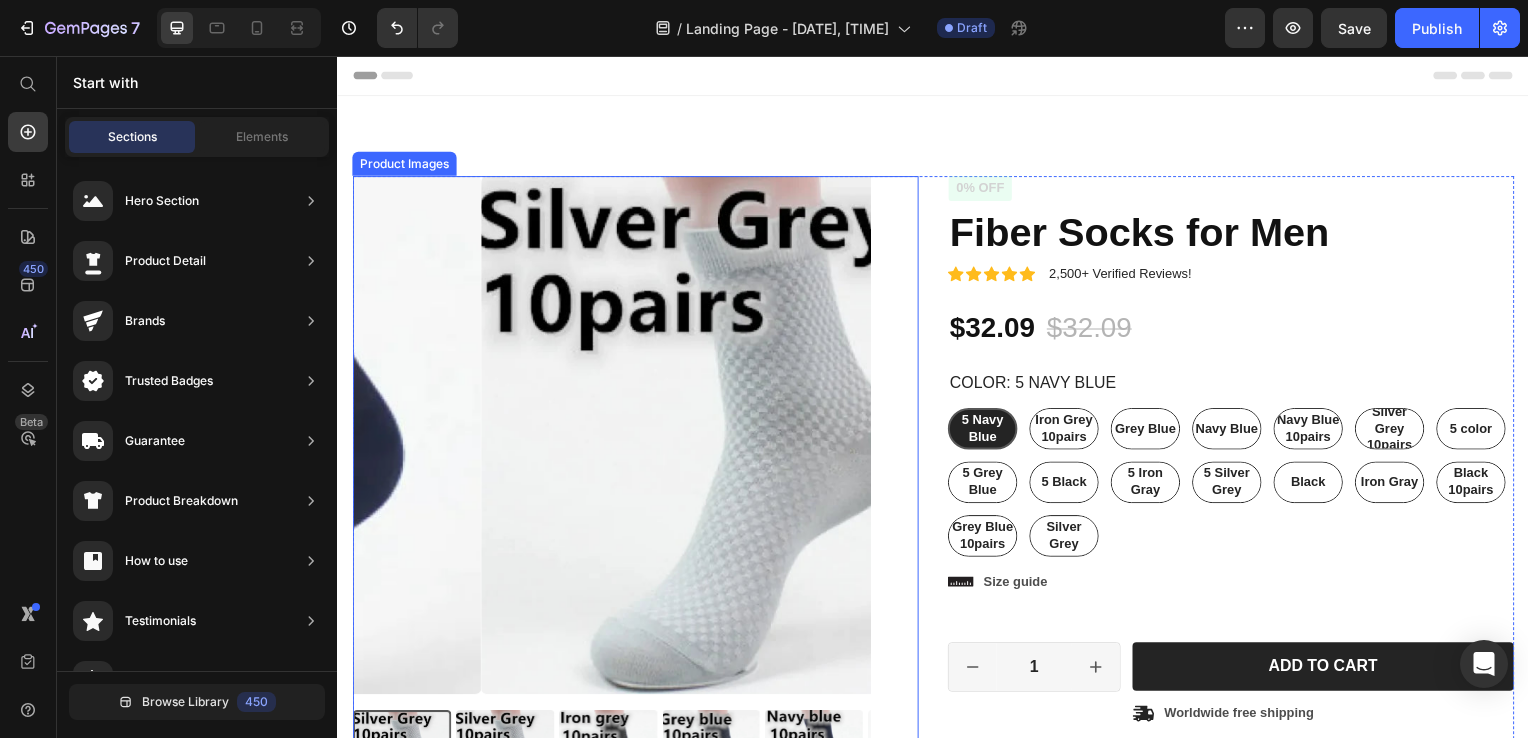 click at bounding box center (742, 438) 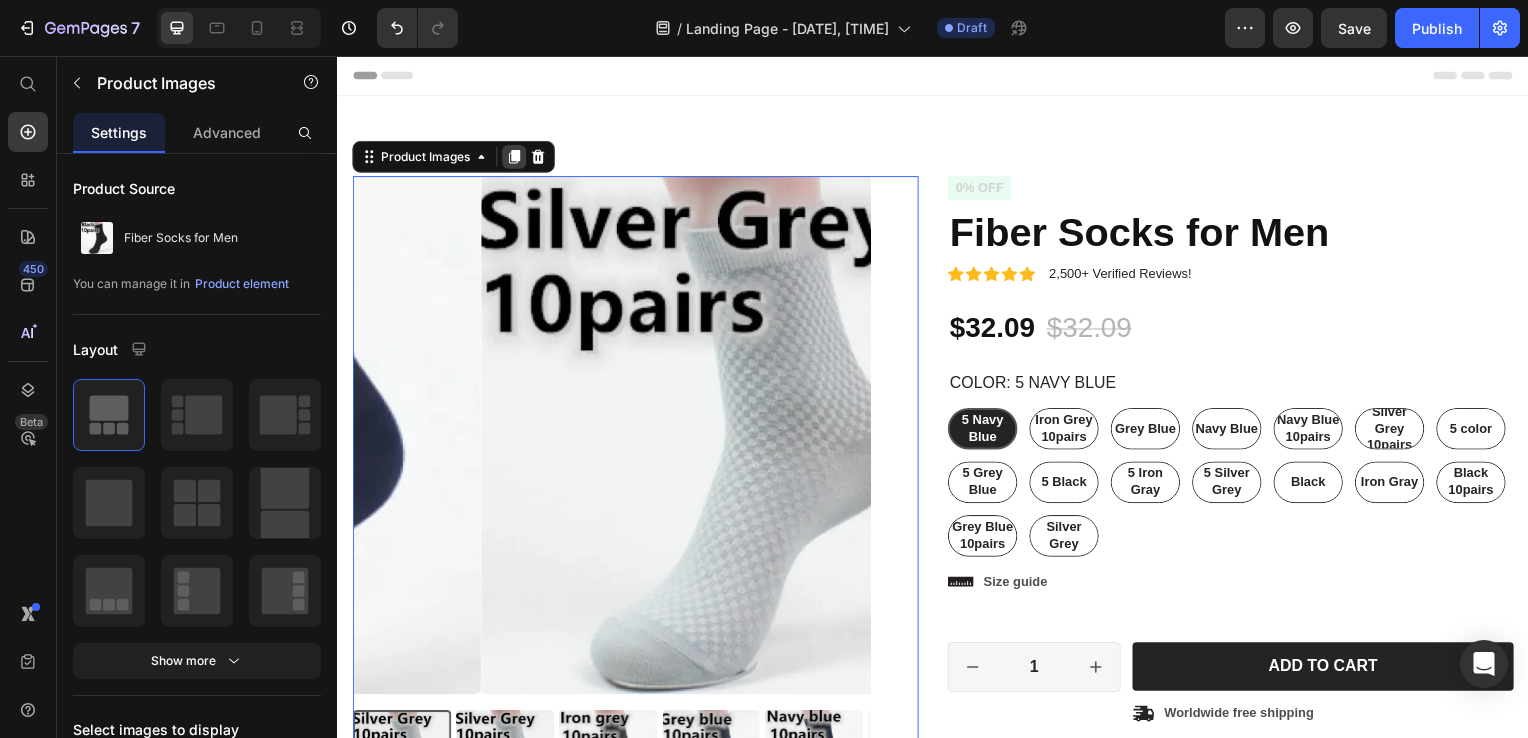 click 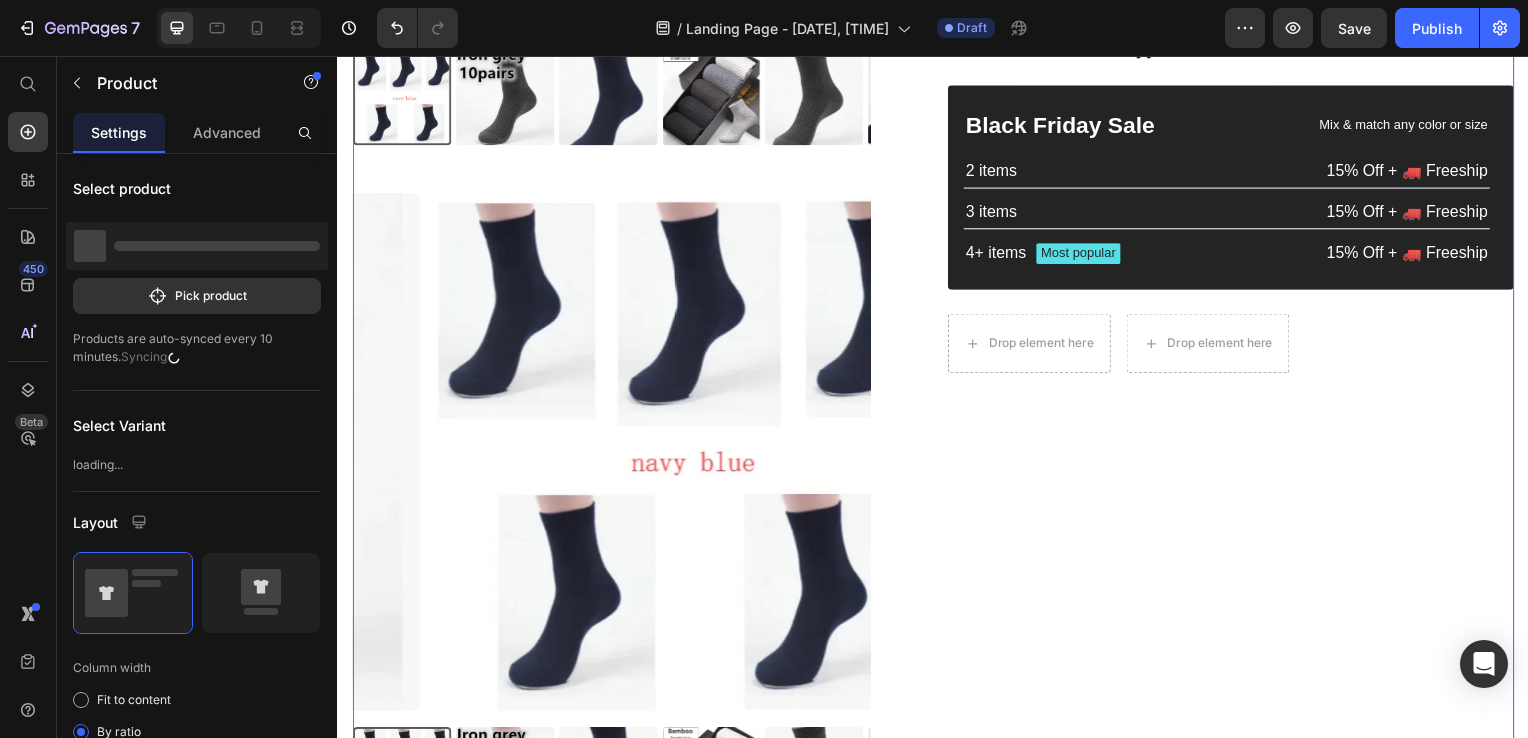 scroll, scrollTop: 0, scrollLeft: 0, axis: both 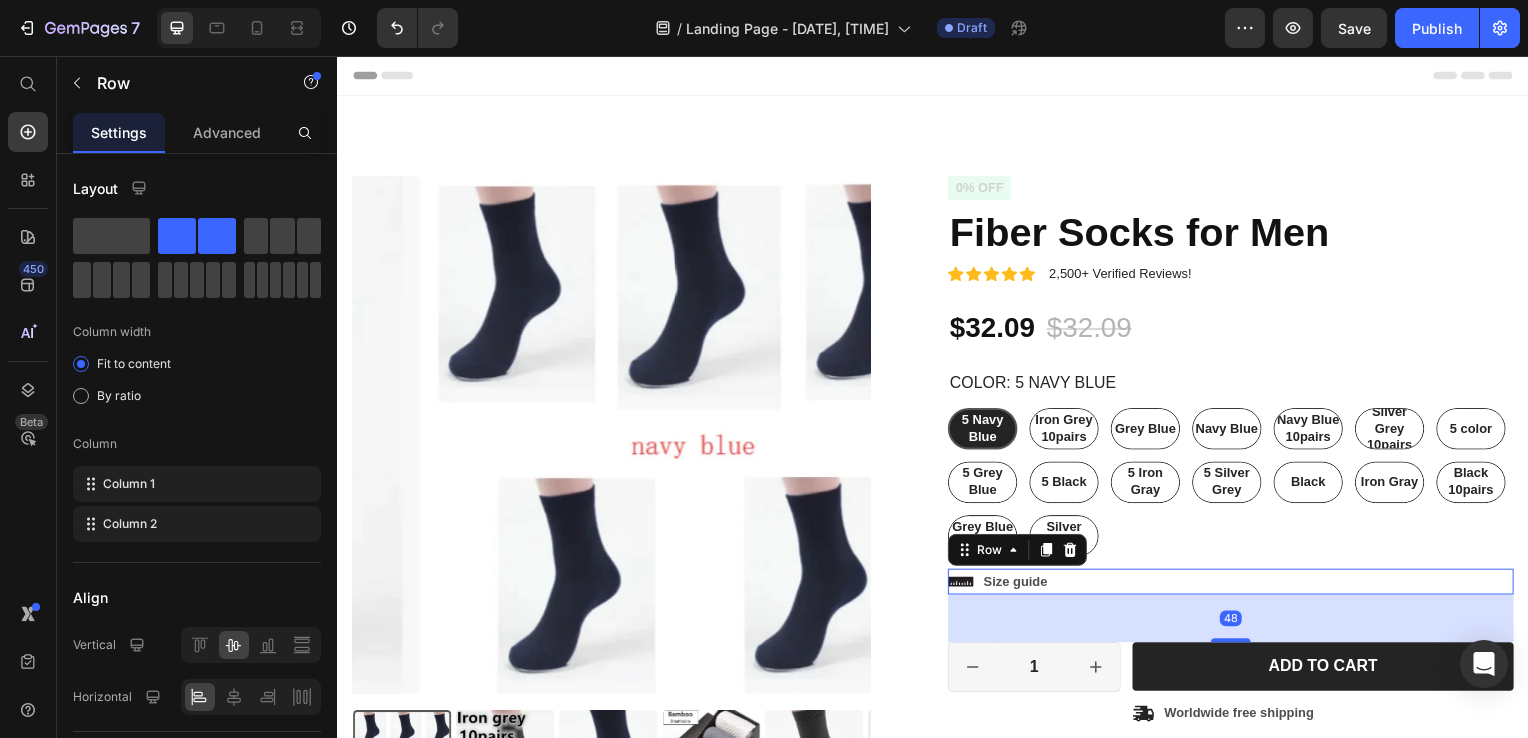 click on "5 Navy Blue 5 Navy Blue 5 Navy Blue Iron Grey 10pairs Iron Grey 10pairs Iron Grey 10pairs Grey Blue Grey Blue Grey Blue Navy Blue Navy Blue Navy Blue Navy Blue 10pairs Navy Blue 10pairs Navy Blue 10pairs Silver Grey 10pairs Silver Grey 10pairs Silver Grey 10pairs 5 color 5 color 5 color 5 Grey Blue 5 Grey Blue 5 Grey Blue 5 Black 5 Black 5 Black 5 Iron Gray 5 Iron Gray 5 Iron Gray 5 Silver Grey 5 Silver Grey 5 Silver Grey Black Black Black Iron Gray Iron Gray Iron Gray Black 10pairs Black 10pairs Black 10pairs Grey Blue 10pairs Grey Blue 10pairs Grey Blue 10pairs Silver Grey Silver Grey Silver Grey" at bounding box center [1237, 486] 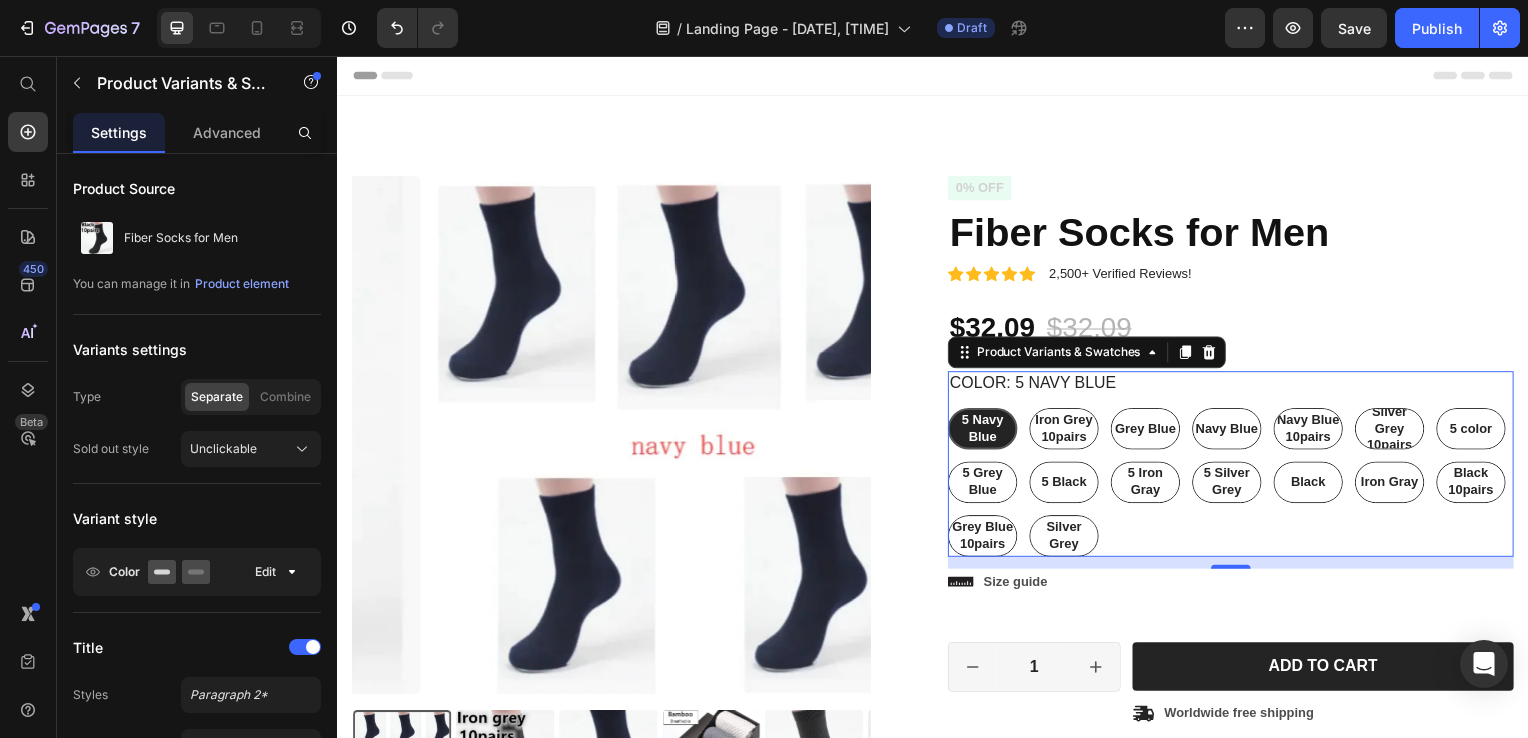click on "Icon Icon Icon Icon Icon Icon List 2,500+ Verified Reviews! Text Block Row 0% off Product Badge Fiber Socks for Men Product Title Icon Icon Icon Icon Icon Icon List 2,500+ Verified Reviews! Text Block Row $32.09 Product Price $32.09 Product Price 0% off Product Badge Row Color: 5 Navy Blue 5 Navy Blue 5 Navy Blue 5 Navy Blue Iron Grey 10pairs Iron Grey 10pairs Iron Grey 10pairs Grey Blue Grey Blue Grey Blue Navy Blue Navy Blue Navy Blue Navy Blue 10pairs Navy Blue 10pairs Navy Blue 10pairs Silver Grey 10pairs Silver Grey 10pairs Silver Grey 10pairs 5 color 5 color 5 color 5 Grey Blue 5 Grey Blue 5 Grey Blue 5 Black 5 Black 5 Black 5 Iron Gray 5 Iron Gray 5 Iron Gray 5 Silver Grey 5 Silver Grey 5 Silver Grey Black Black Black Iron Gray Iron Gray Iron Gray Black 10pairs Black 10pairs Black 10pairs Grey Blue 10pairs Grey Blue 10pairs Grey Blue 10pairs Silver Grey Silver Grey Silver Grey Product Variants & Swatches   12 5 Navy Blue Iron Grey 10pairs Grey Blue Navy Blue Navy Blue 10pairs Silver Grey 10pairs Black" at bounding box center [1237, 610] 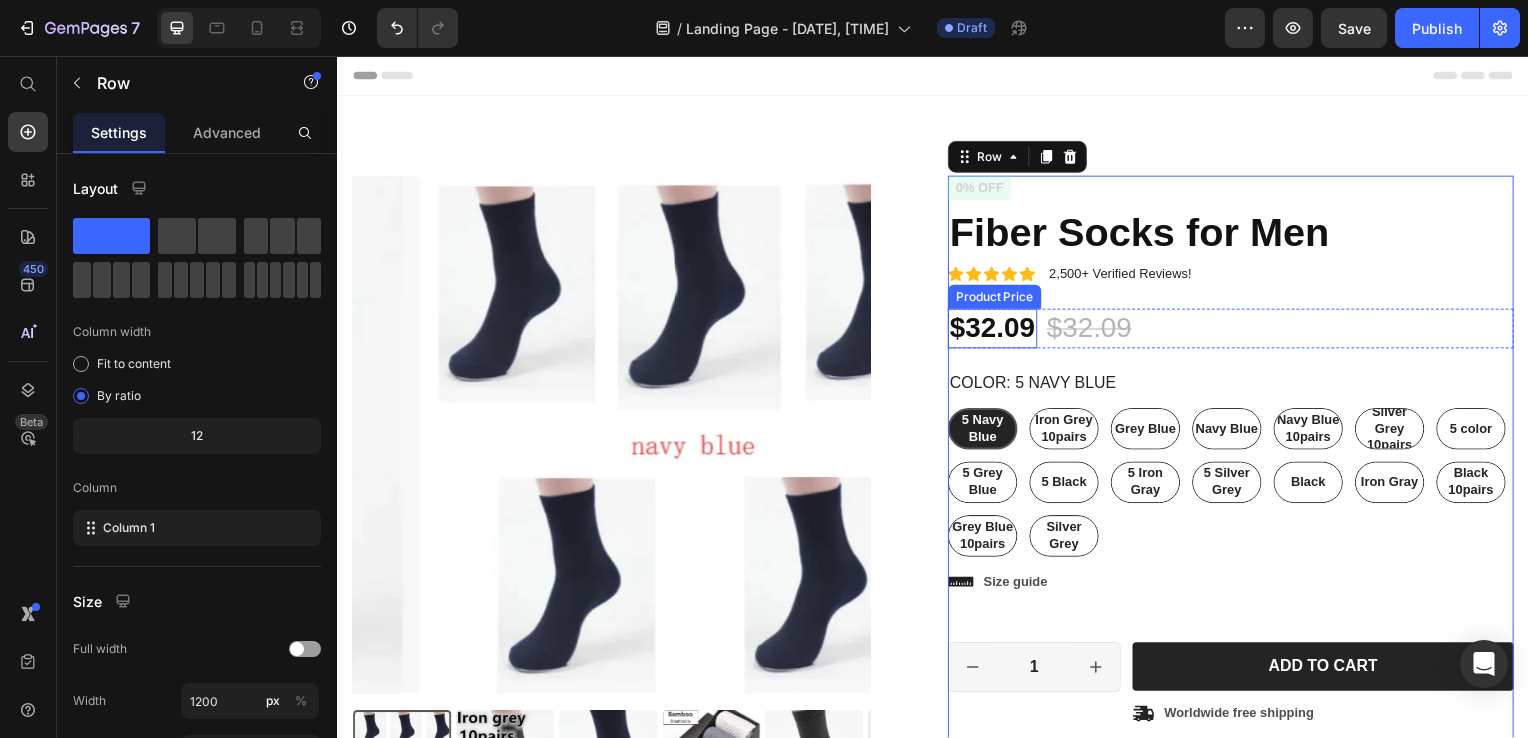 click on "$32.09" at bounding box center [997, 331] 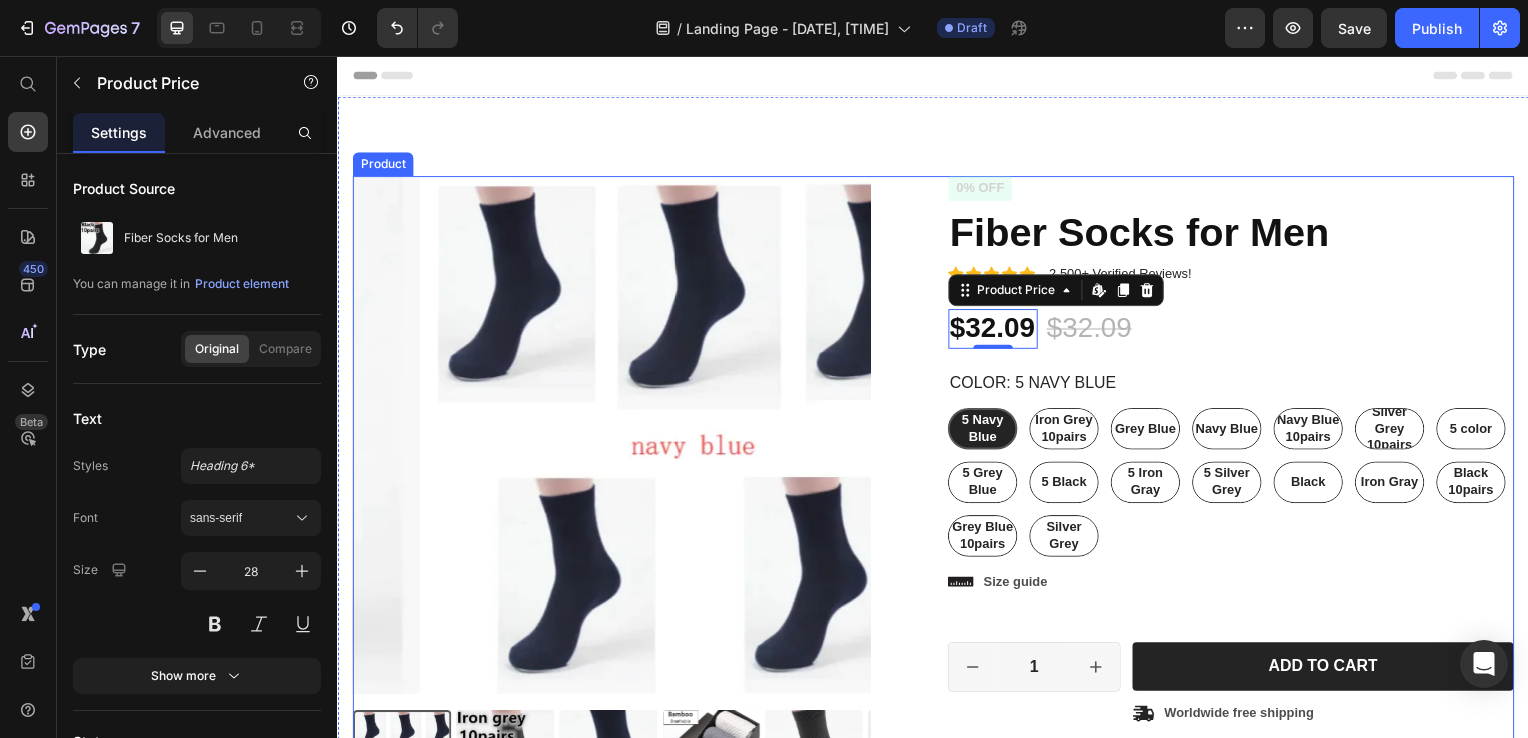 click on "Product Images" at bounding box center [637, 495] 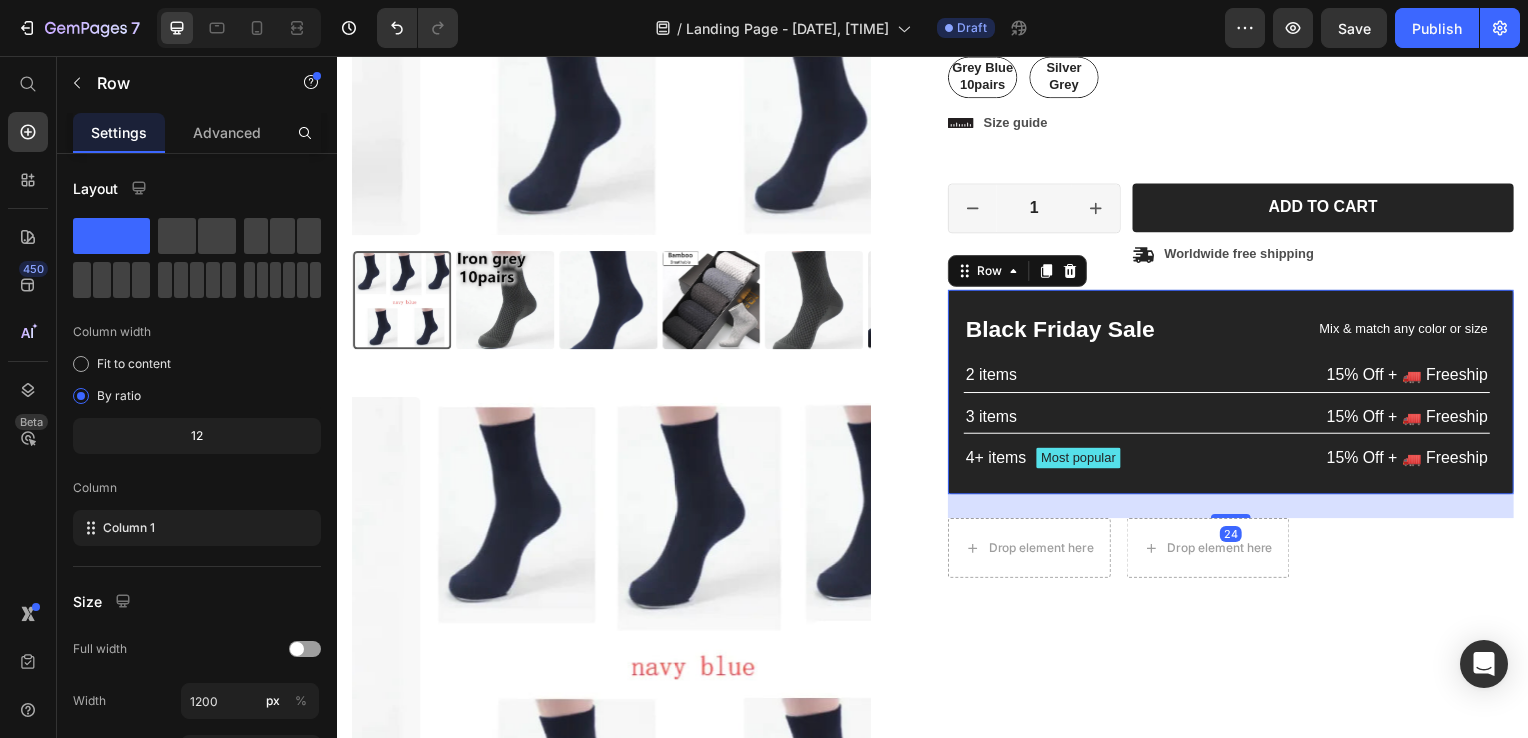 scroll, scrollTop: 464, scrollLeft: 0, axis: vertical 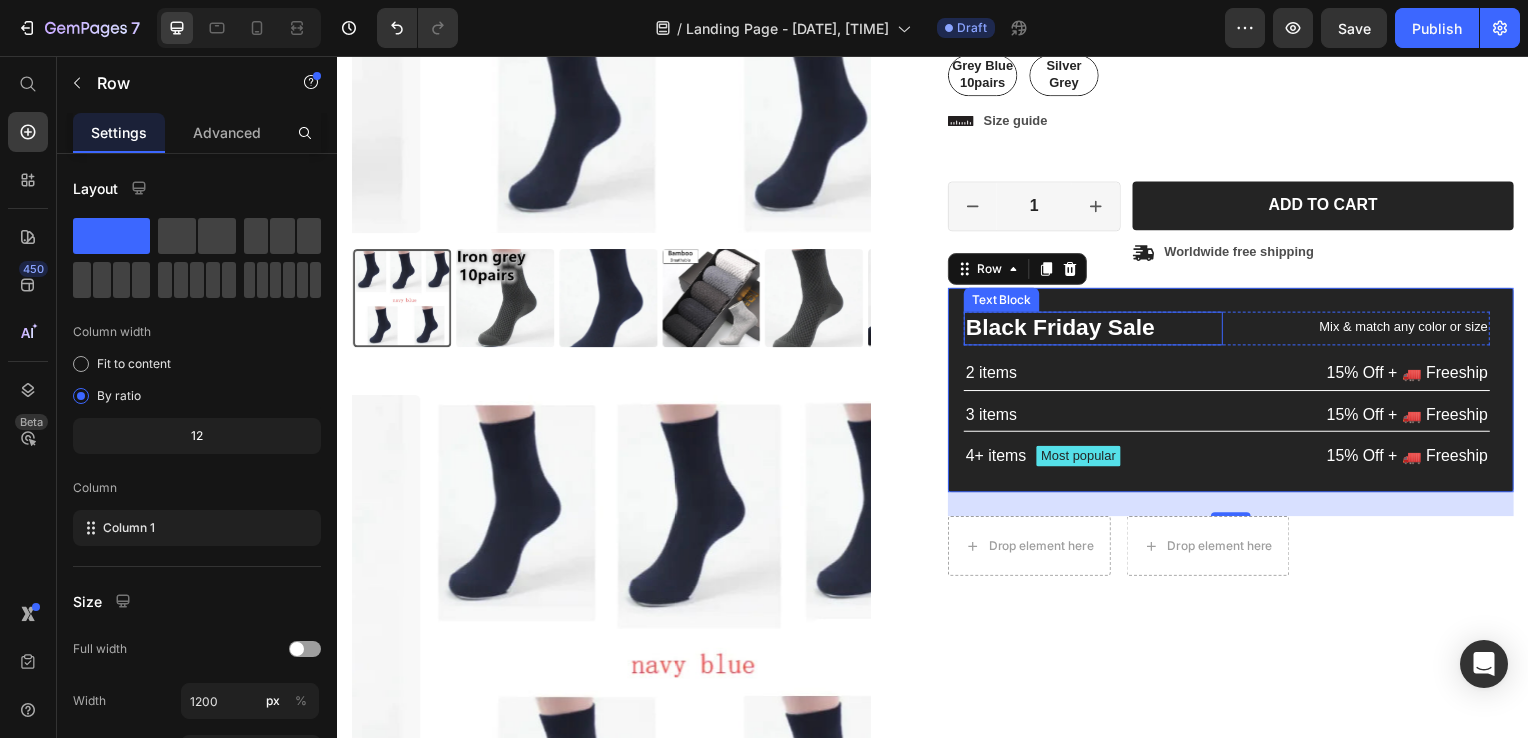 click on "Black Friday Sale" at bounding box center (1098, 331) 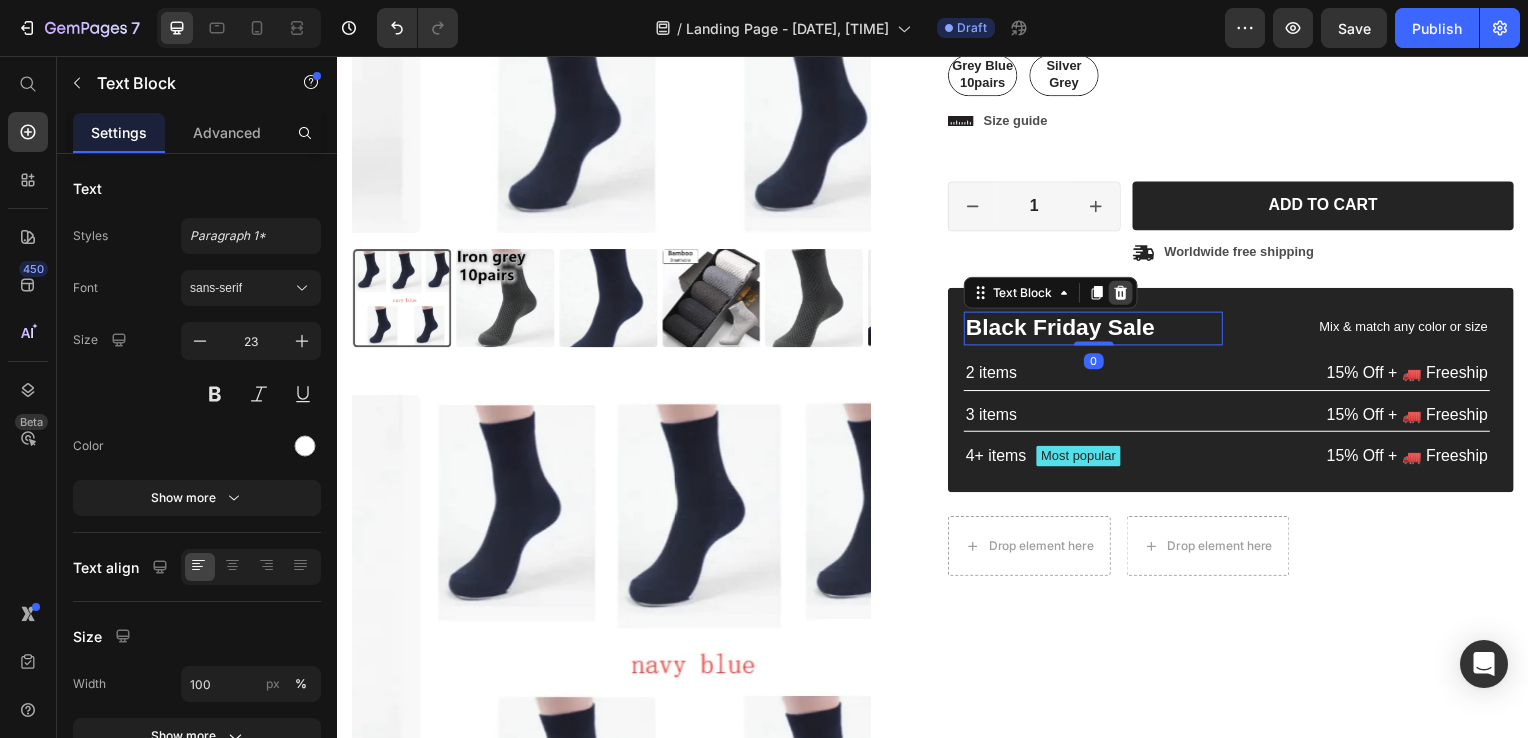 click 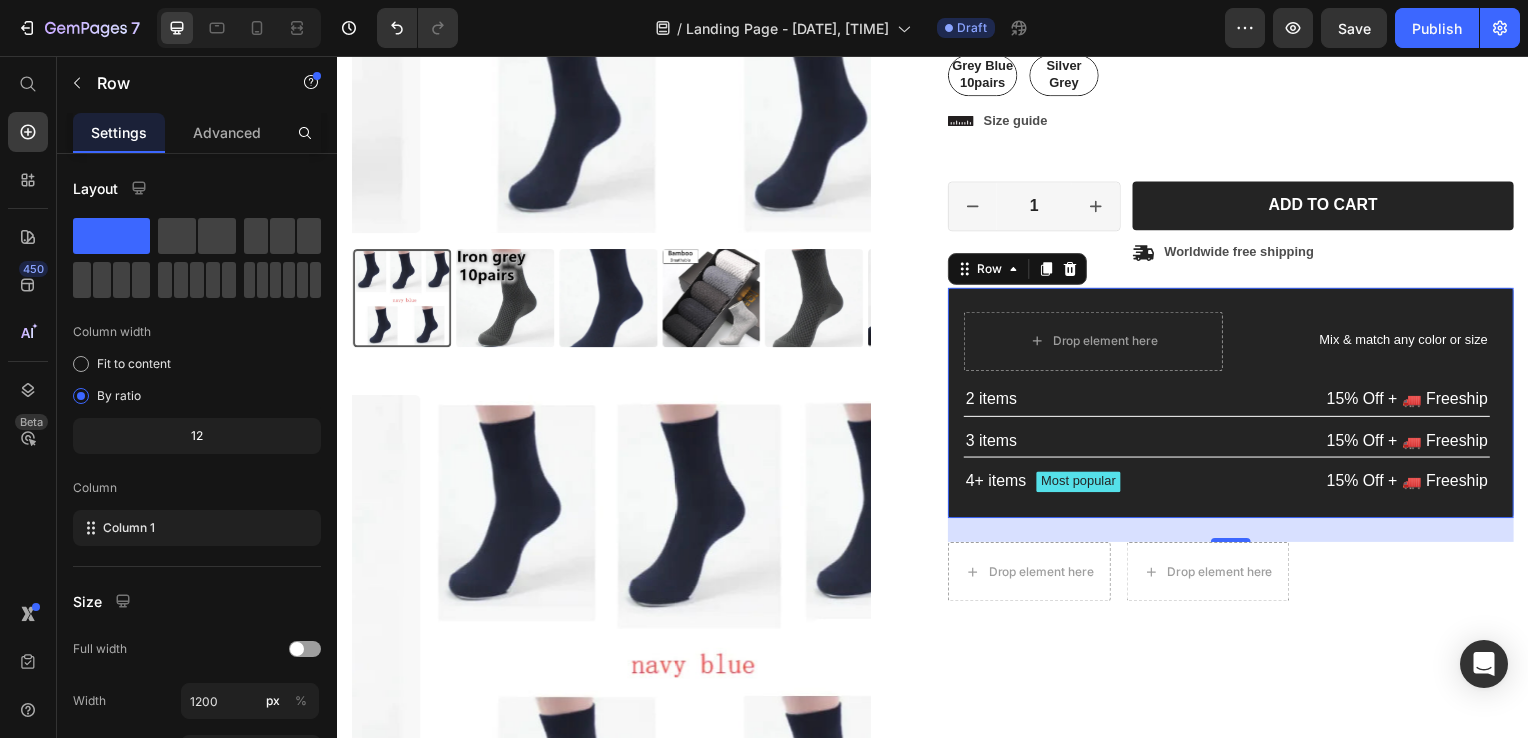 click on "Drop element here Mix & match any color or size Text Block Row 2 items Text Block 15% Off + 🚛 Freeship Text Block Row 3 items Text Block 15% Off + 🚛 Freeship Text Block Row 4+ items Text Block Most popular Text Block Row 15% Off + 🚛 Freeship Text Block Row" at bounding box center [1233, 406] 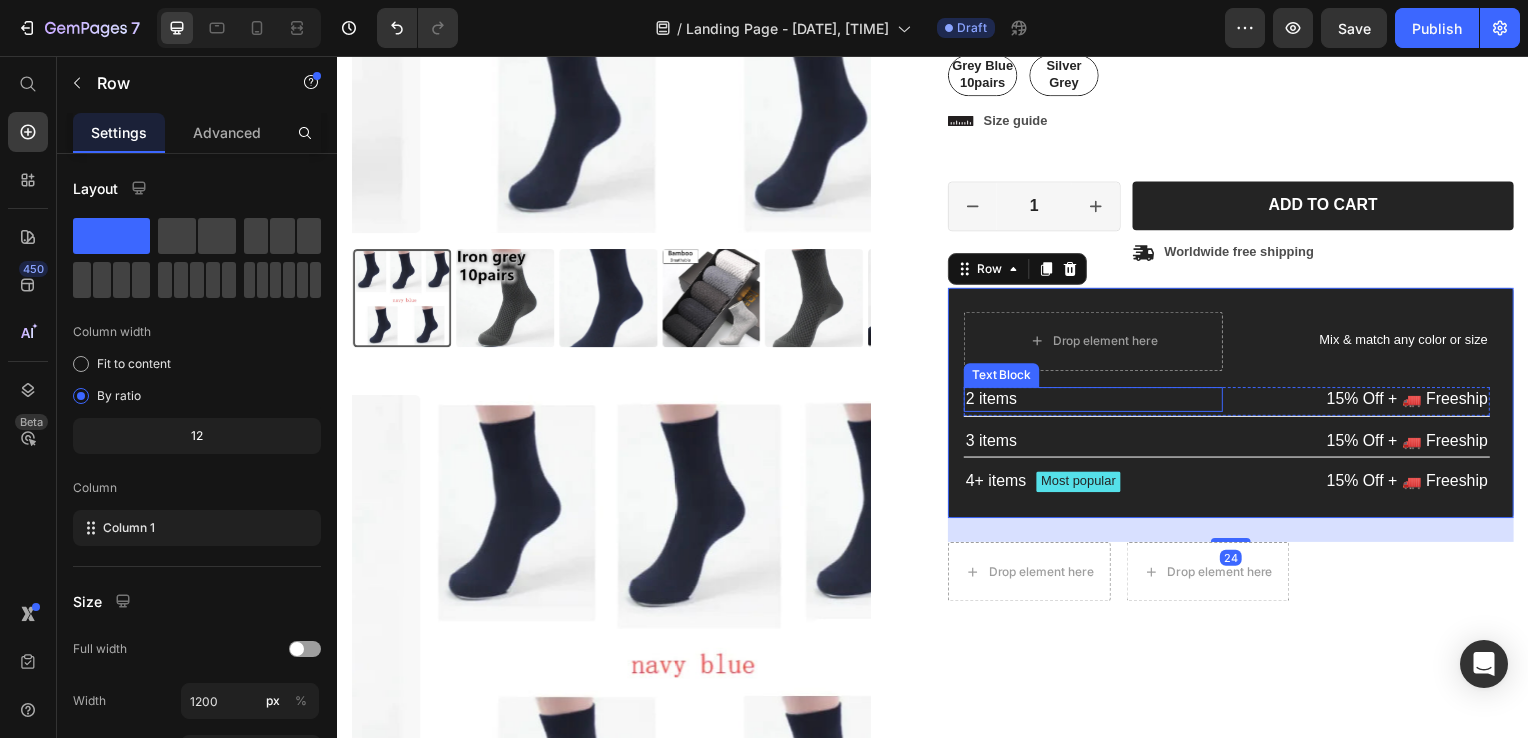 click on "2 items" at bounding box center [1098, 402] 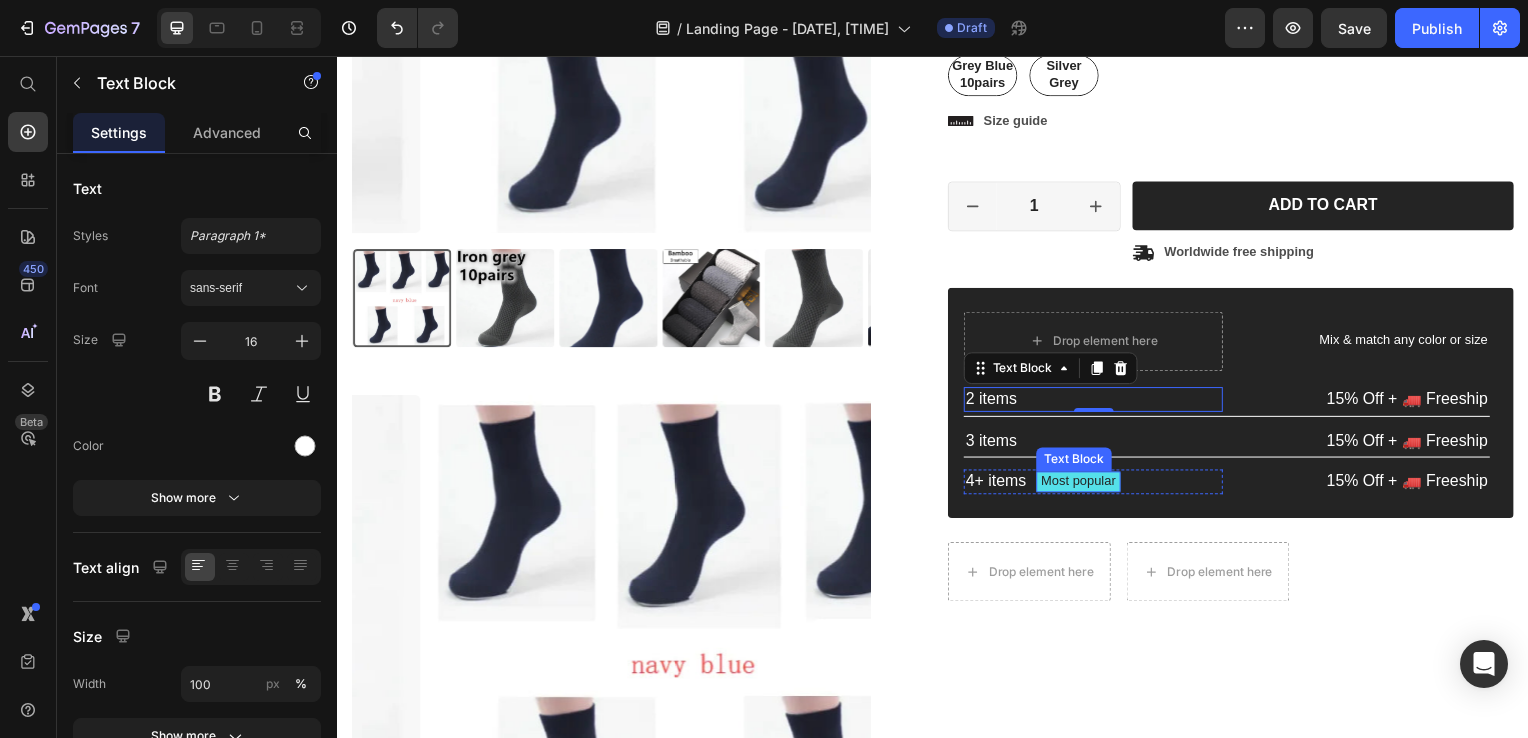 click on "Most popular" at bounding box center (1083, 485) 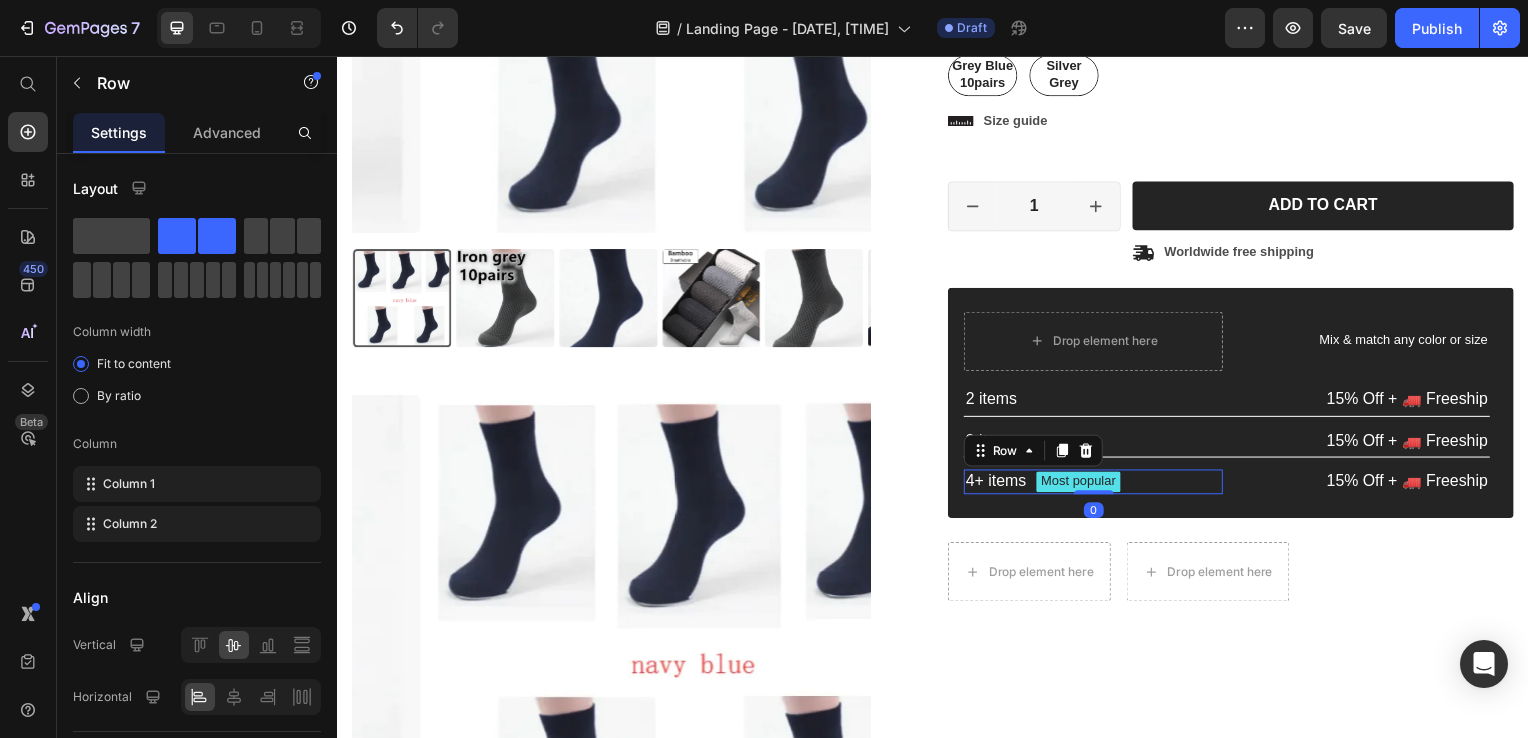 click on "Most popular Text Block" at bounding box center (1083, 485) 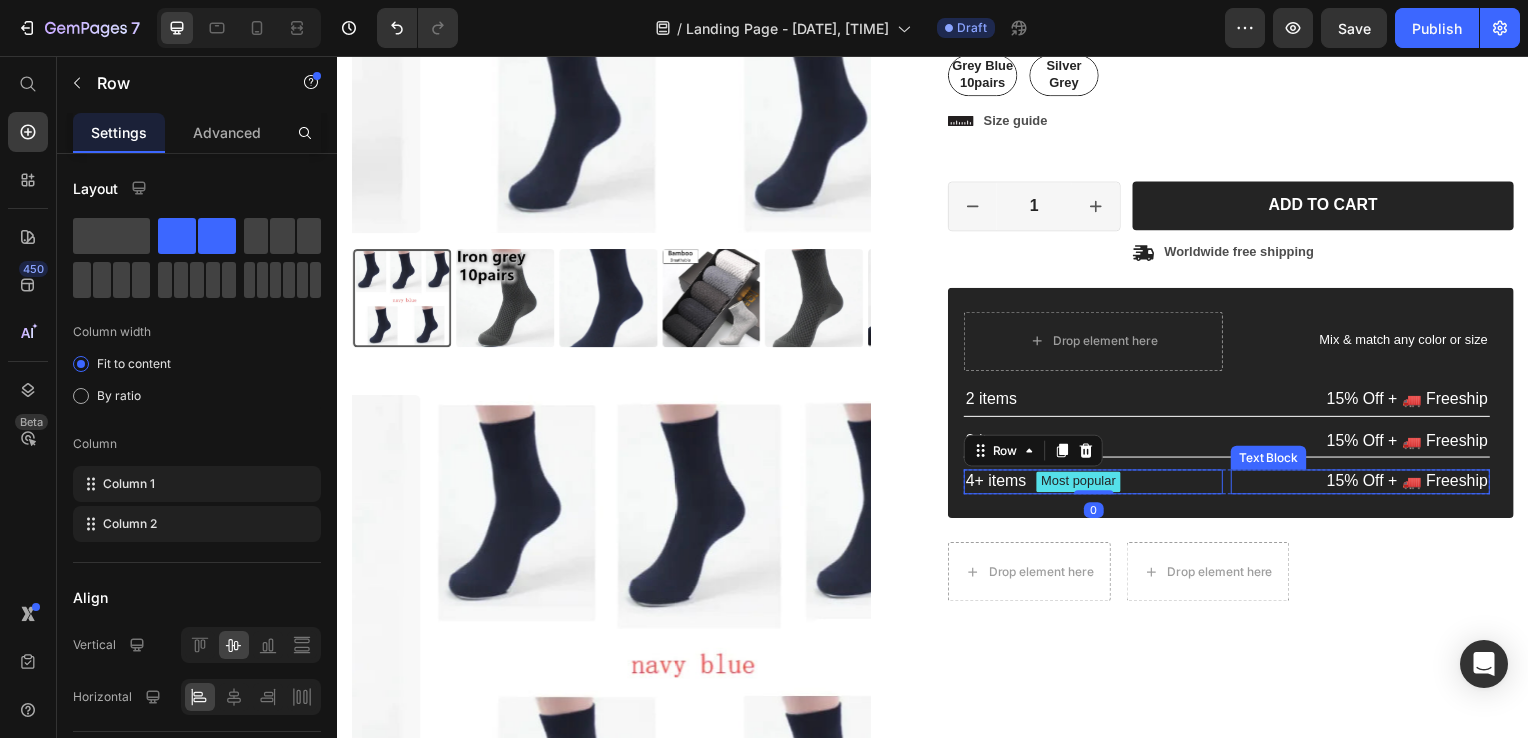 click on "15% Off + 🚛 Freeship" at bounding box center (1367, 485) 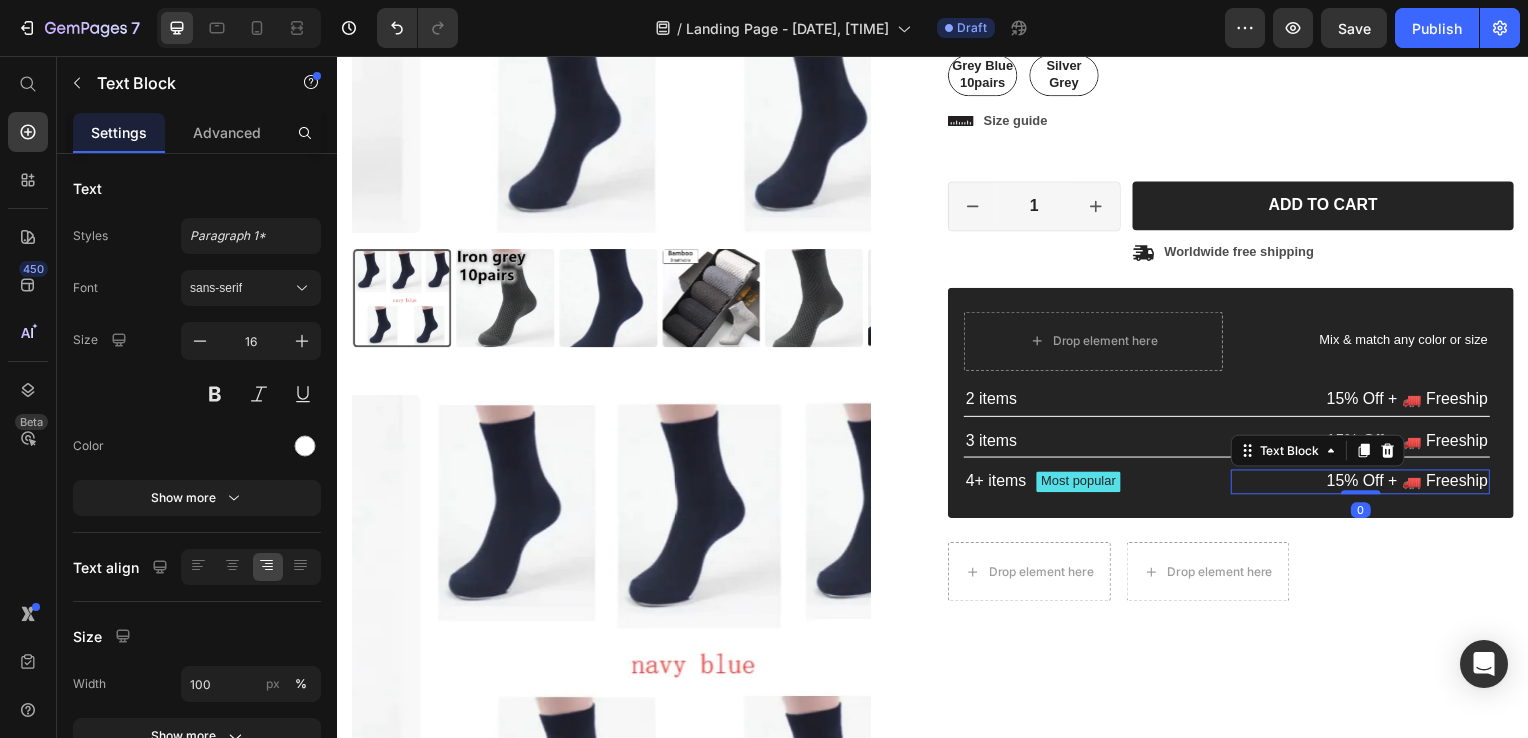 click on "15% Off + 🚛 Freeship" at bounding box center [1367, 485] 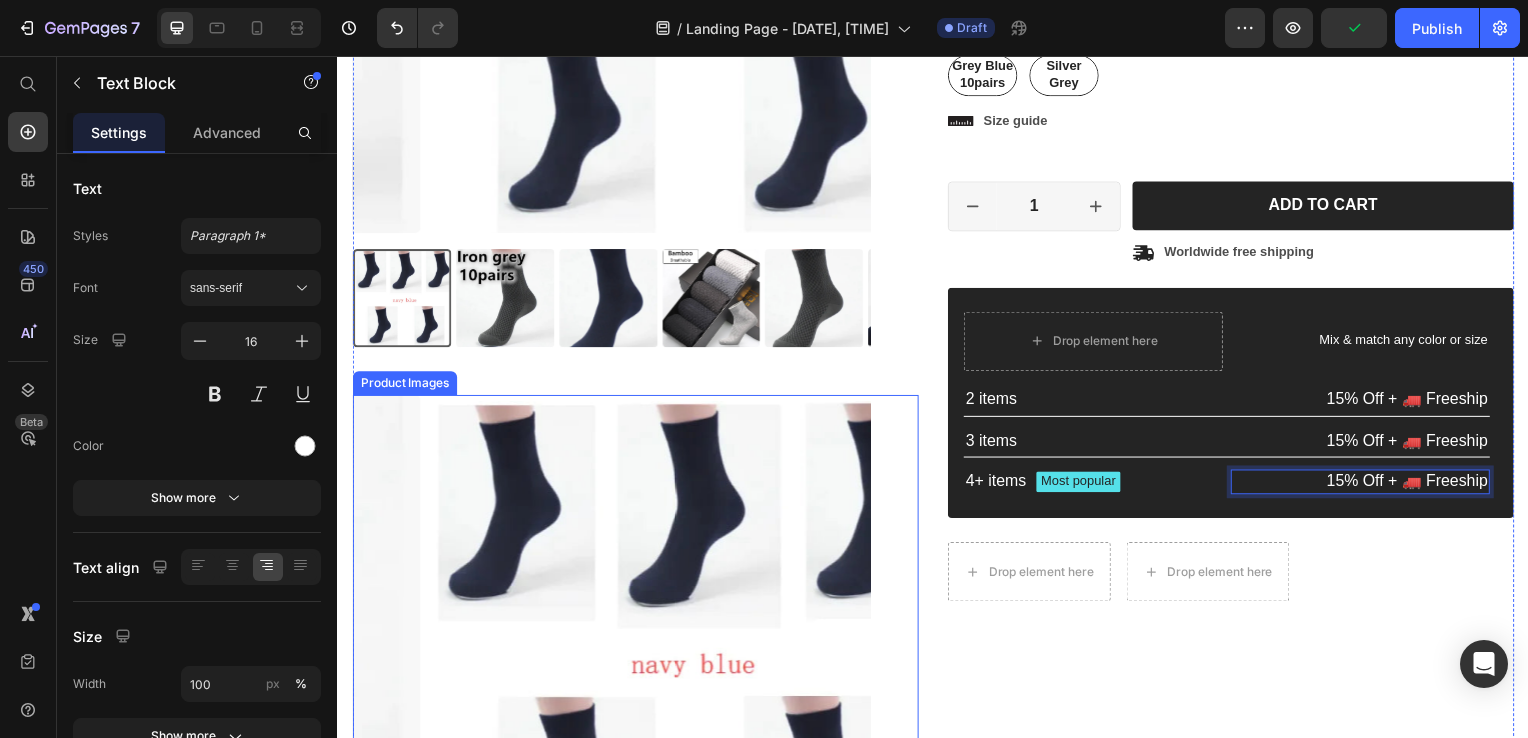click at bounding box center (681, 659) 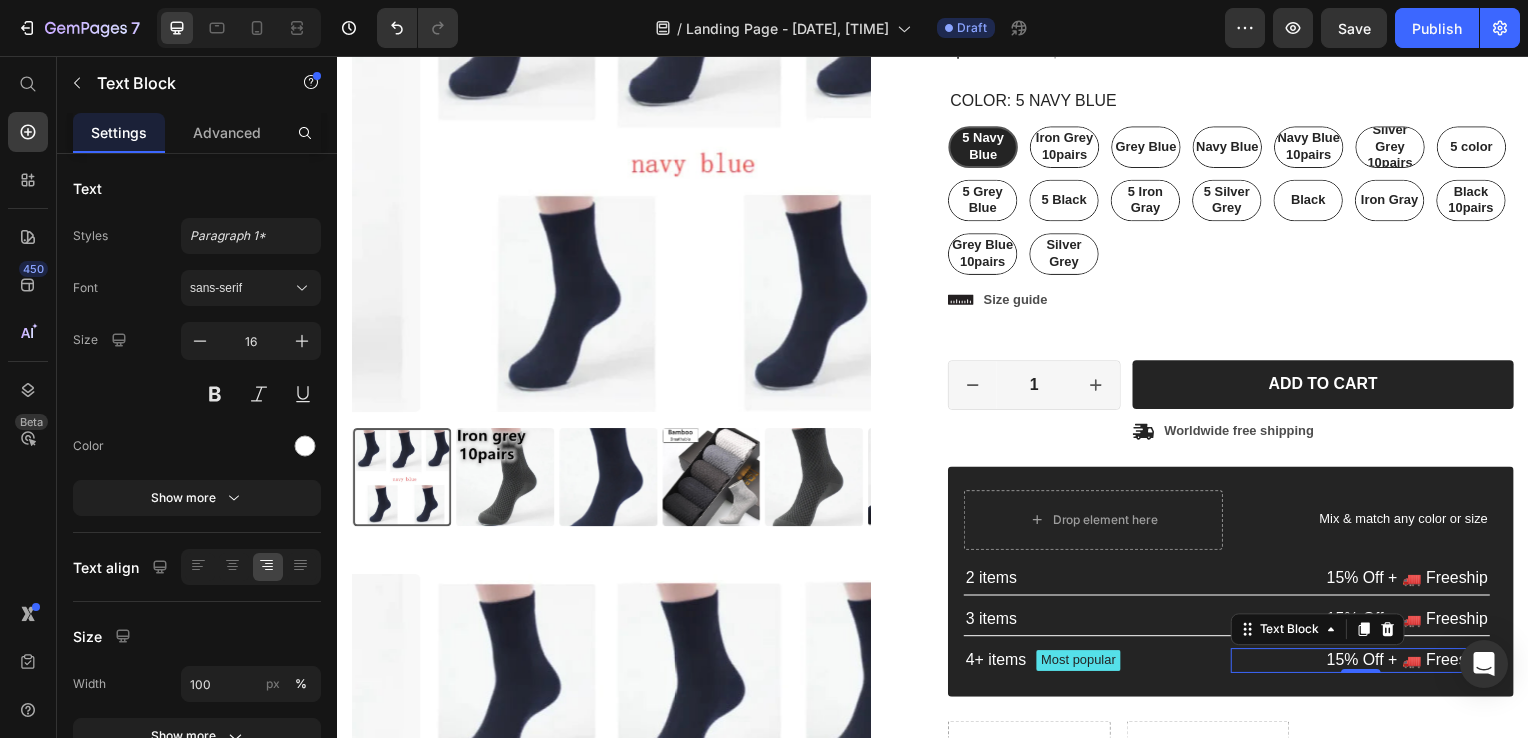 scroll, scrollTop: 0, scrollLeft: 0, axis: both 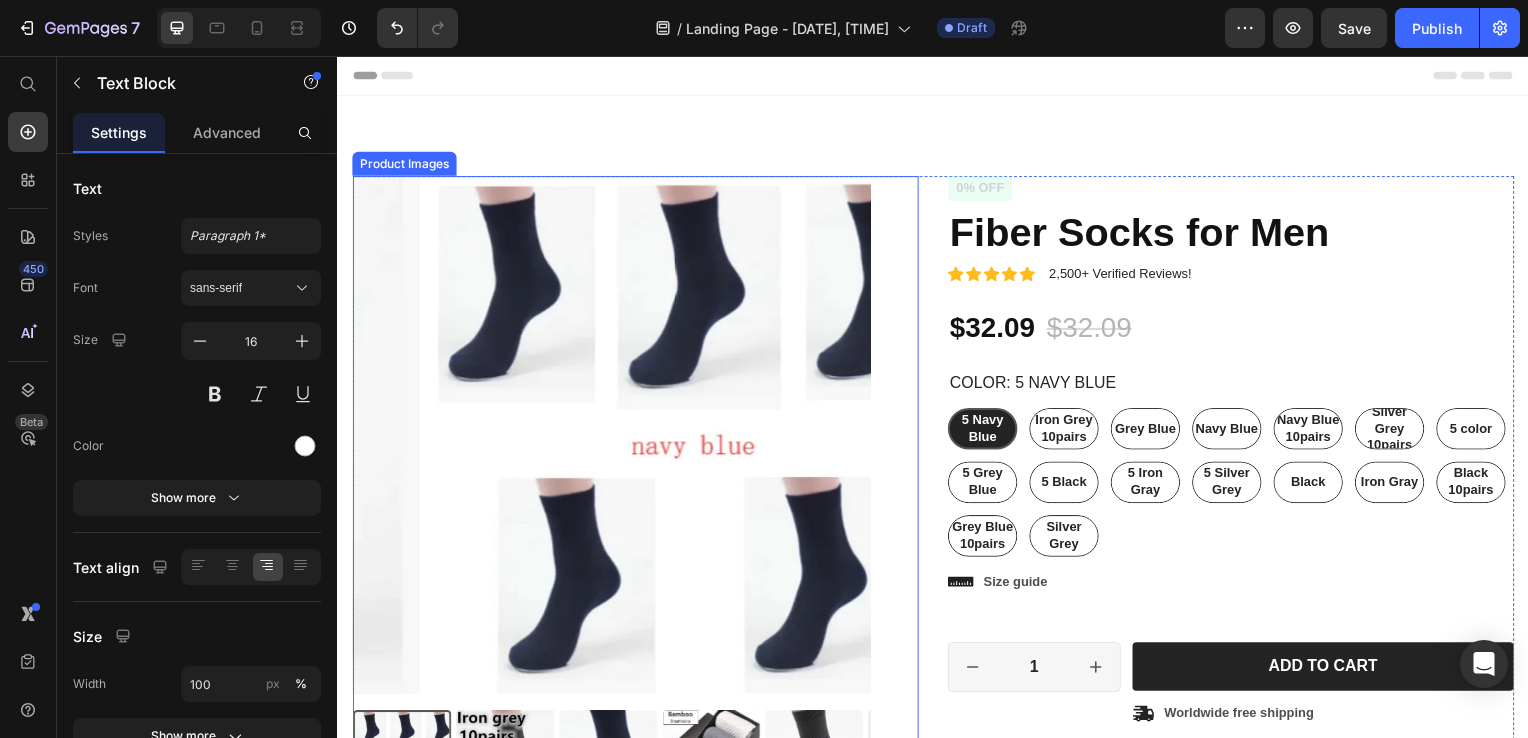 click at bounding box center (681, 438) 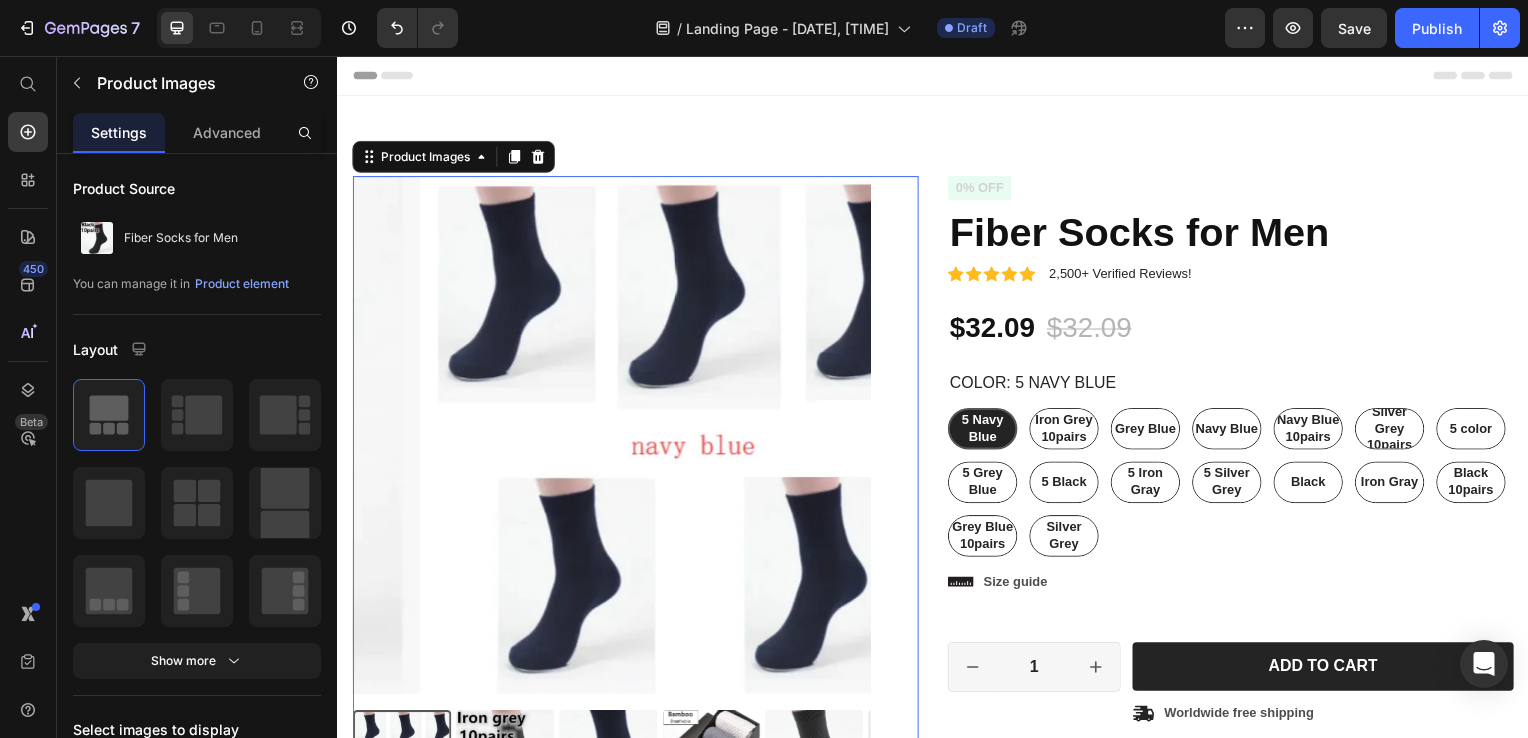 click at bounding box center (681, 438) 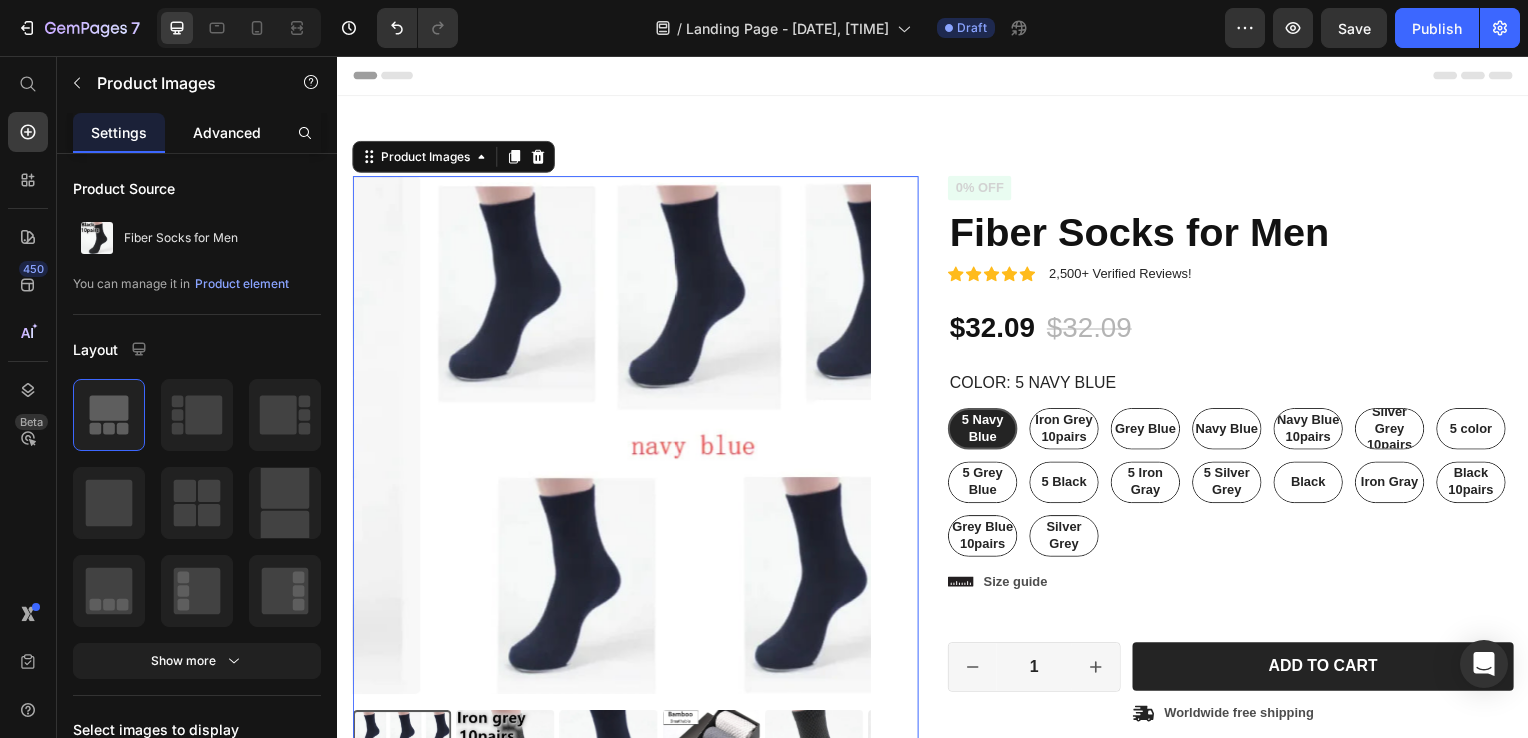 click on "Advanced" 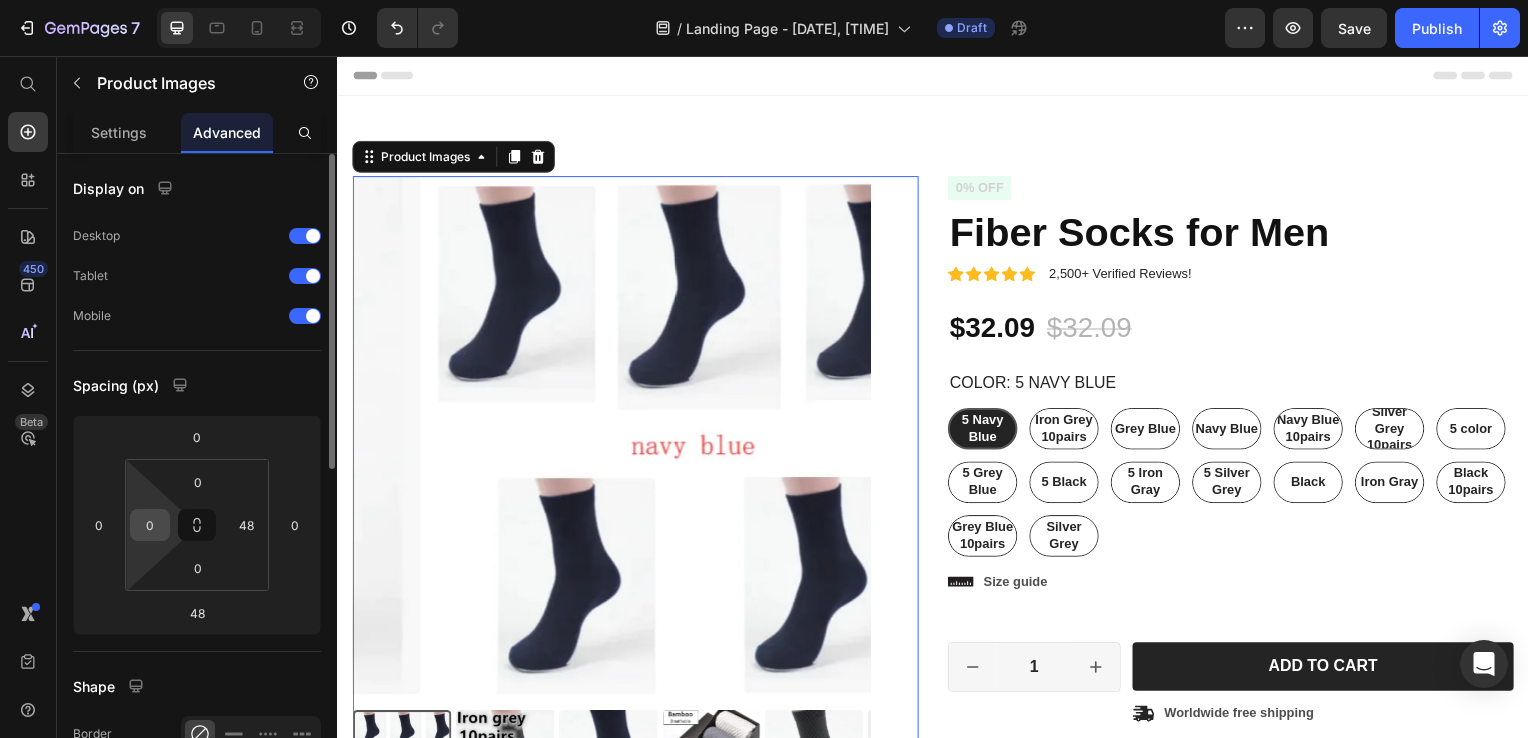 click on "0" at bounding box center [150, 525] 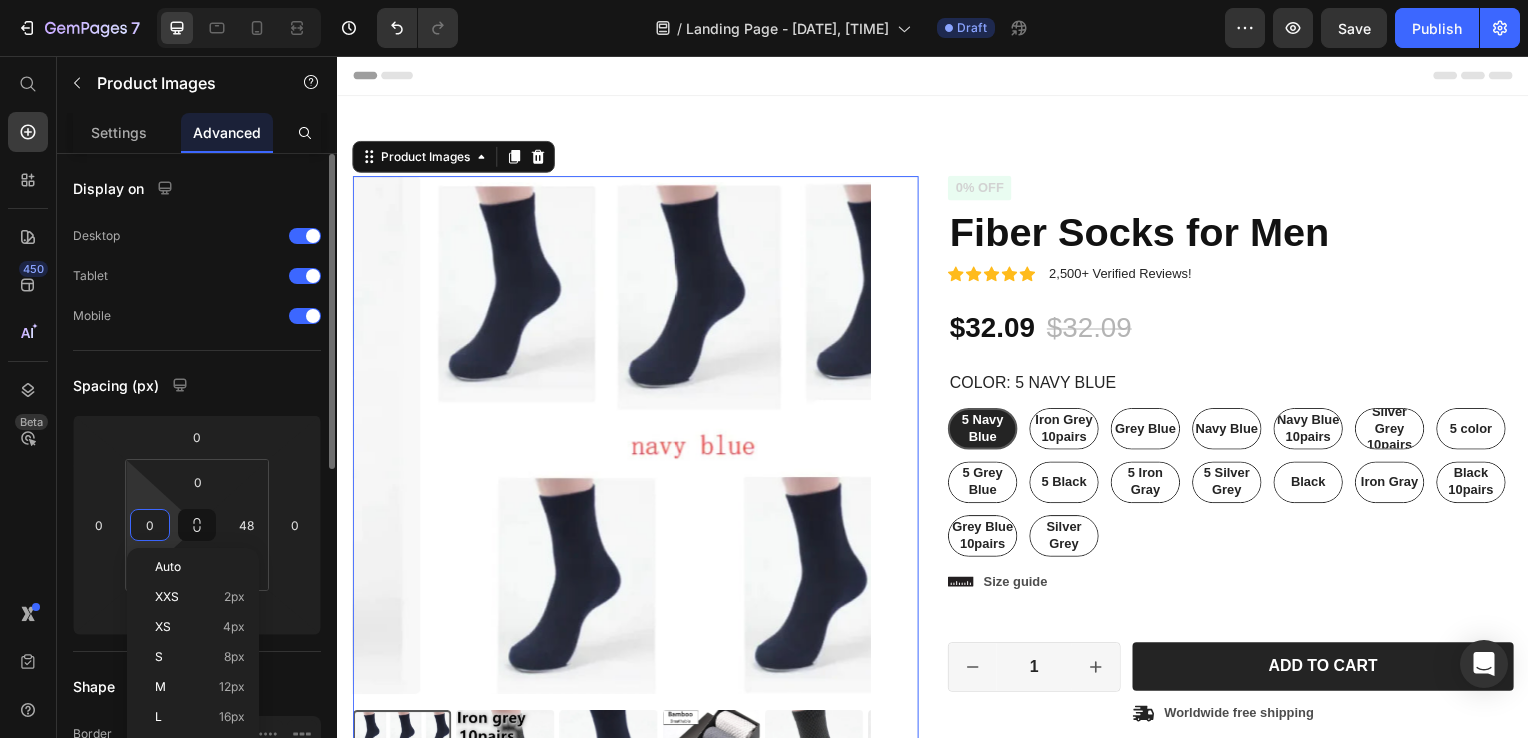 click on "0" at bounding box center [150, 525] 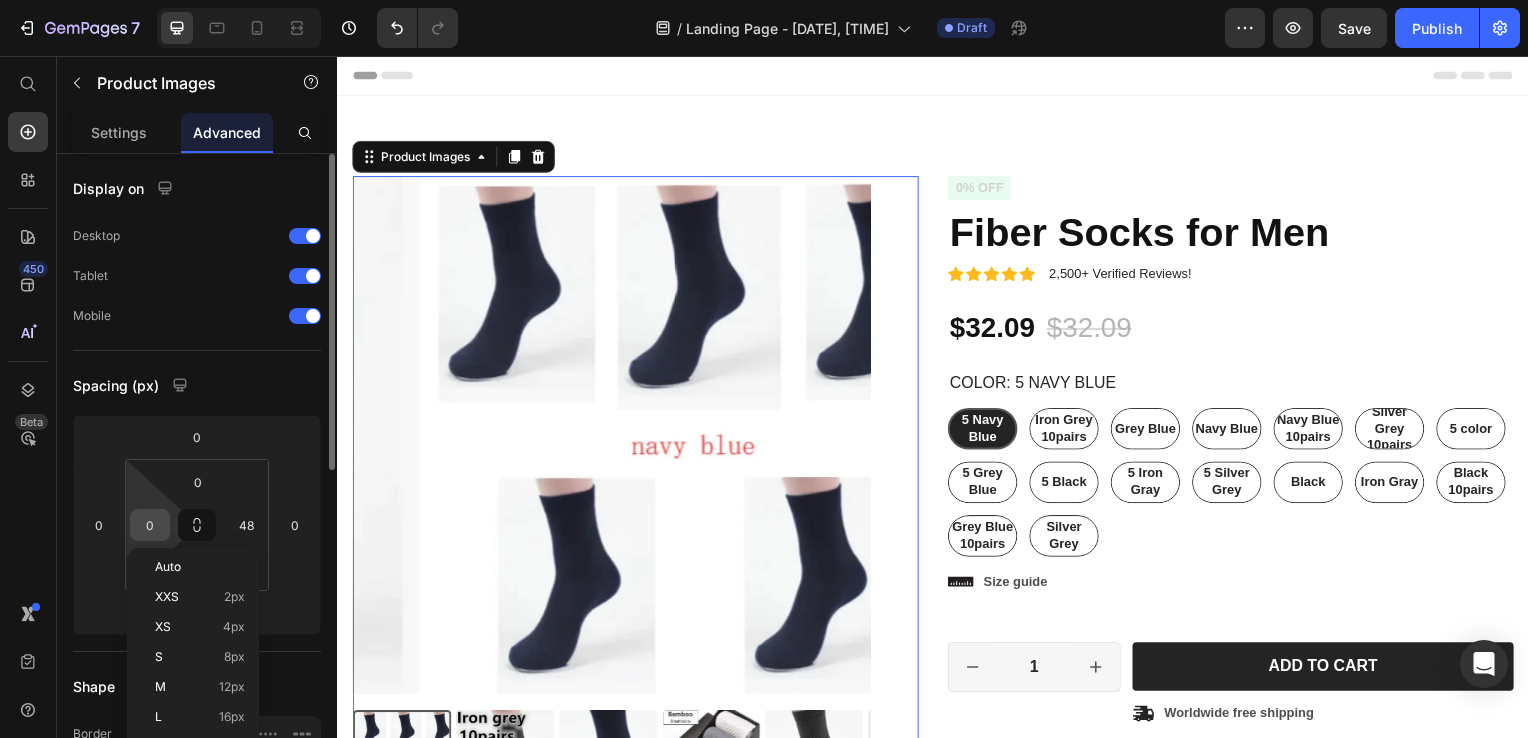 click on "0" at bounding box center (150, 525) 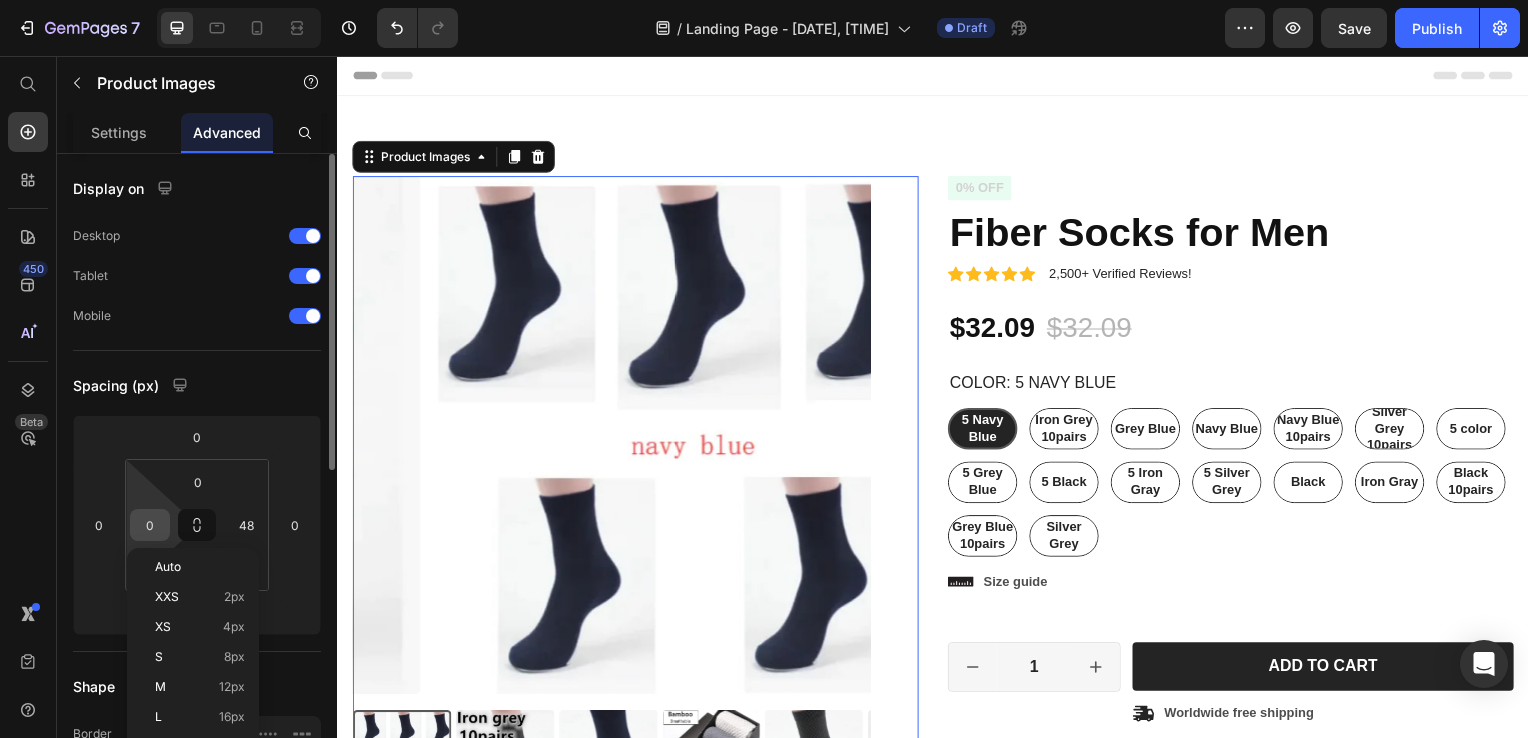 click on "0" at bounding box center (150, 525) 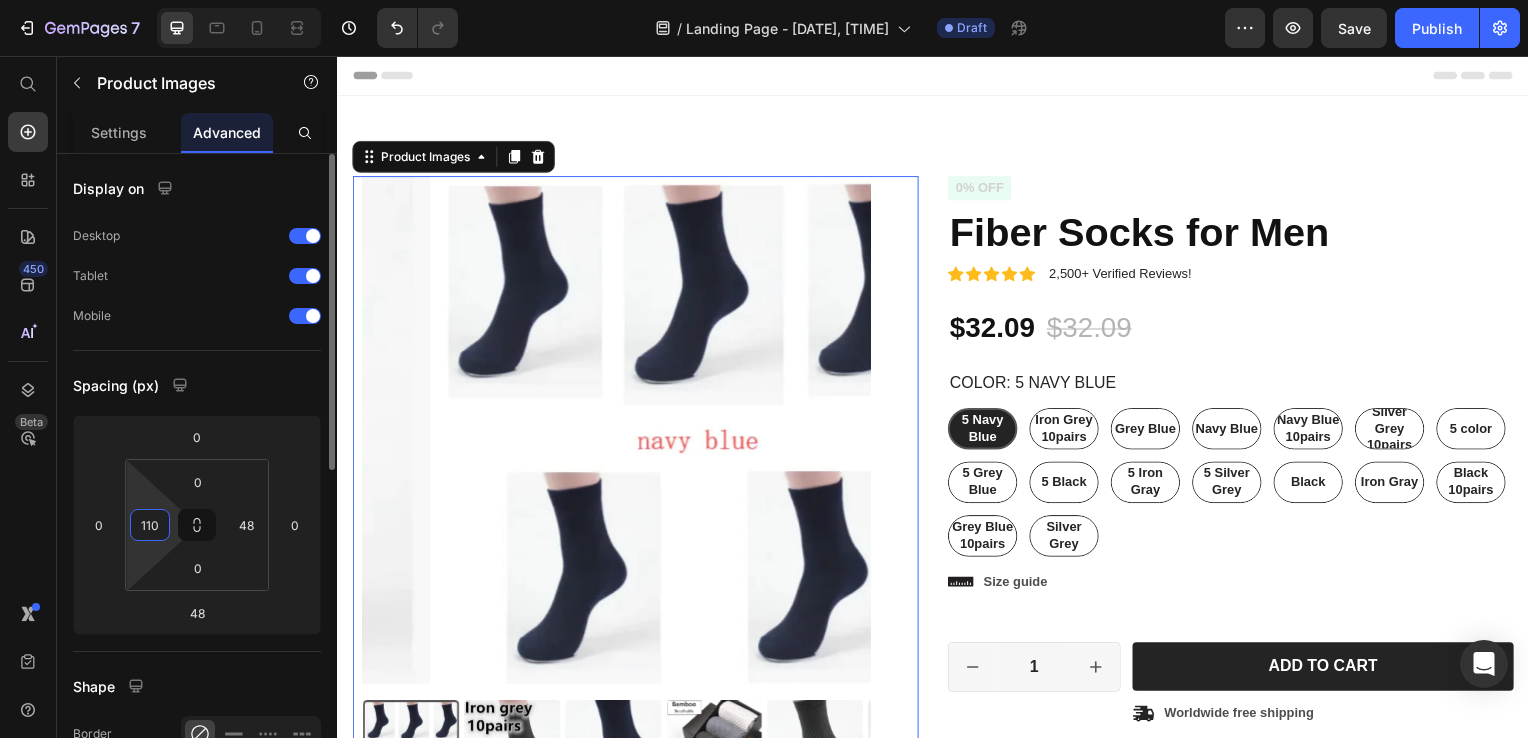 type on "1120" 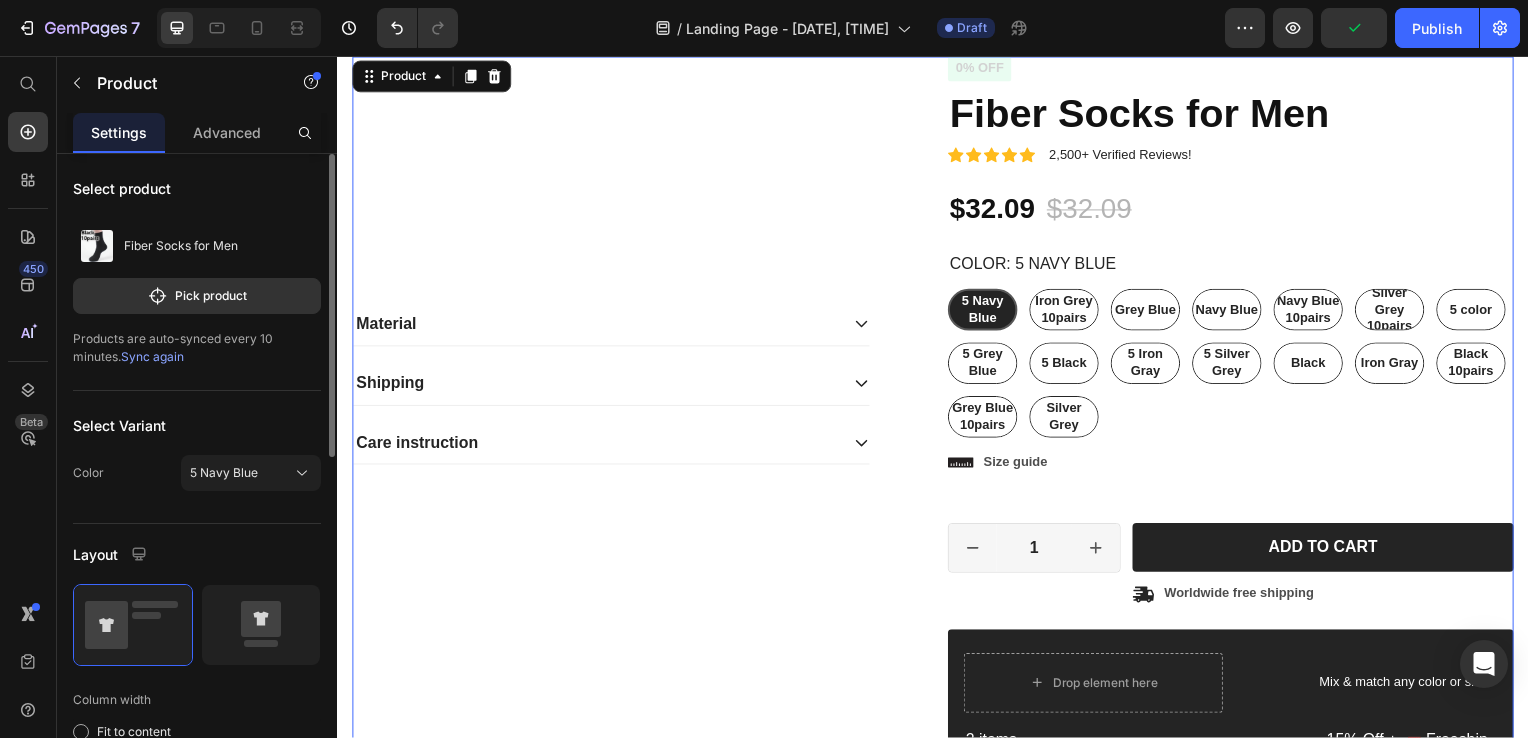 scroll, scrollTop: 0, scrollLeft: 0, axis: both 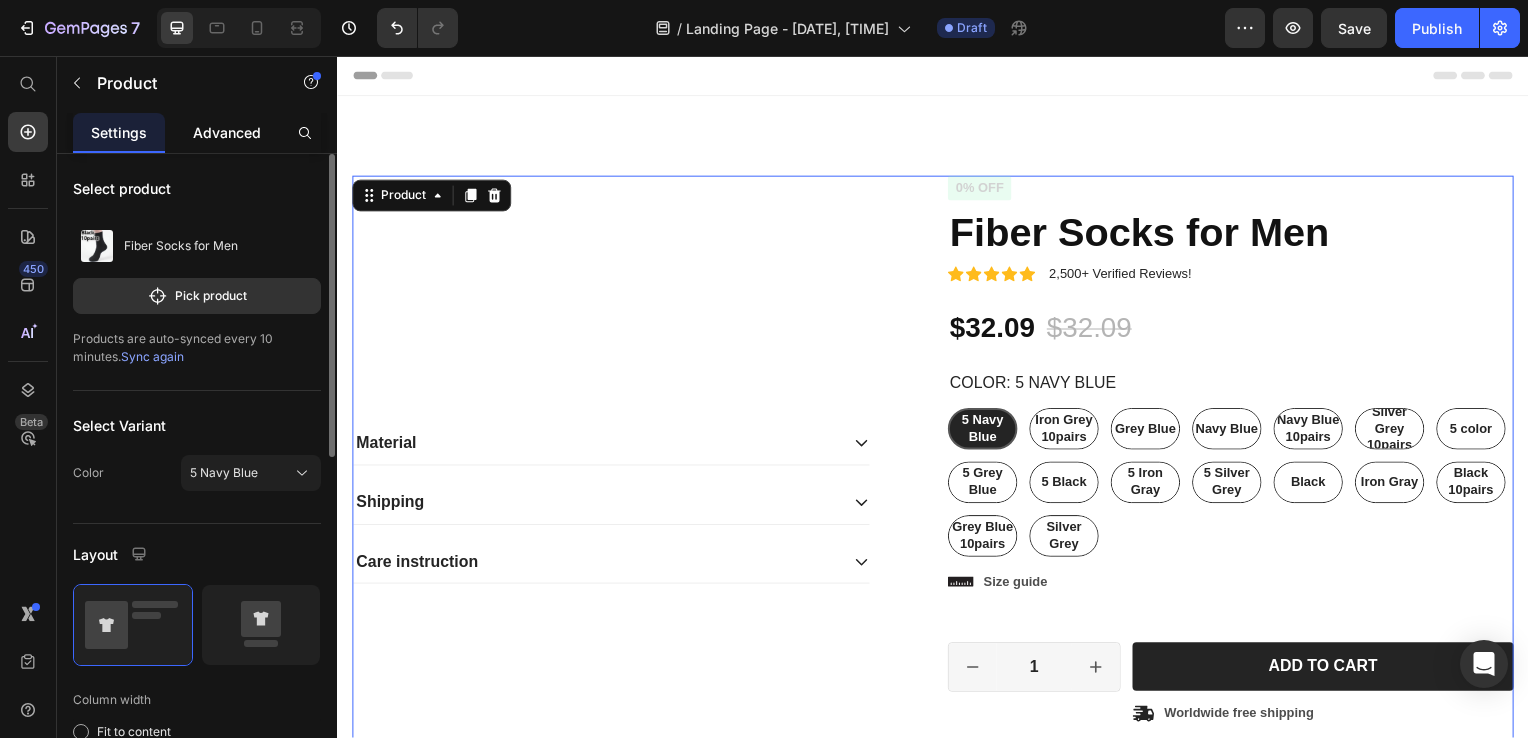click on "Advanced" at bounding box center [227, 132] 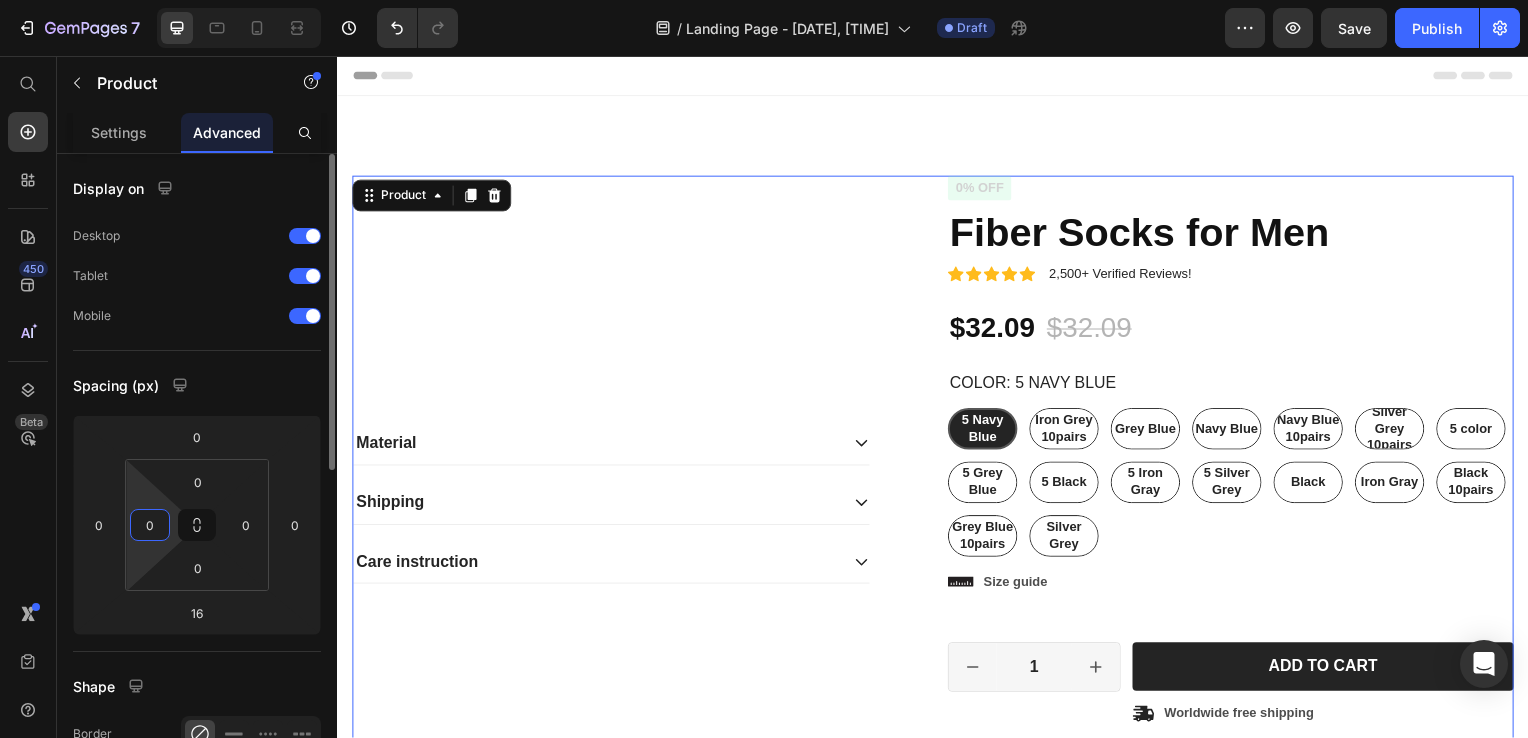 click on "0" at bounding box center (150, 525) 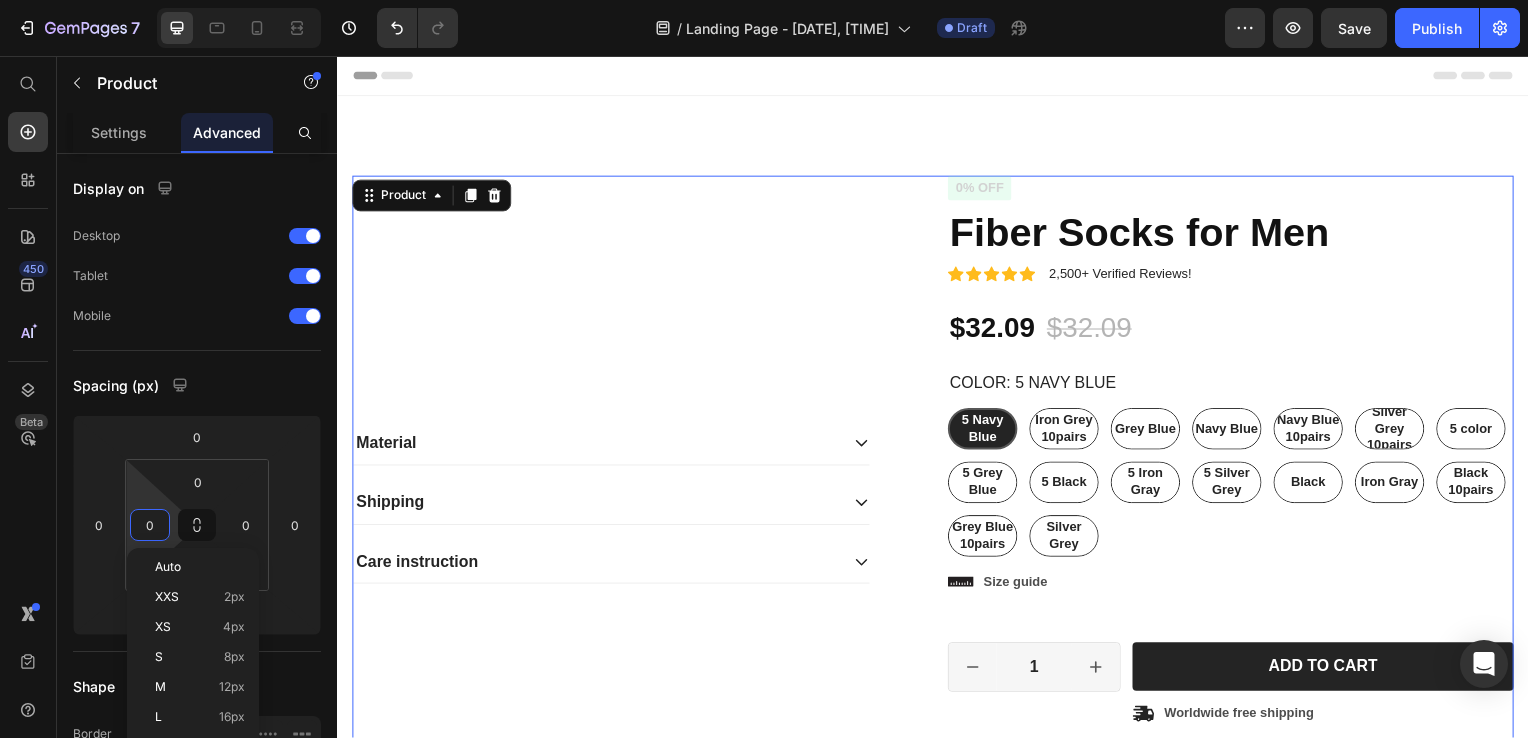 click on "Product Images" at bounding box center (936, 339) 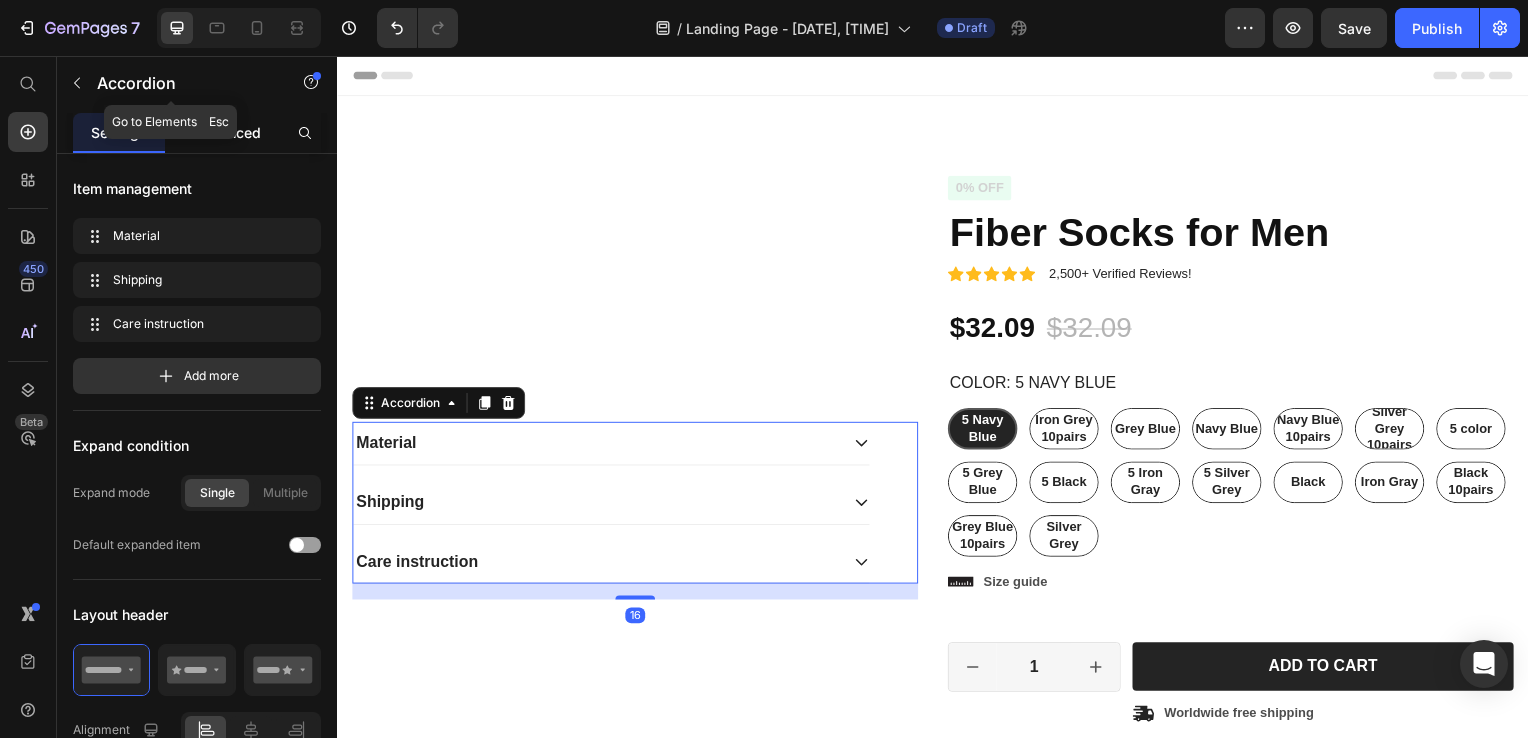 click on "Advanced" 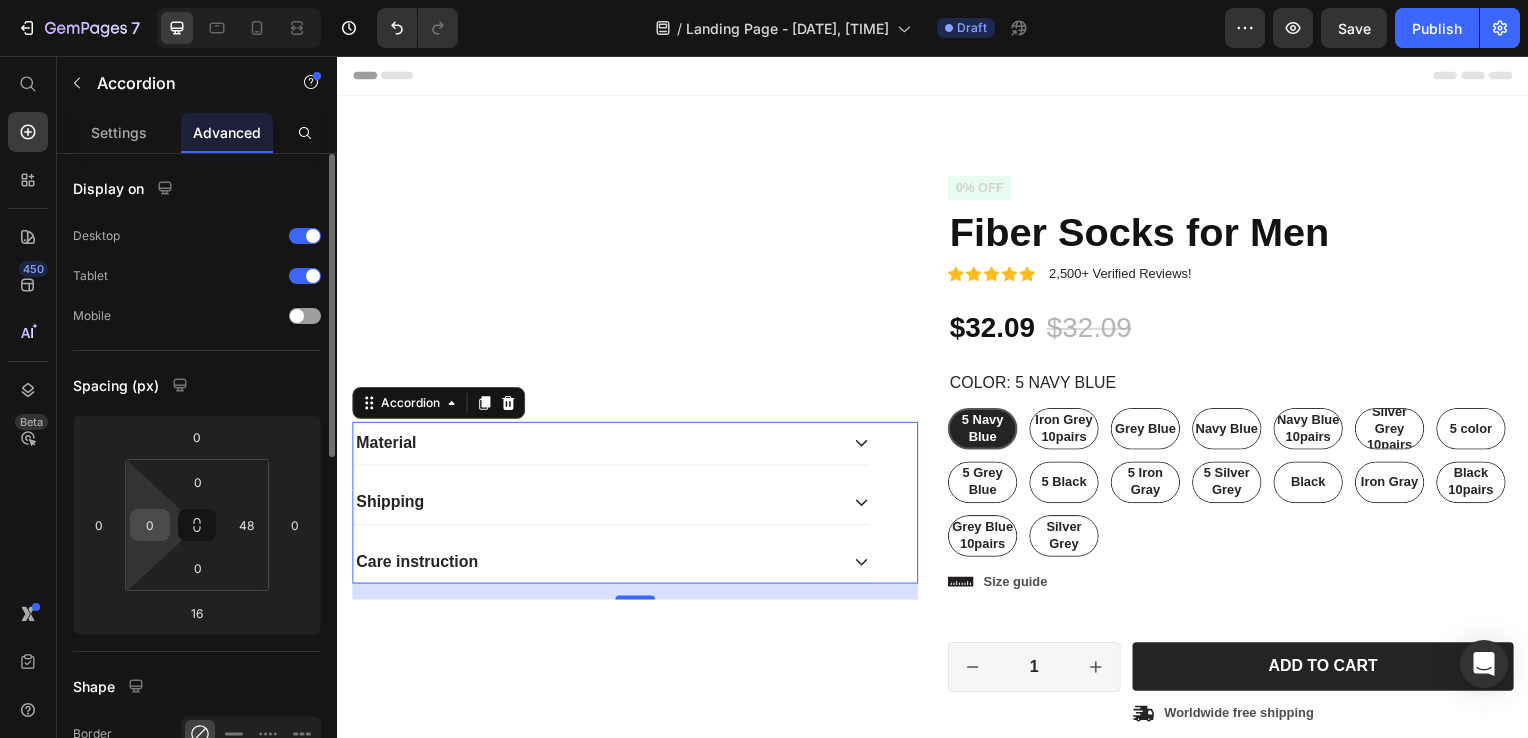 click on "0" at bounding box center (150, 525) 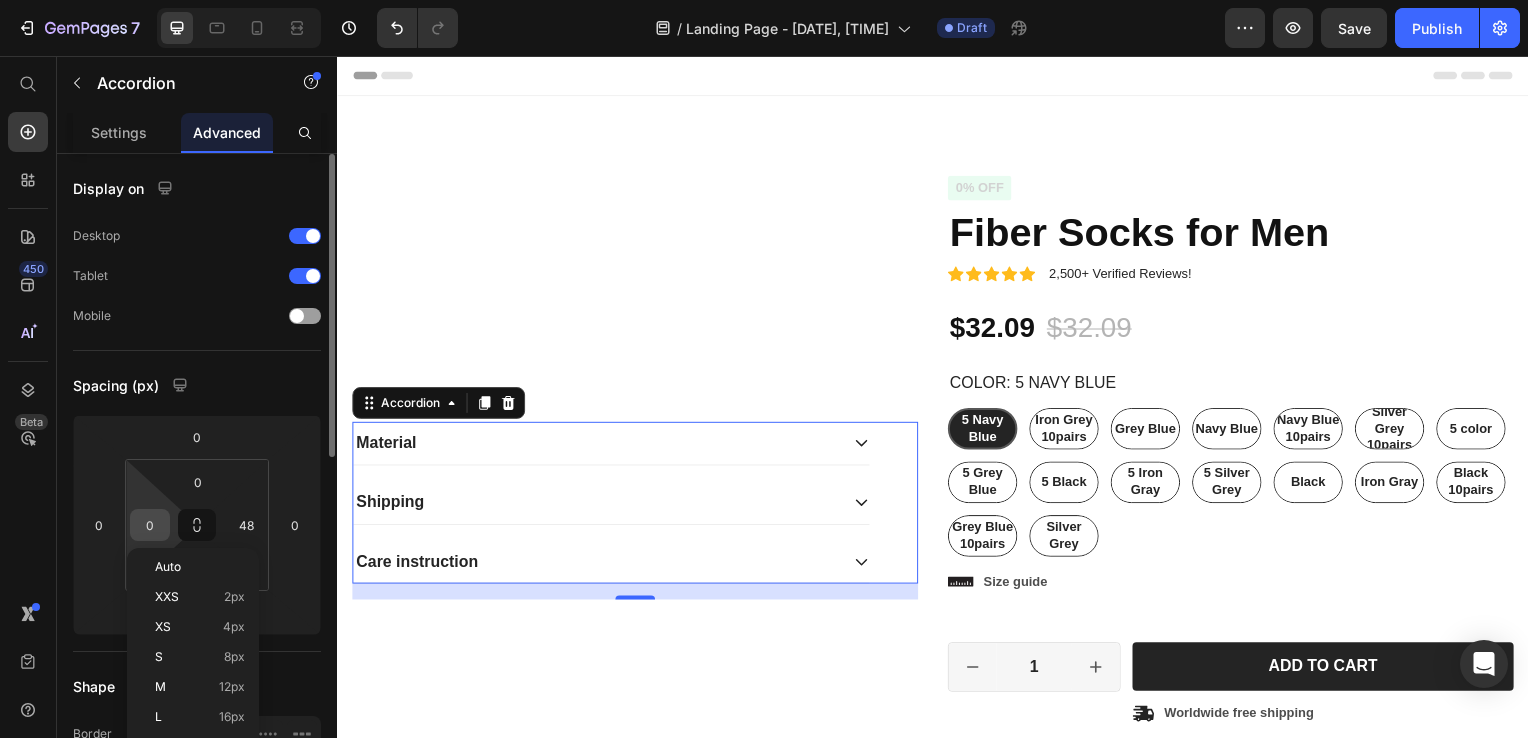 click on "0" at bounding box center [150, 525] 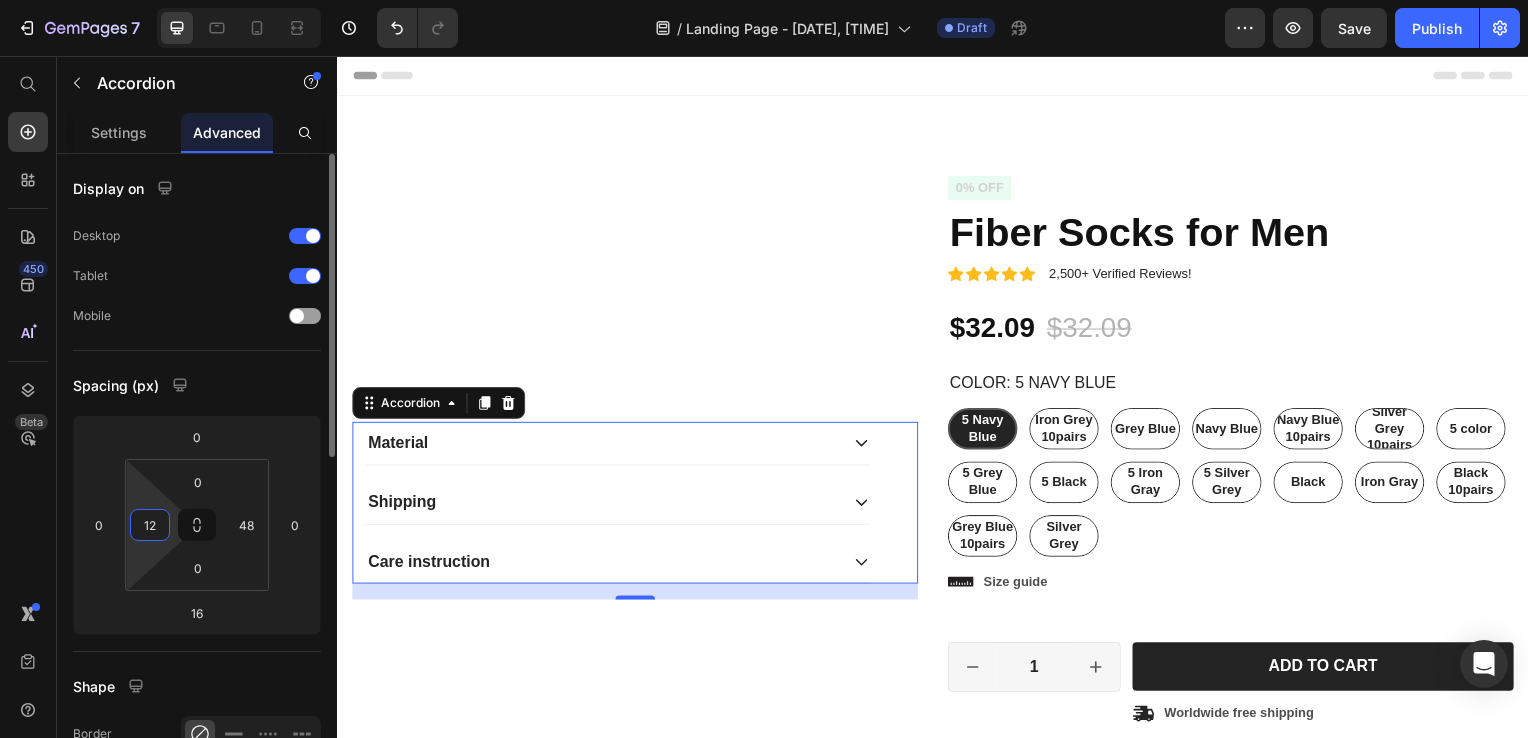 type on "1" 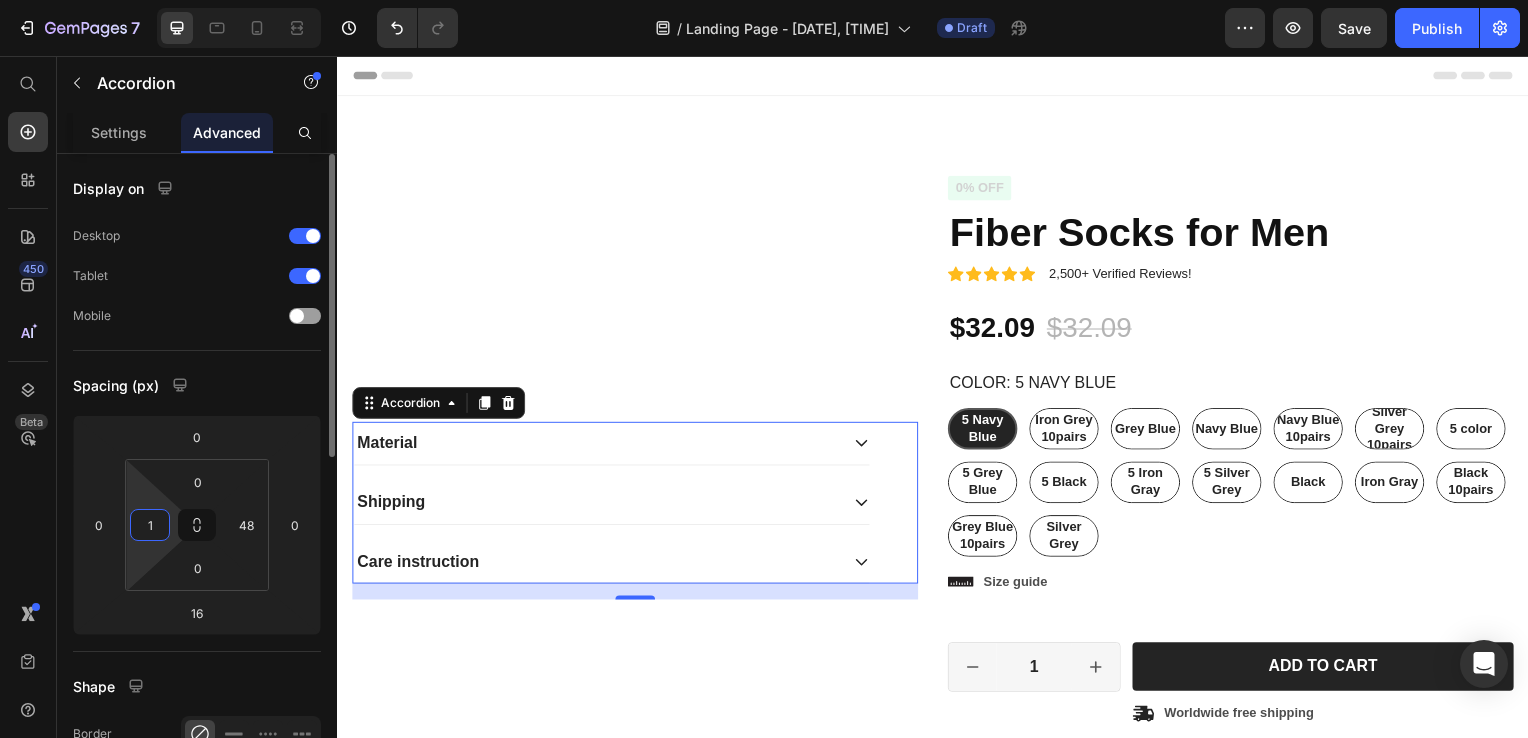 type 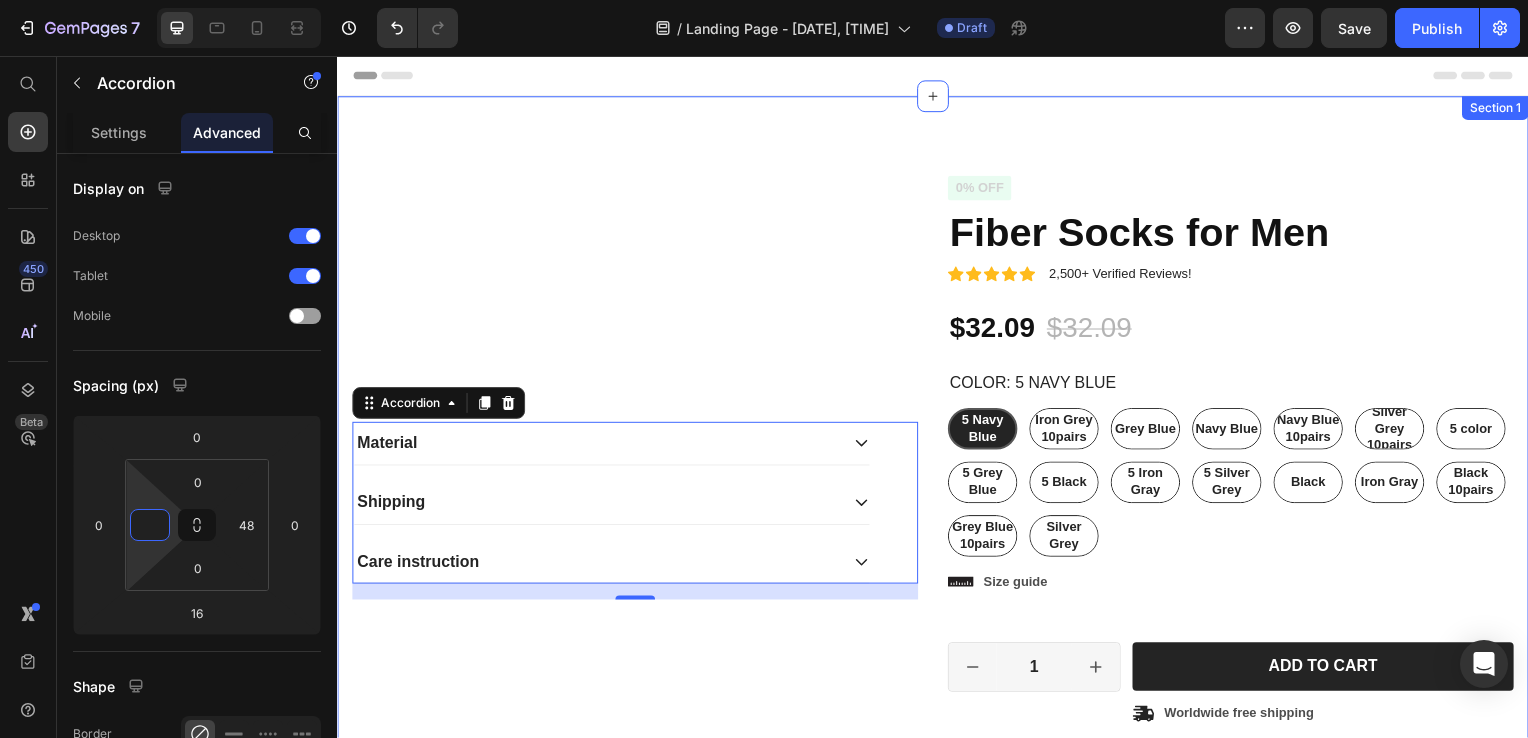 click on "Product Images Product Images
Material
Shipping
Care instruction Accordion   16 Icon Icon Icon Icon Icon Icon List 2,500+ Verified Reviews! Text Block Row 0% off Product Badge Fiber Socks for Men Product Title Icon Icon Icon Icon Icon Icon List 2,500+ Verified Reviews! Text Block Row $32.09 Product Price $32.09 Product Price 0% off Product Badge Row Color: 5 Navy Blue 5 Navy Blue 5 Navy Blue 5 Navy Blue Iron Grey 10pairs Iron Grey 10pairs Iron Grey 10pairs Grey Blue Grey Blue Grey Blue Navy Blue Navy Blue Navy Blue Navy Blue 10pairs Navy Blue 10pairs Navy Blue 10pairs Silver Grey 10pairs Silver Grey 10pairs Silver Grey 10pairs 5 color 5 color 5 color 5 Grey Blue 5 Grey Blue 5 Grey Blue 5 Black 5 Black 5 Black 5 Iron Gray 5 Iron Gray 5 Iron Gray 5 Silver Grey 5 Silver Grey 5 Silver Grey Black Black Black Iron Gray Iron Gray Iron Gray Black 10pairs Black 10pairs Black 10pairs Grey Blue 10pairs Grey Blue 10pairs Grey Blue 10pairs Silver Grey Silver Grey Silver Grey" at bounding box center [937, 615] 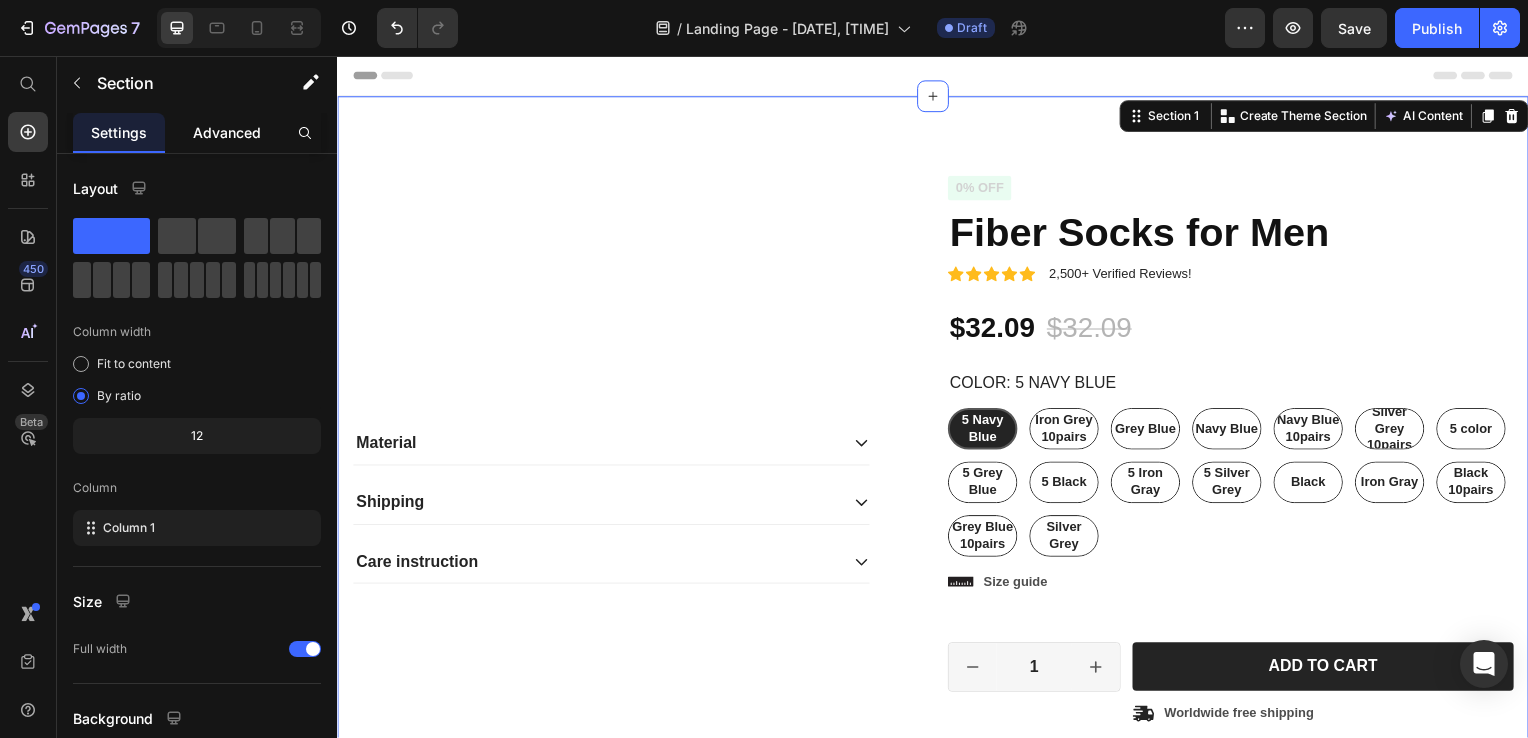 click on "Advanced" at bounding box center [227, 132] 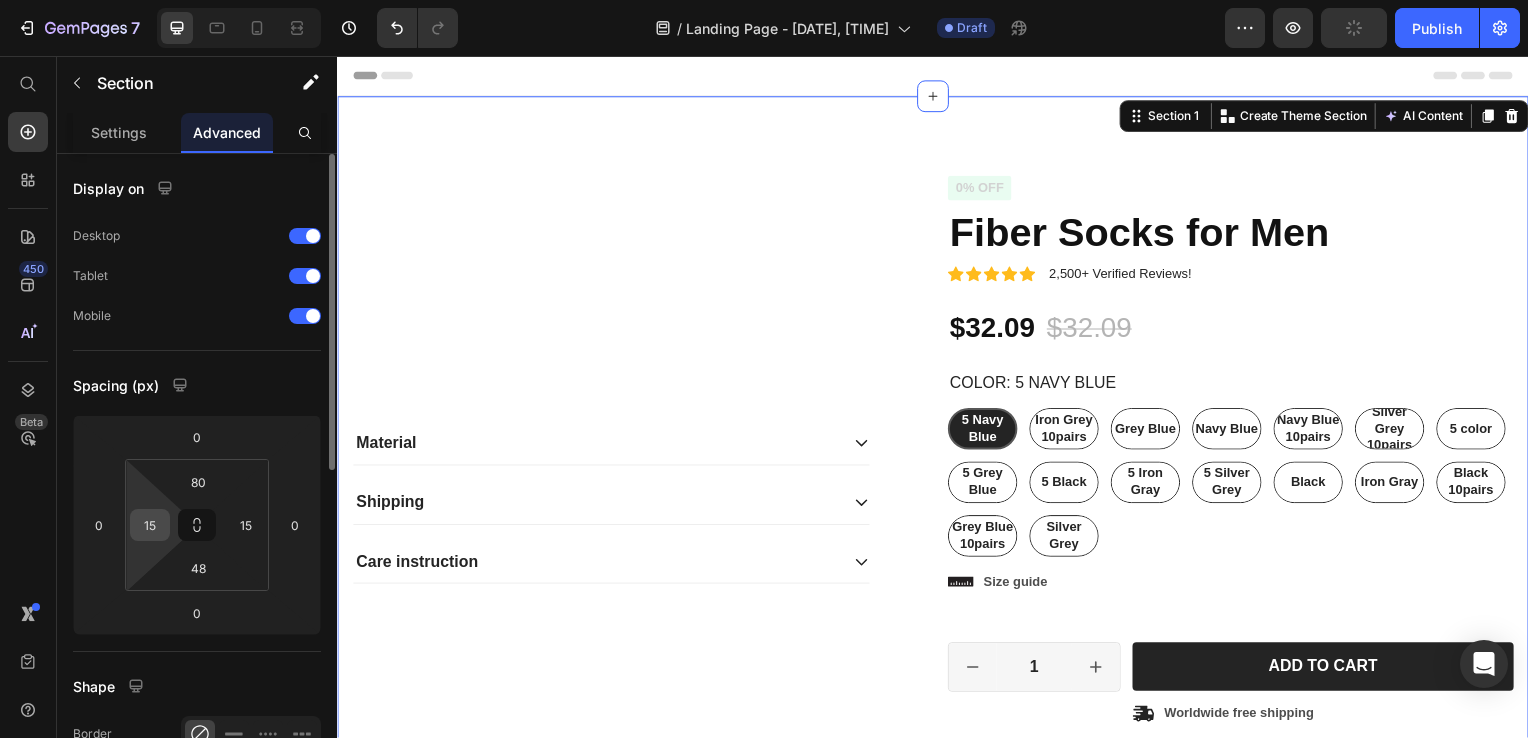 click on "15" at bounding box center (150, 525) 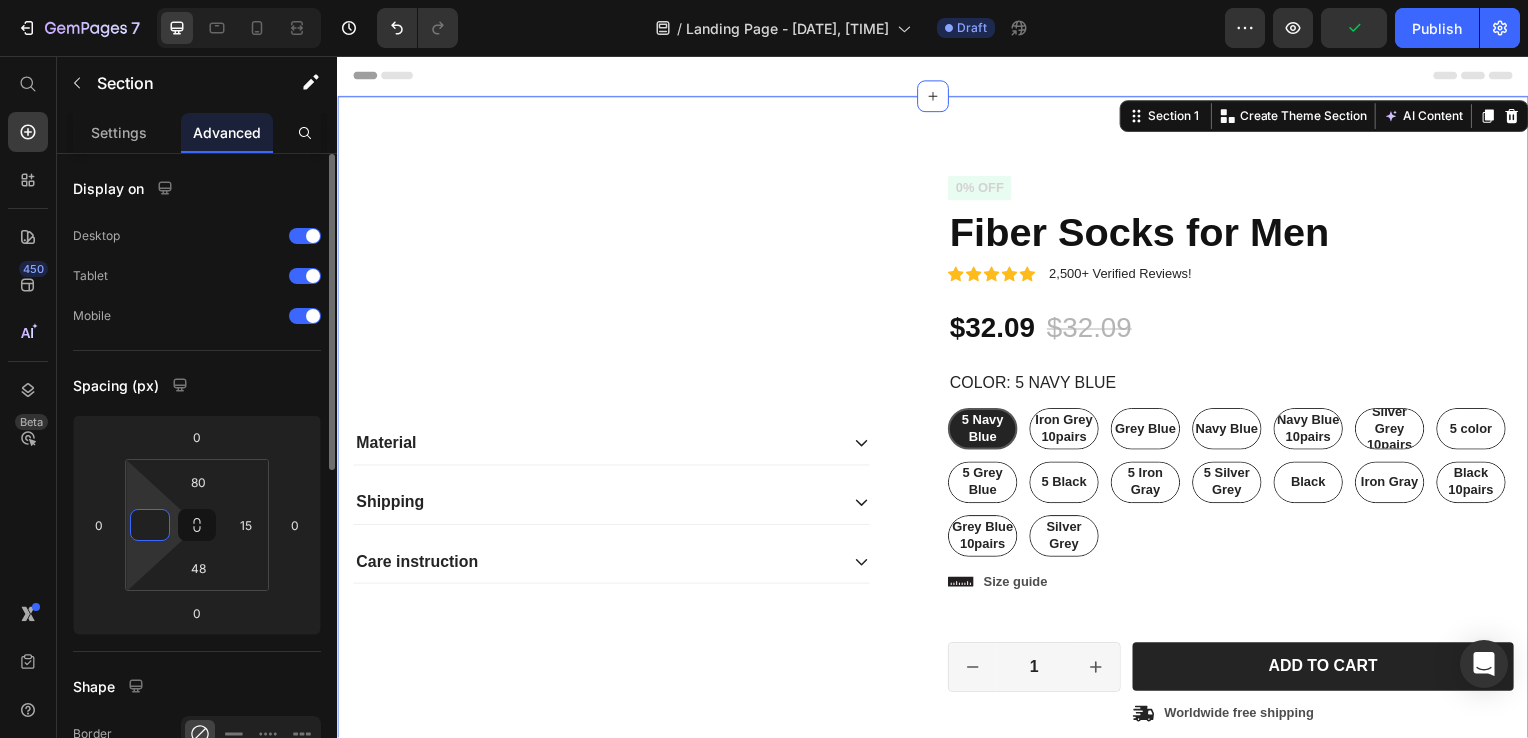 type on "2" 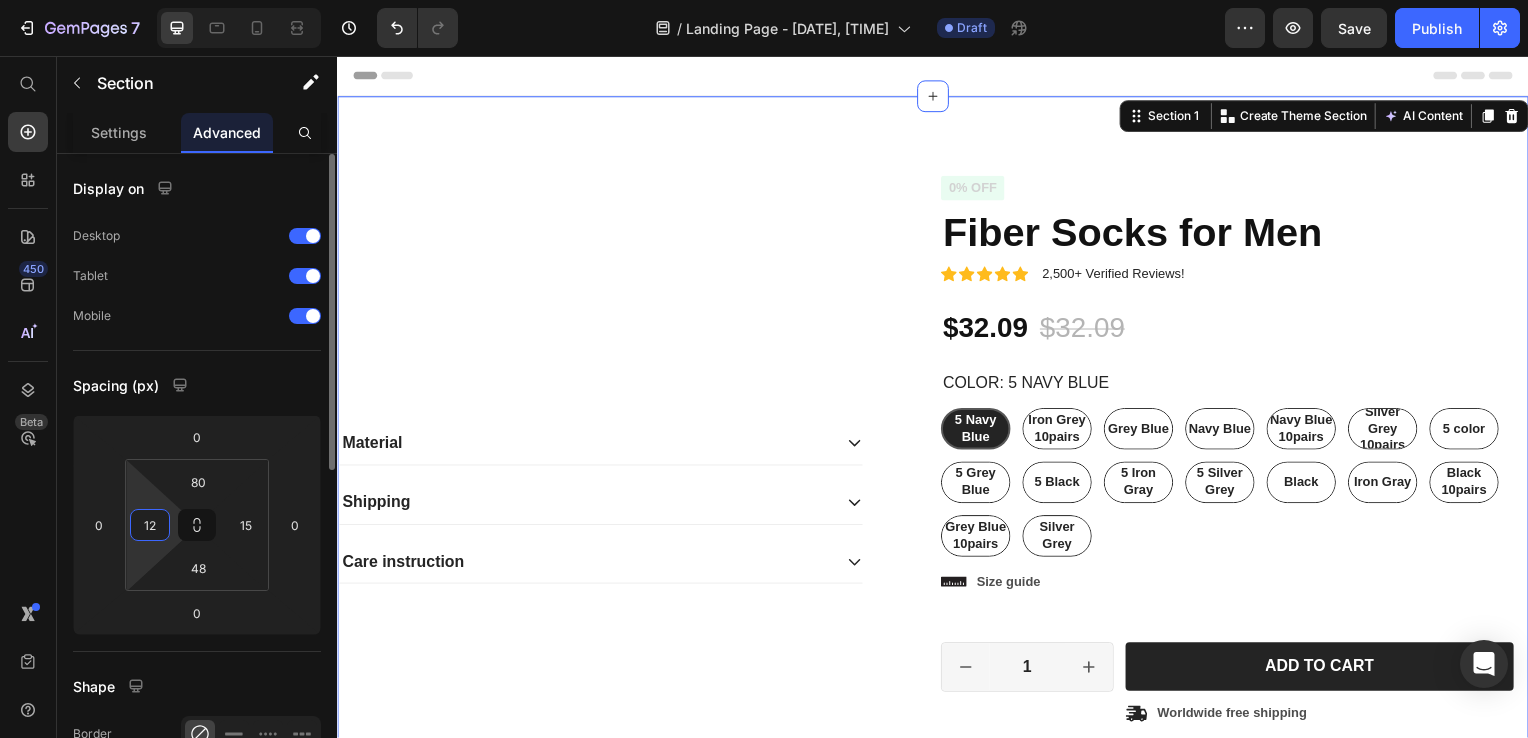 type on "1" 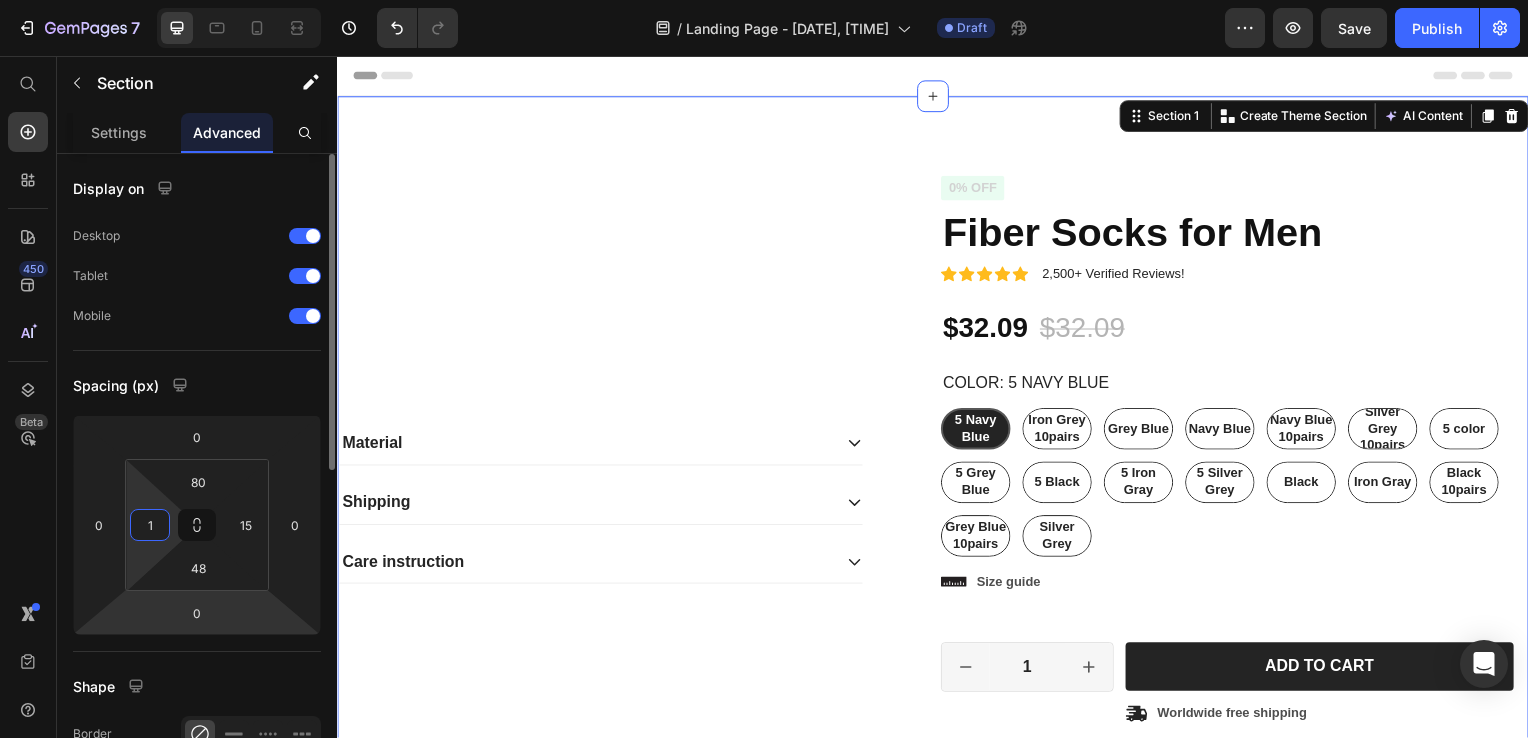 type 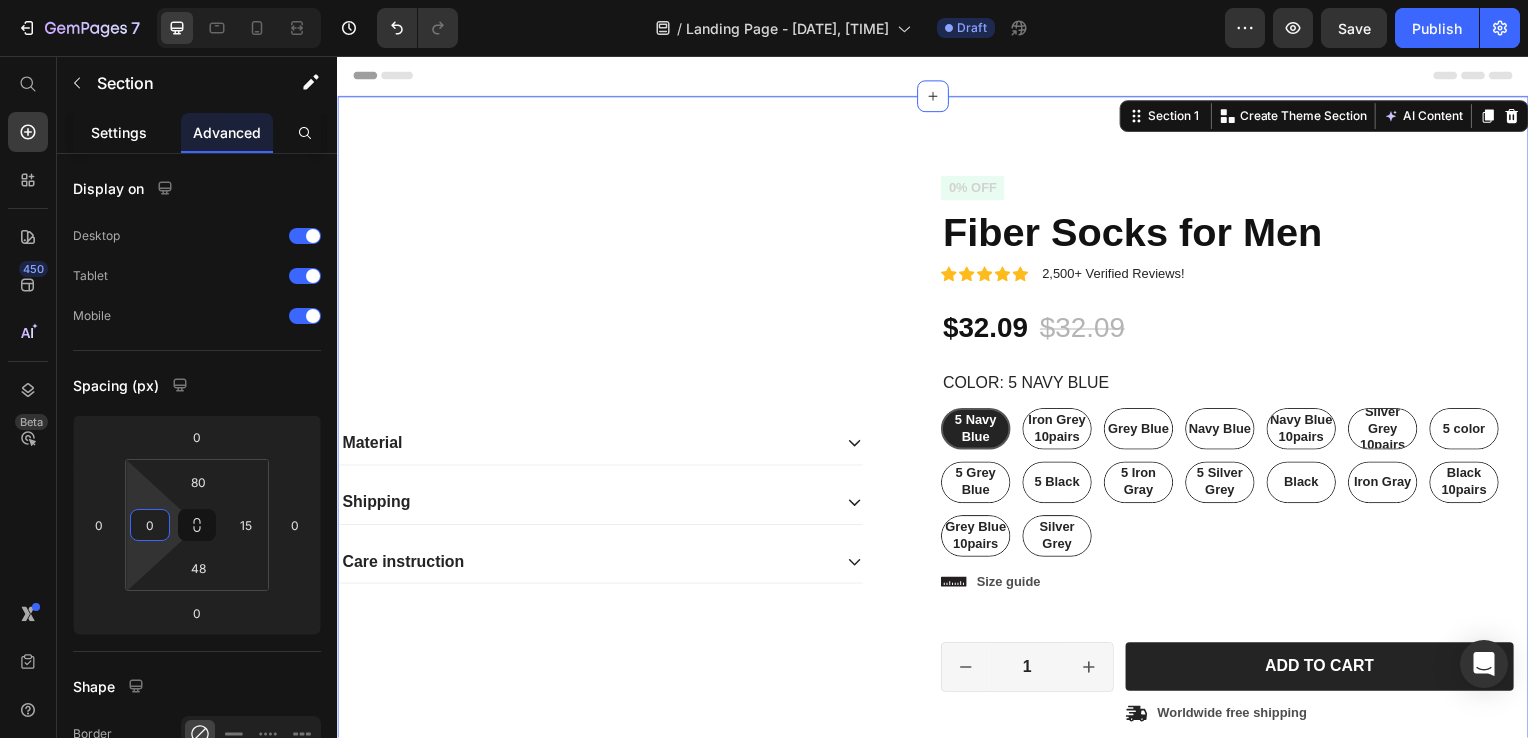 click on "Settings" at bounding box center (119, 132) 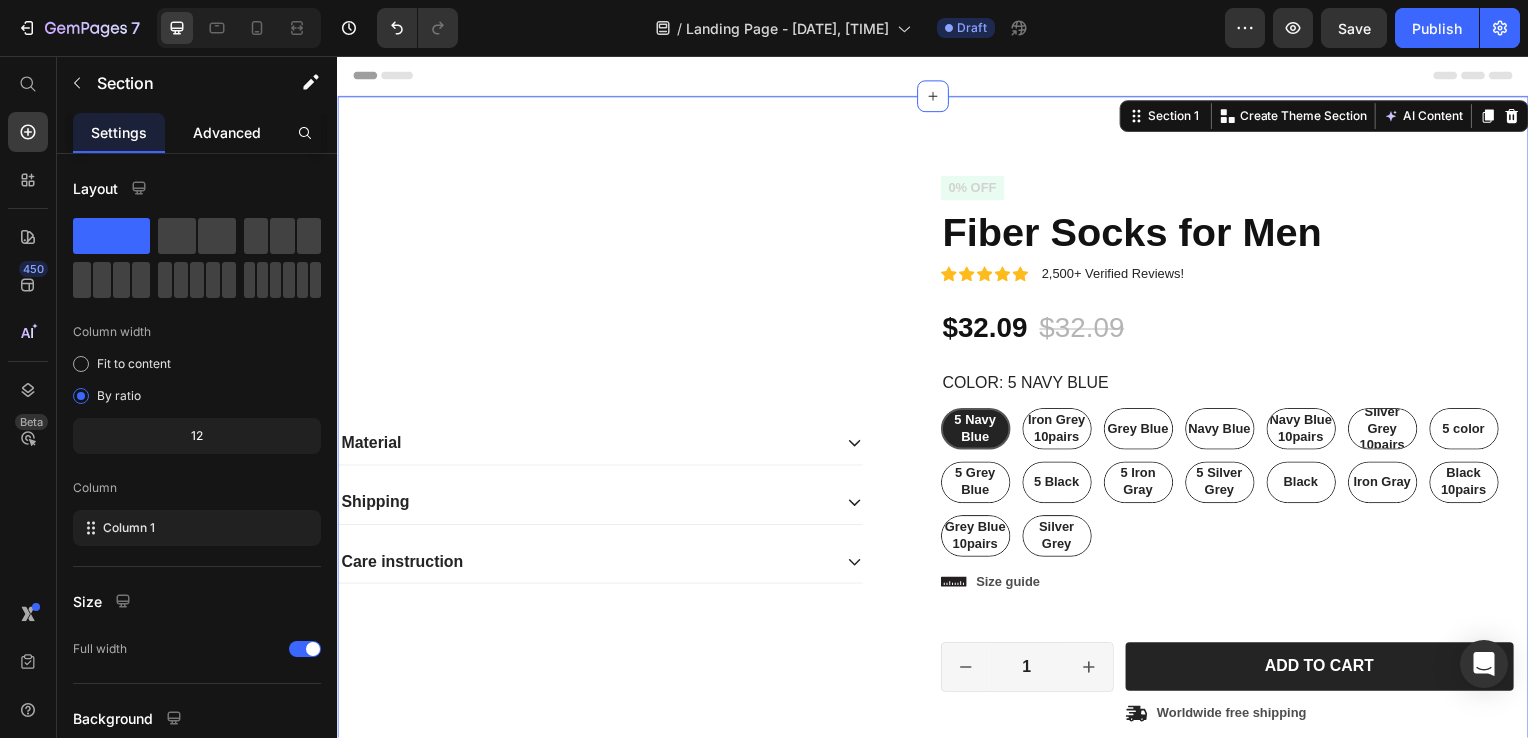 click on "Advanced" at bounding box center (227, 132) 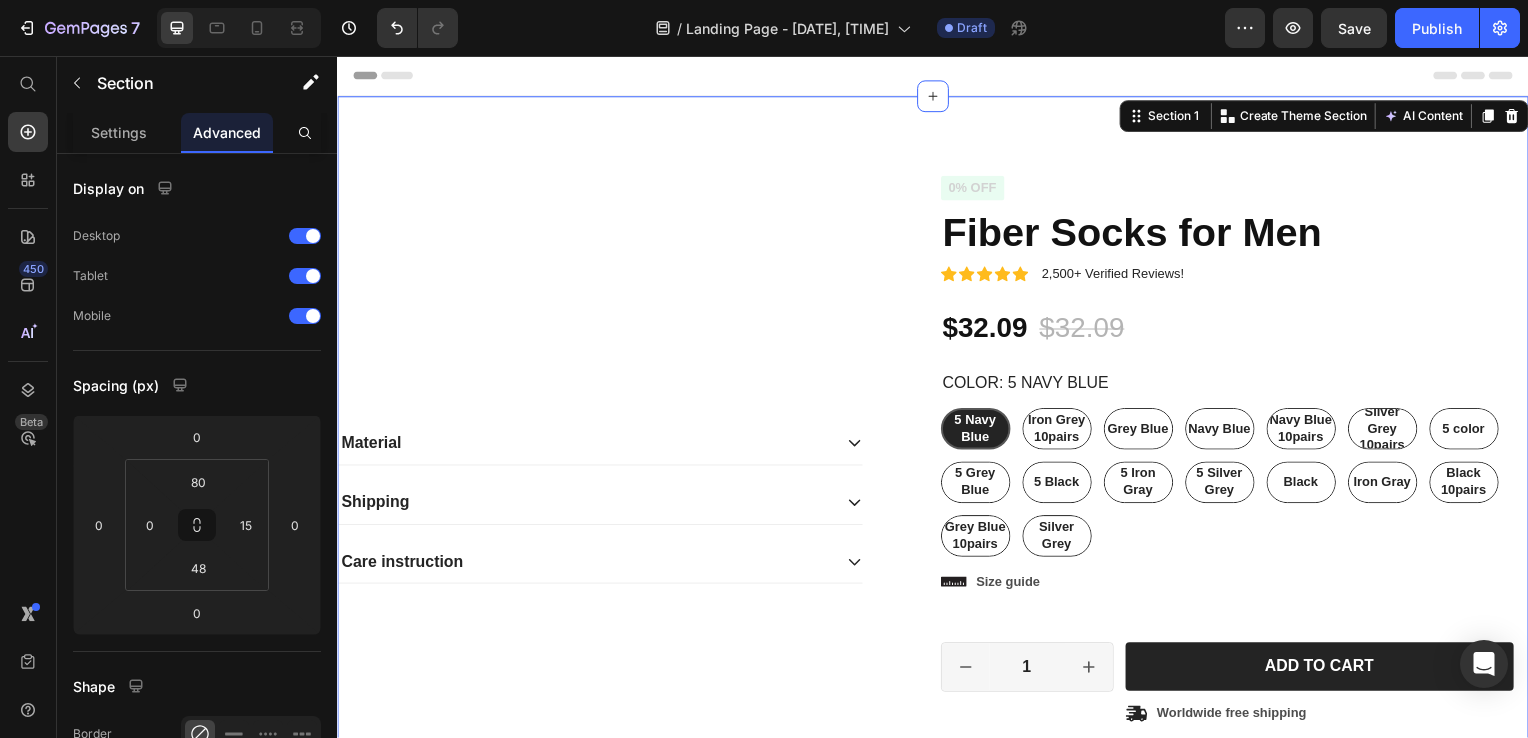 click on "Product Images" at bounding box center (921, 215) 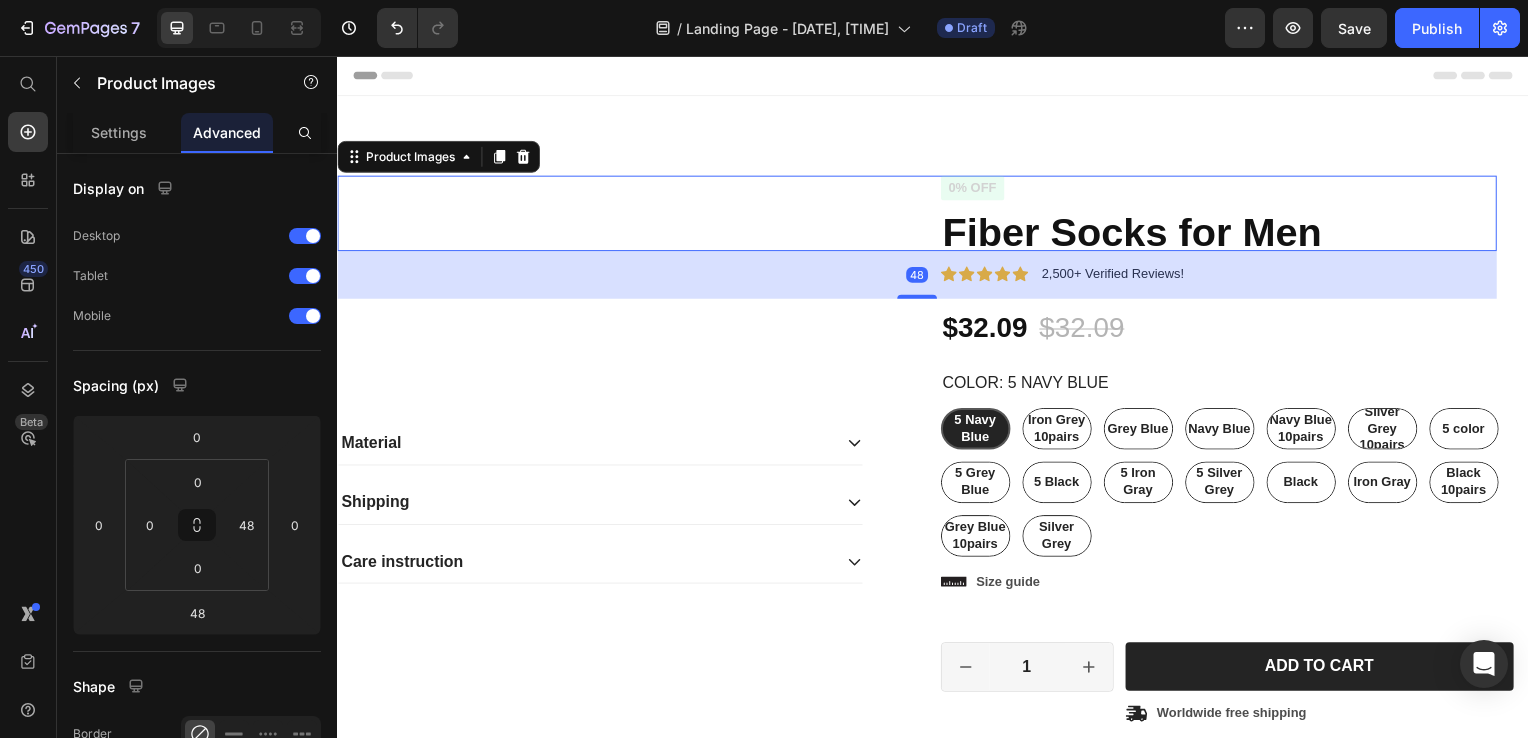 click on "Product Images   48" at bounding box center [921, 215] 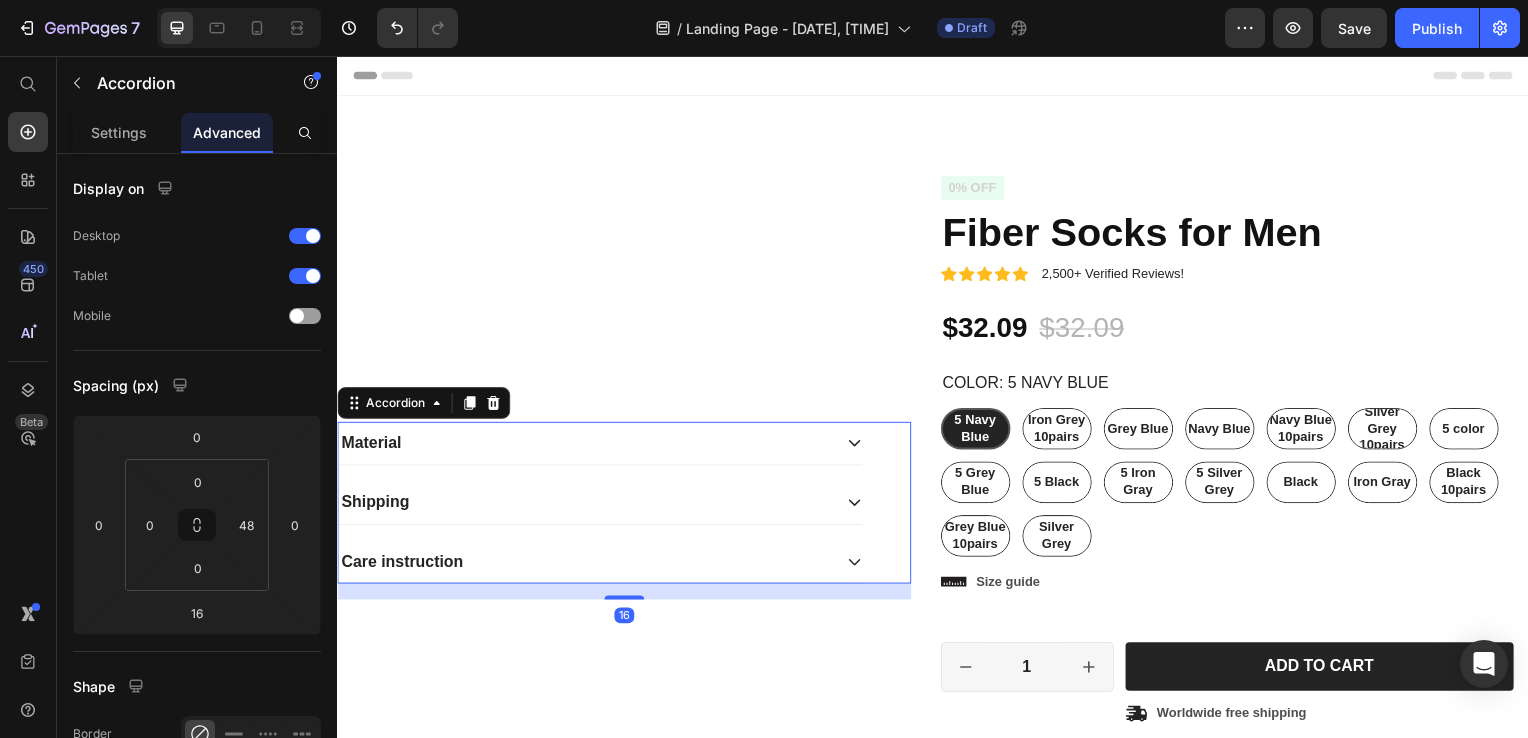 click on "Product Images" at bounding box center (921, 339) 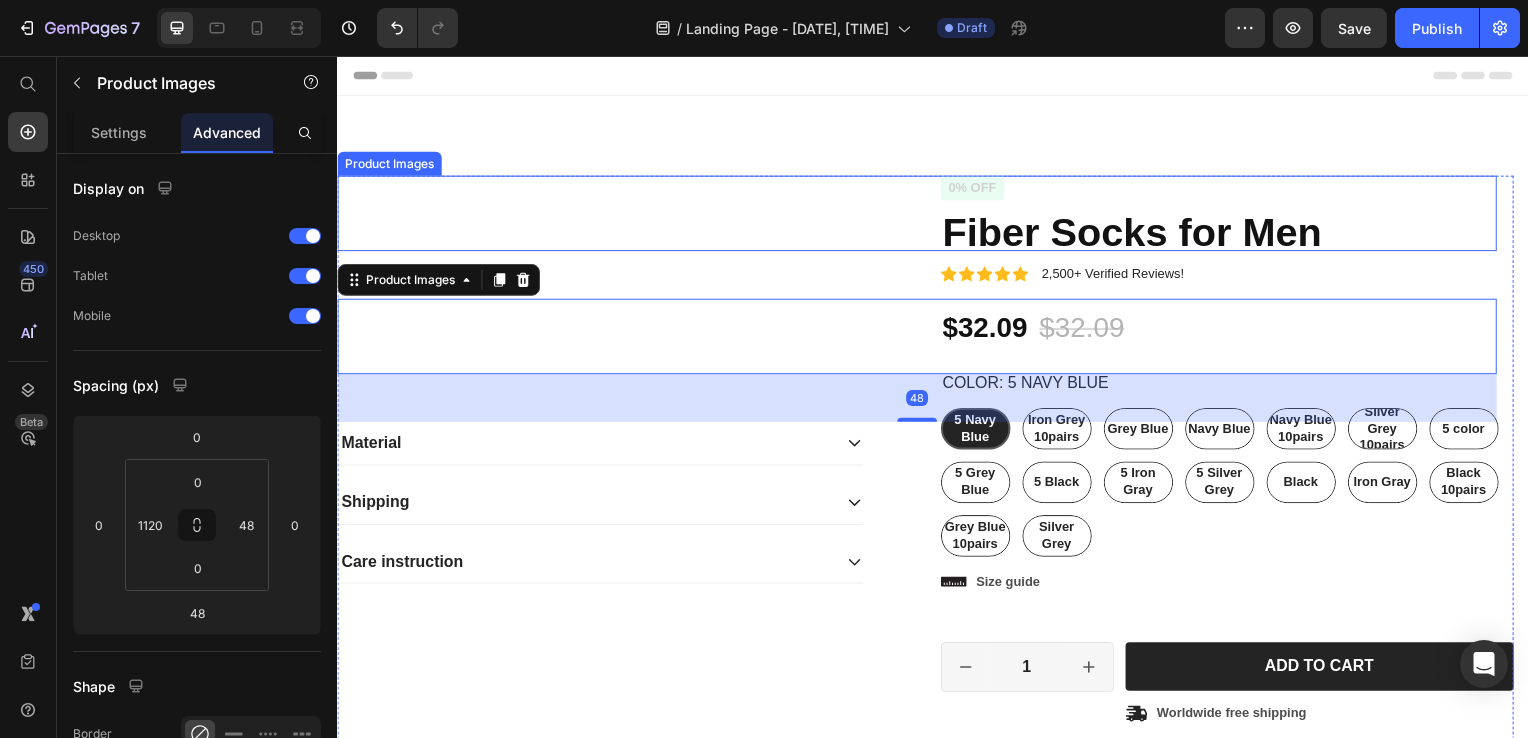 click on "Product Images" at bounding box center (921, 215) 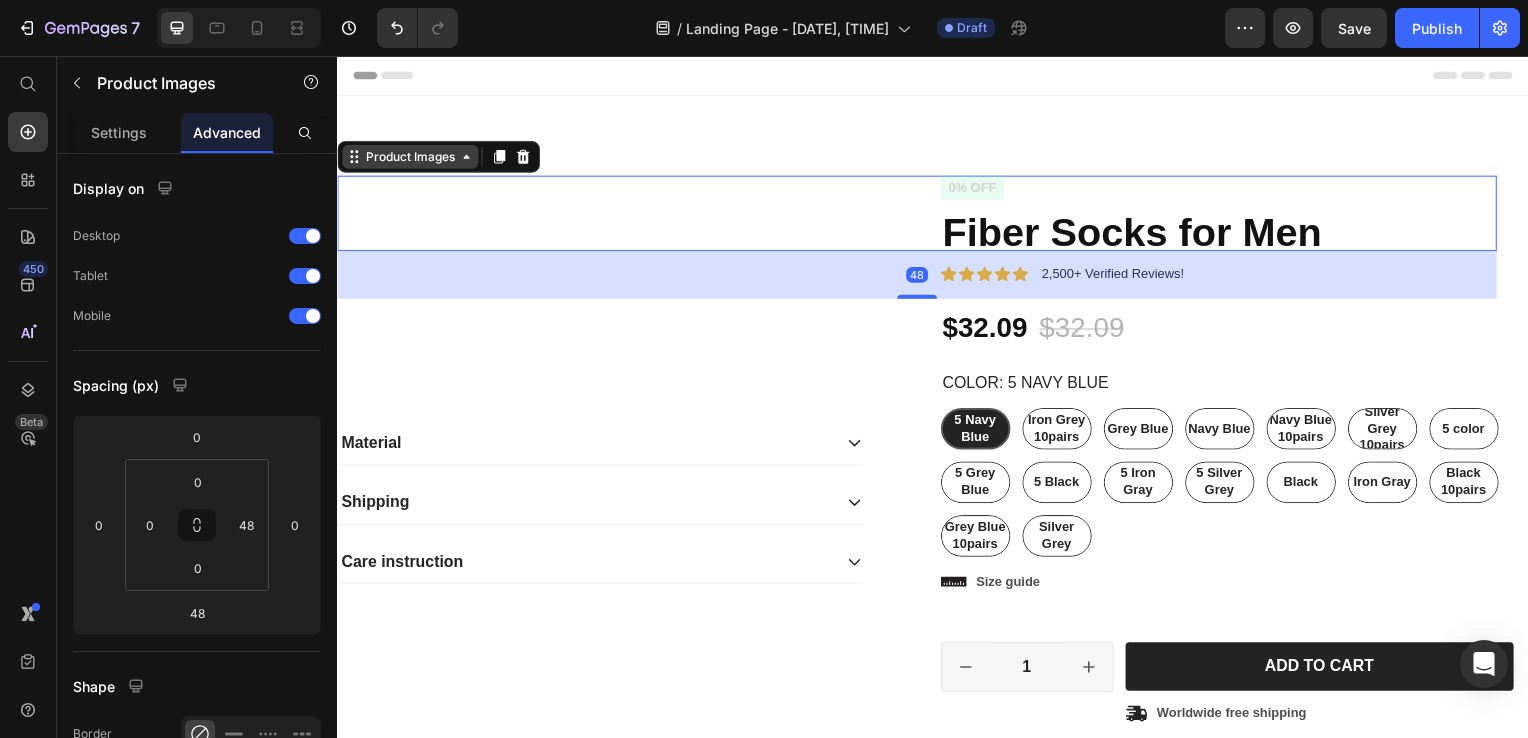 click on "Product Images" at bounding box center [410, 158] 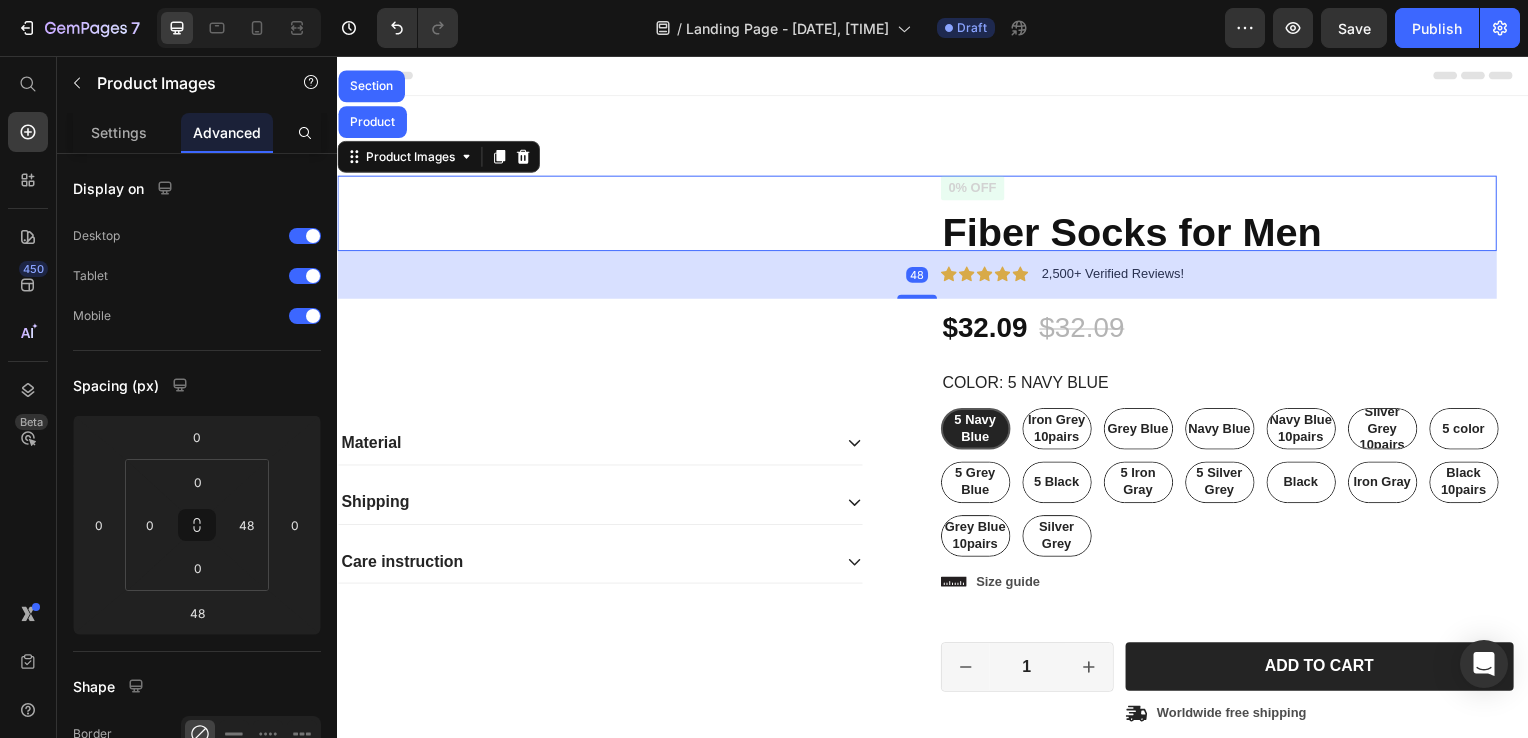 click on "Product Images Product Section   48" at bounding box center (921, 215) 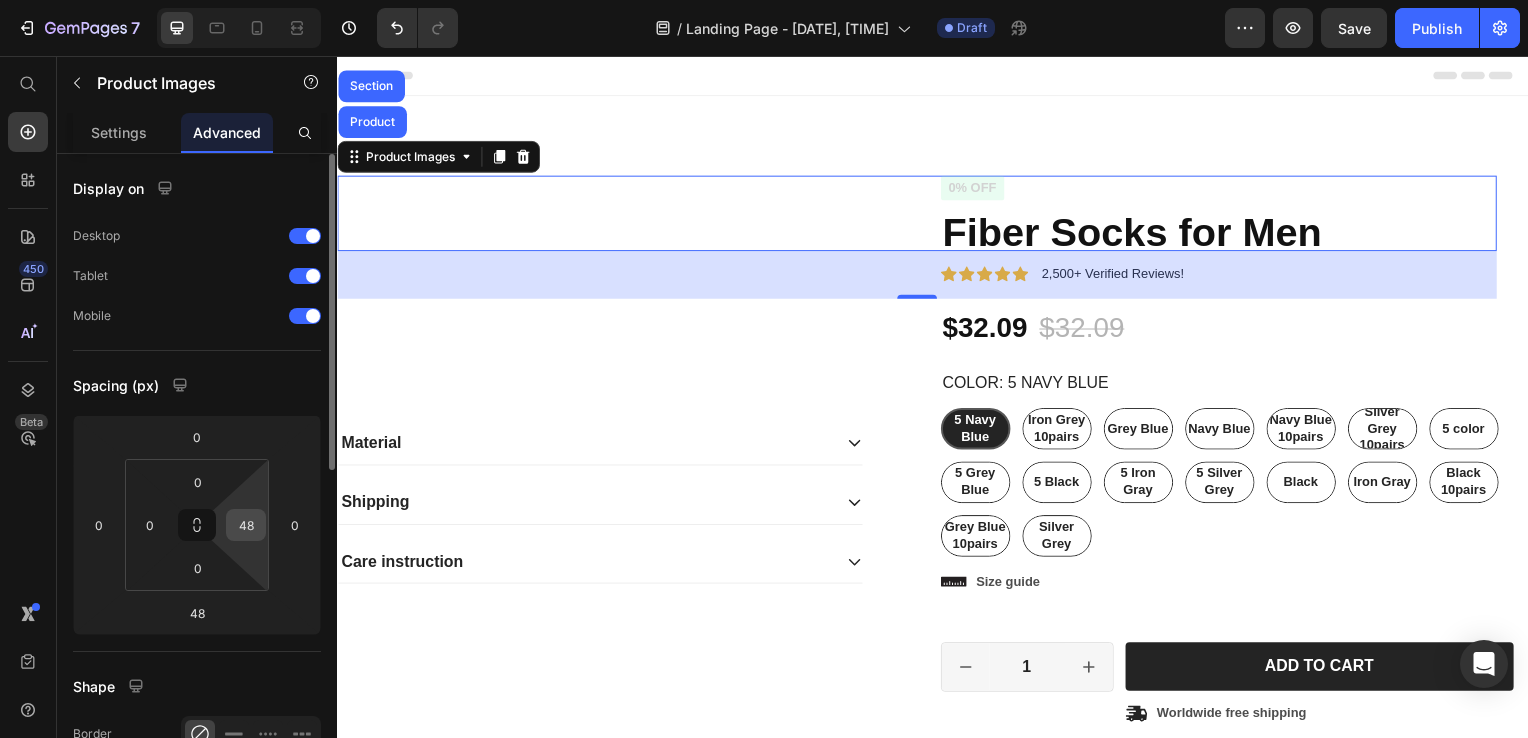 click on "48" at bounding box center (246, 525) 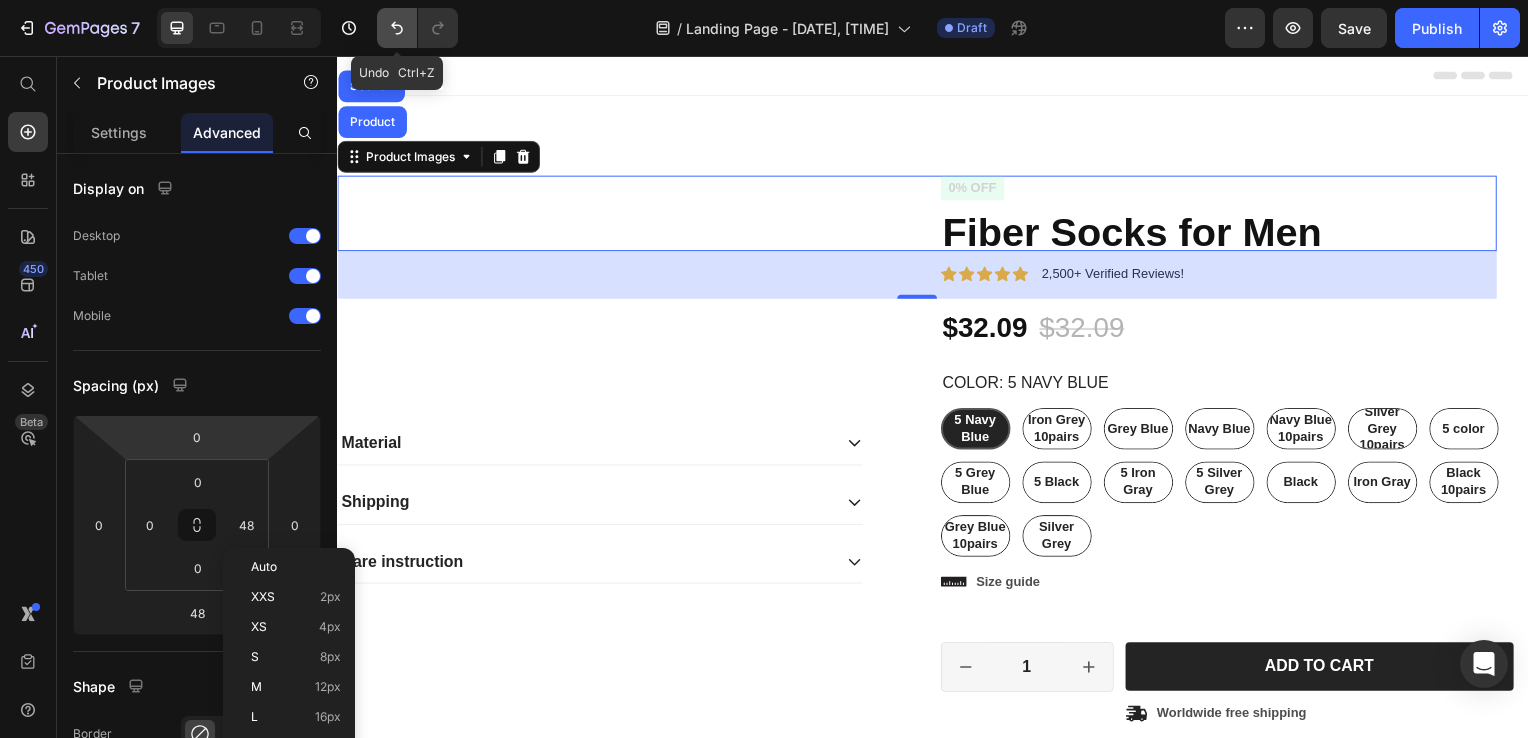 click 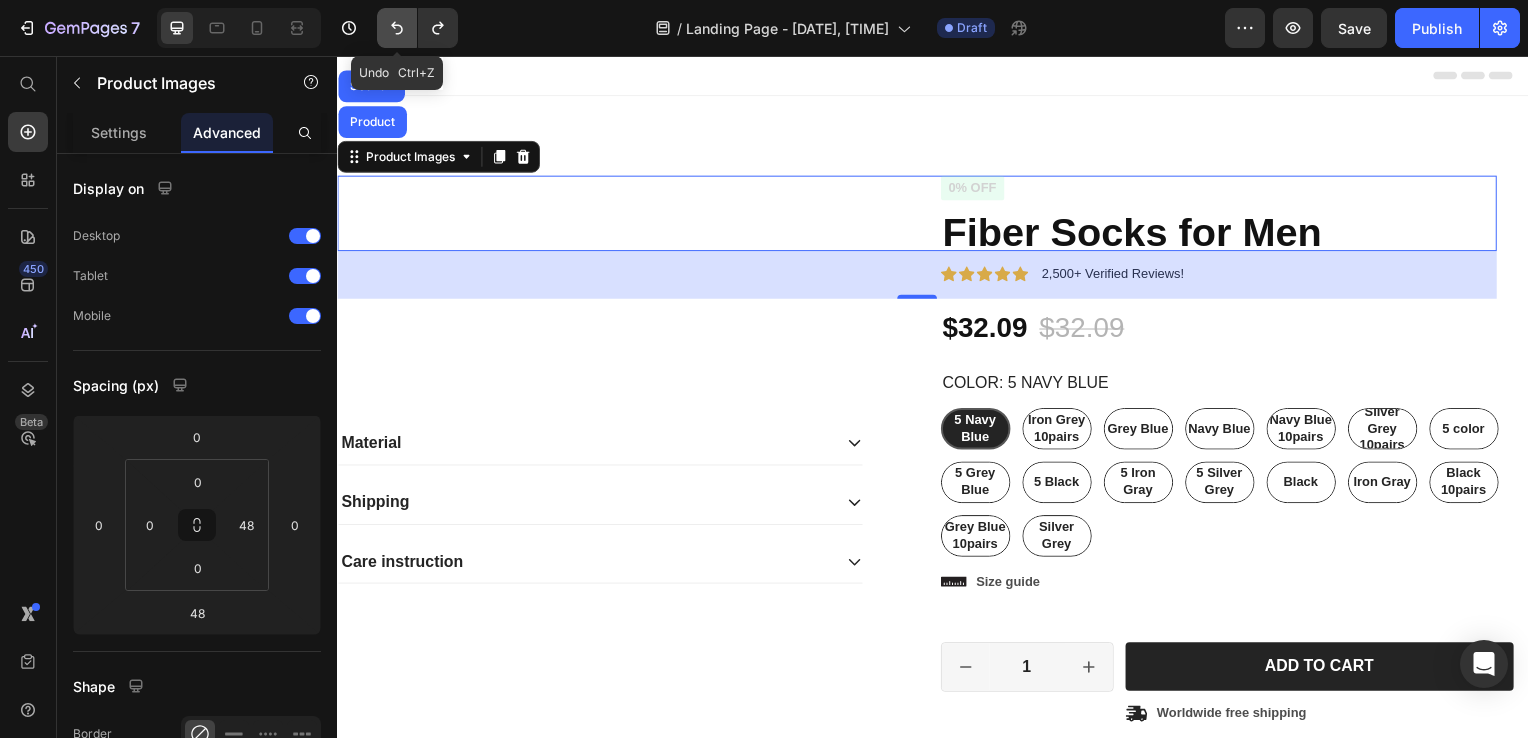 click 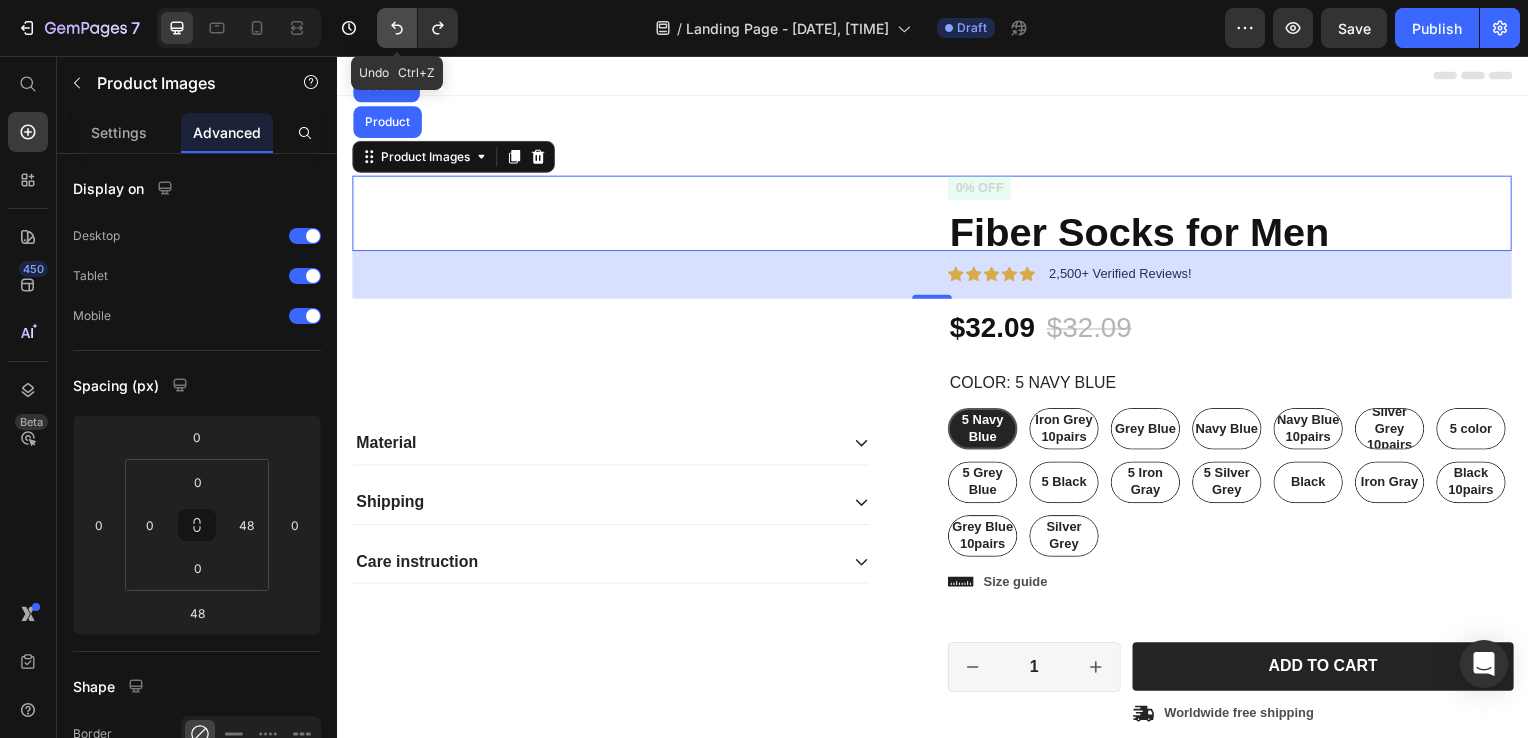 click 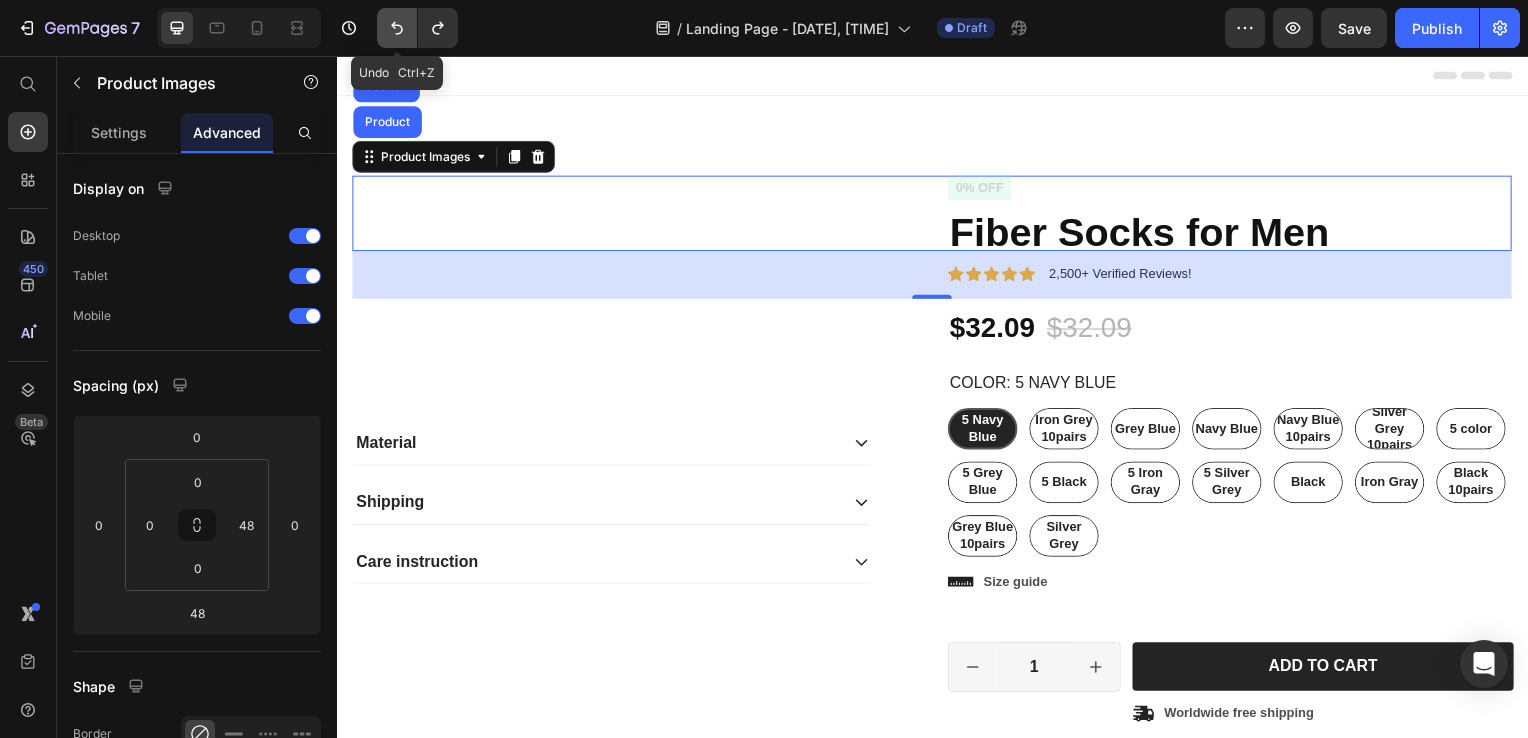 click 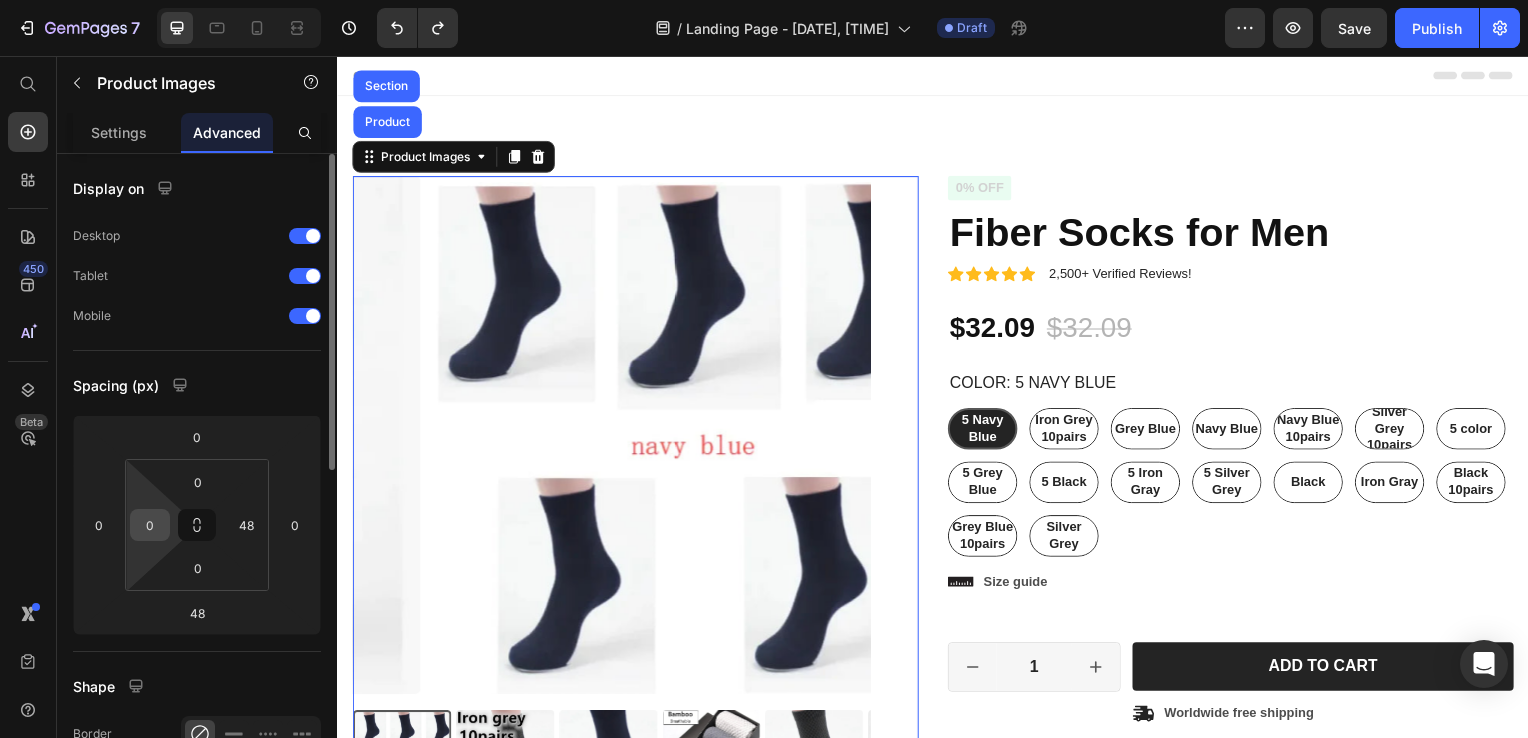 click on "0" at bounding box center [150, 525] 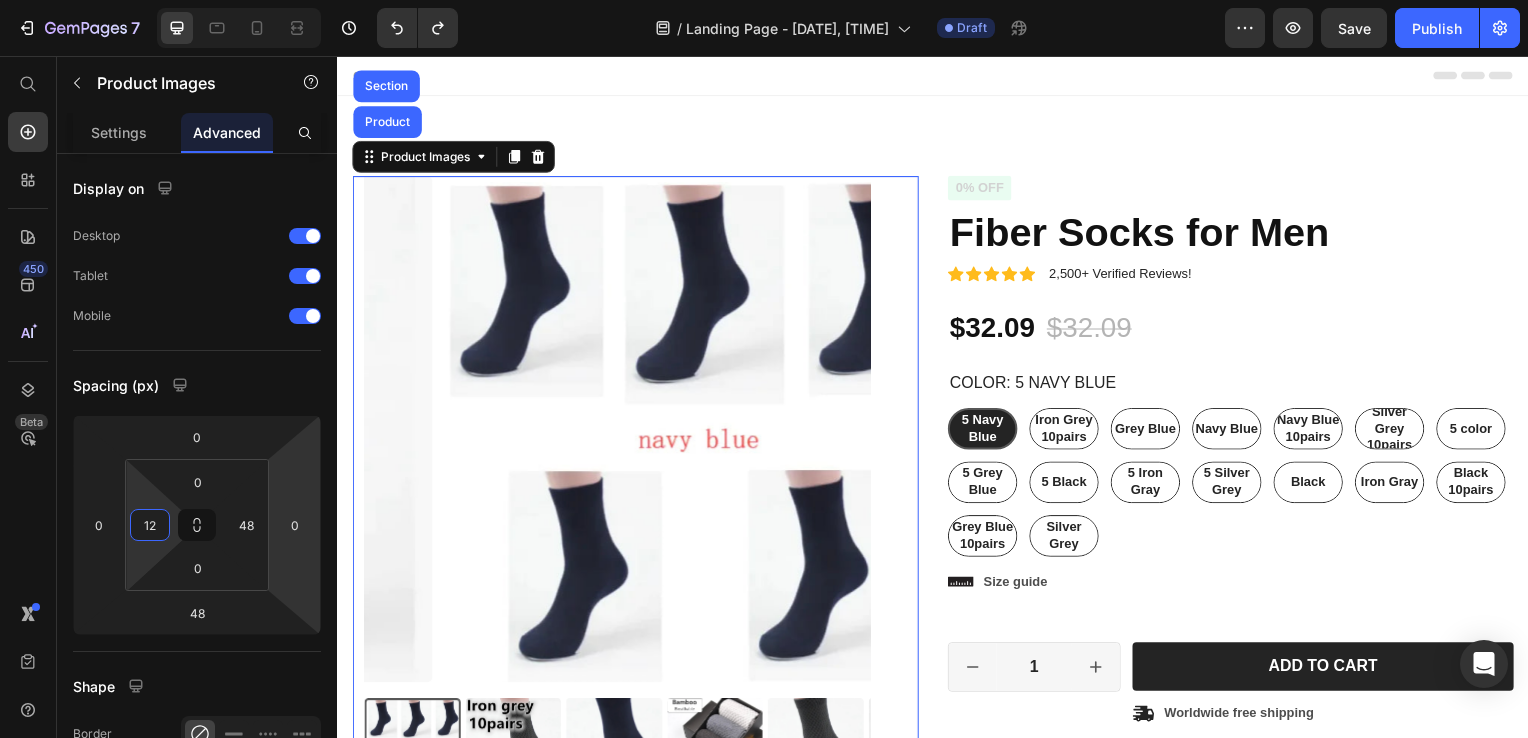 type on "12" 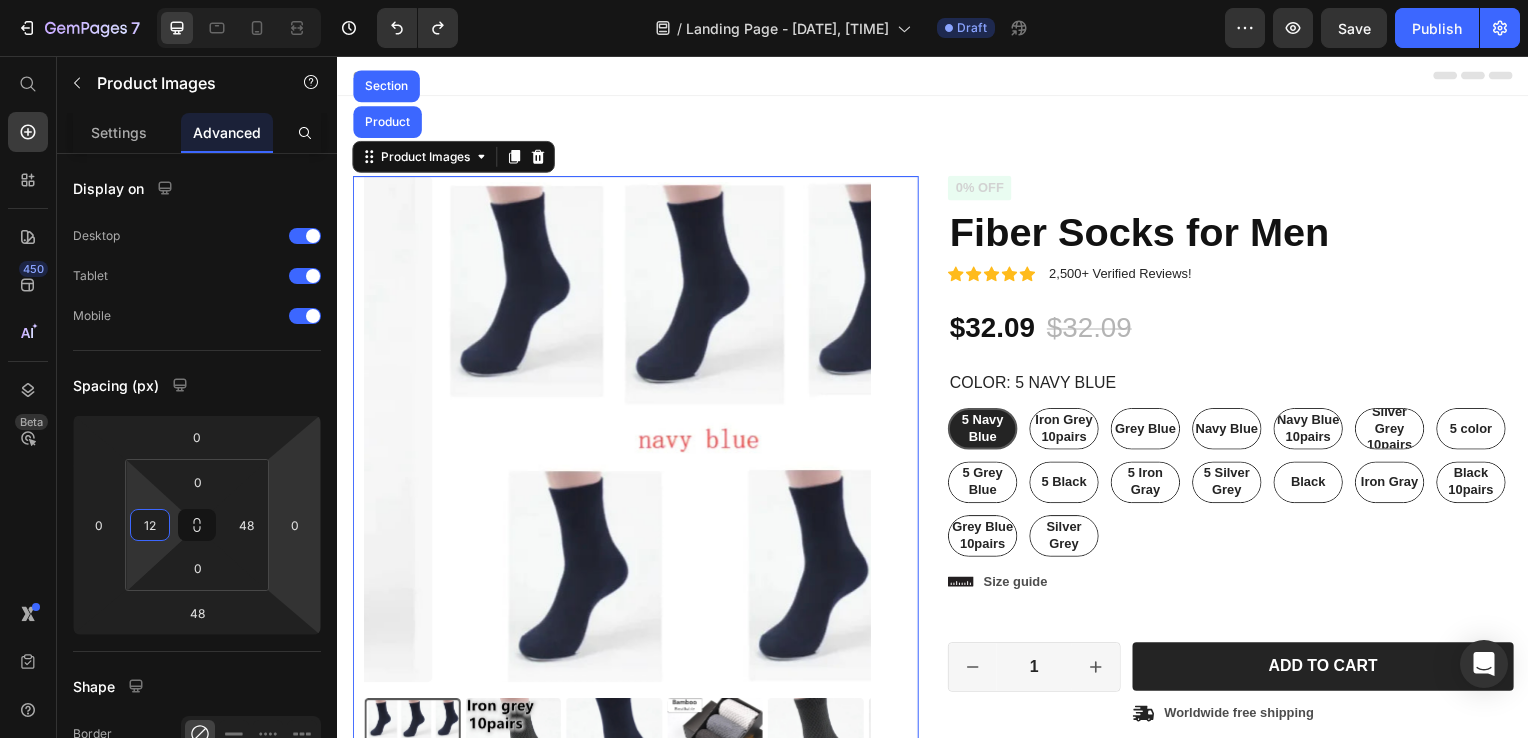 click at bounding box center (619, 432) 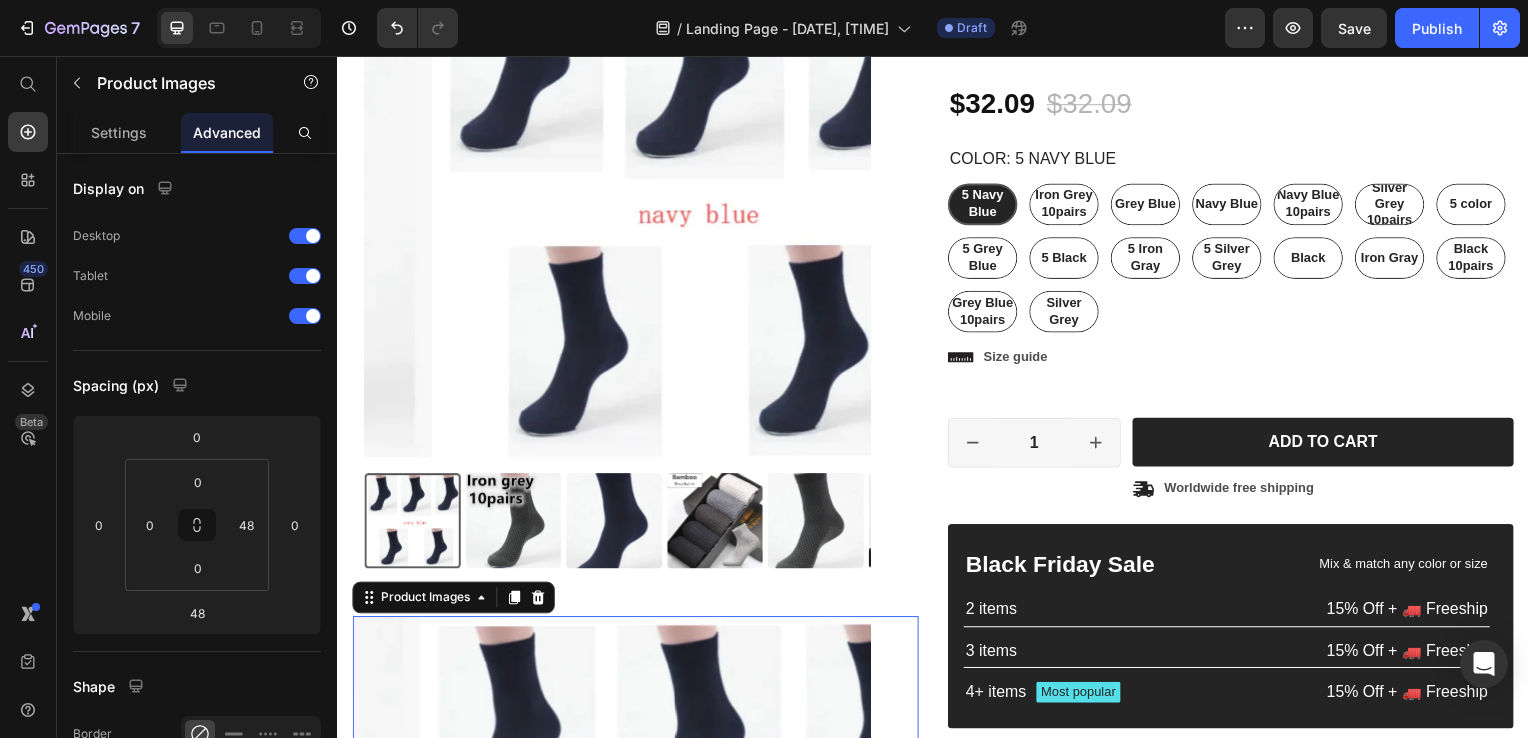 scroll, scrollTop: 218, scrollLeft: 0, axis: vertical 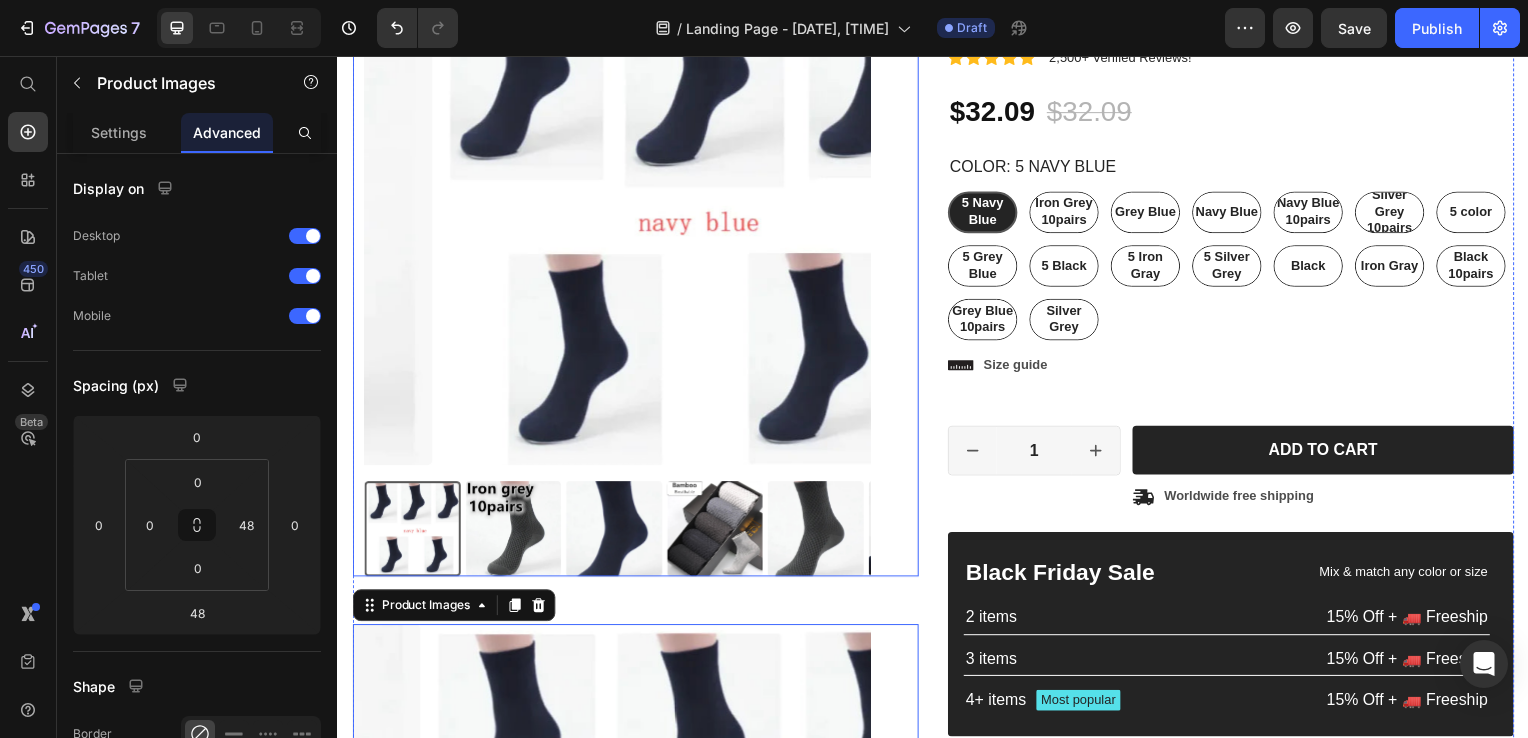 click at bounding box center (716, 533) 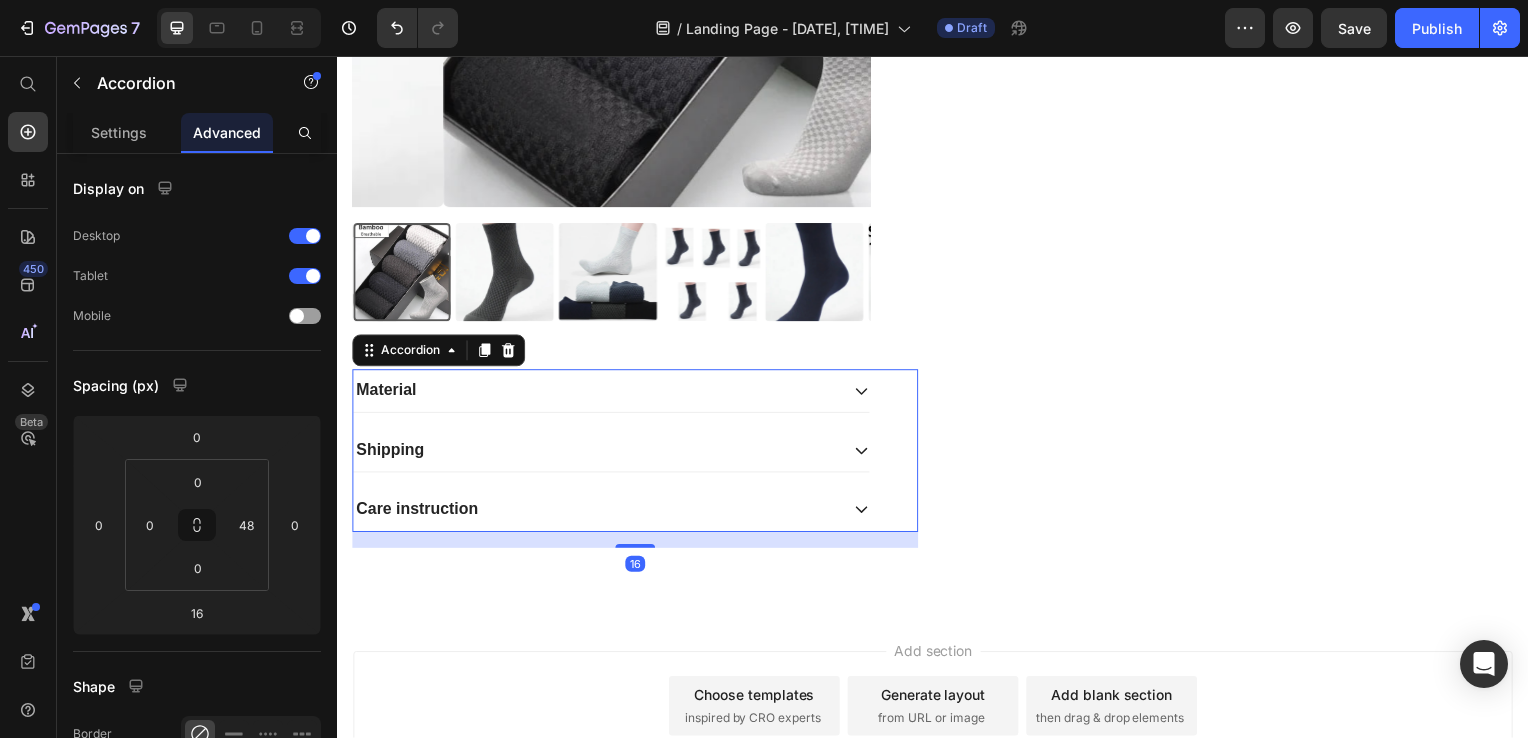 scroll, scrollTop: 1170, scrollLeft: 0, axis: vertical 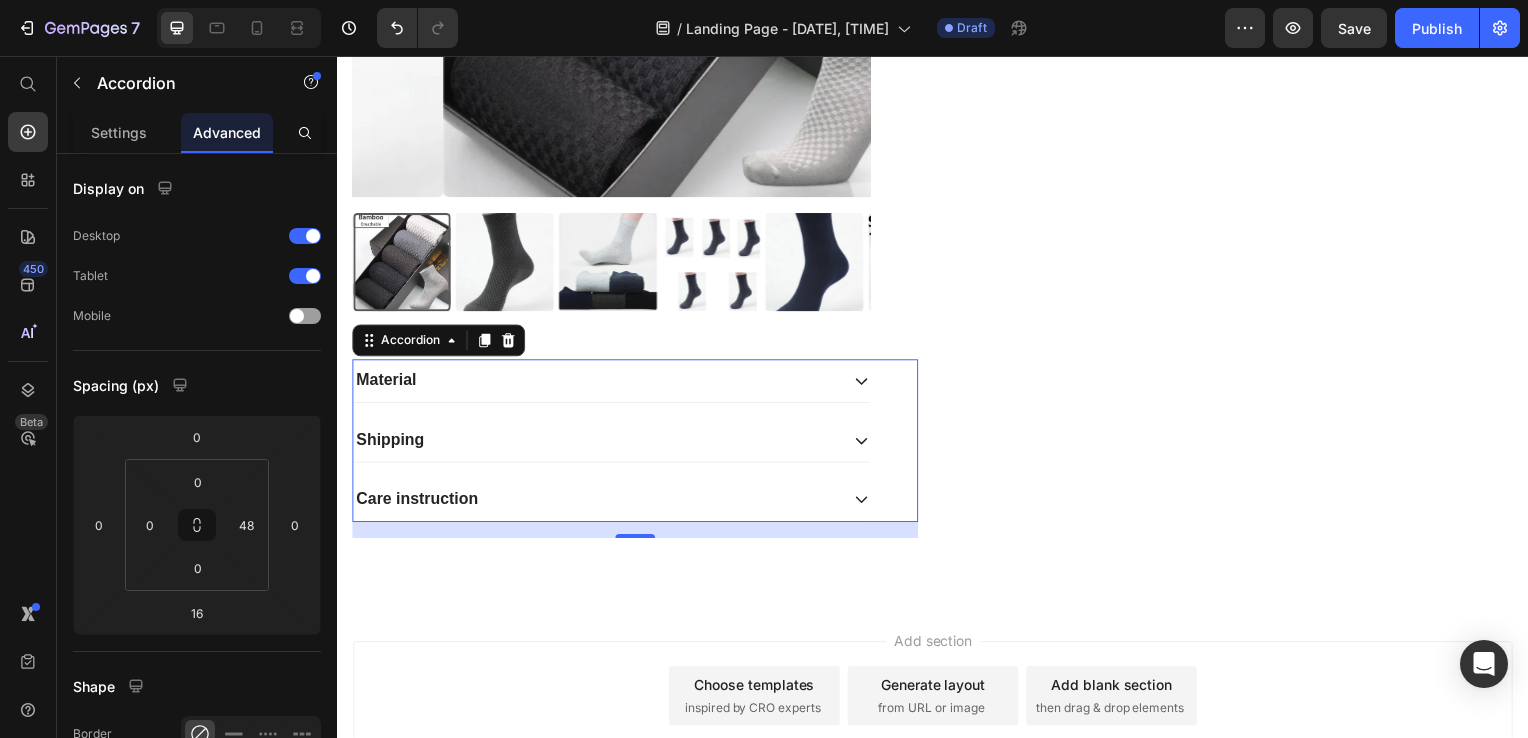 click 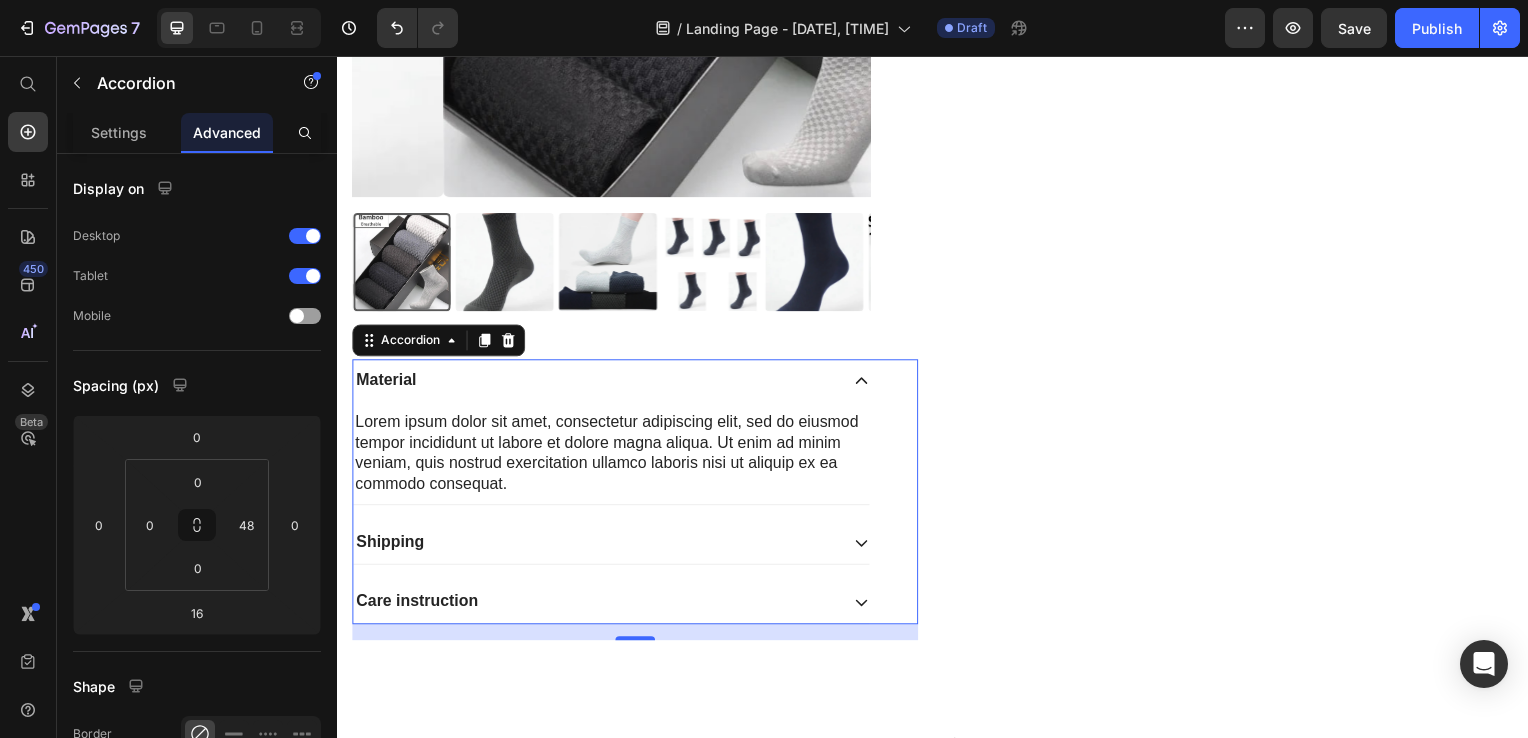 click 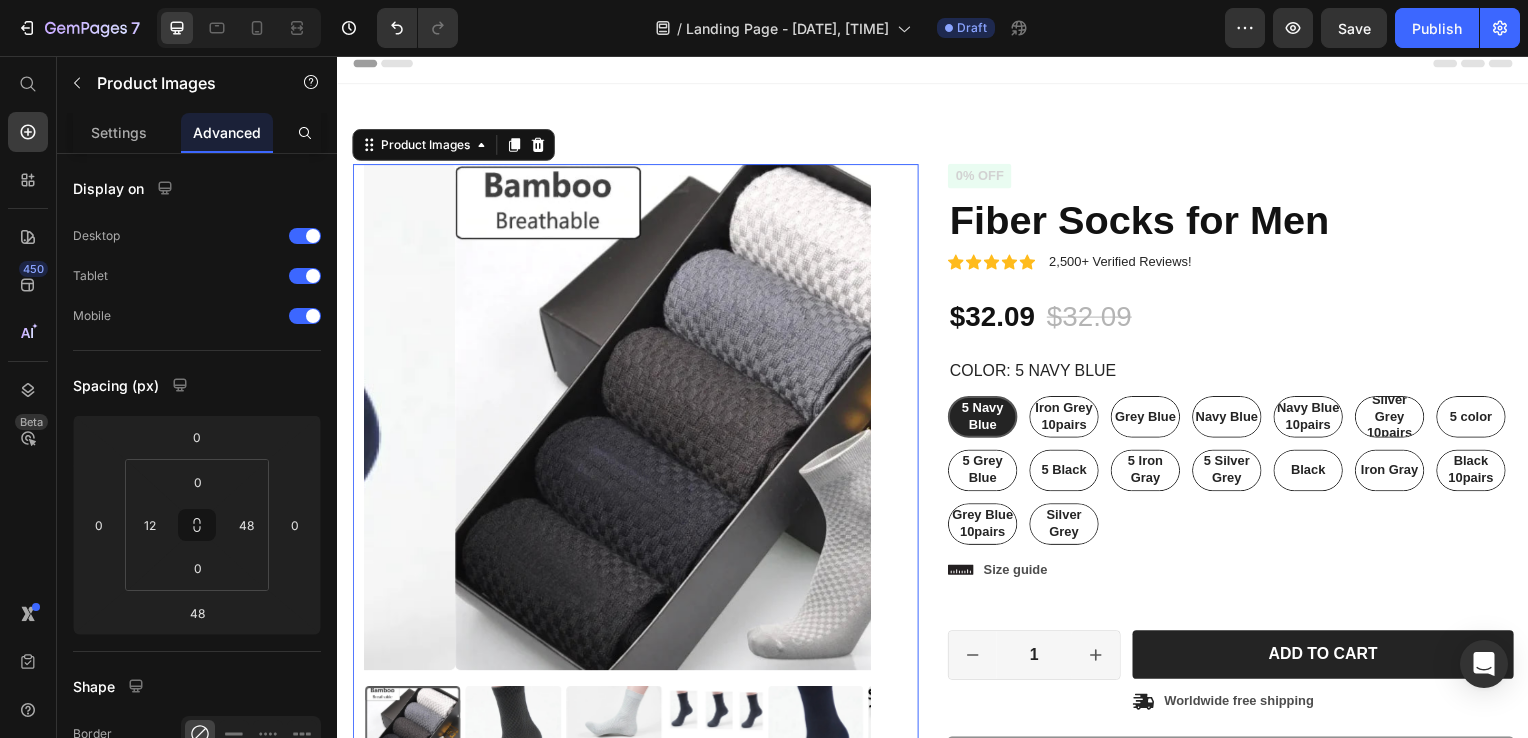 scroll, scrollTop: 0, scrollLeft: 0, axis: both 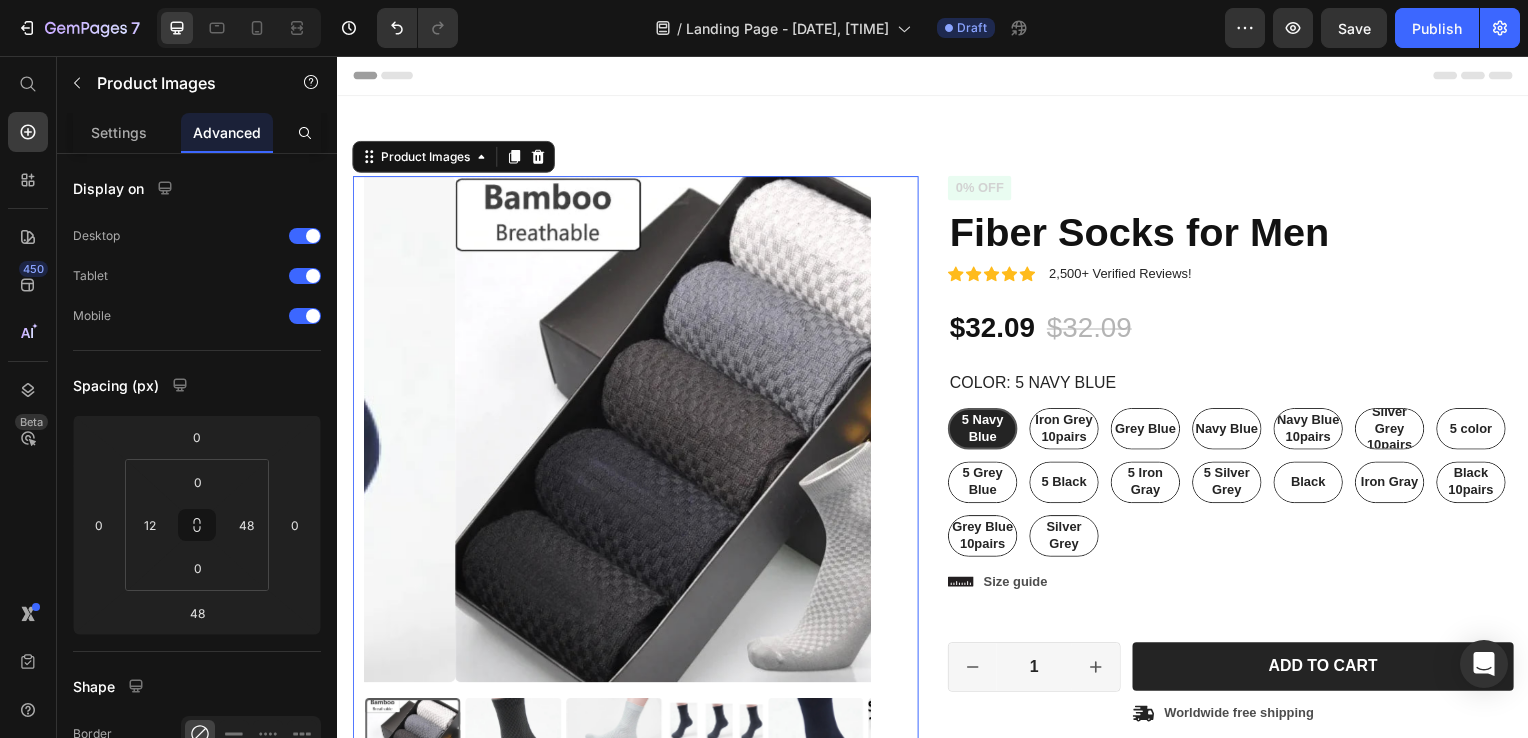 click at bounding box center (513, 751) 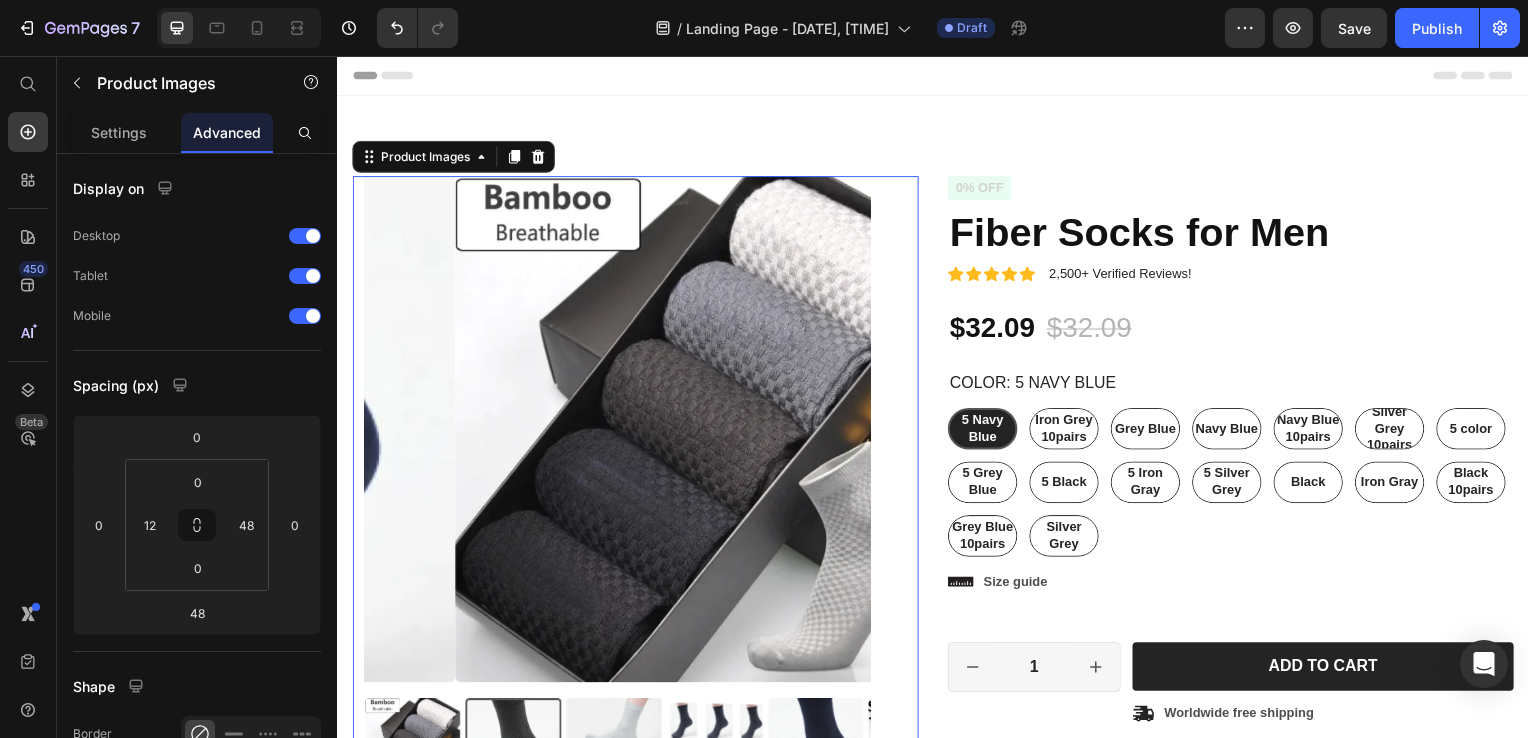 click at bounding box center (513, 751) 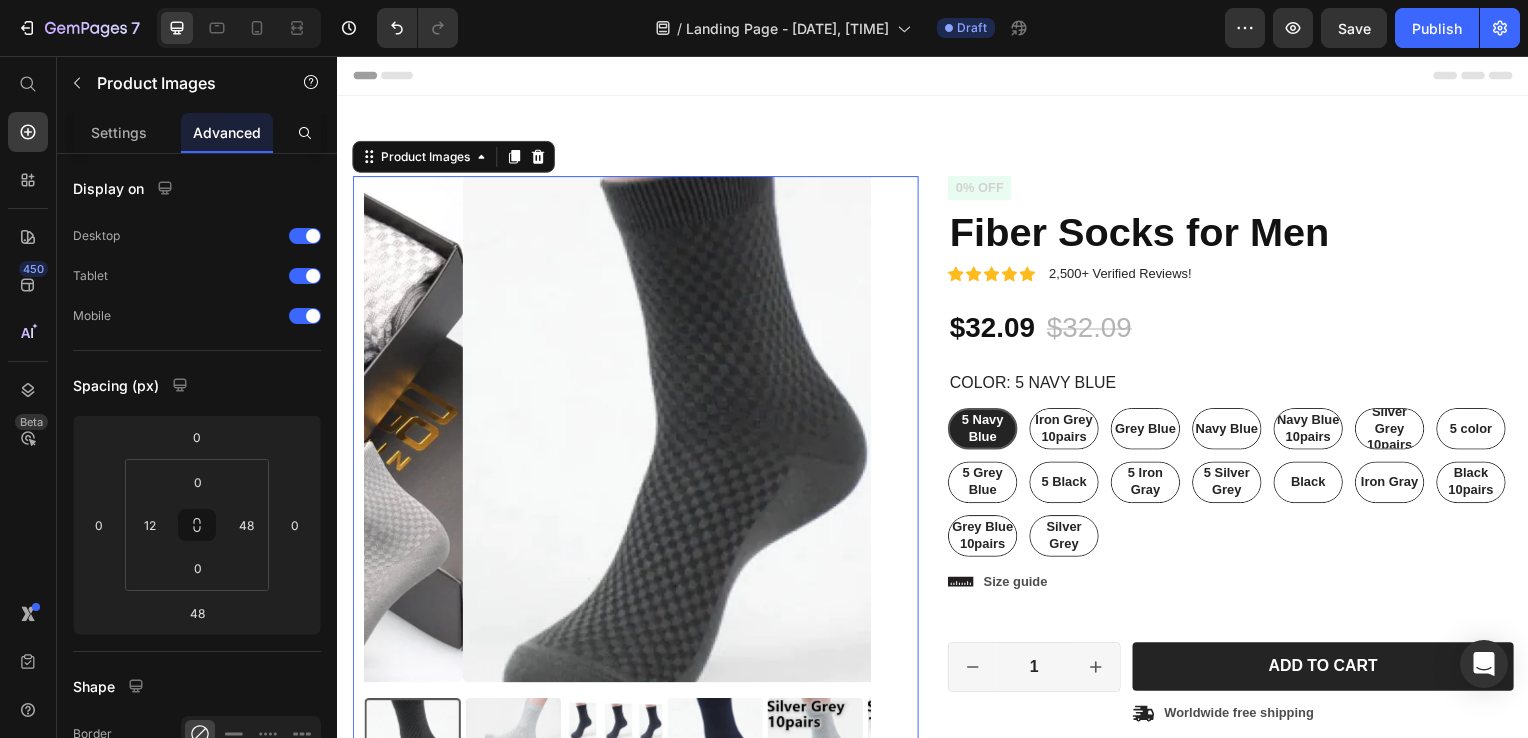 click at bounding box center (513, 751) 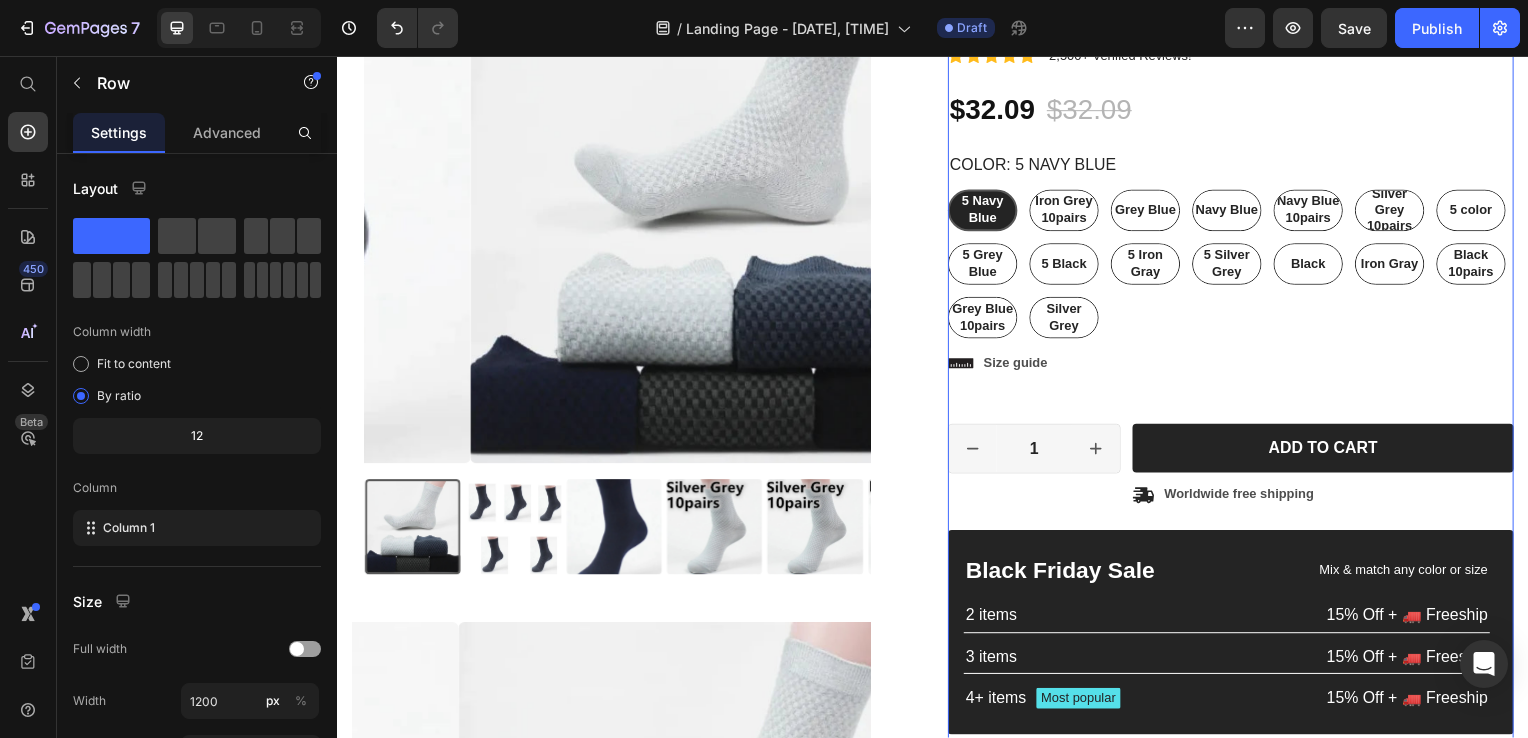 scroll, scrollTop: 224, scrollLeft: 0, axis: vertical 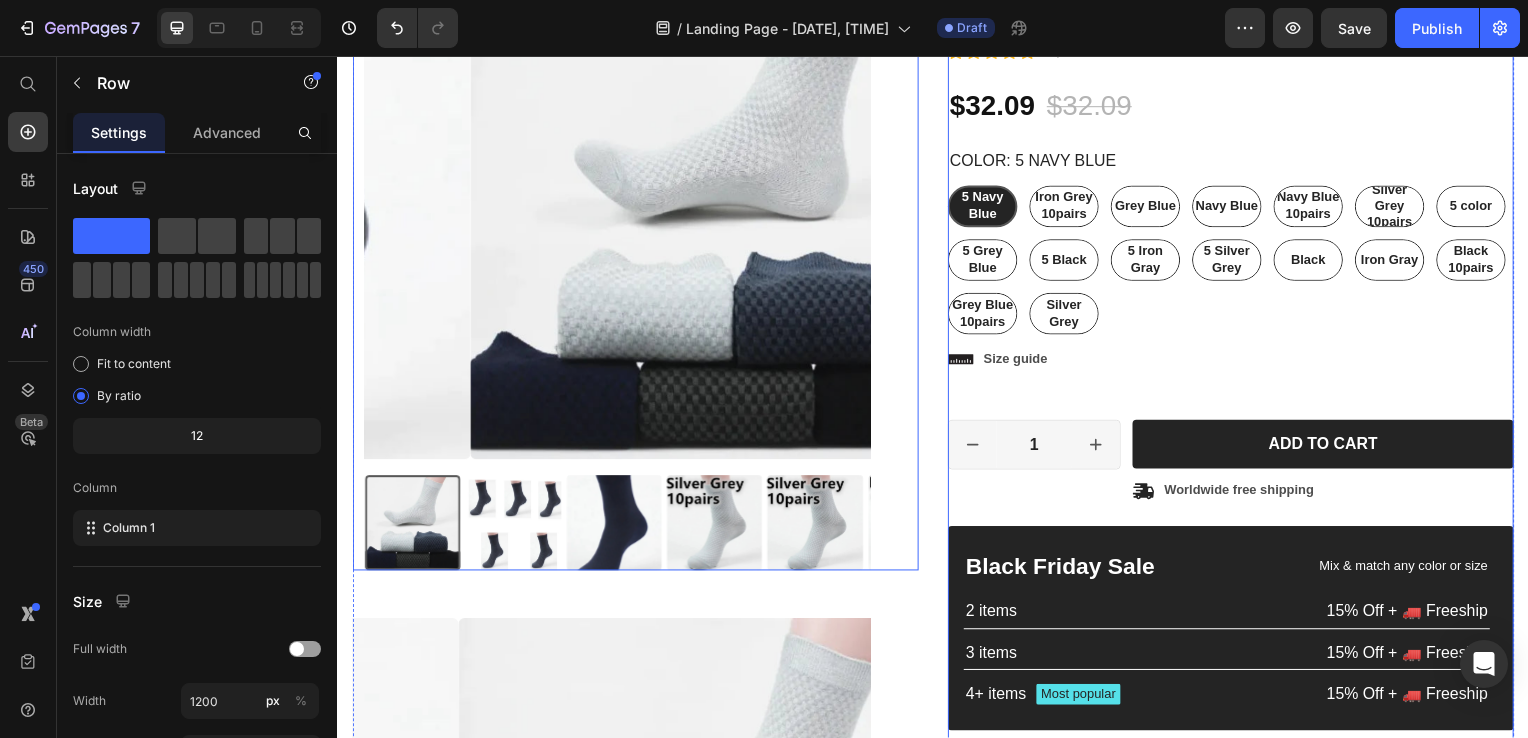 click at bounding box center [818, 527] 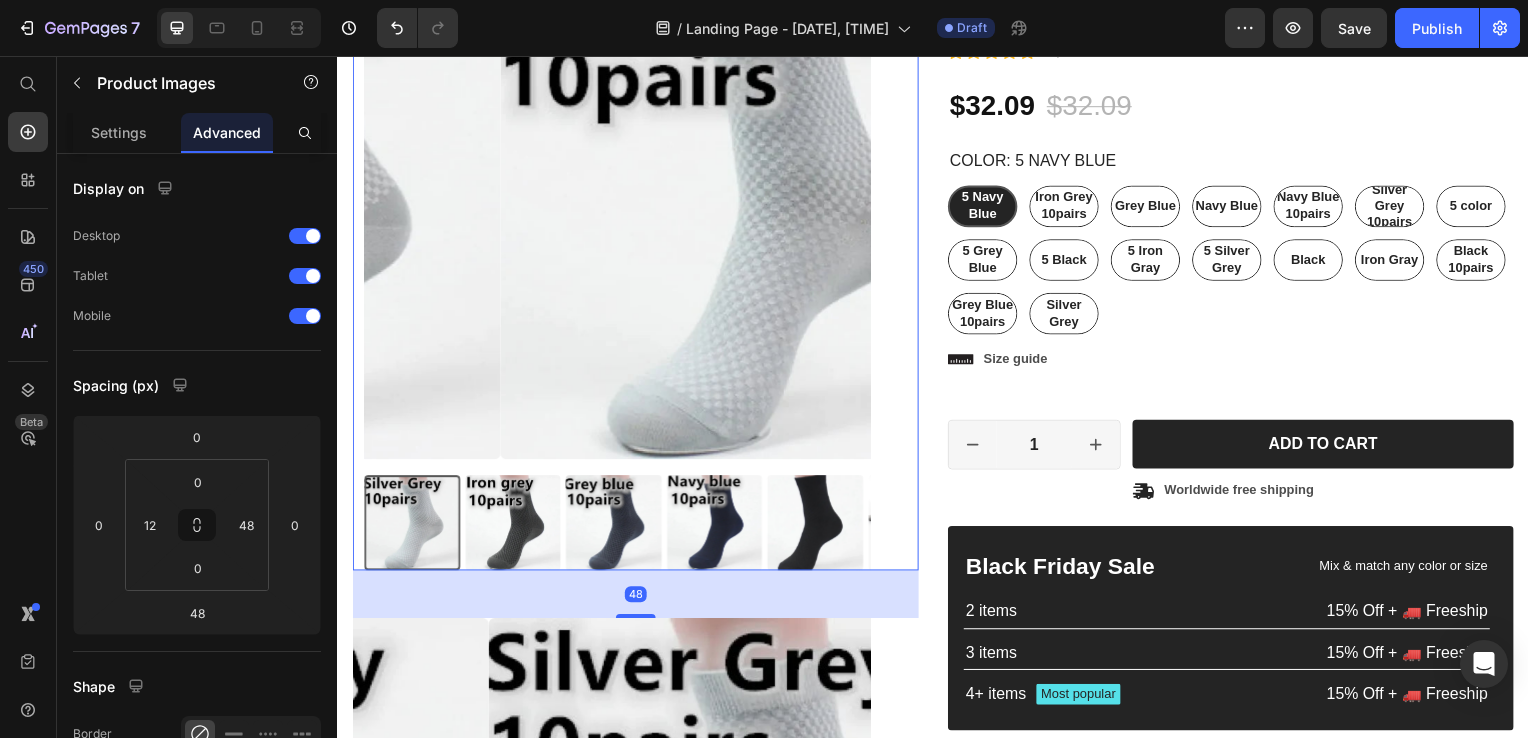 click at bounding box center [716, 527] 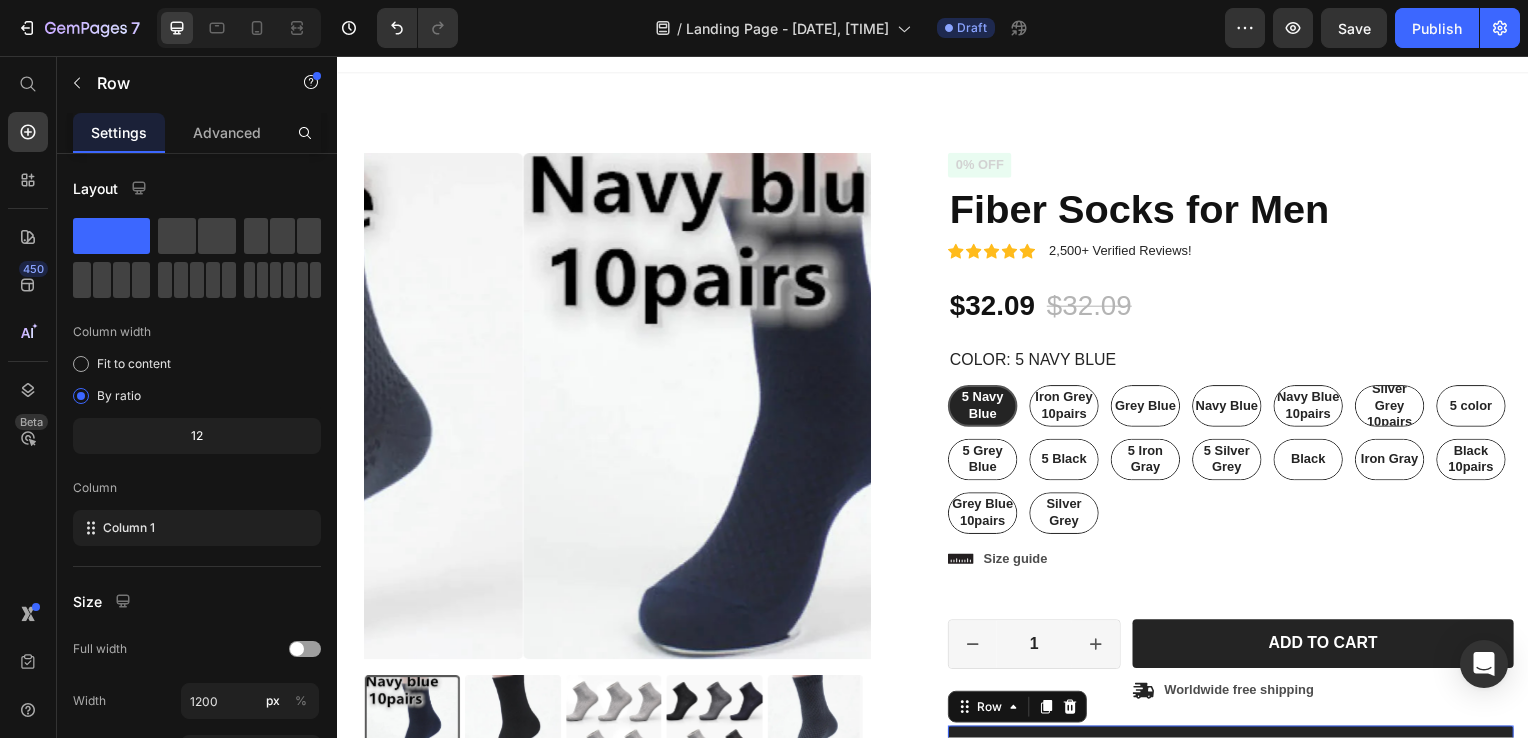 scroll, scrollTop: 0, scrollLeft: 0, axis: both 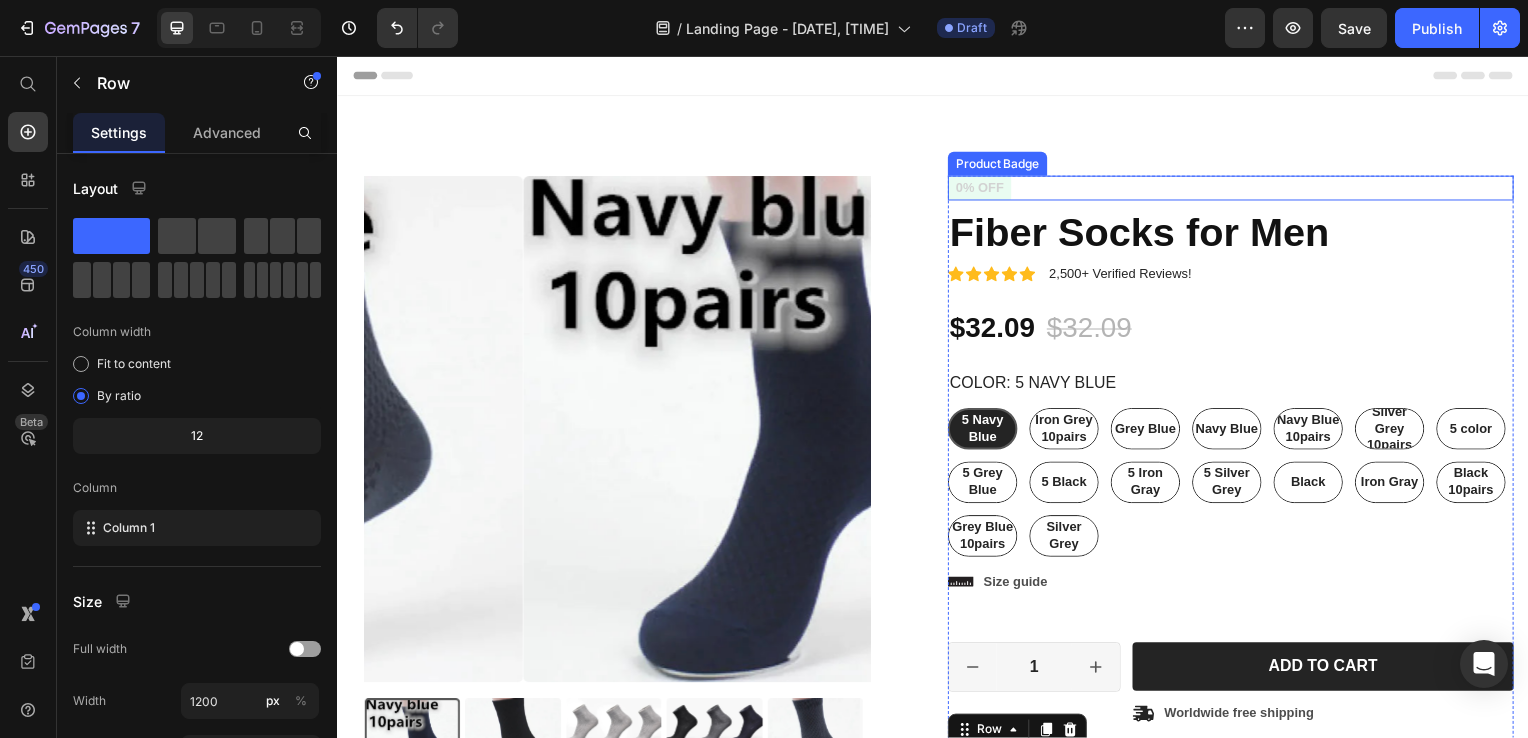 click on "0% off" at bounding box center [984, 189] 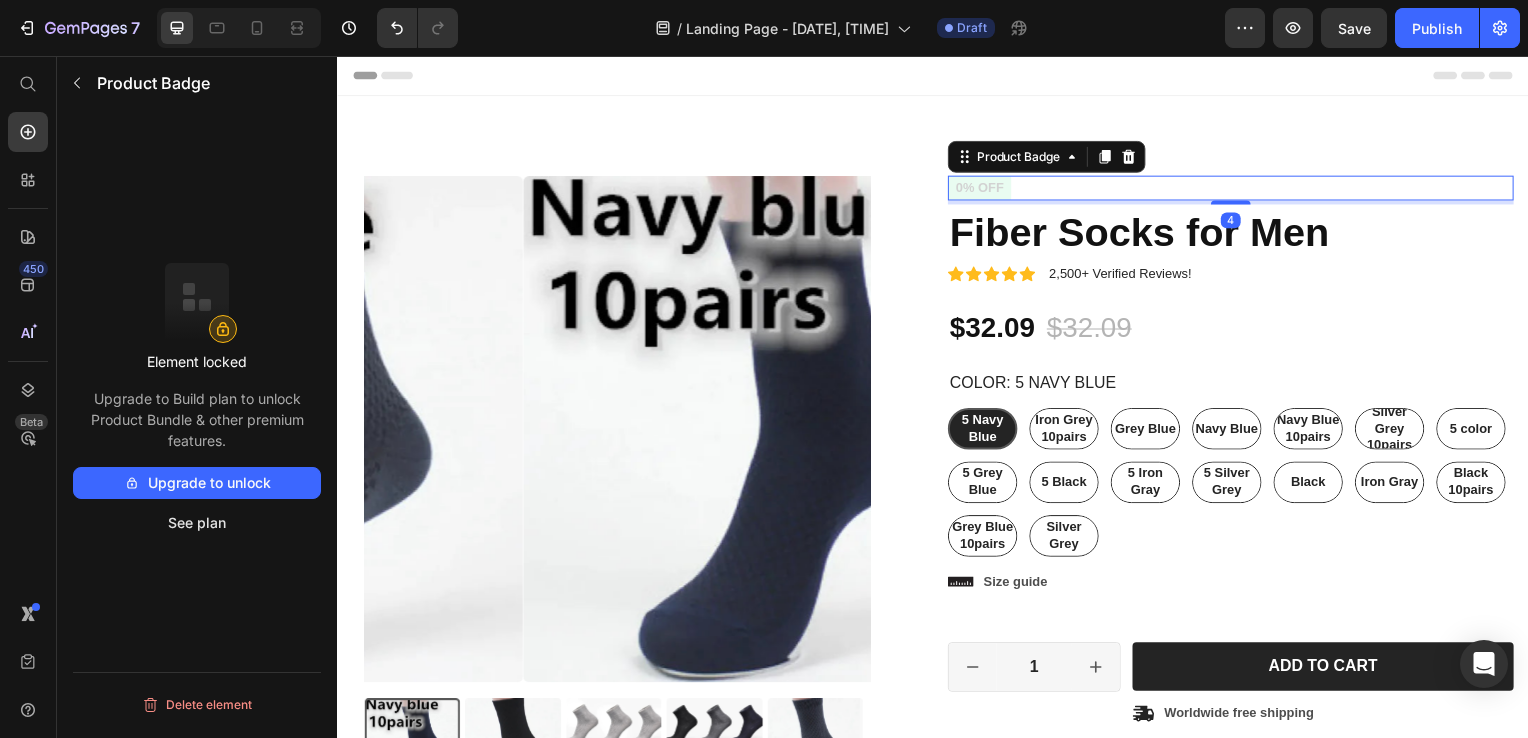 click on "Product Badge" at bounding box center (1051, 158) 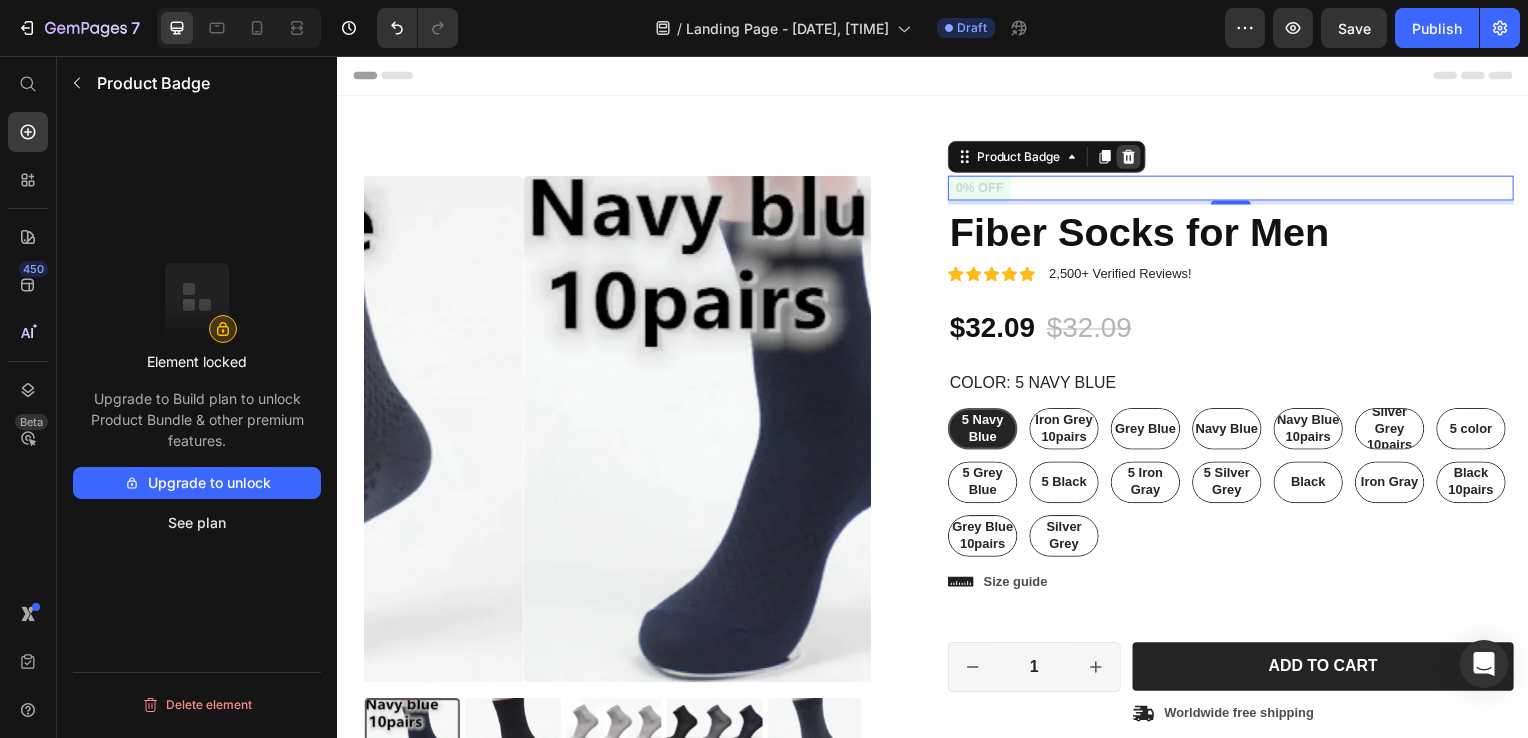 click 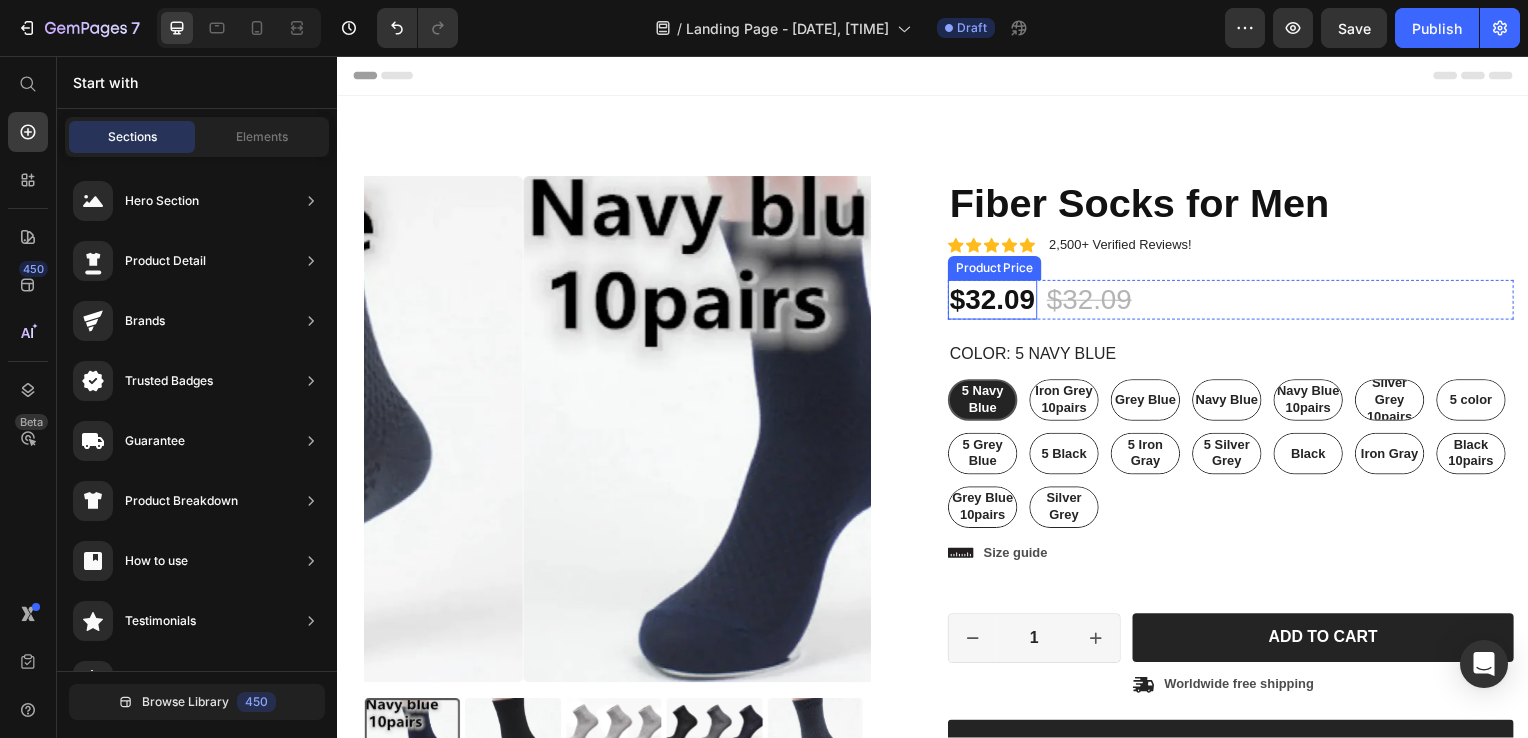click on "$32.09" at bounding box center (997, 302) 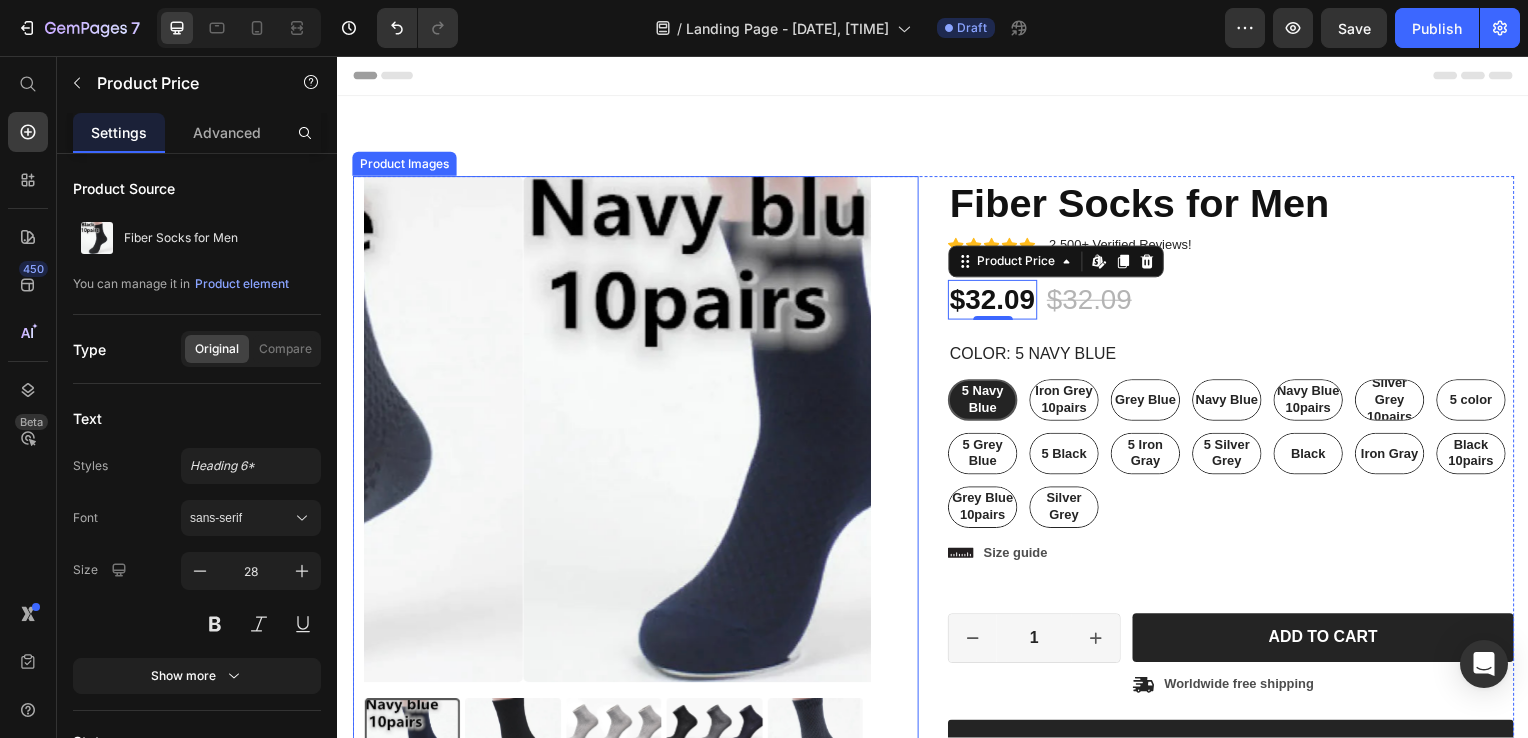 click at bounding box center (779, 432) 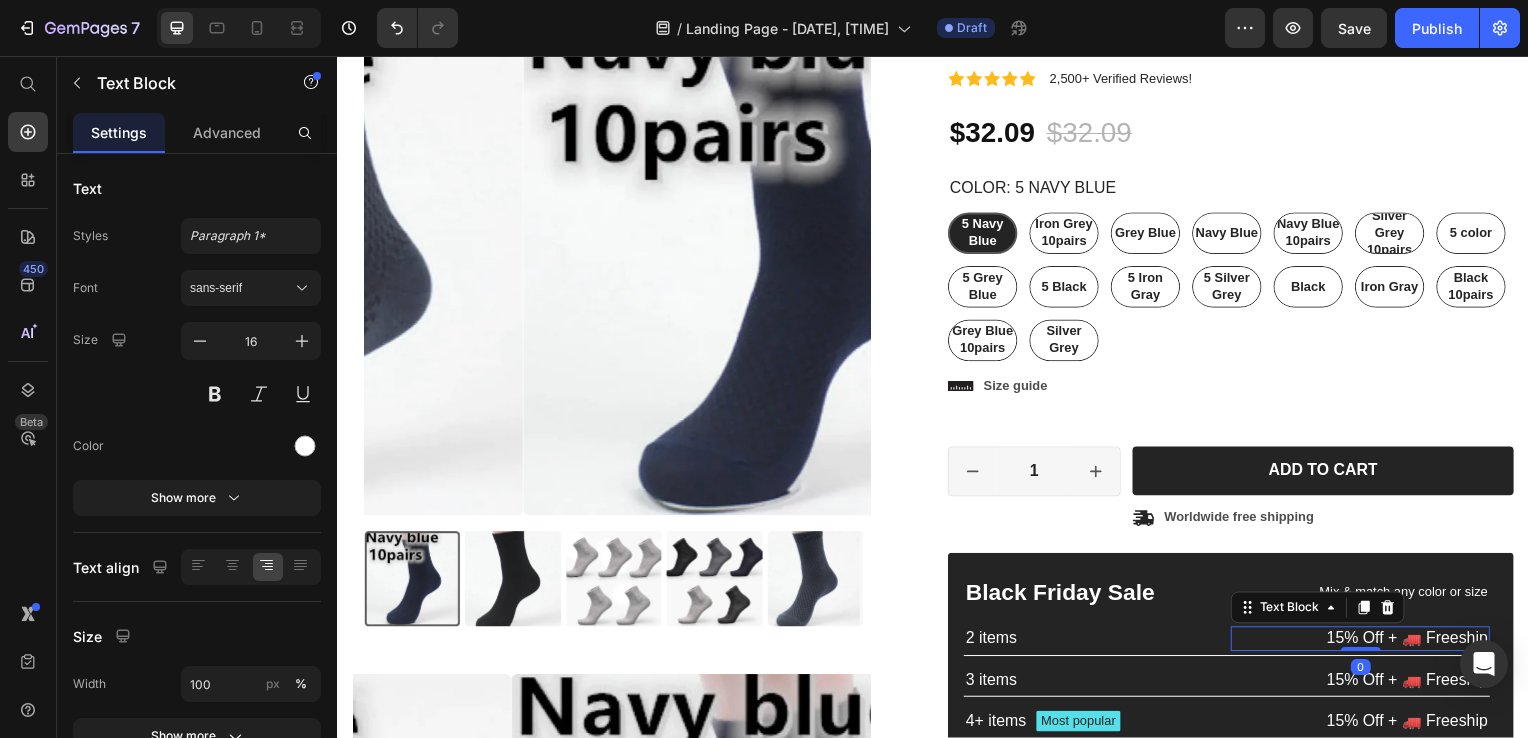 scroll, scrollTop: 168, scrollLeft: 0, axis: vertical 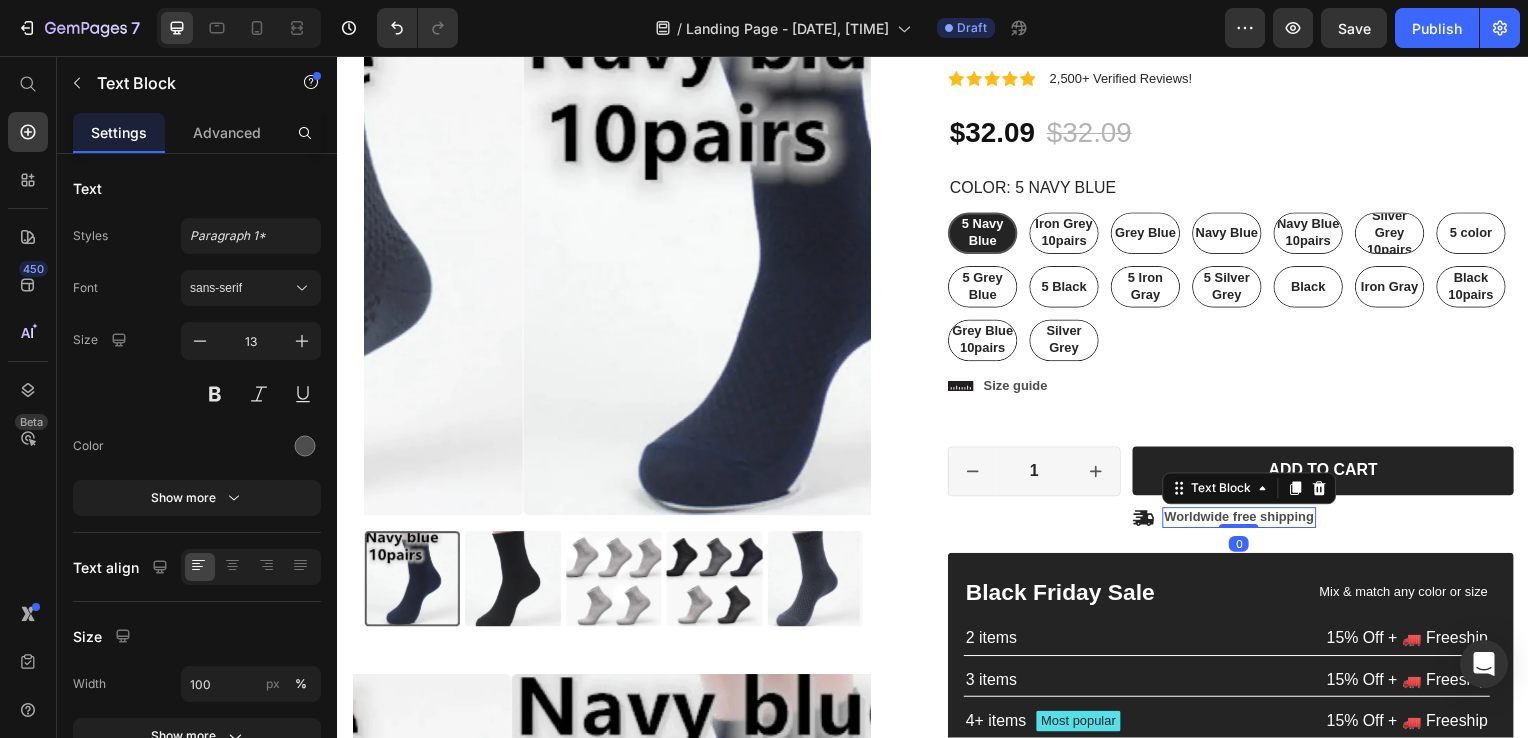 click on "Worldwide free shipping Text Block   0" at bounding box center [1245, 521] 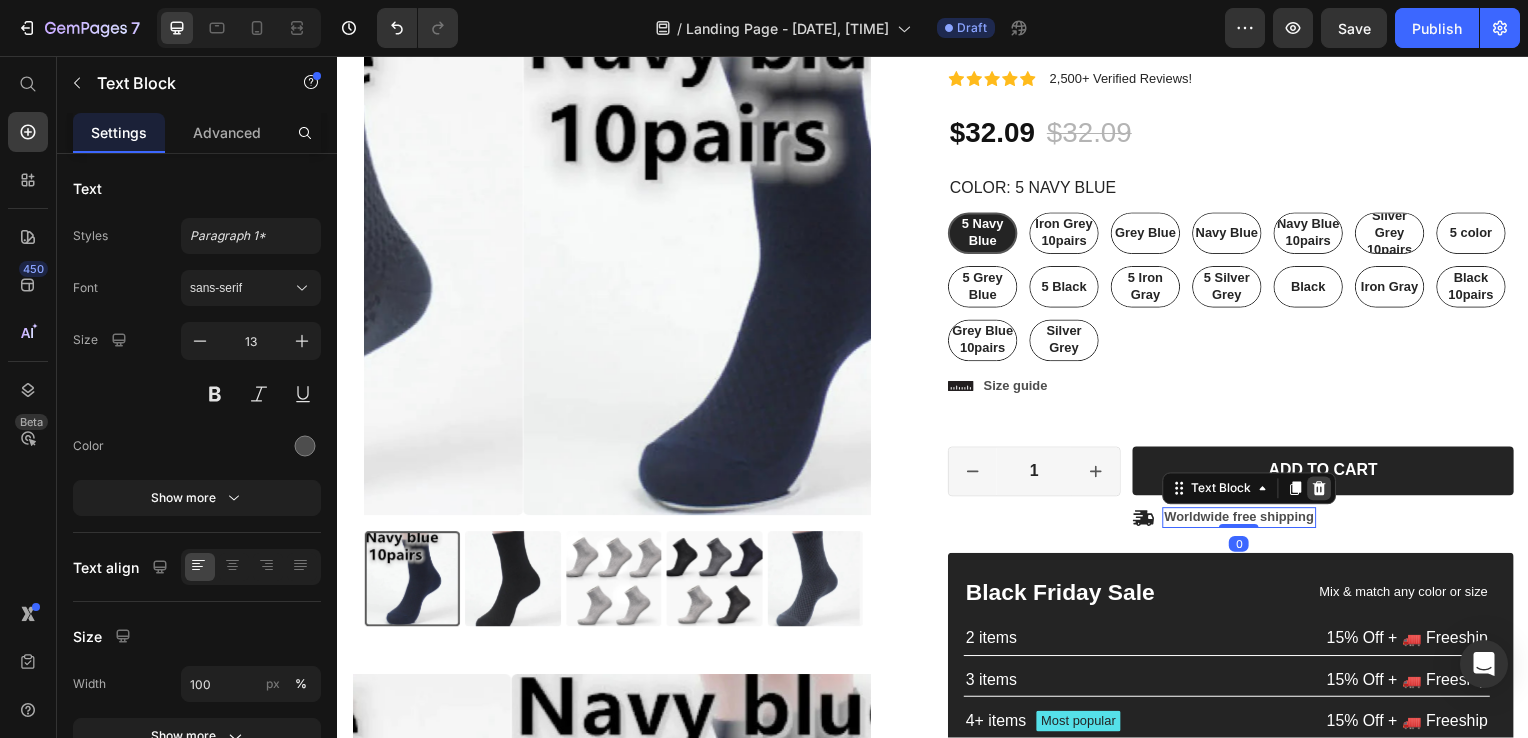 click 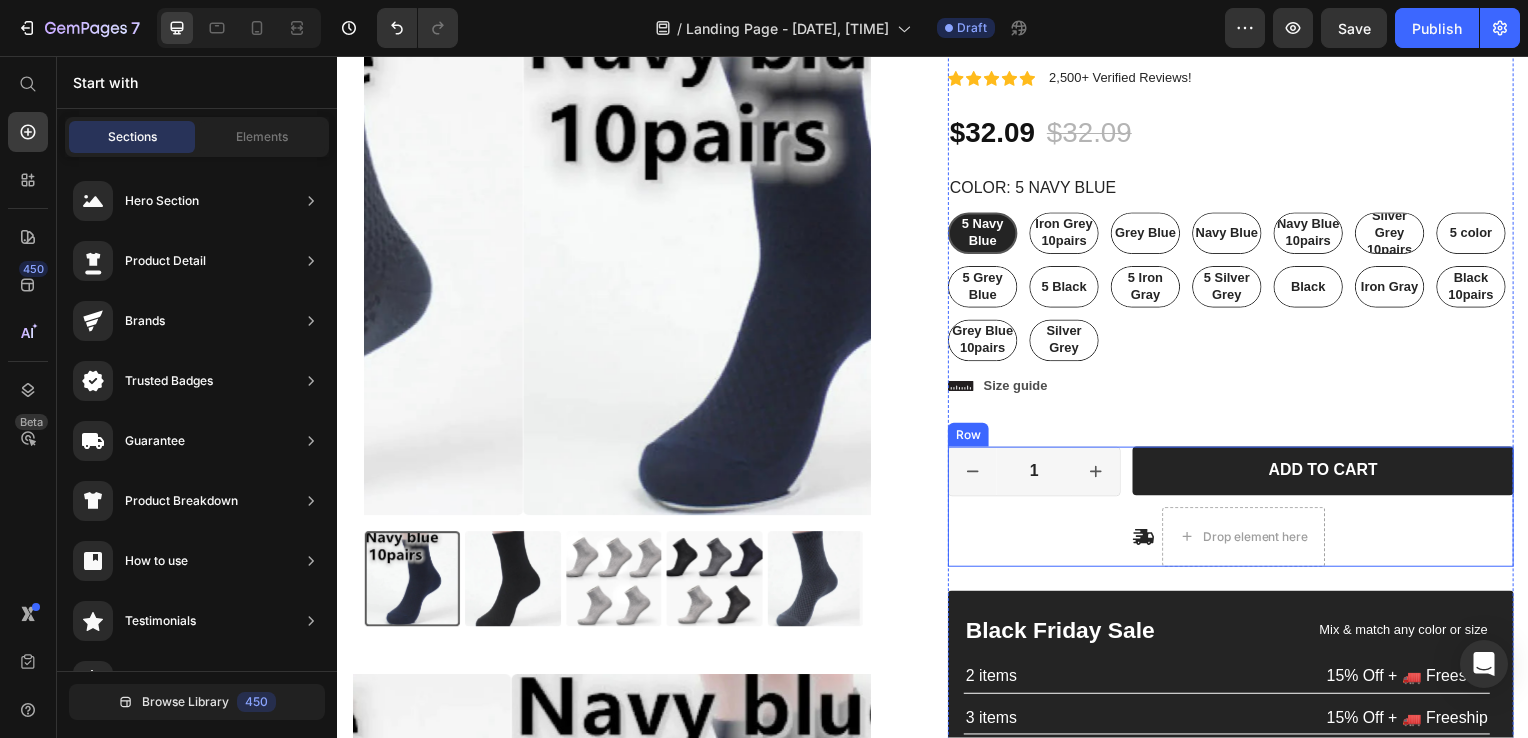 click on "1 Product Quantity Row Add to cart Add to Cart
Icon
Drop element here Row Row" at bounding box center [1237, 510] 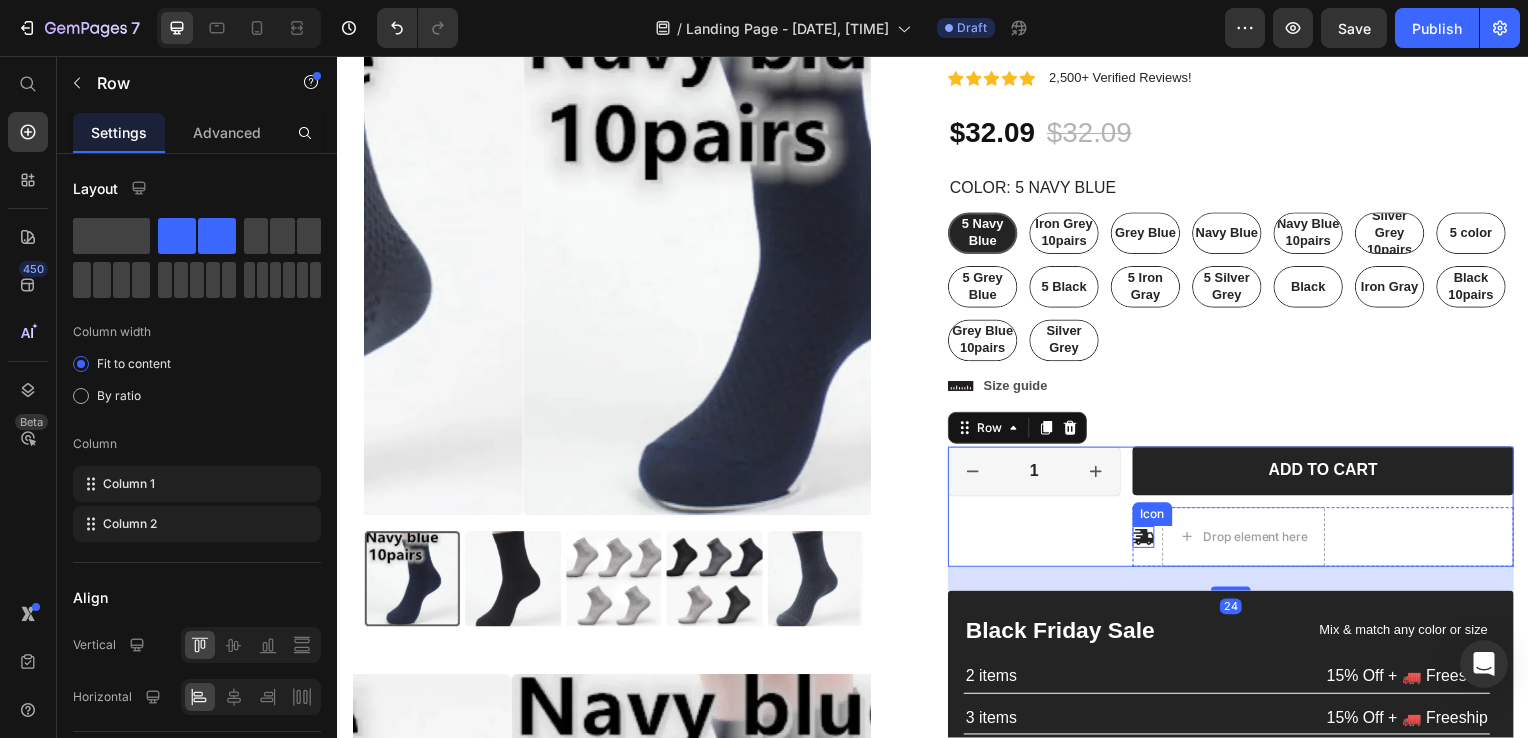click 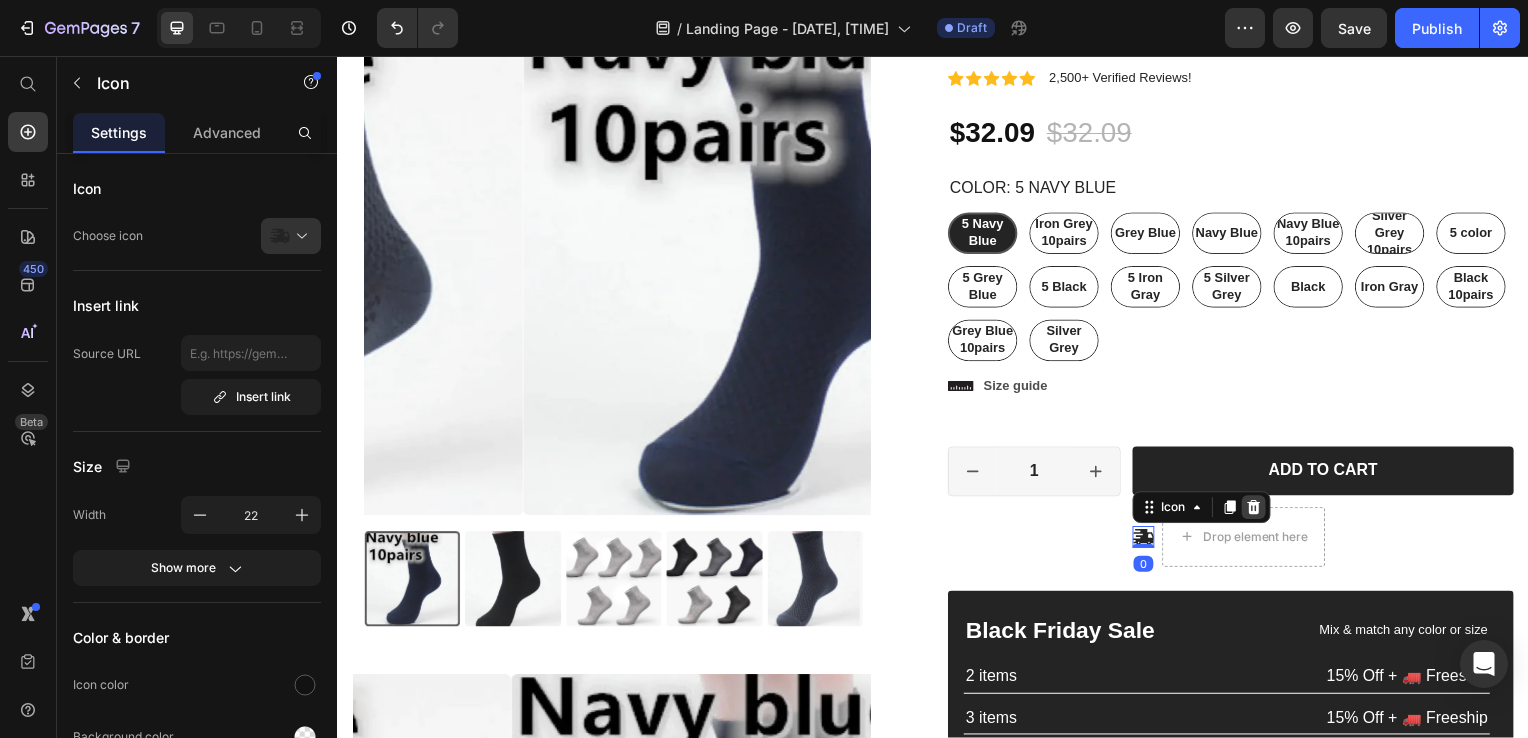 click 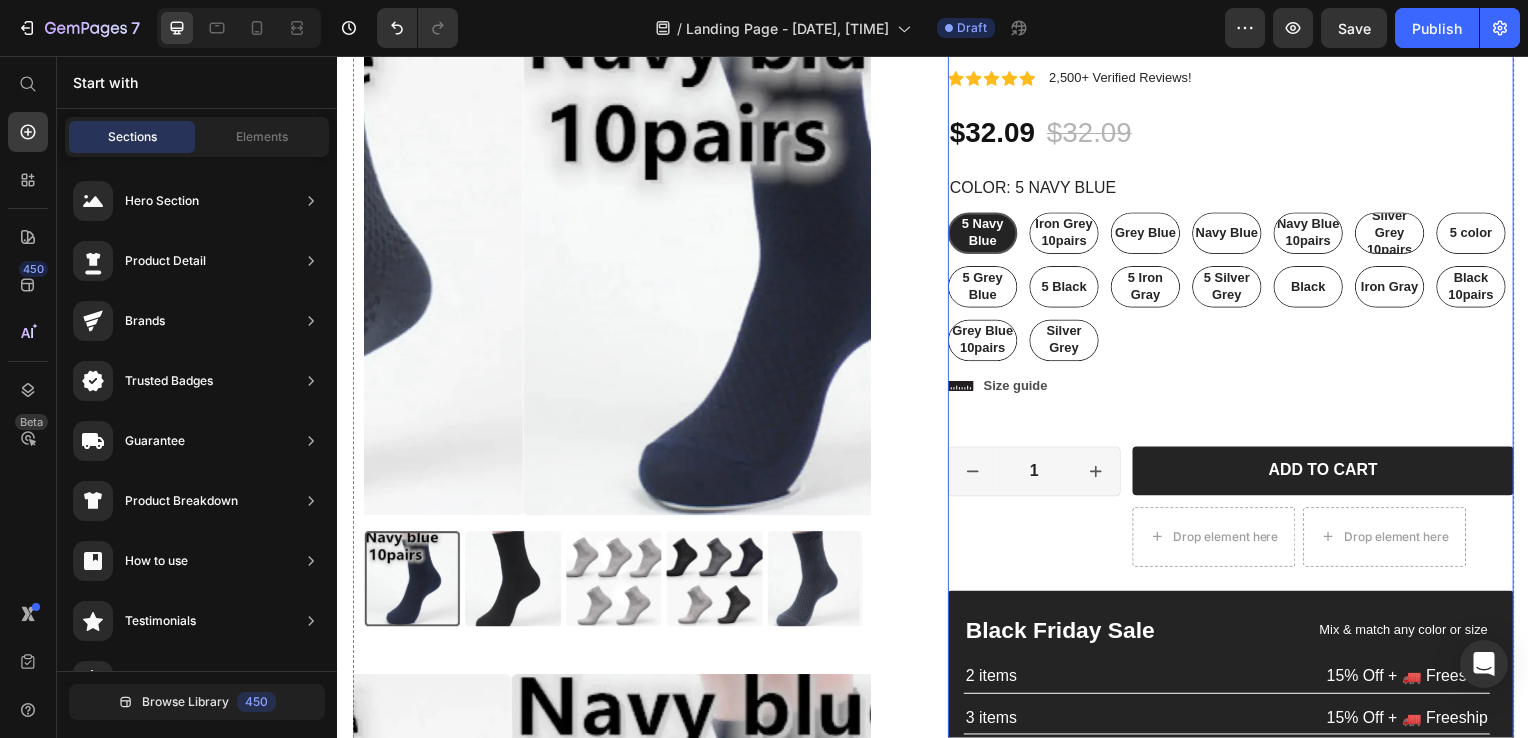 click on "Icon Icon Icon Icon Icon Icon List 2,500+ Verified Reviews! Text Block Row Fiber Socks for Men Product Title Icon Icon Icon Icon Icon Icon List 2,500+ Verified Reviews! Text Block Row $32.09 Product Price $32.09 Product Price 0% off Product Badge Row Color: 5 Navy Blue 5 Navy Blue 5 Navy Blue 5 Navy Blue Iron Grey 10pairs Iron Grey 10pairs Iron Grey 10pairs Grey Blue Grey Blue Grey Blue Navy Blue Navy Blue Navy Blue Navy Blue 10pairs Navy Blue 10pairs Navy Blue 10pairs Silver Grey 10pairs Silver Grey 10pairs Silver Grey 10pairs 5 color 5 color 5 color 5 Grey Blue 5 Grey Blue 5 Grey Blue 5 Black 5 Black 5 Black 5 Iron Gray 5 Iron Gray 5 Iron Gray 5 Silver Grey 5 Silver Grey 5 Silver Grey Black Black Black Iron Gray Iron Gray Iron Gray Black 10pairs Black 10pairs Black 10pairs Grey Blue 10pairs Grey Blue 10pairs Grey Blue 10pairs Silver Grey Silver Grey Silver Grey Product Variants & Swatches 5 Navy Blue Iron Grey 10pairs Grey Blue Navy Blue Navy Blue 10pairs Silver Grey 10pairs 5 color 5 Grey Blue 5 Black" at bounding box center [1237, 447] 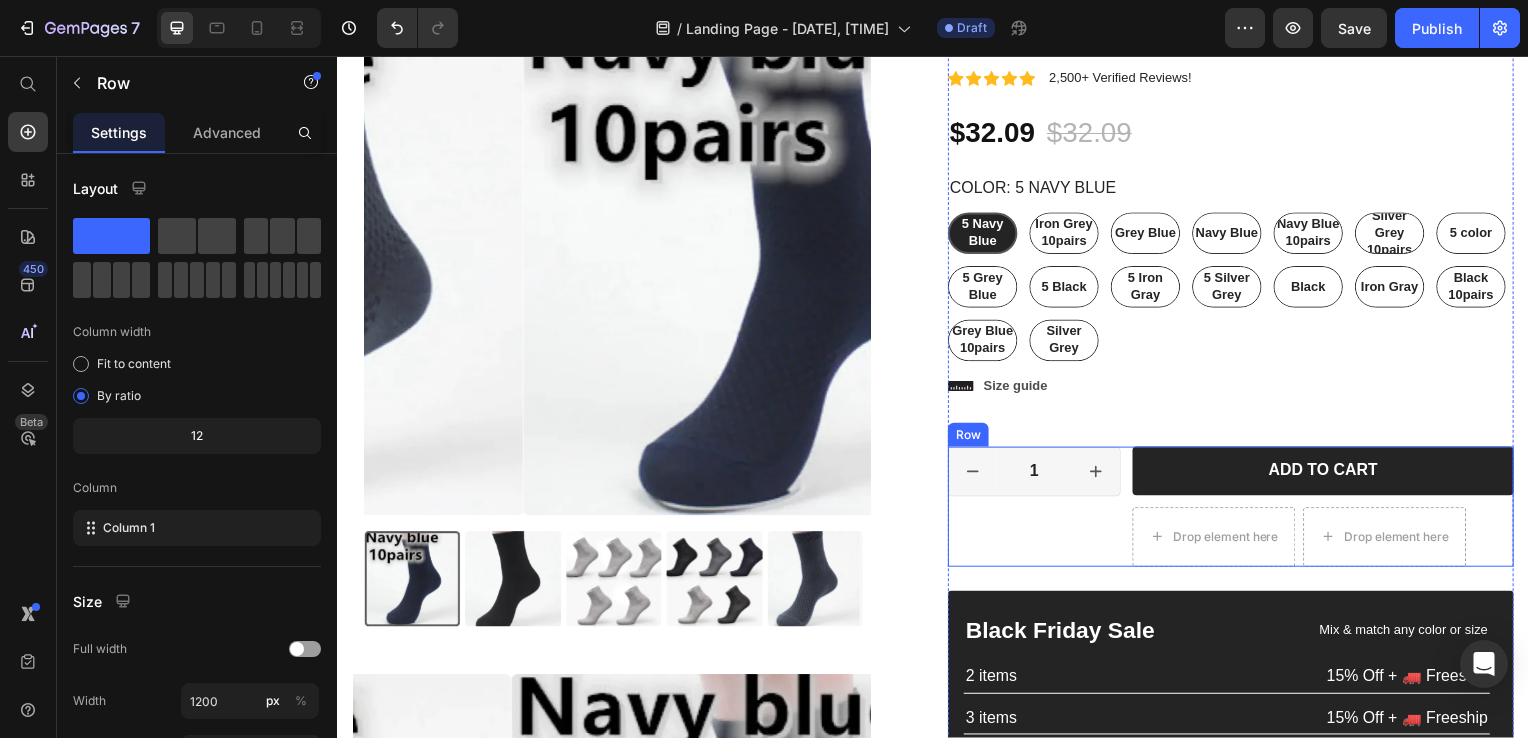 click on "1 Product Quantity Row" at bounding box center (1039, 510) 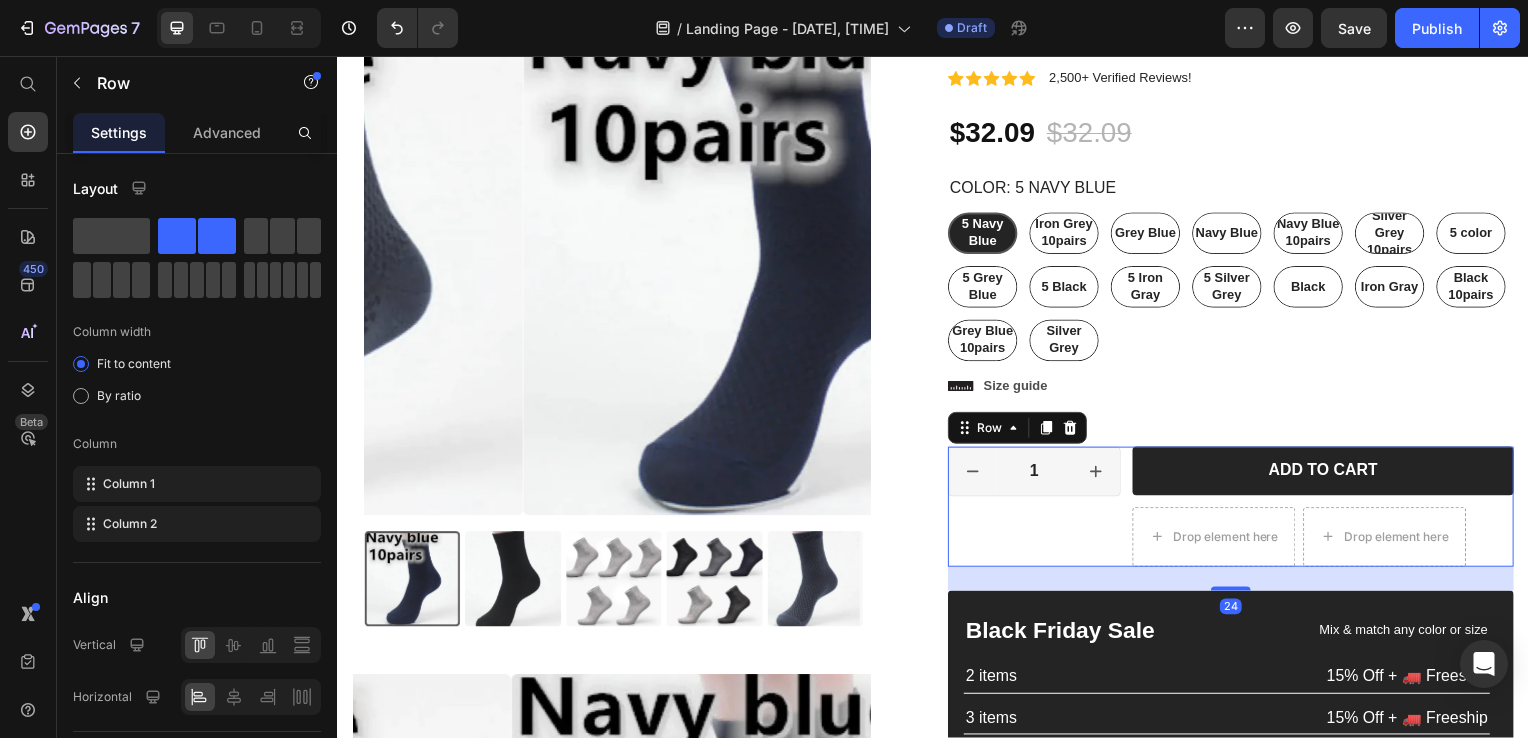 click on "1 Product Quantity Row" at bounding box center (1039, 510) 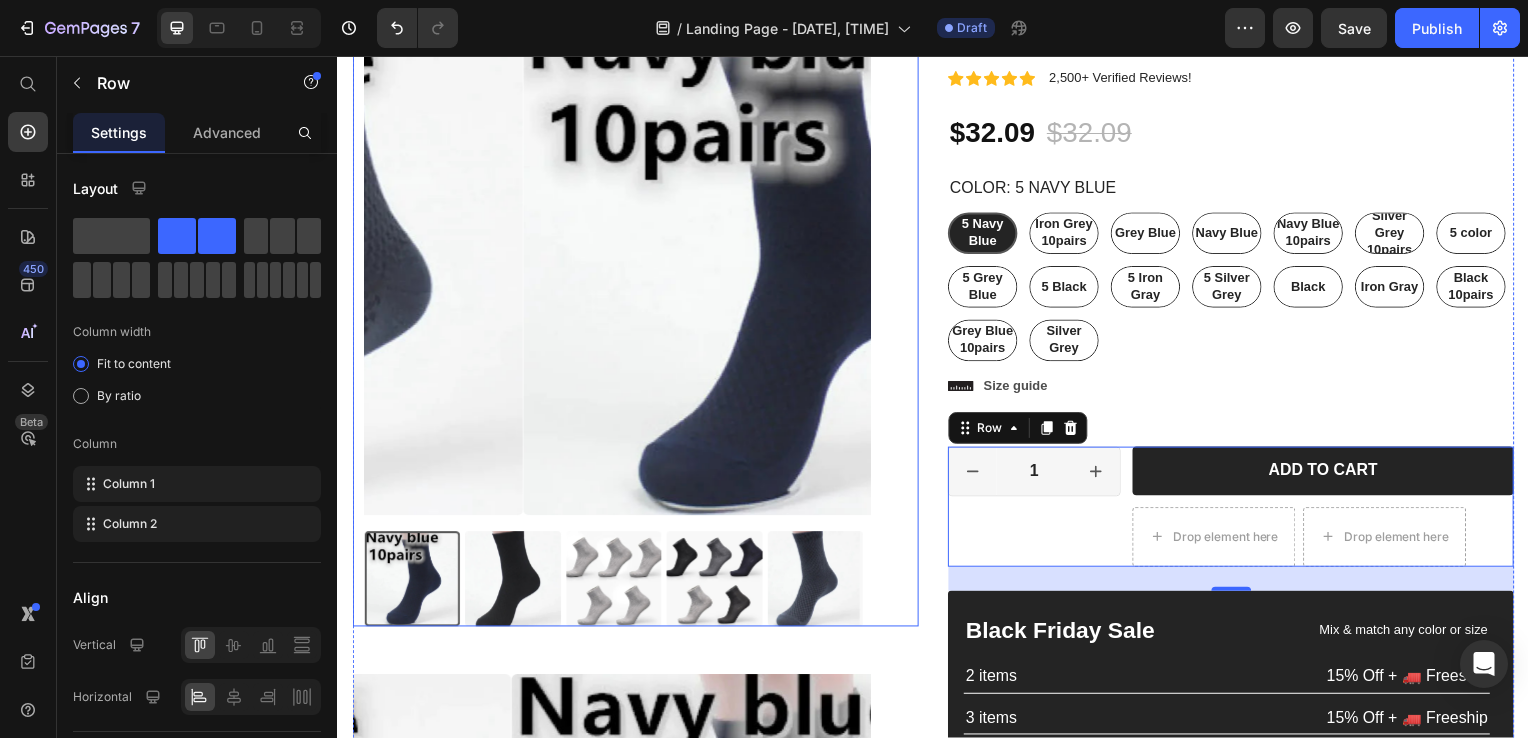 click at bounding box center [779, 264] 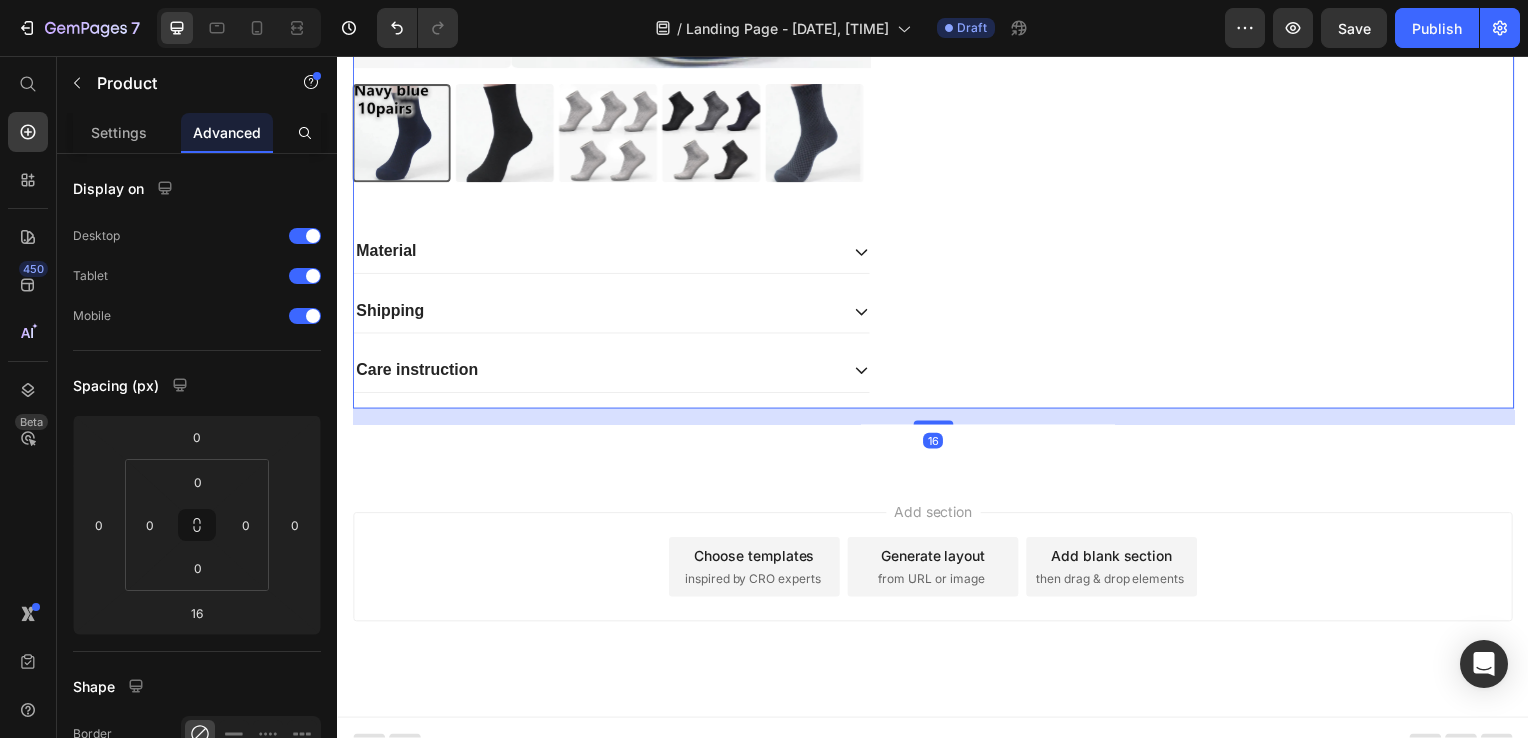 scroll, scrollTop: 1302, scrollLeft: 0, axis: vertical 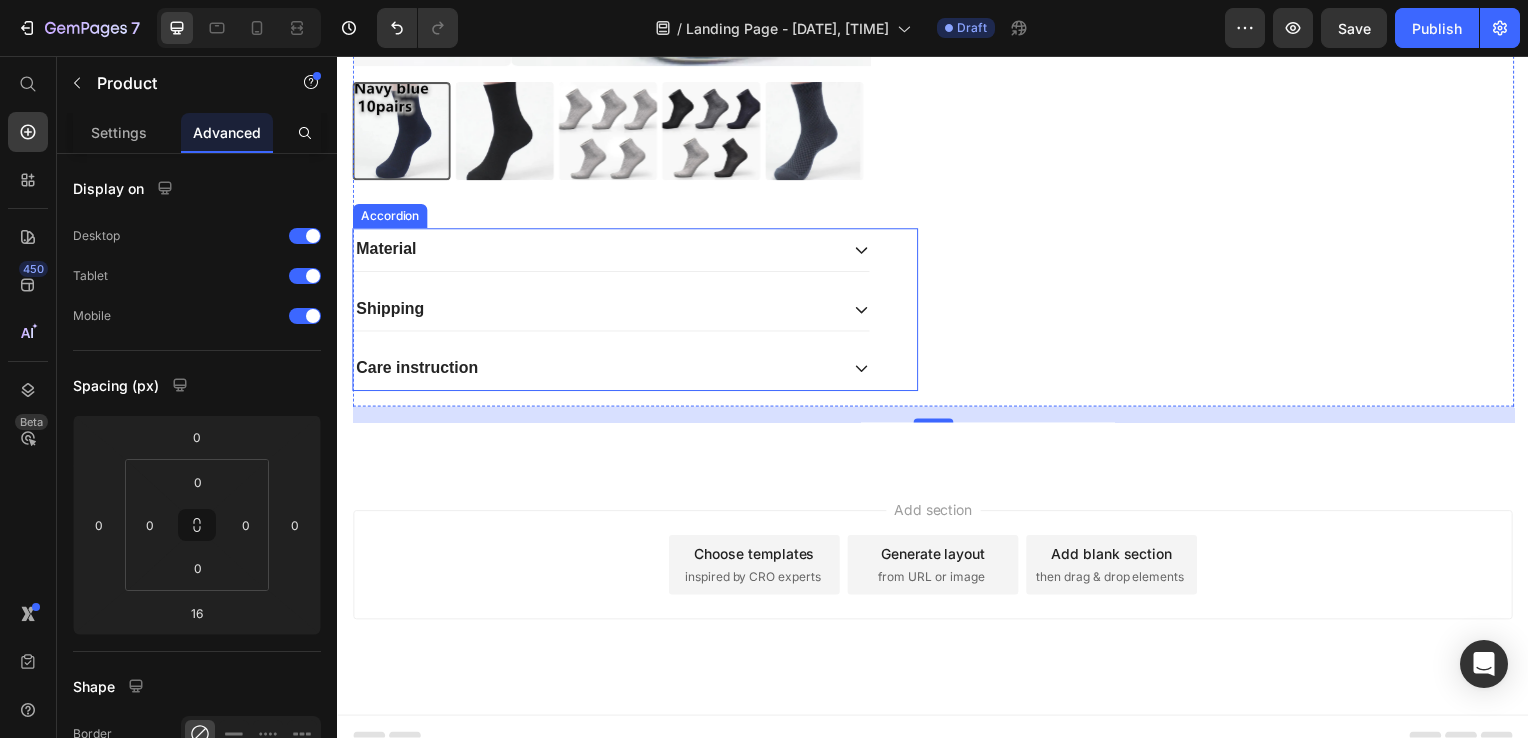 click on "Shipping" at bounding box center [613, 311] 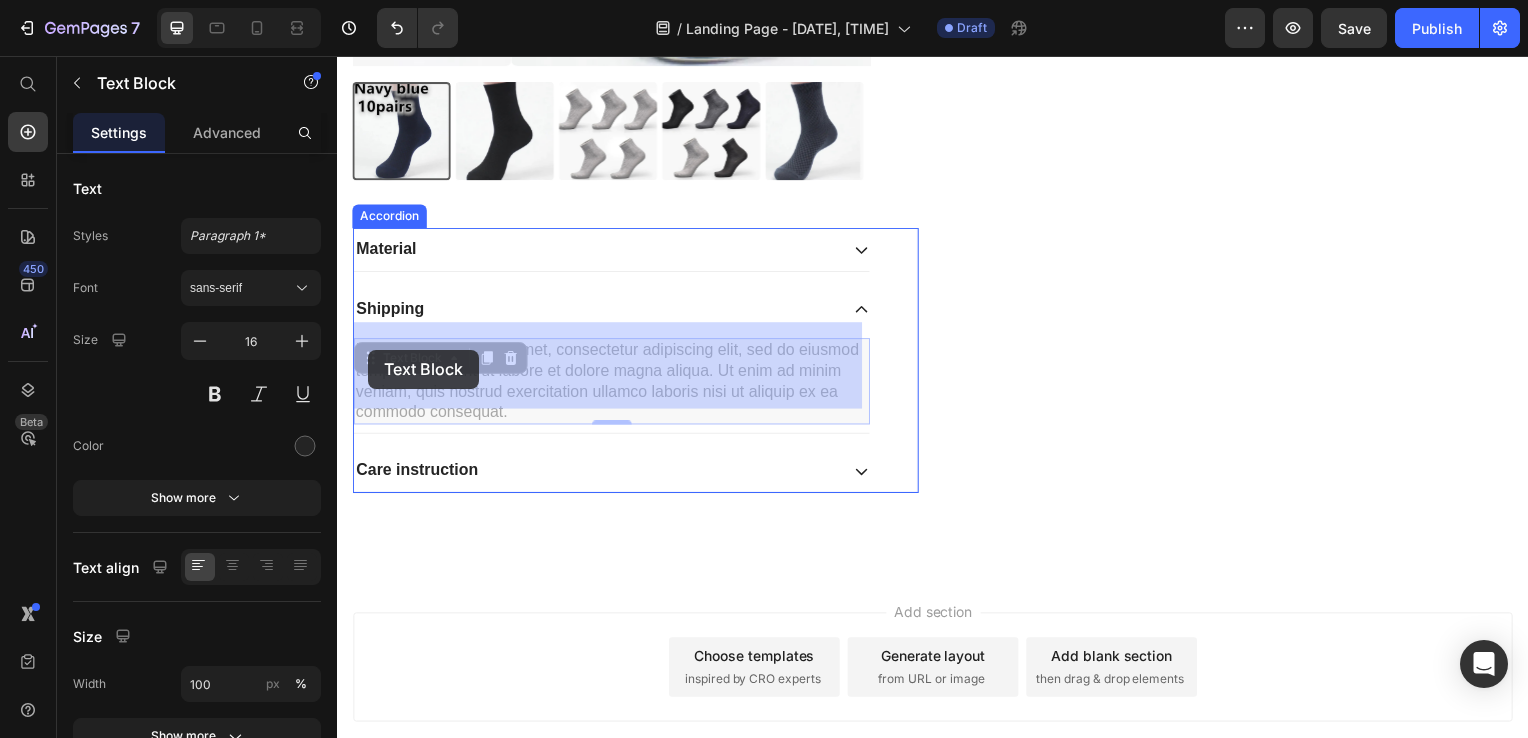 drag, startPoint x: 534, startPoint y: 399, endPoint x: 368, endPoint y: 350, distance: 173.0809 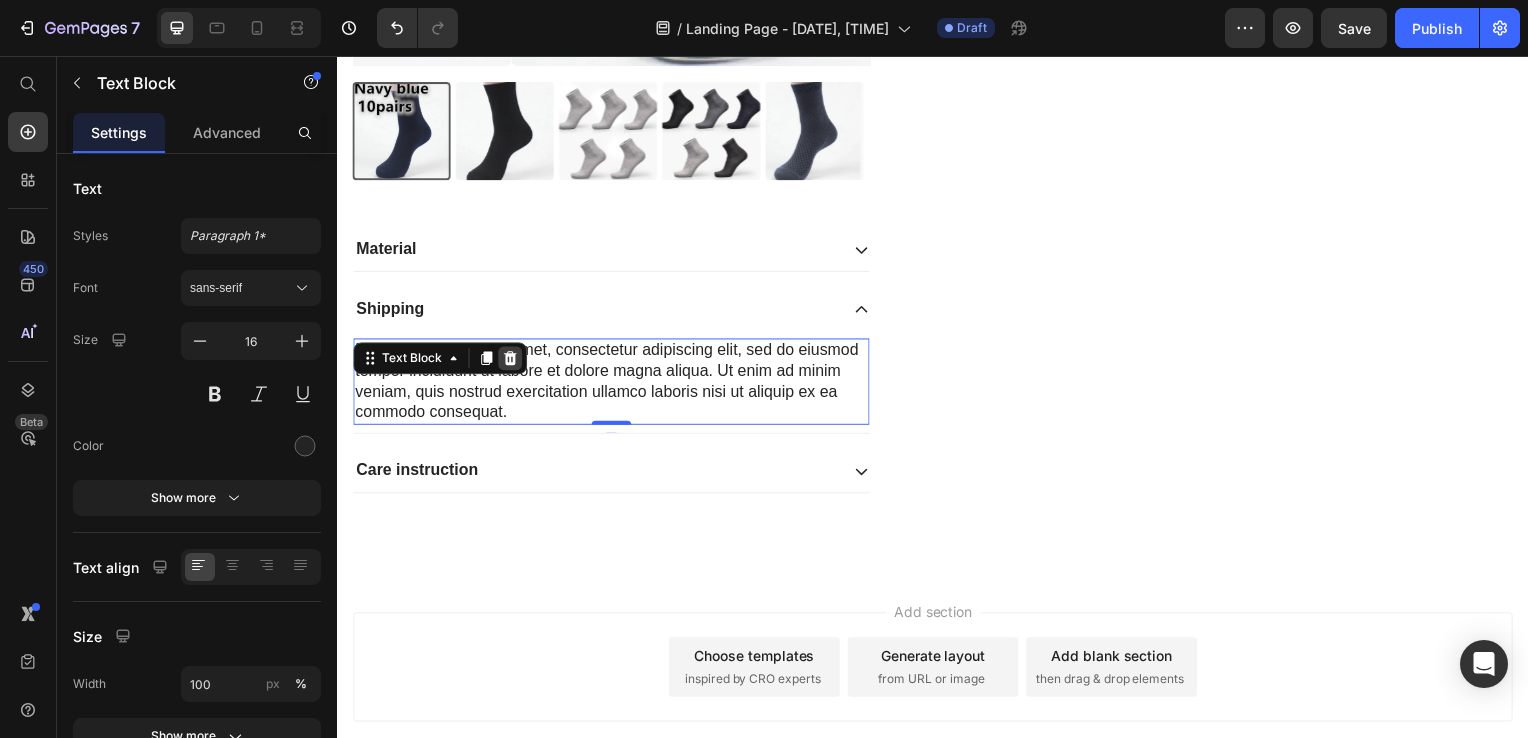 click 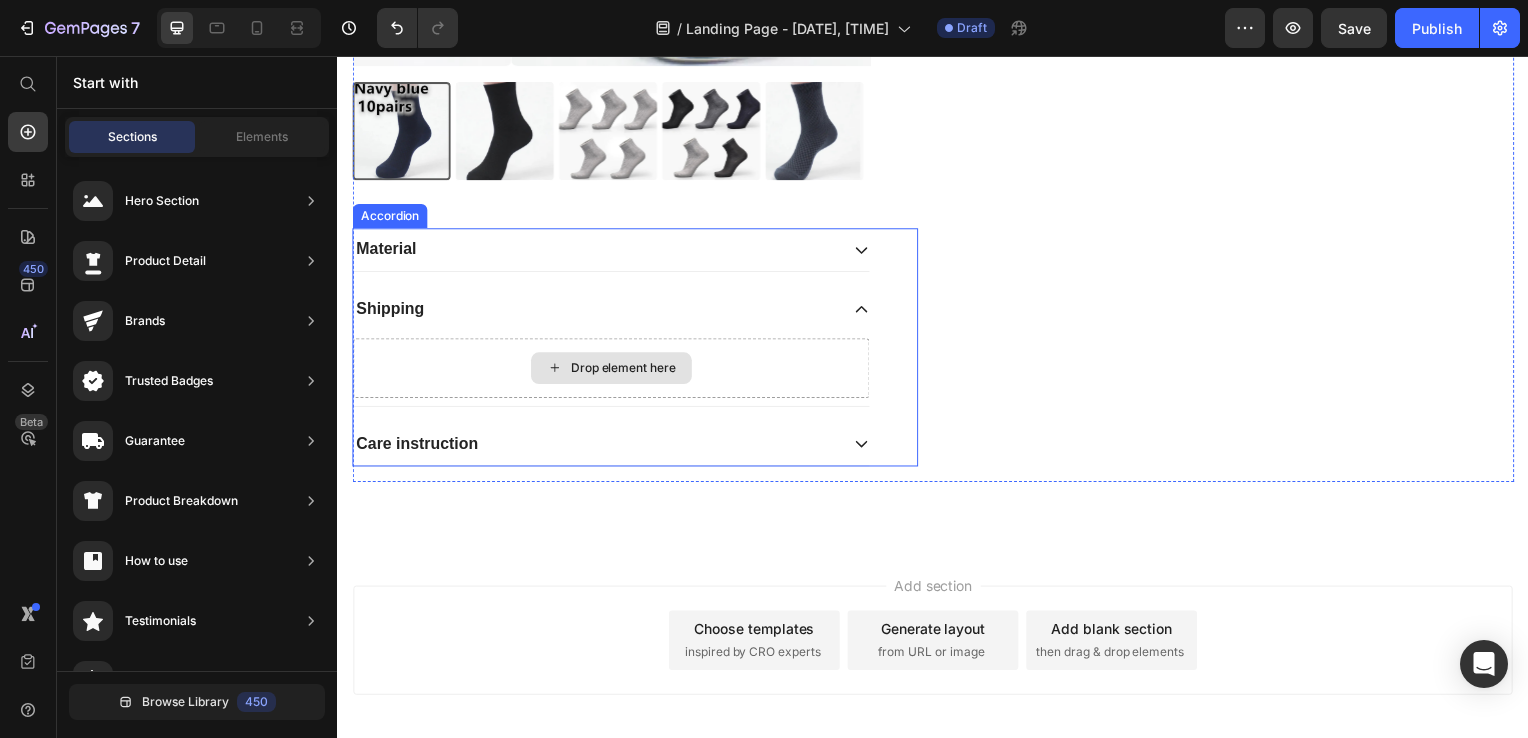 click on "Drop element here" at bounding box center (613, 371) 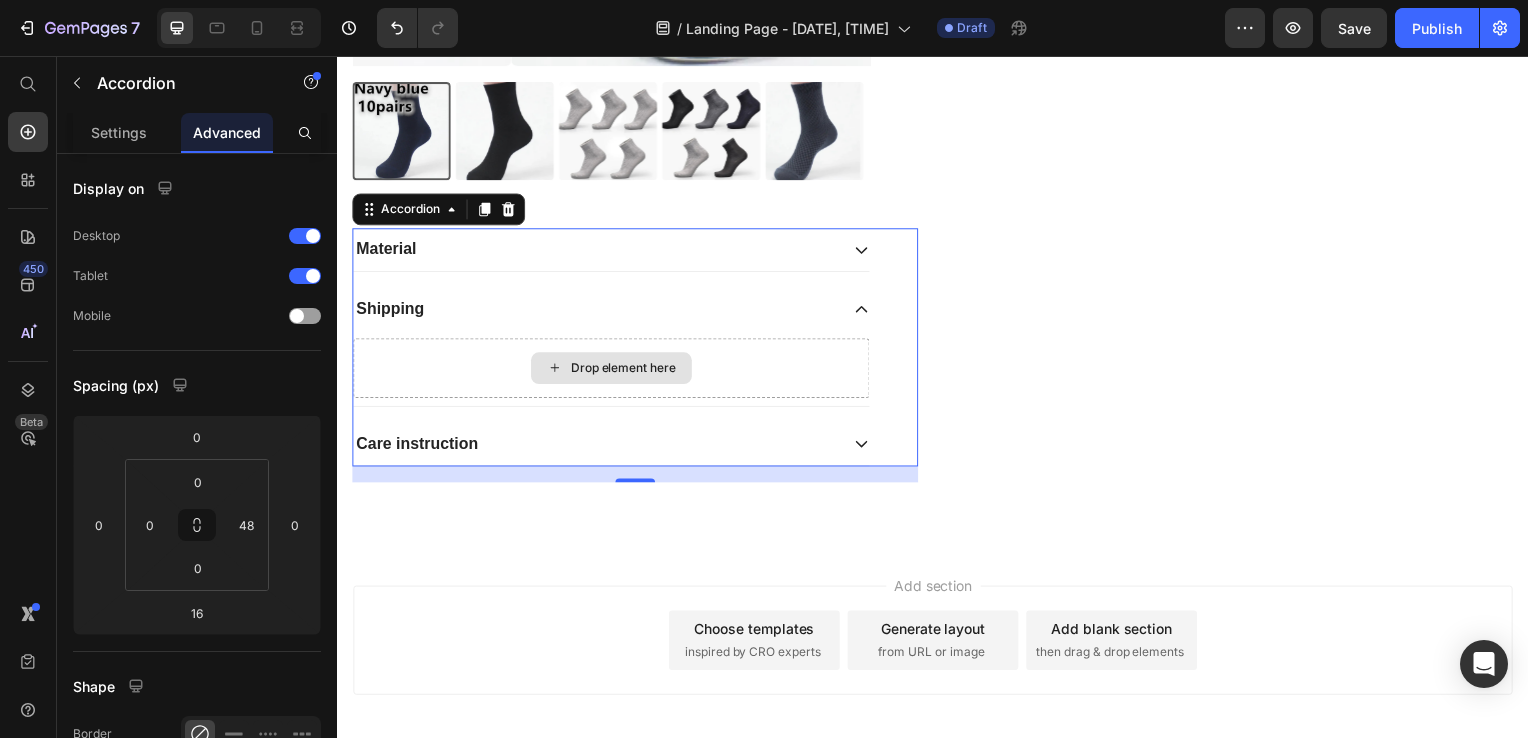 click on "Drop element here" at bounding box center (613, 371) 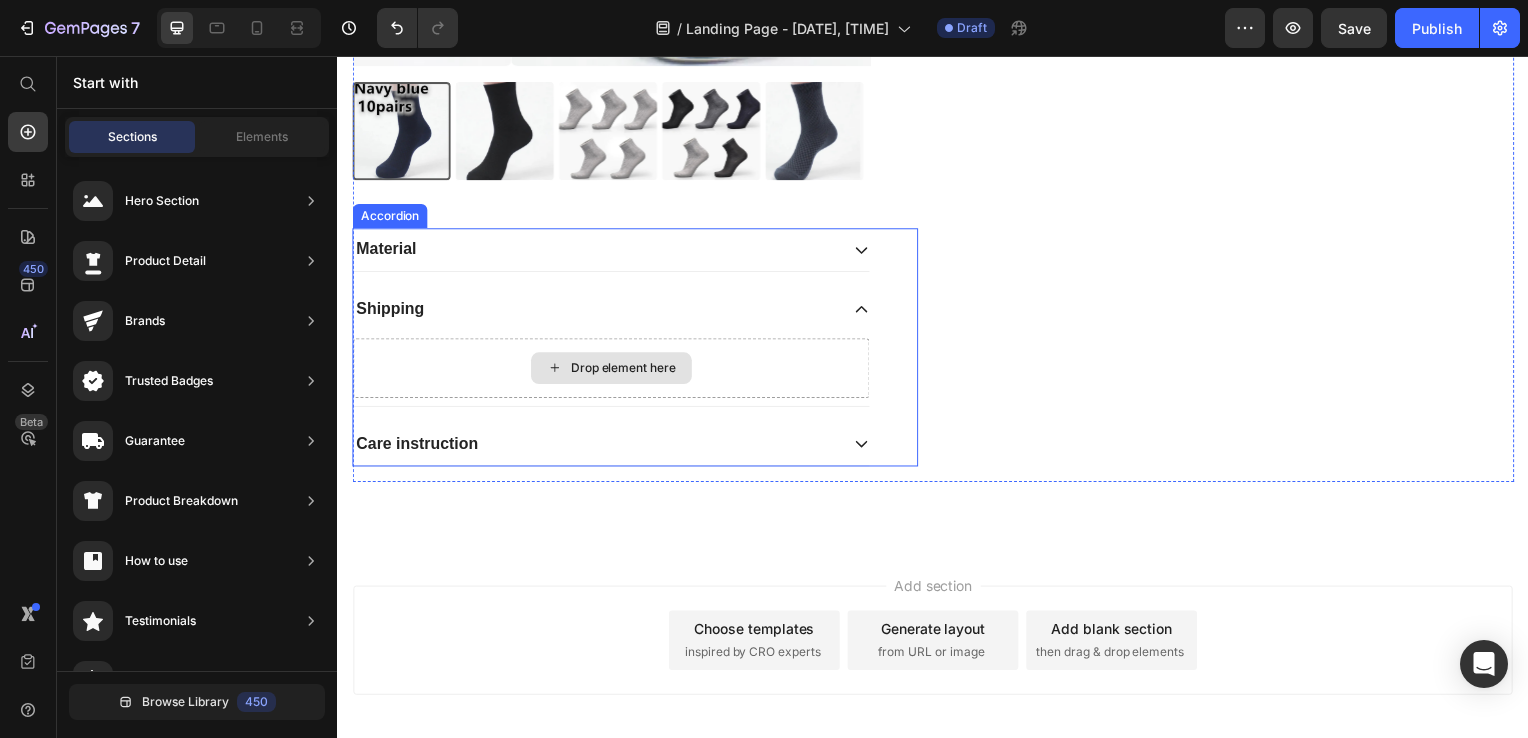 click 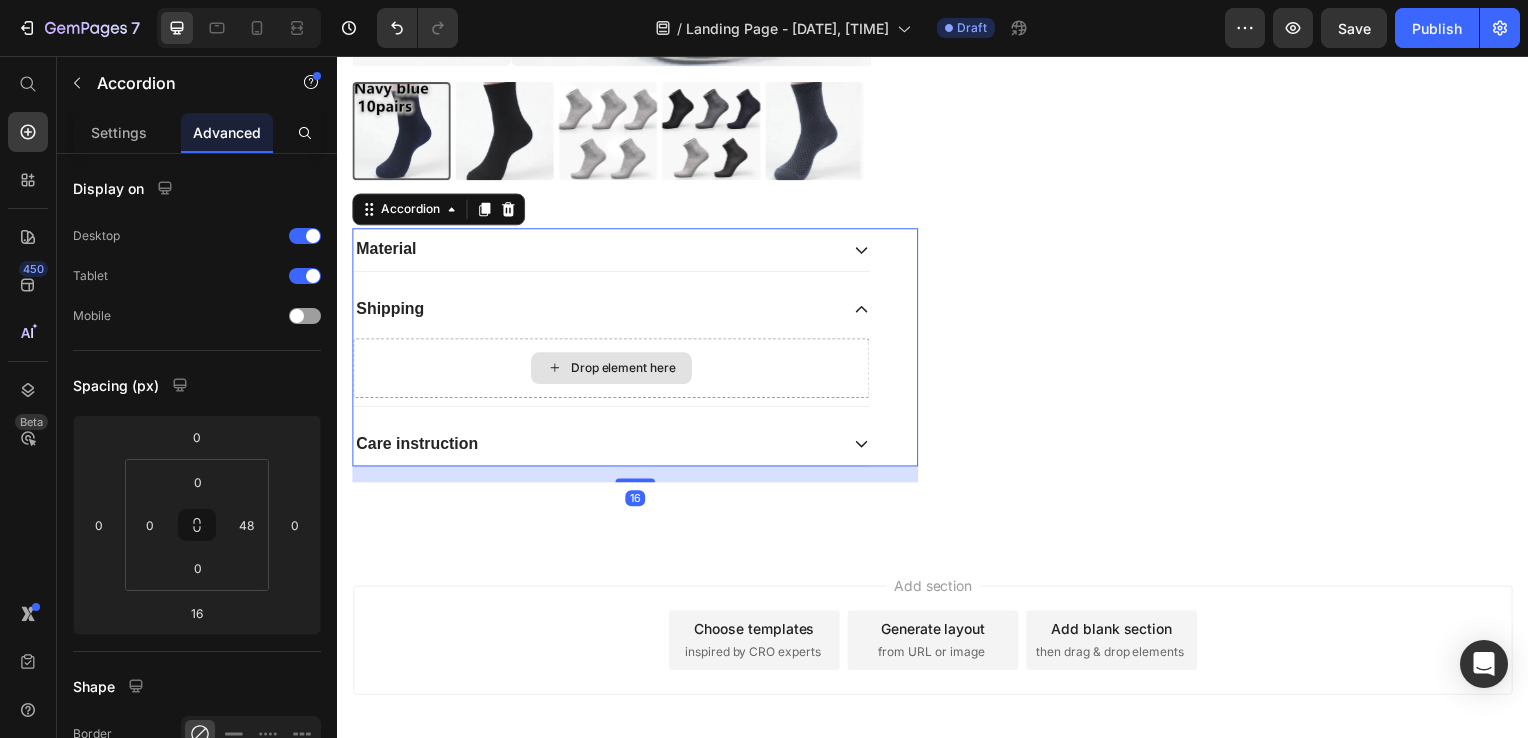 click on "Drop element here" at bounding box center [613, 371] 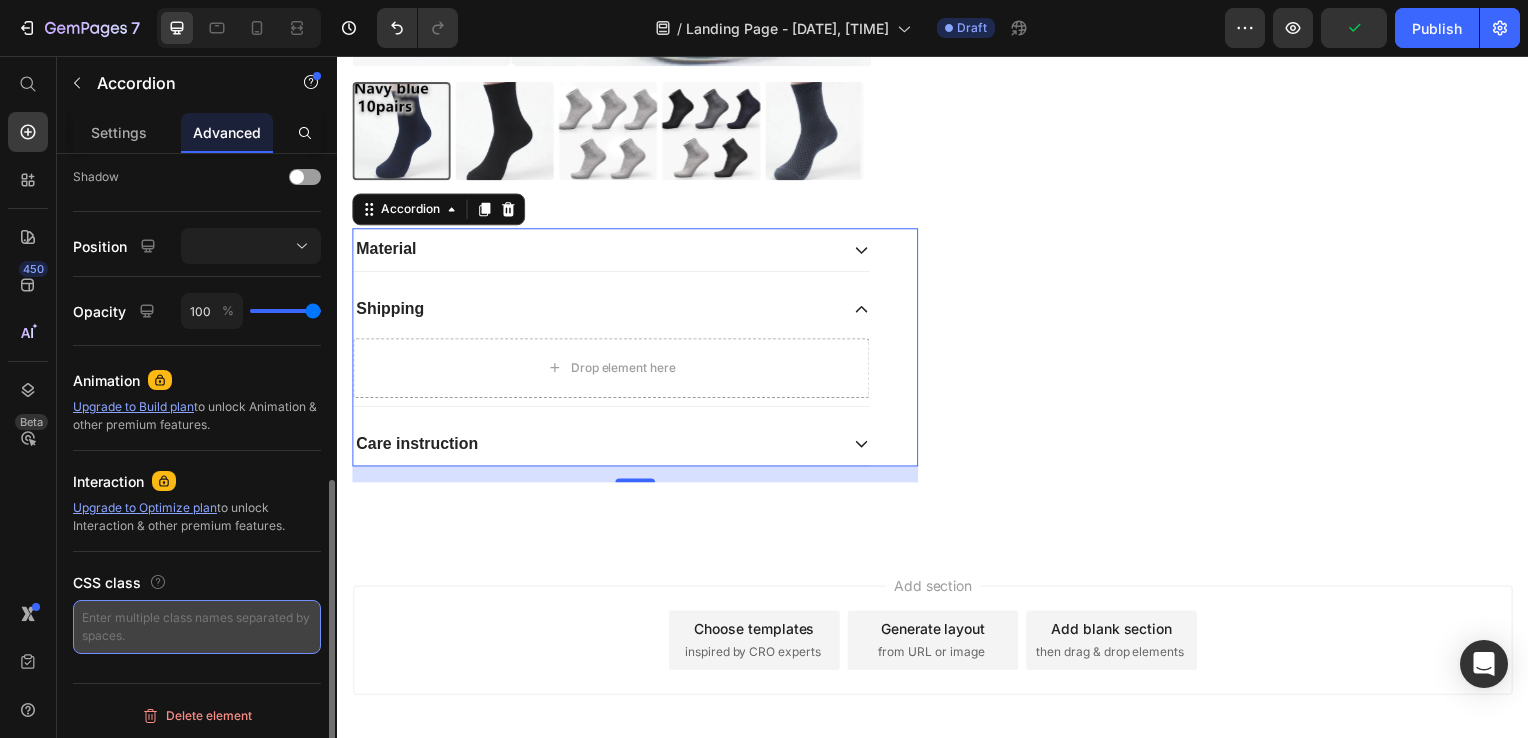click at bounding box center [197, 627] 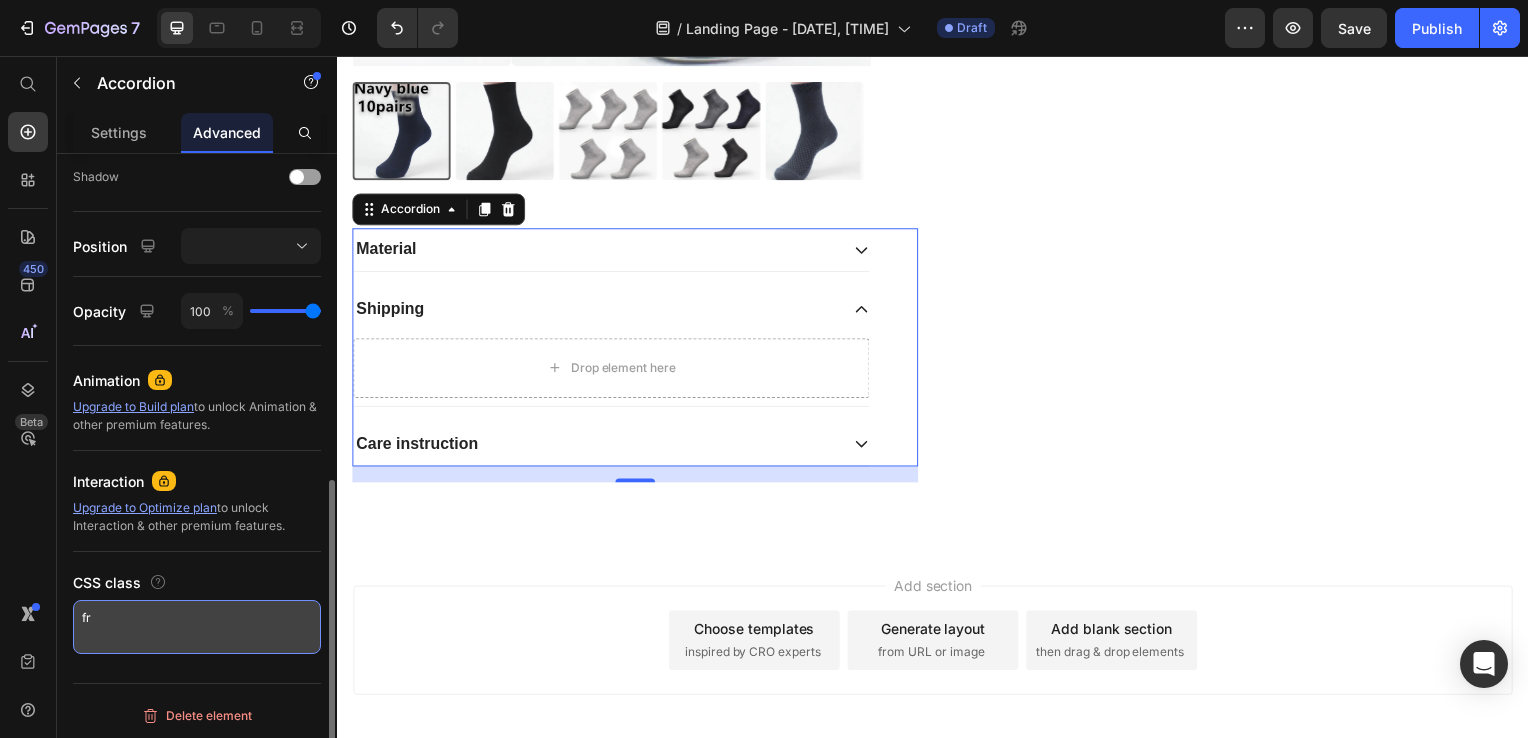 type on "f" 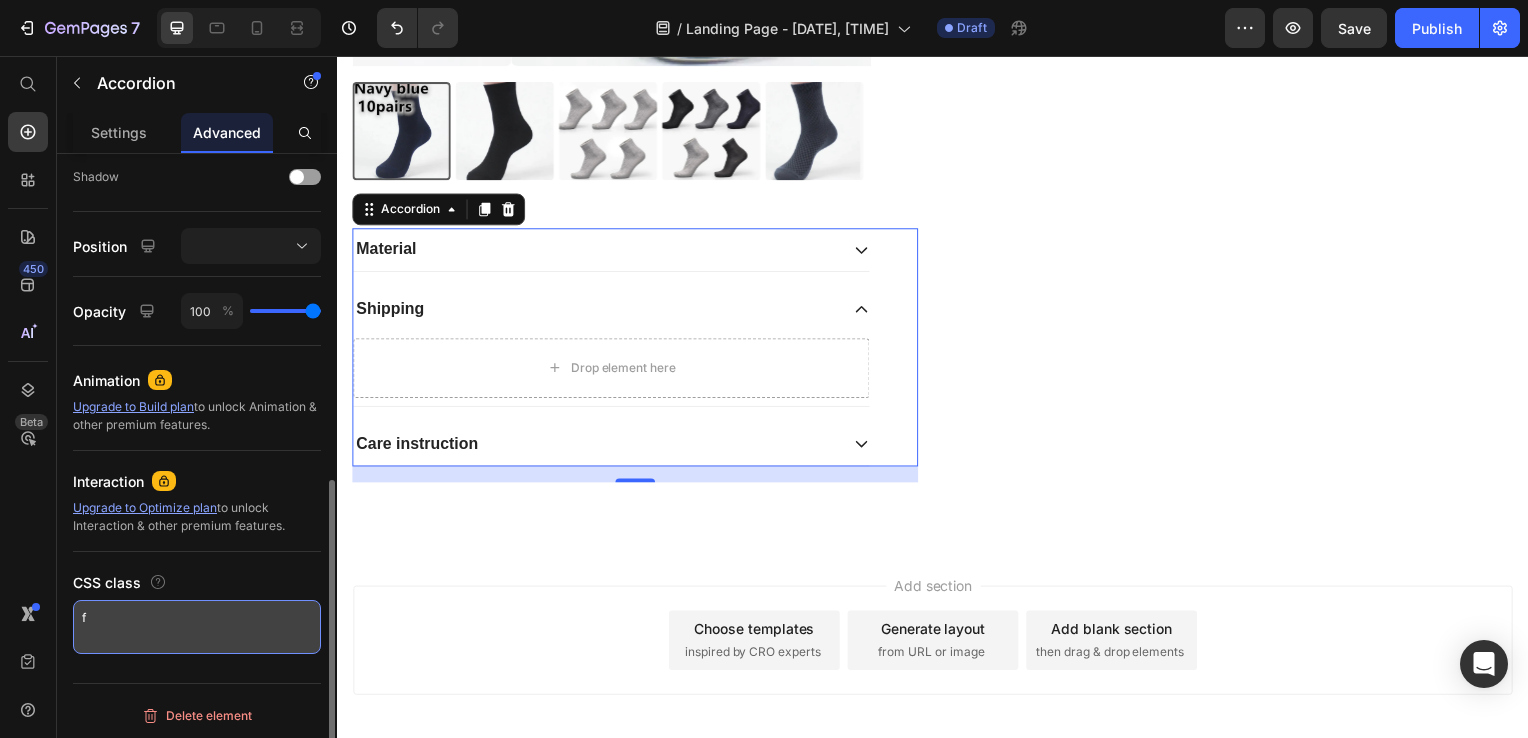 type 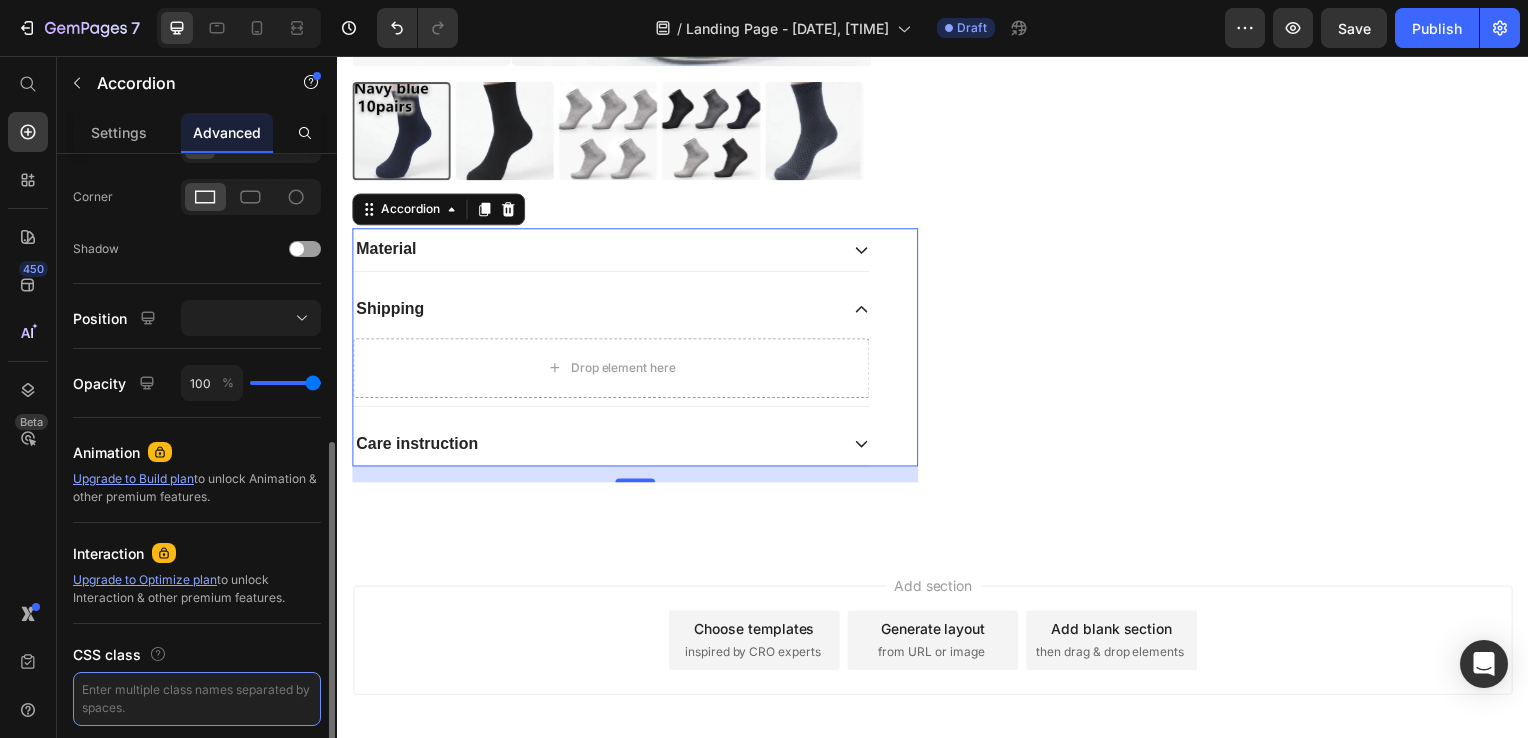scroll, scrollTop: 588, scrollLeft: 0, axis: vertical 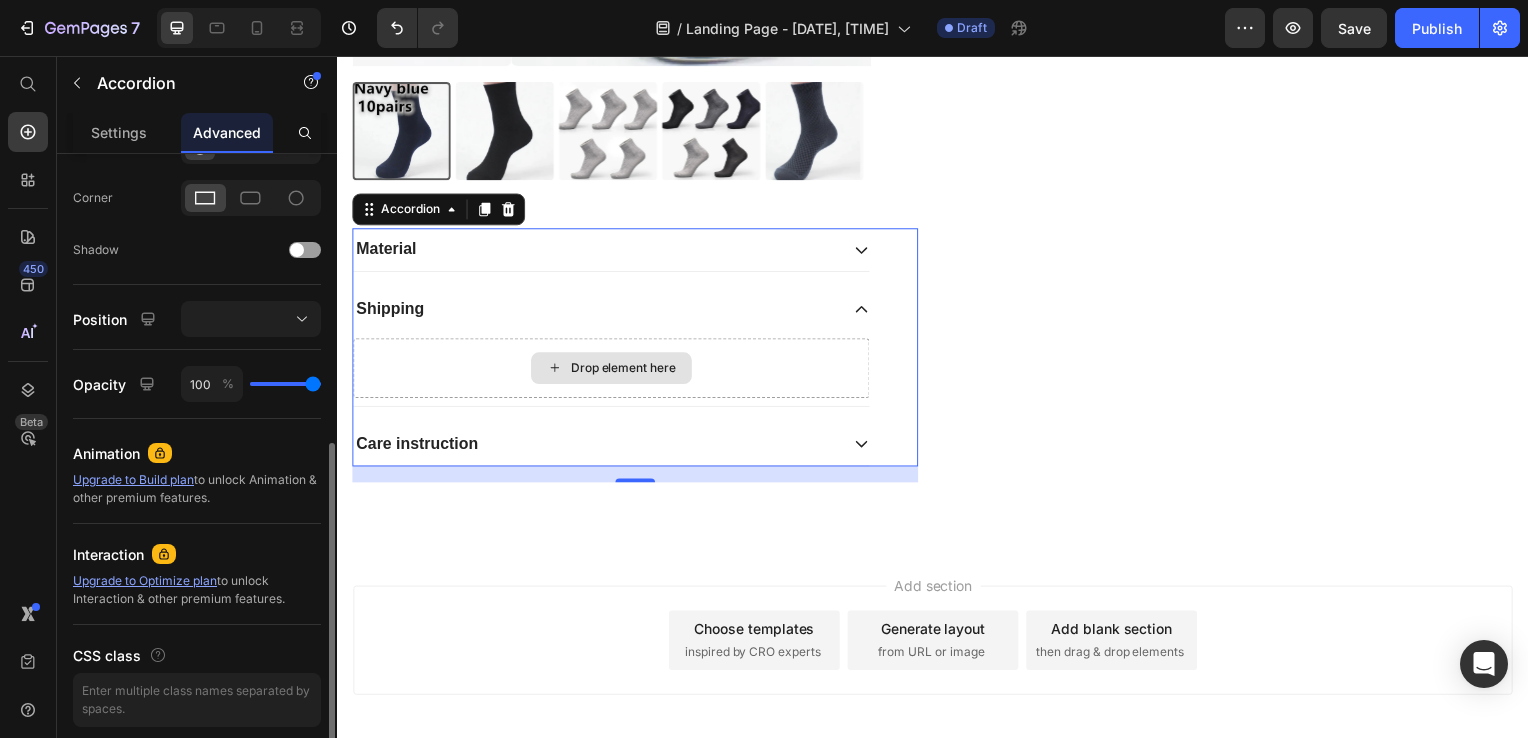 click on "Drop element here" at bounding box center [613, 371] 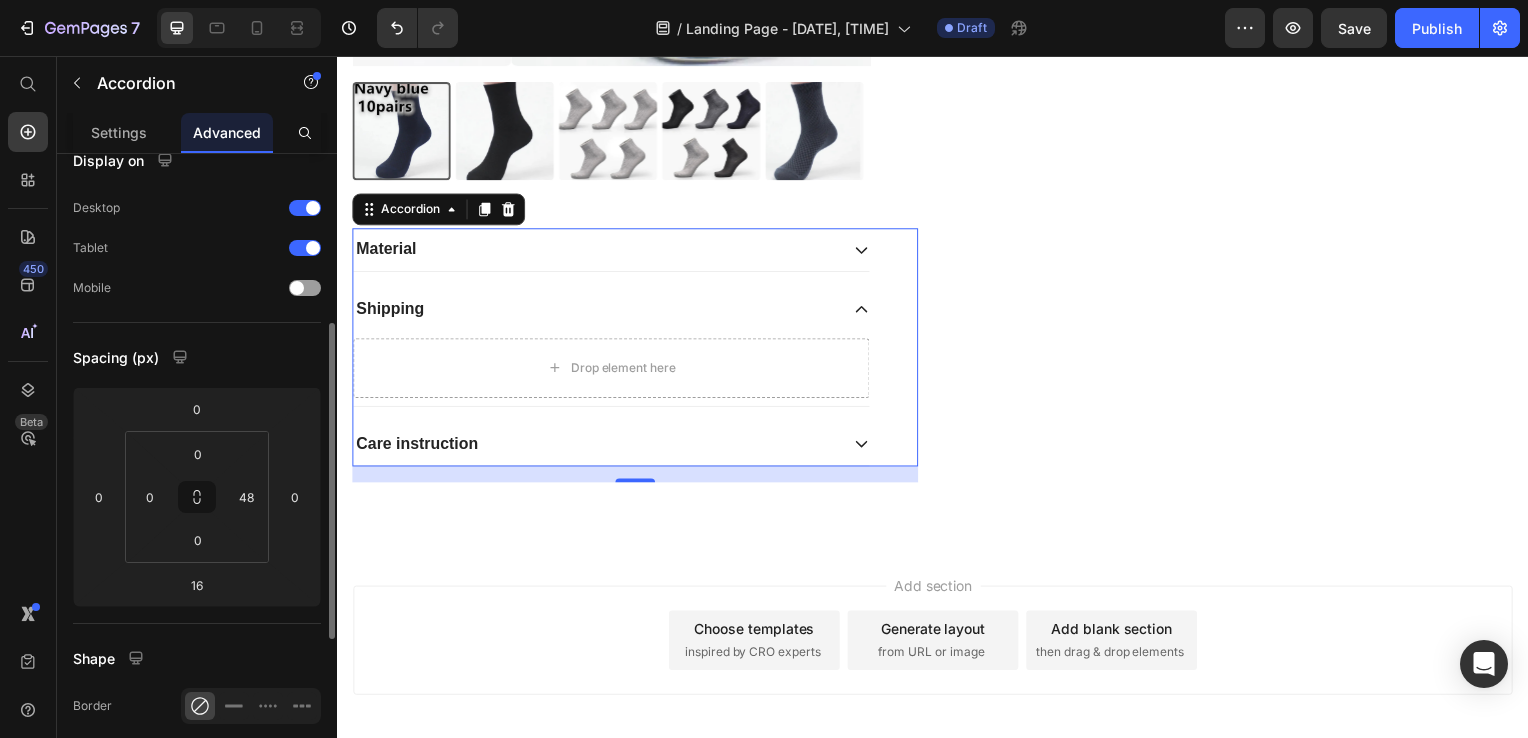 scroll, scrollTop: 0, scrollLeft: 0, axis: both 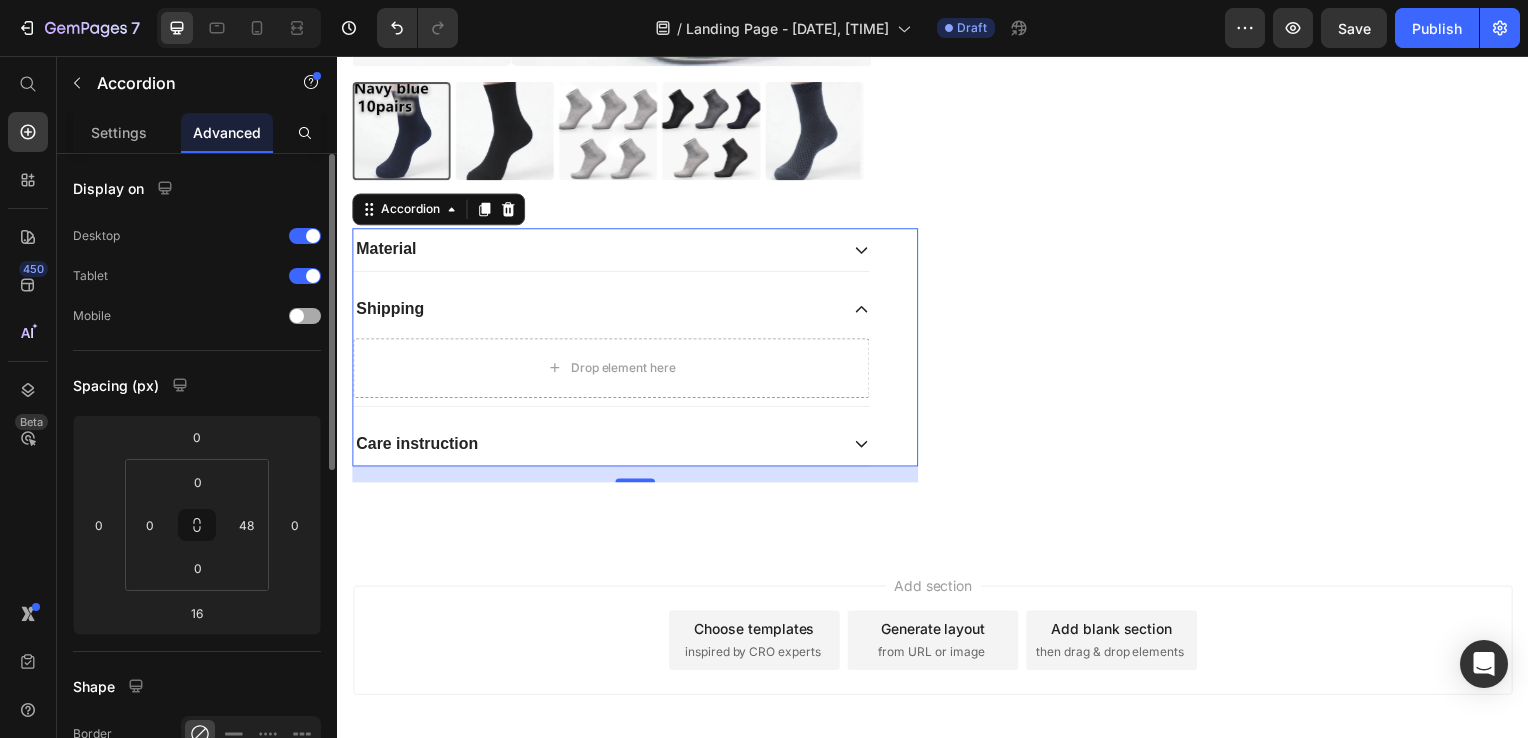 click 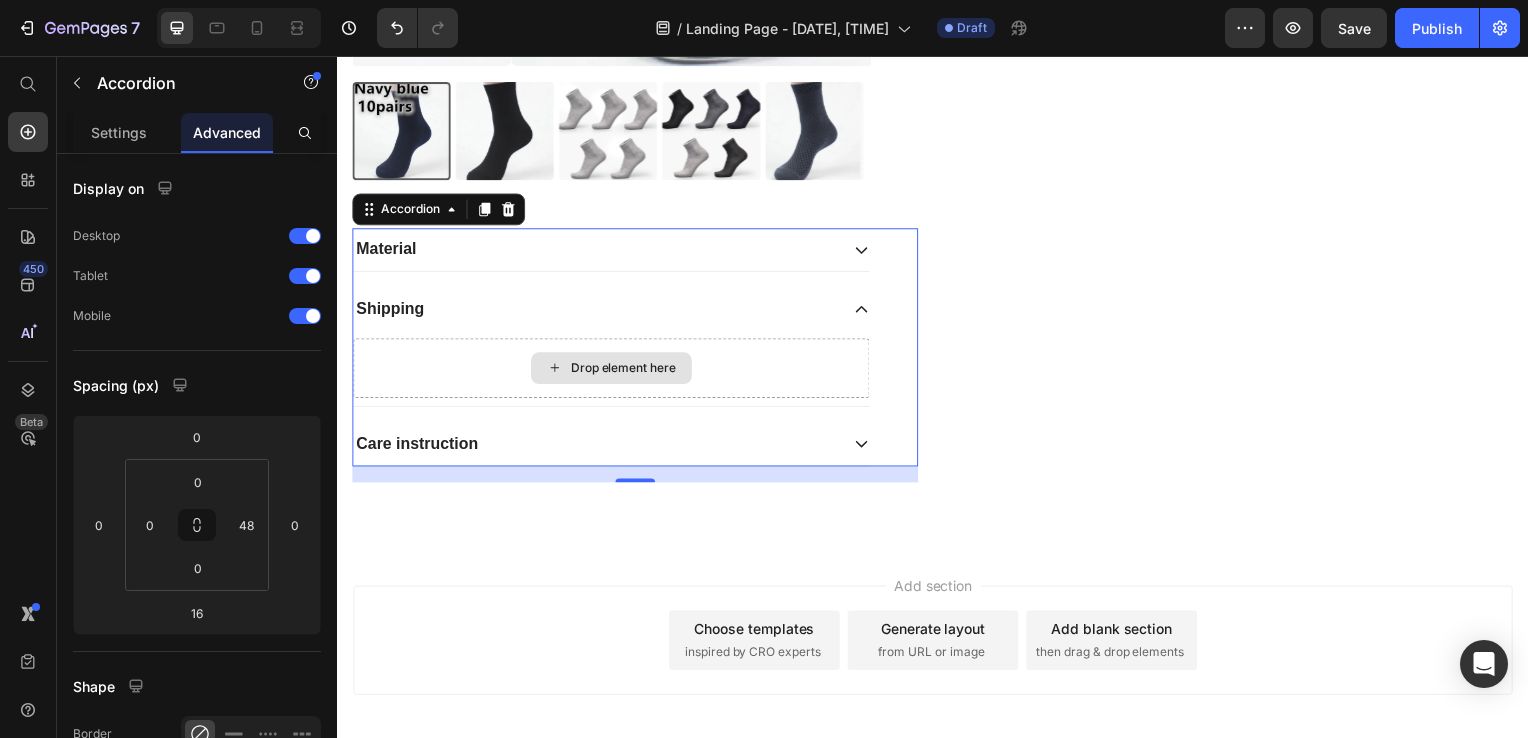 click on "Drop element here" at bounding box center (625, 371) 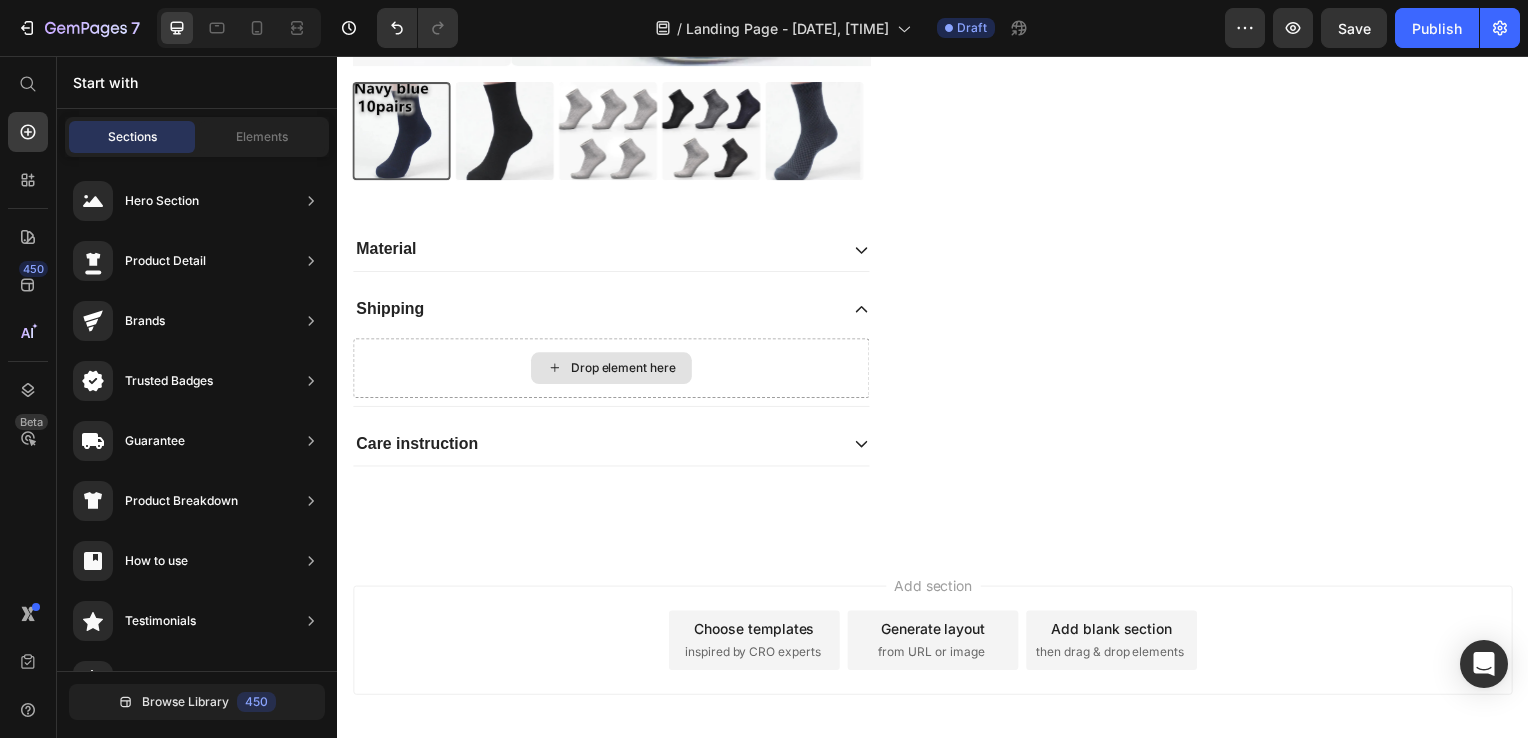 click on "Drop element here" at bounding box center [625, 371] 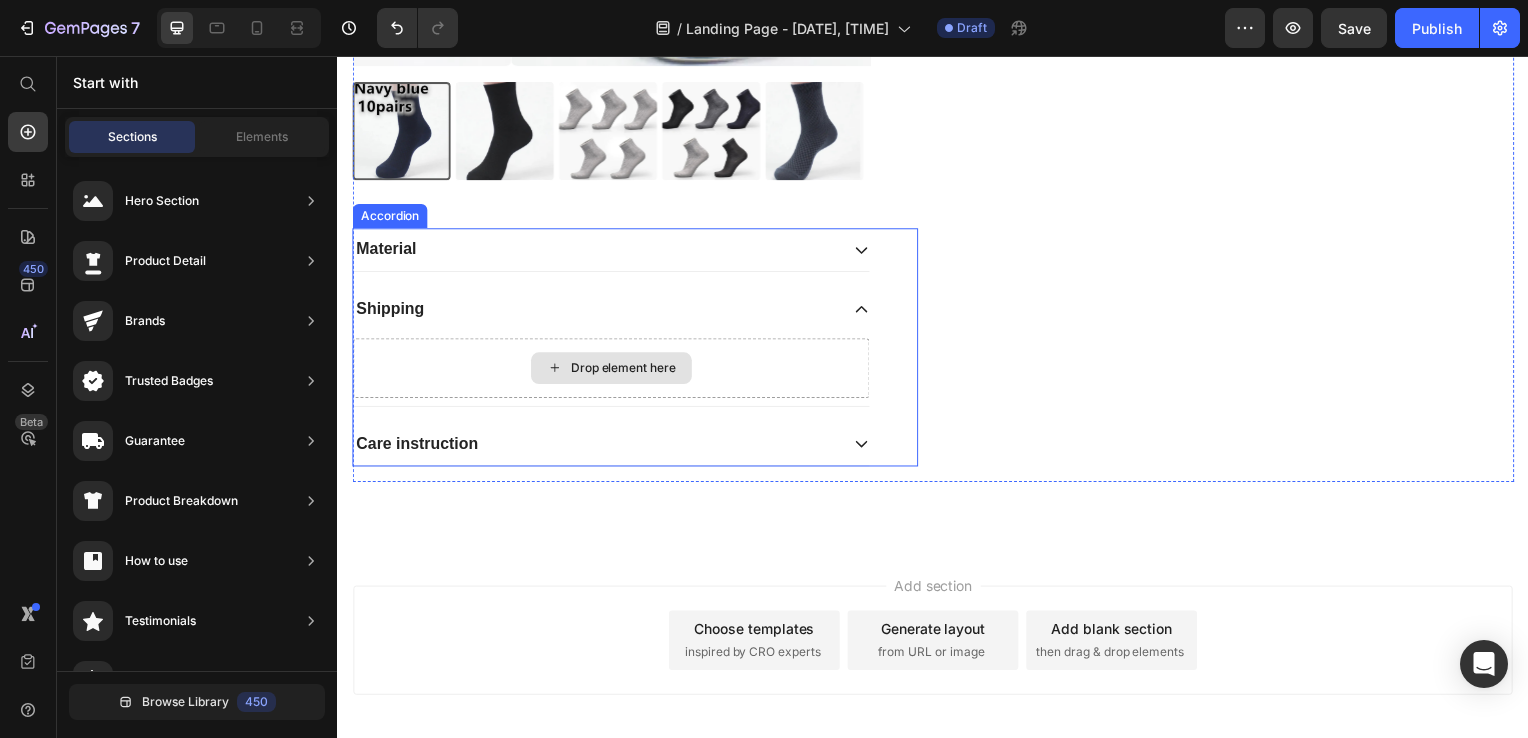 click on "Drop element here" at bounding box center [613, 371] 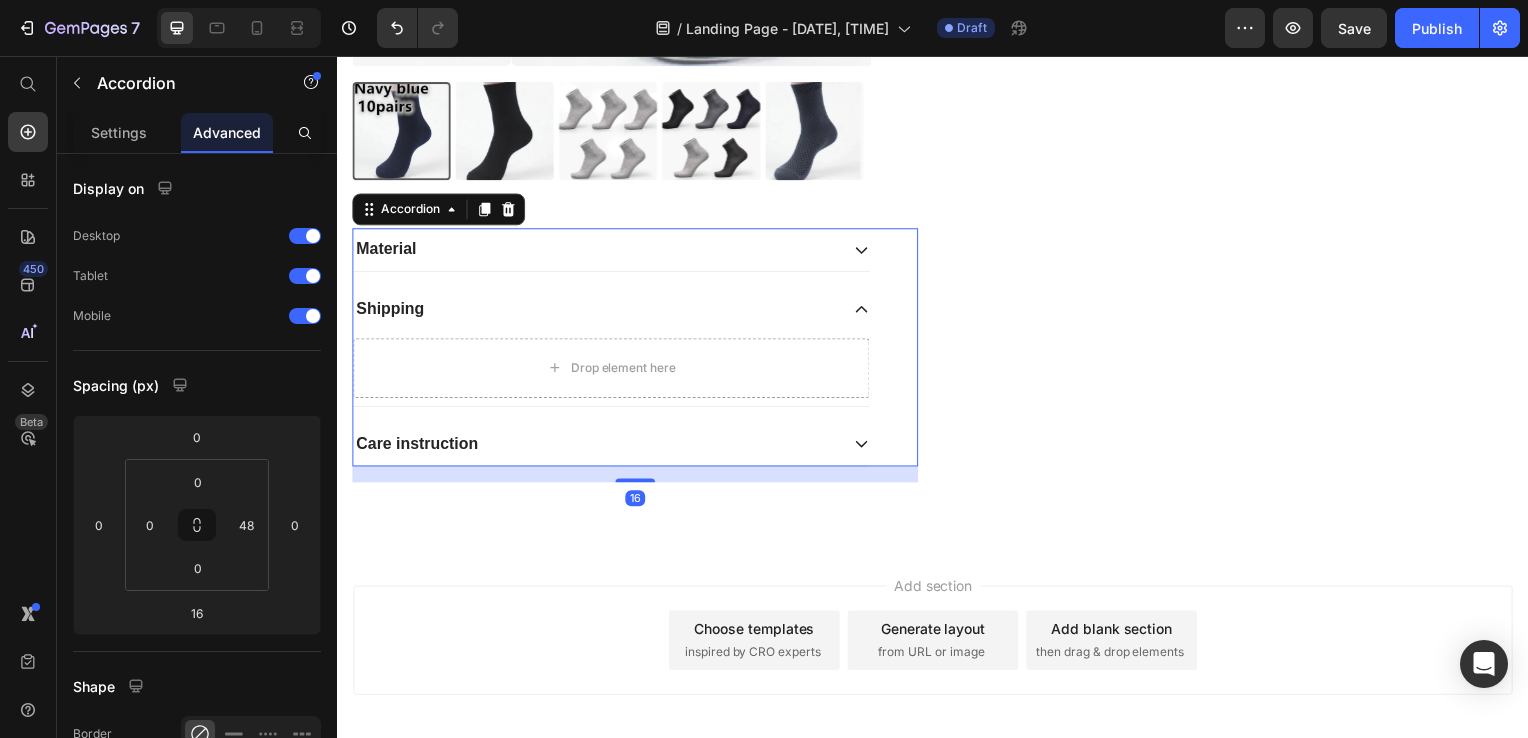 click on "Shipping" at bounding box center [613, 311] 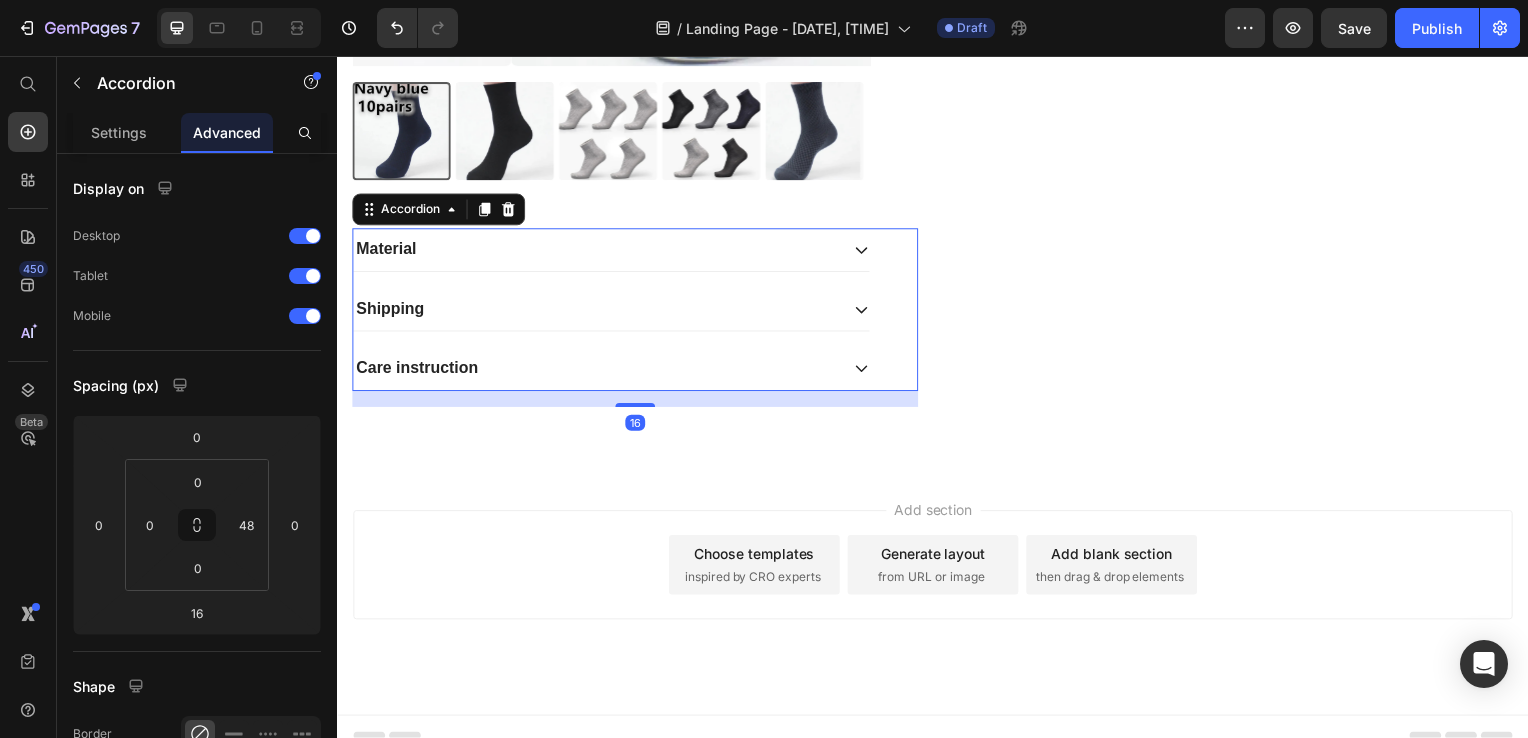 click on "Care instruction" at bounding box center (597, 371) 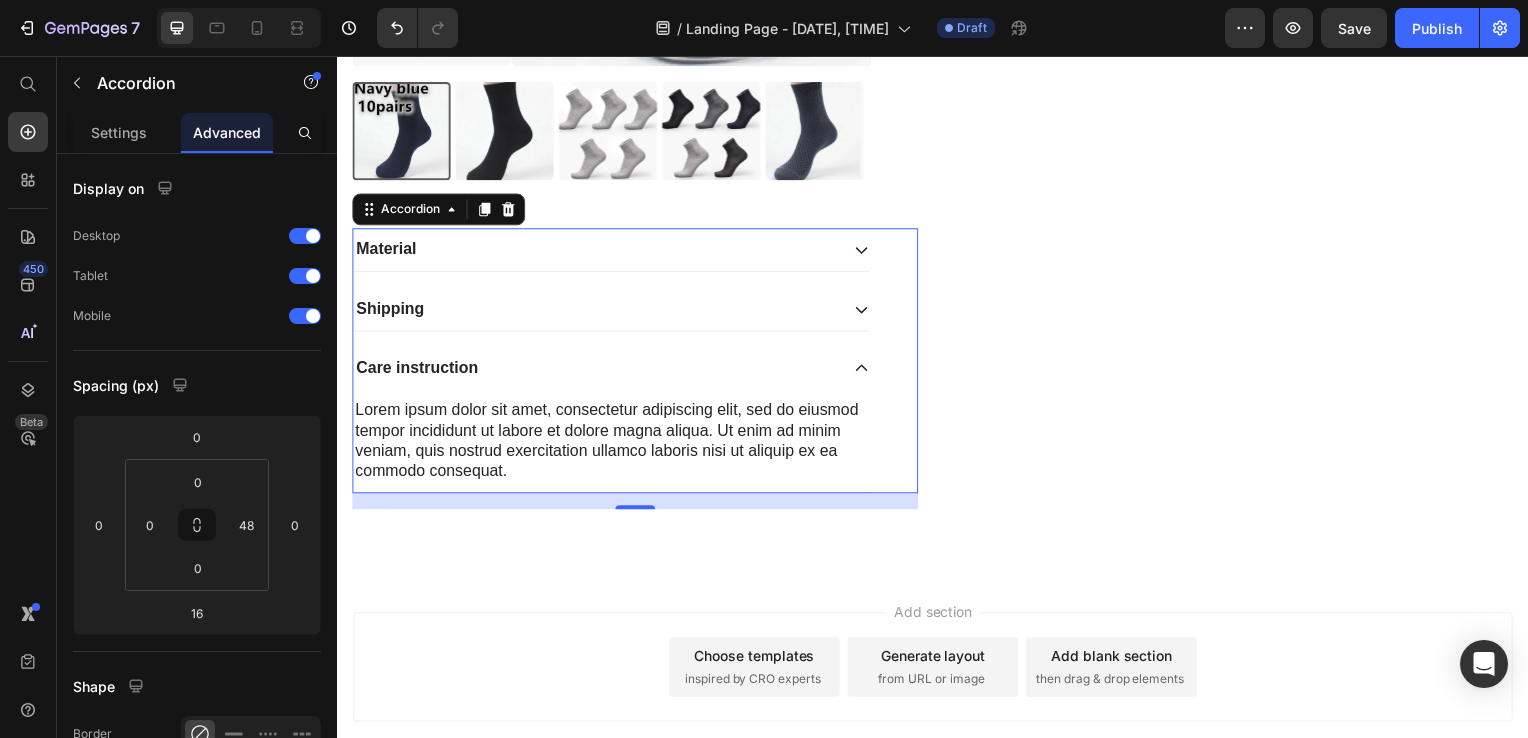 click on "Shipping" at bounding box center (597, 311) 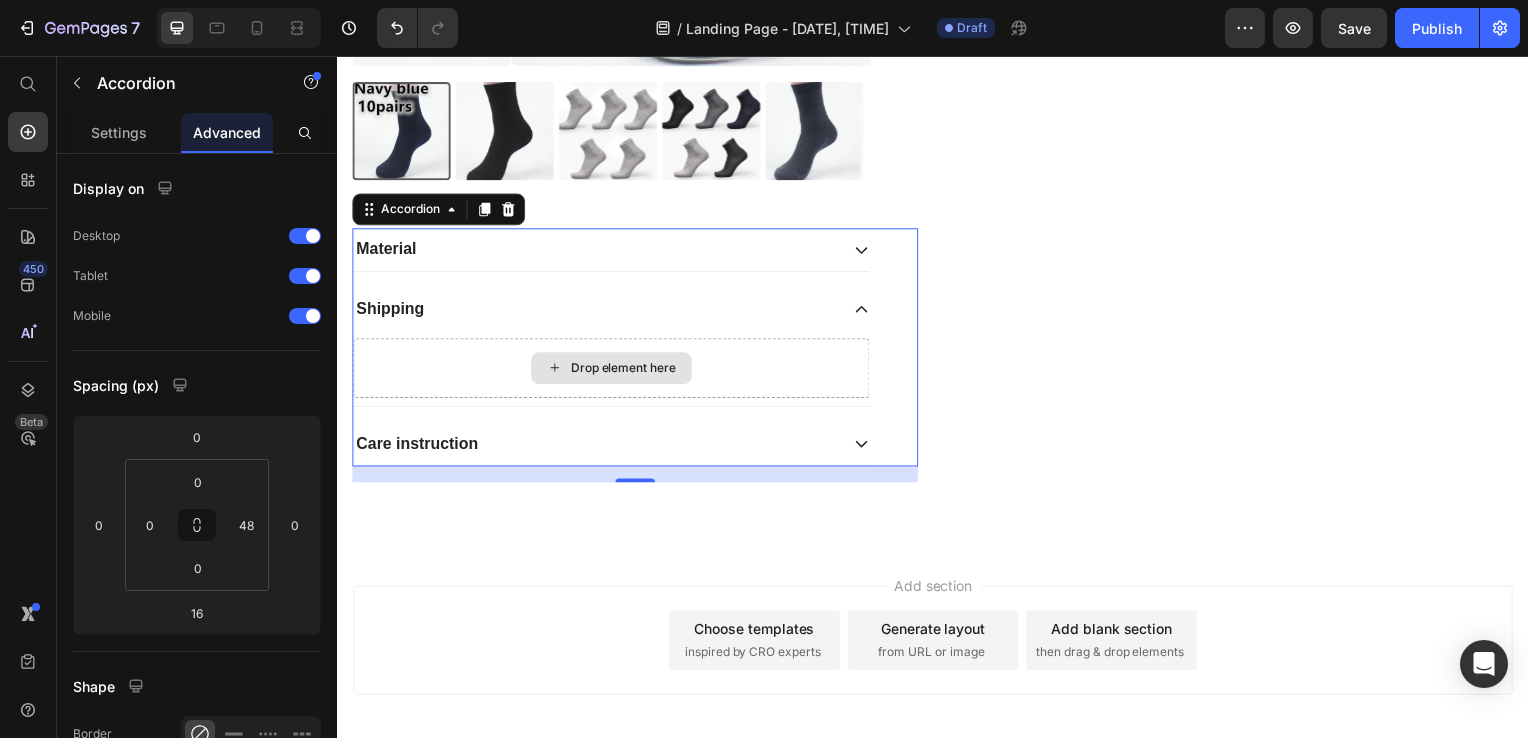 click on "Drop element here" at bounding box center (613, 371) 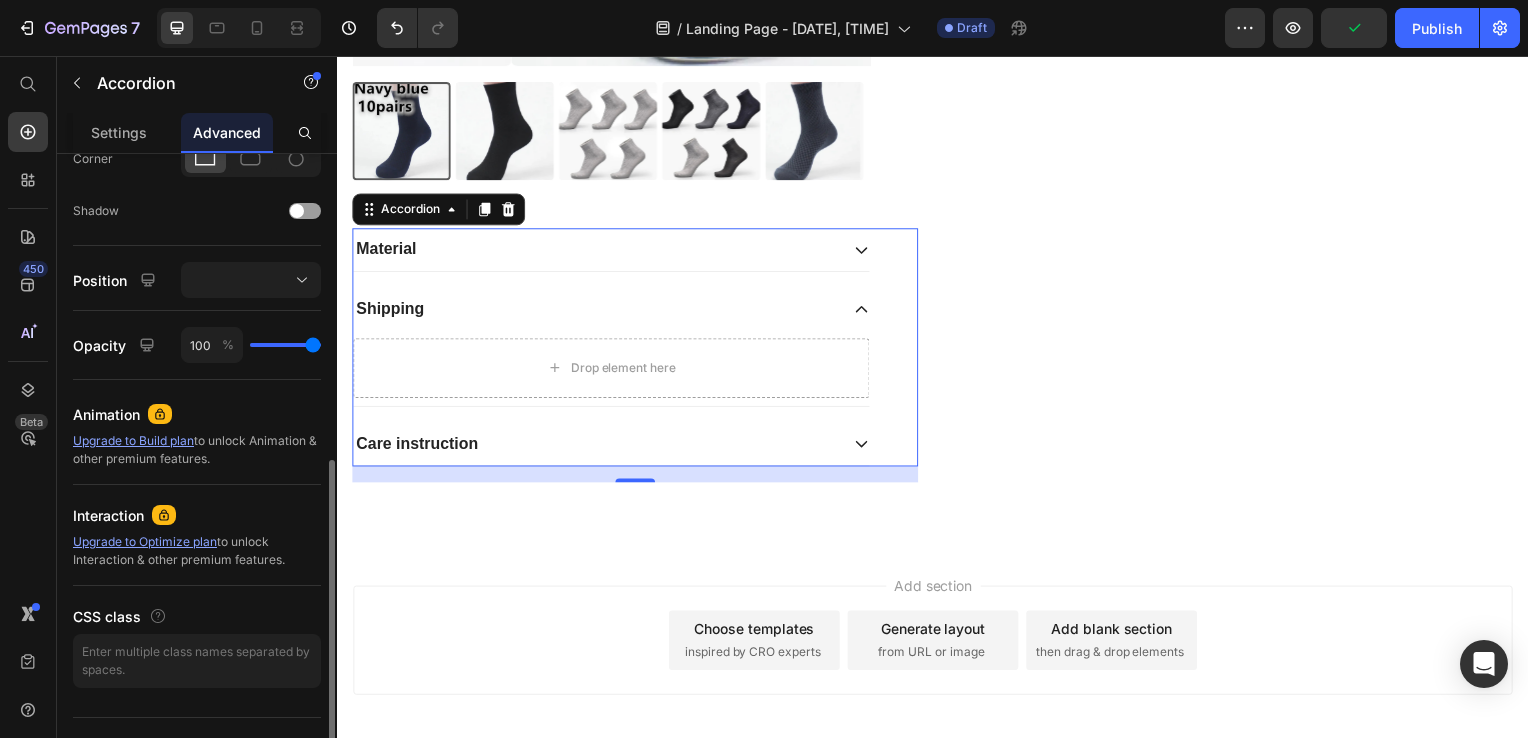 scroll, scrollTop: 627, scrollLeft: 0, axis: vertical 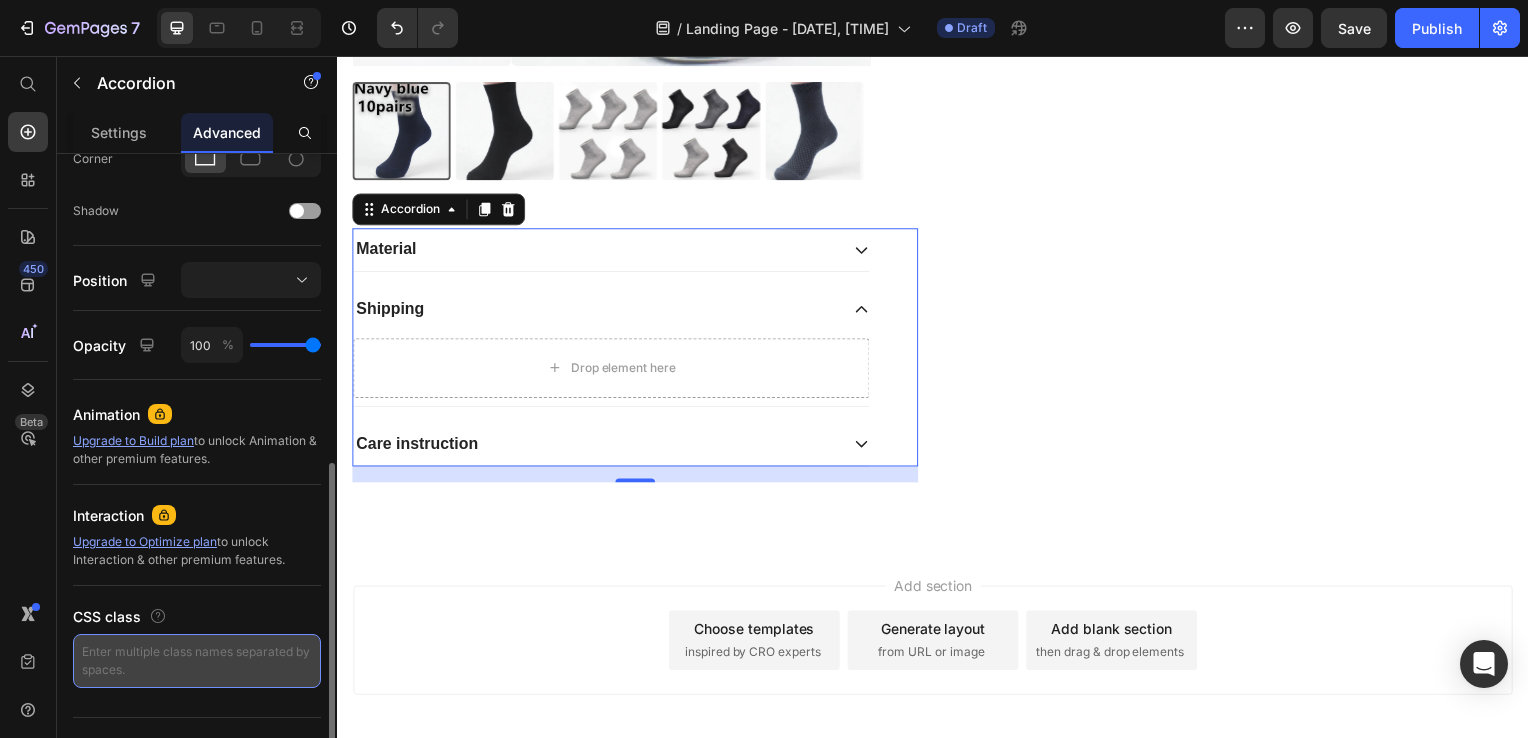 click at bounding box center [197, 661] 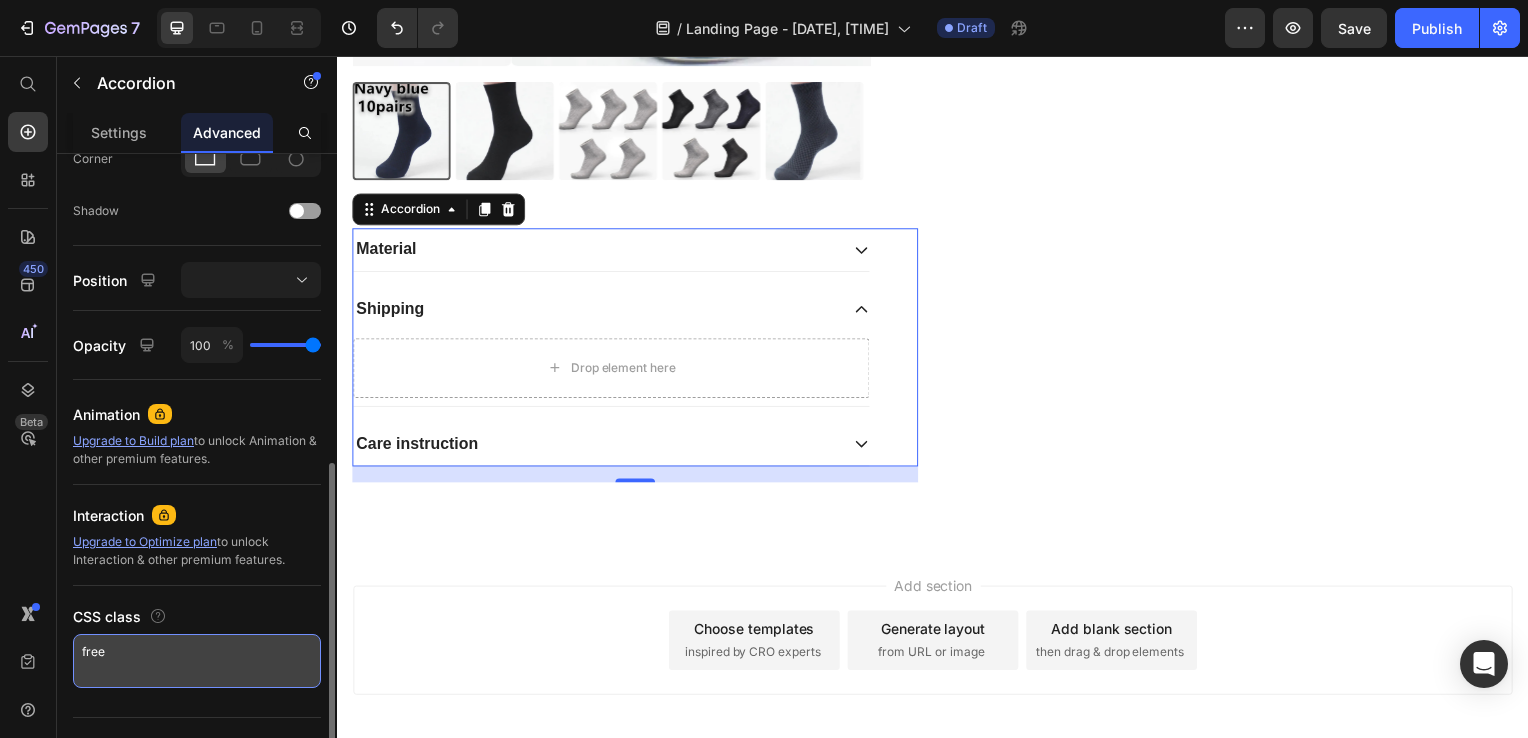 type on "free" 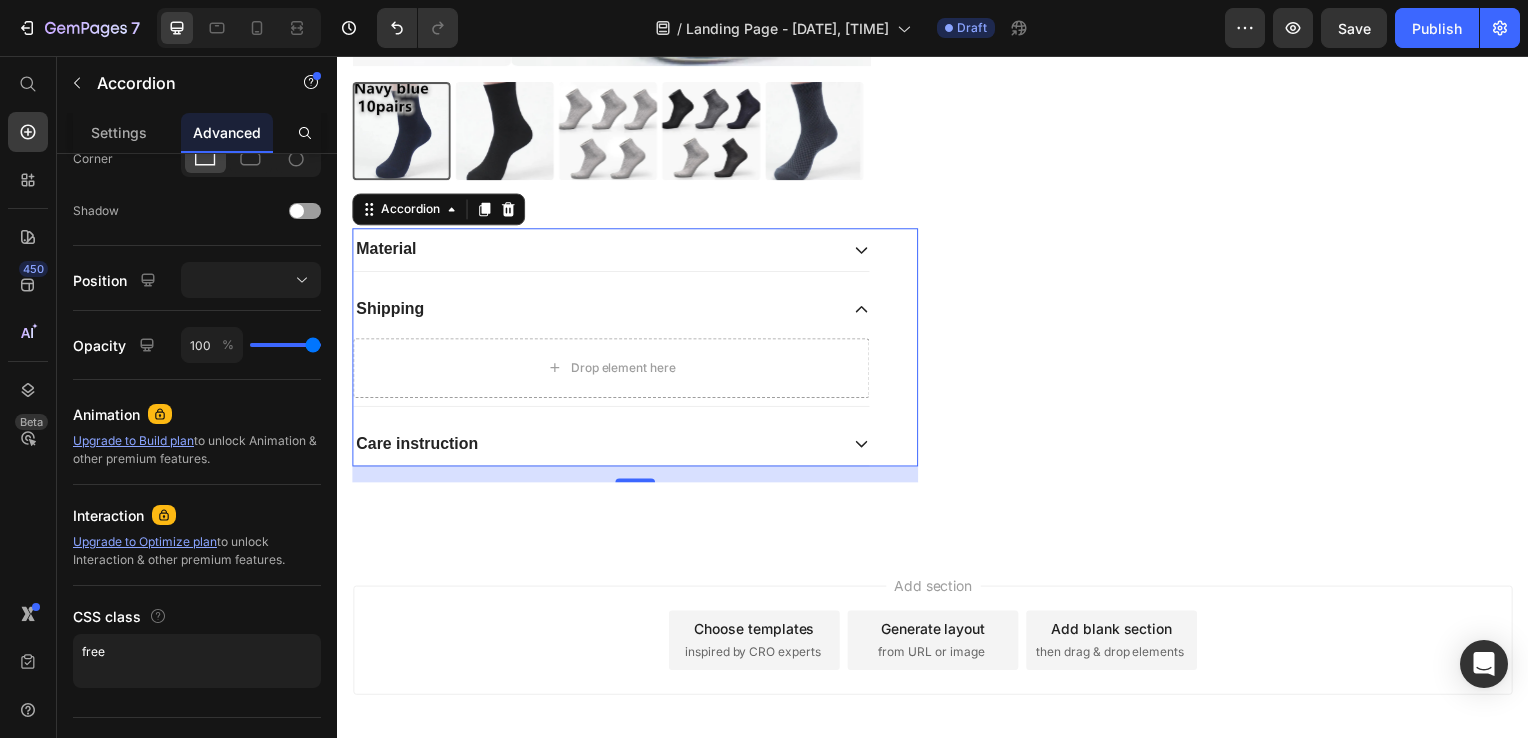 click on "Add section Choose templates inspired by CRO experts Generate layout from URL or image Add blank section then drag & drop elements" at bounding box center [937, 645] 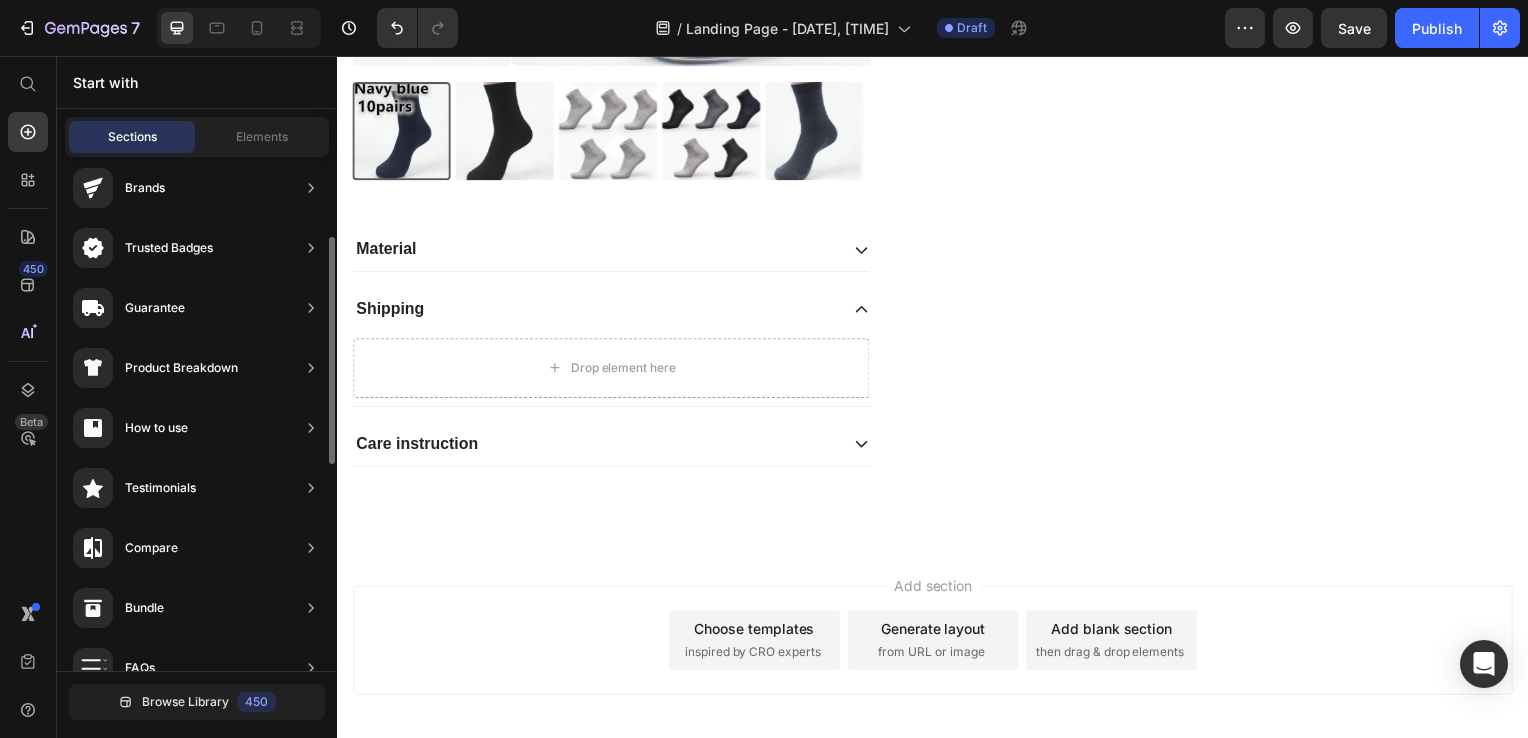 scroll, scrollTop: 172, scrollLeft: 0, axis: vertical 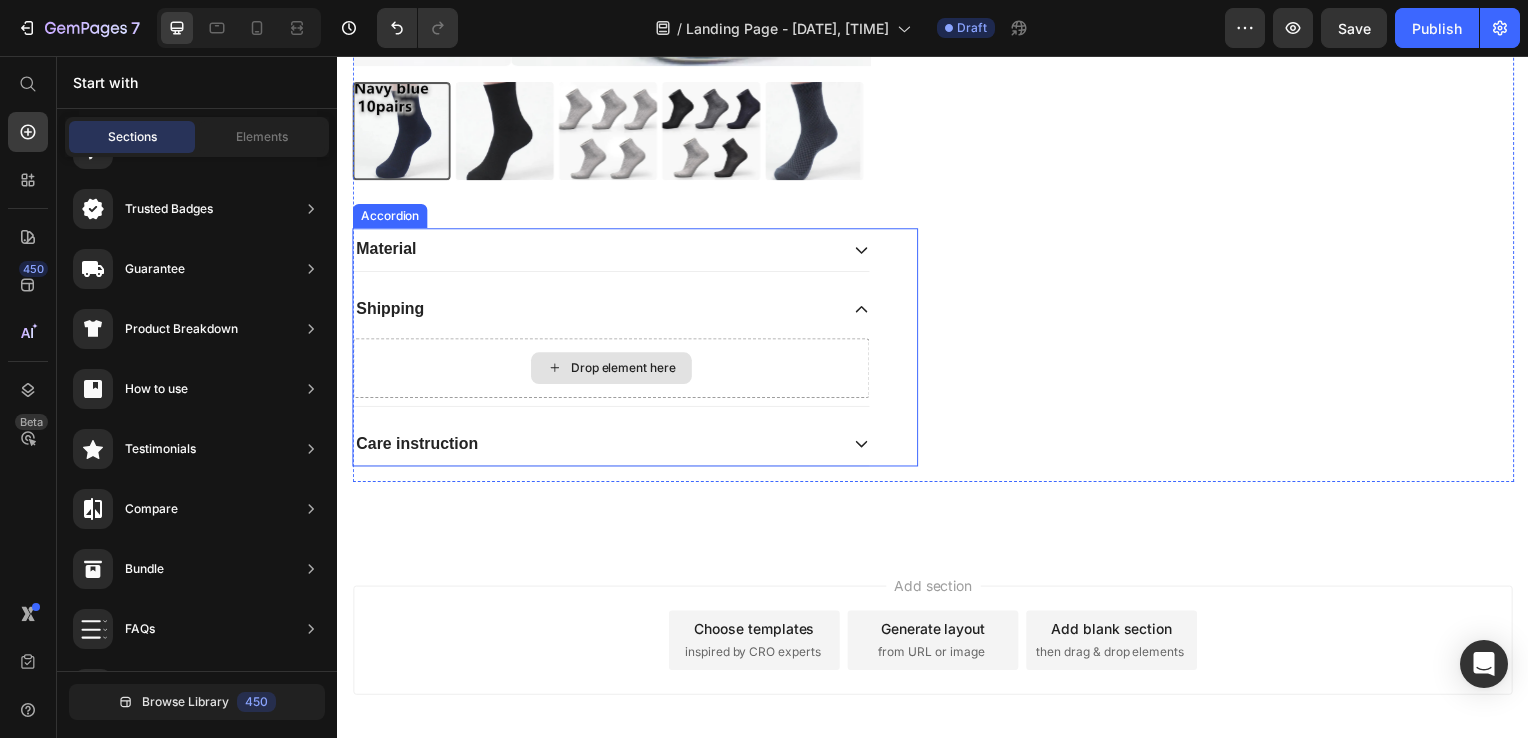 click on "Drop element here" at bounding box center [613, 371] 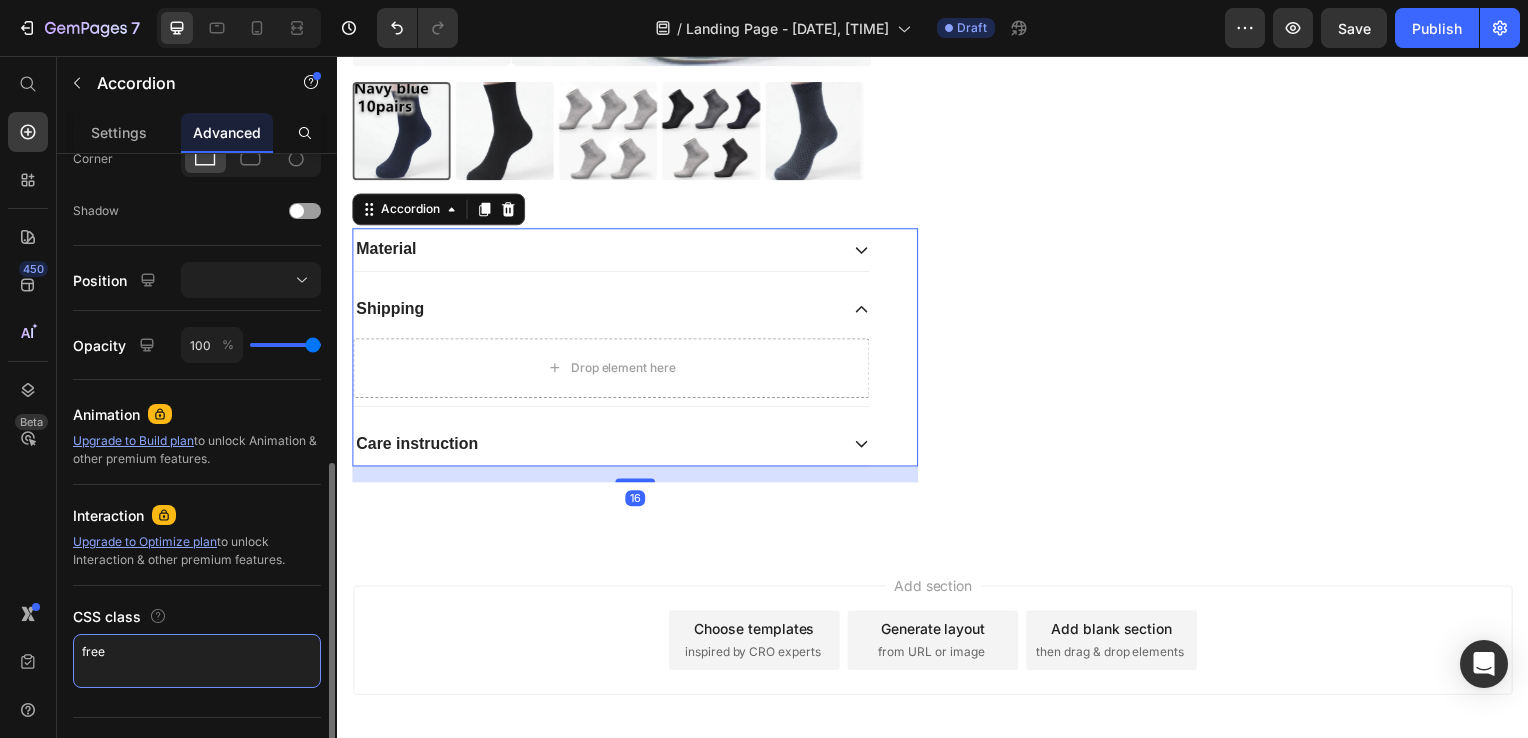 drag, startPoint x: 141, startPoint y: 650, endPoint x: 57, endPoint y: 643, distance: 84.29116 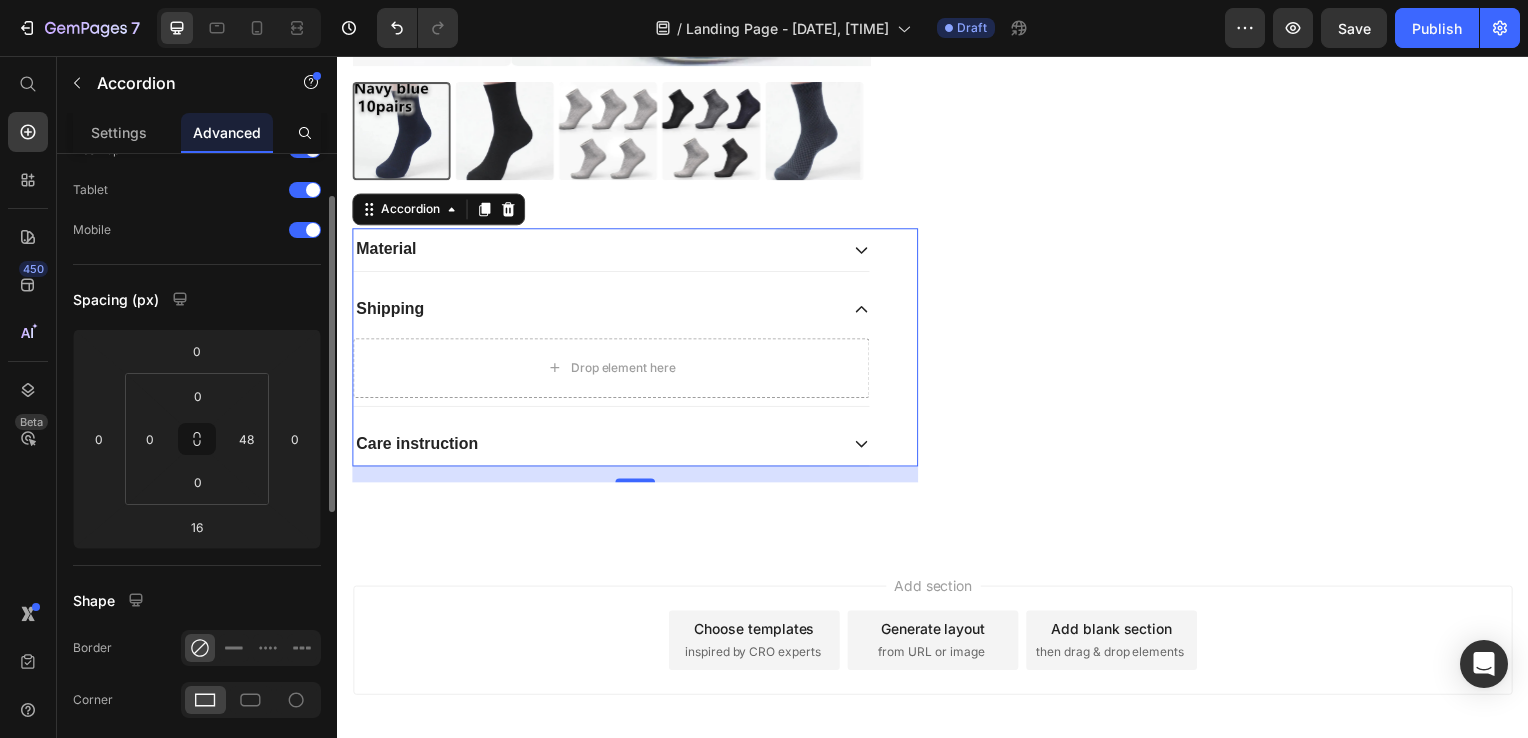 scroll, scrollTop: 0, scrollLeft: 0, axis: both 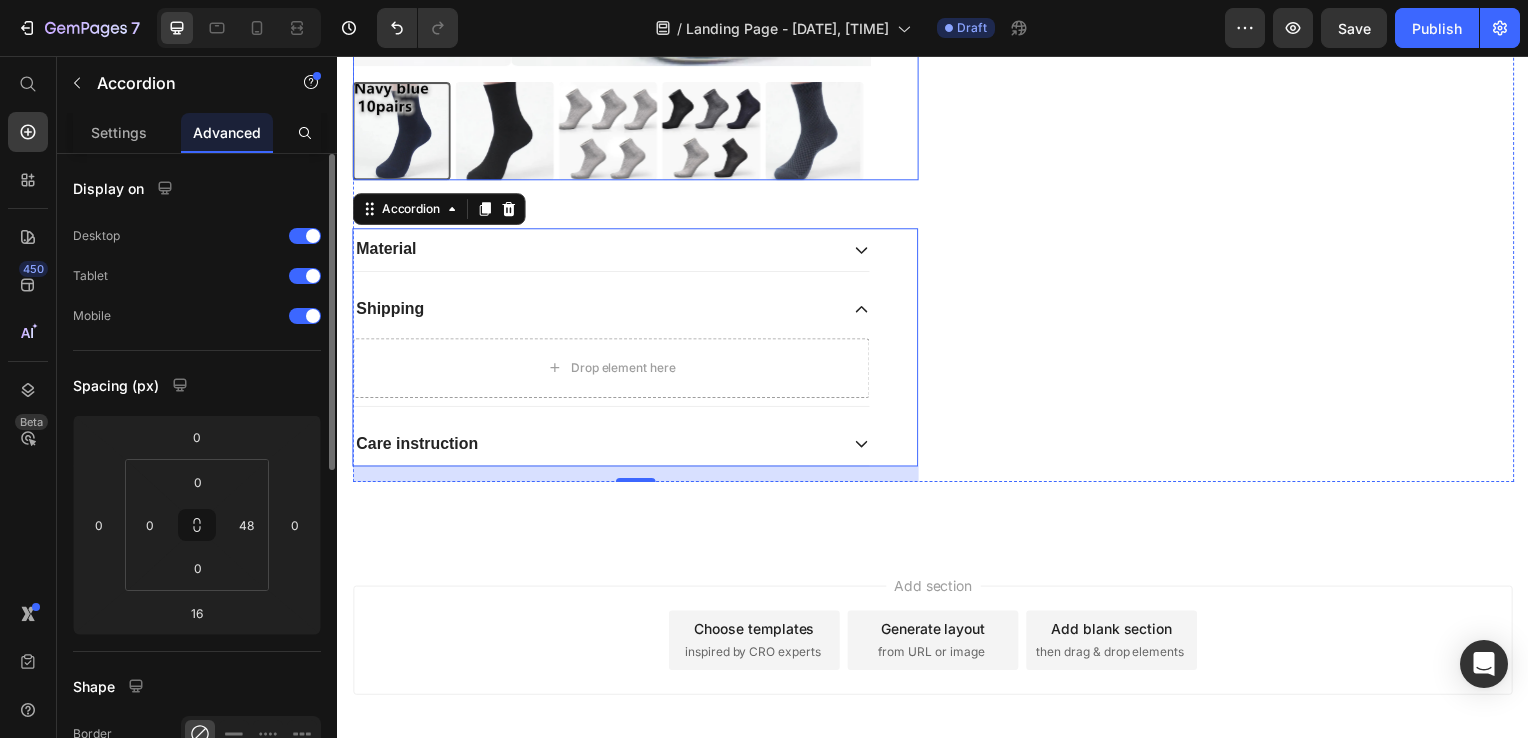 click at bounding box center (505, 132) 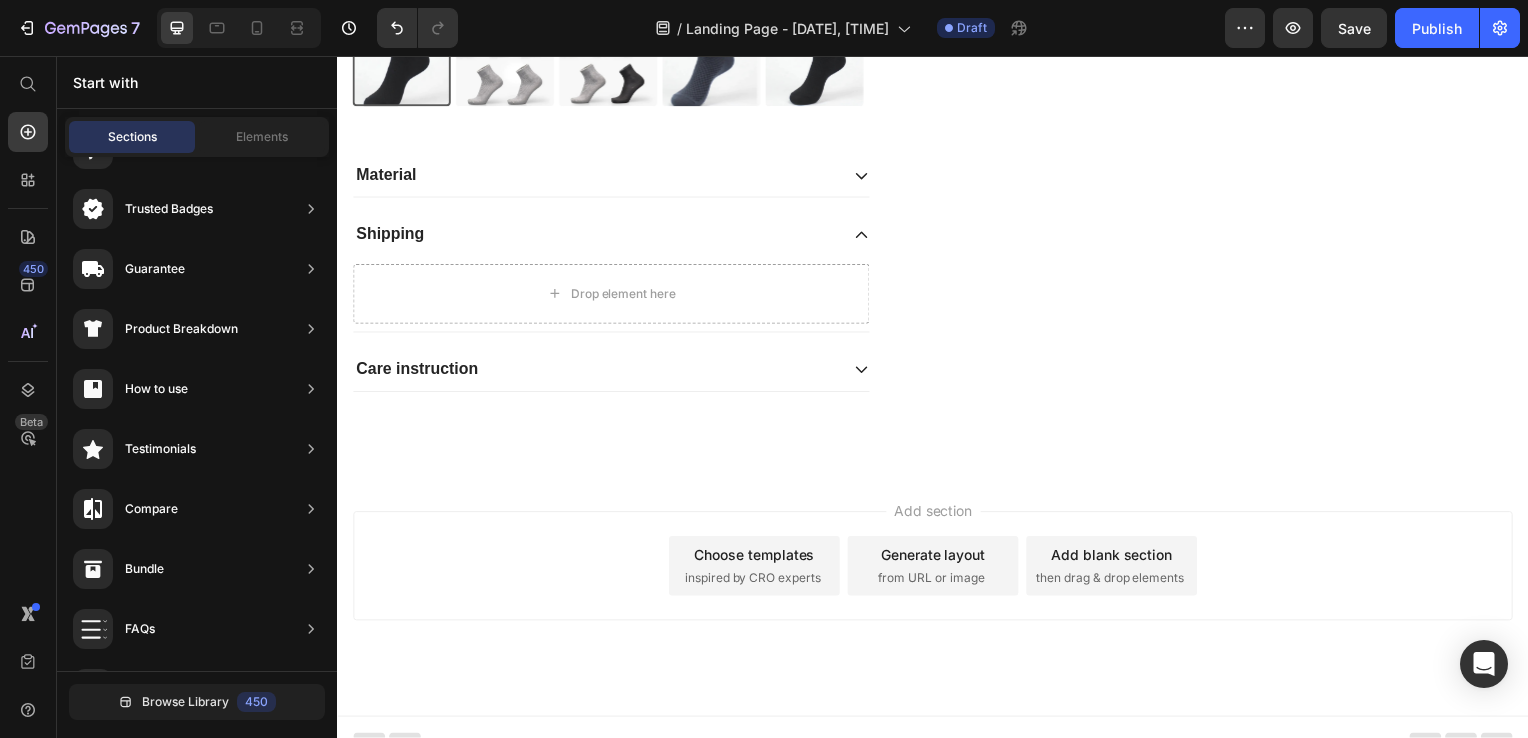 scroll, scrollTop: 1378, scrollLeft: 0, axis: vertical 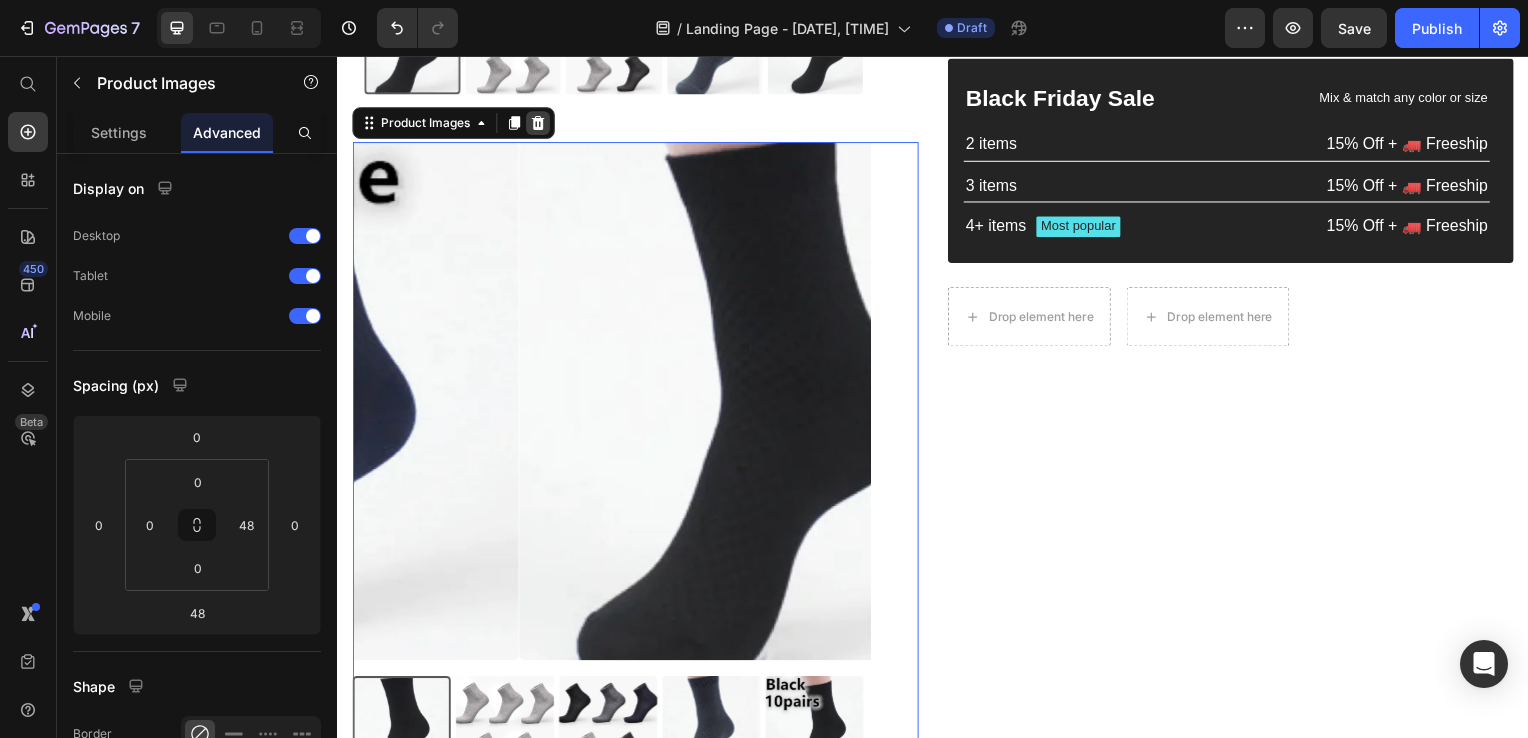 click 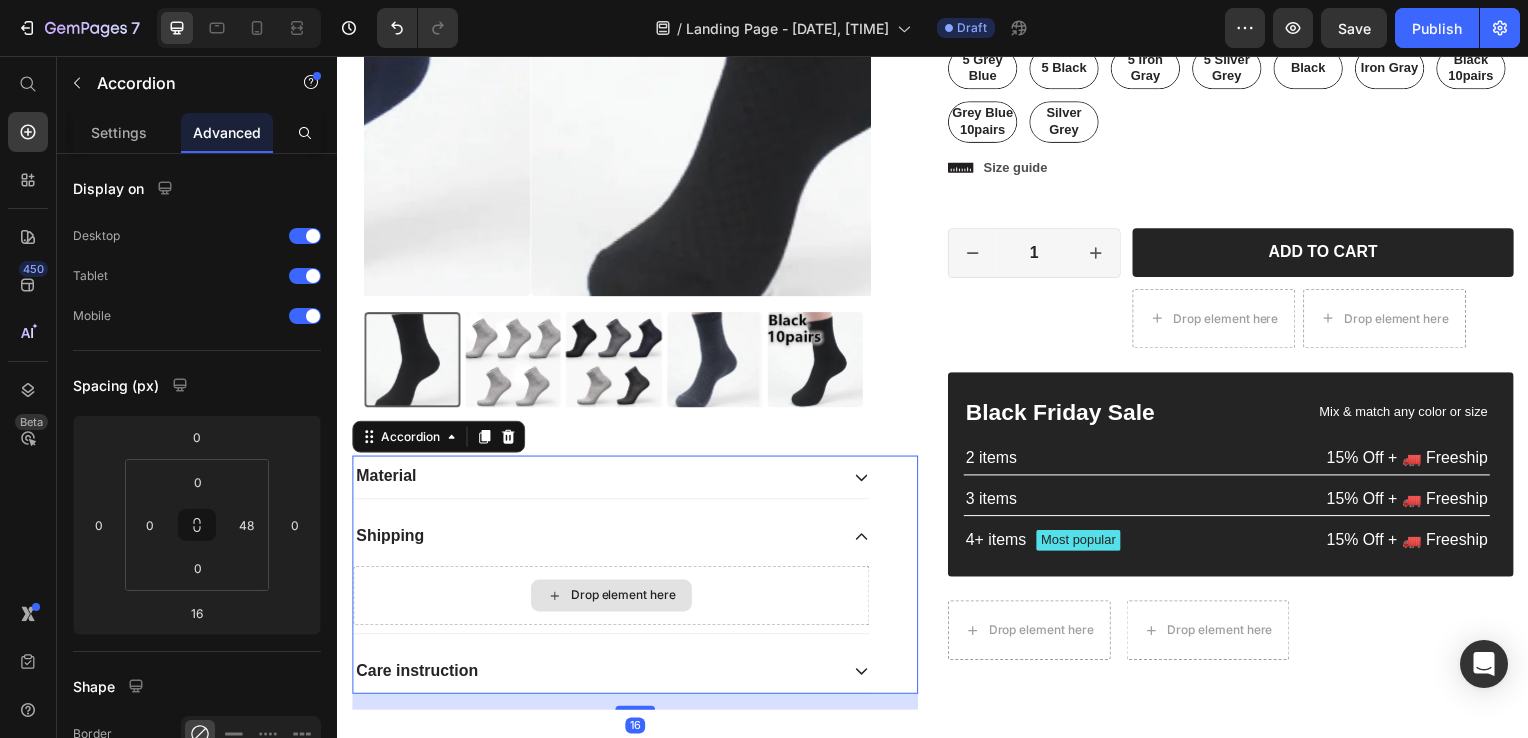 scroll, scrollTop: 388, scrollLeft: 0, axis: vertical 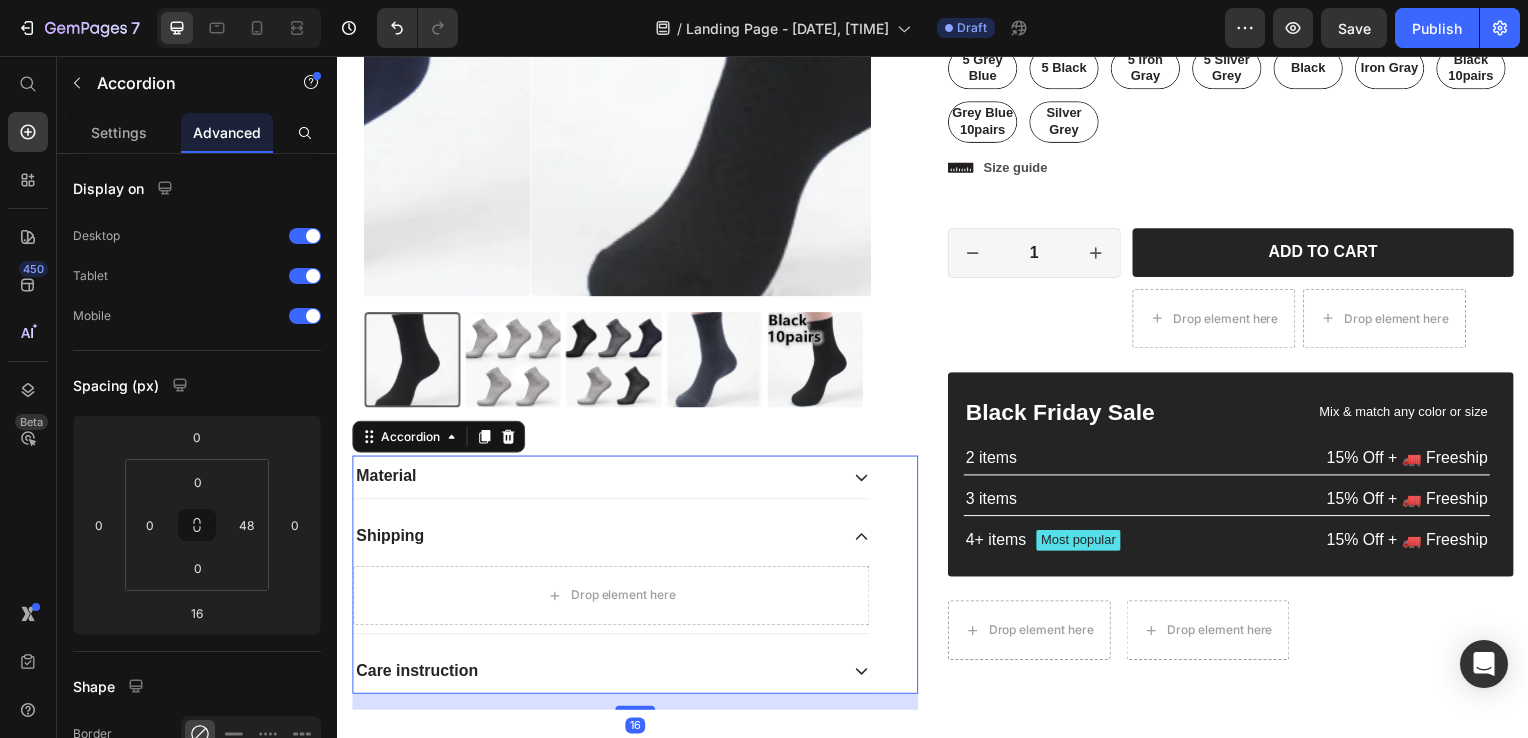 click on "Material
Shipping
Drop element here
Care instruction Accordion   16" at bounding box center (637, 578) 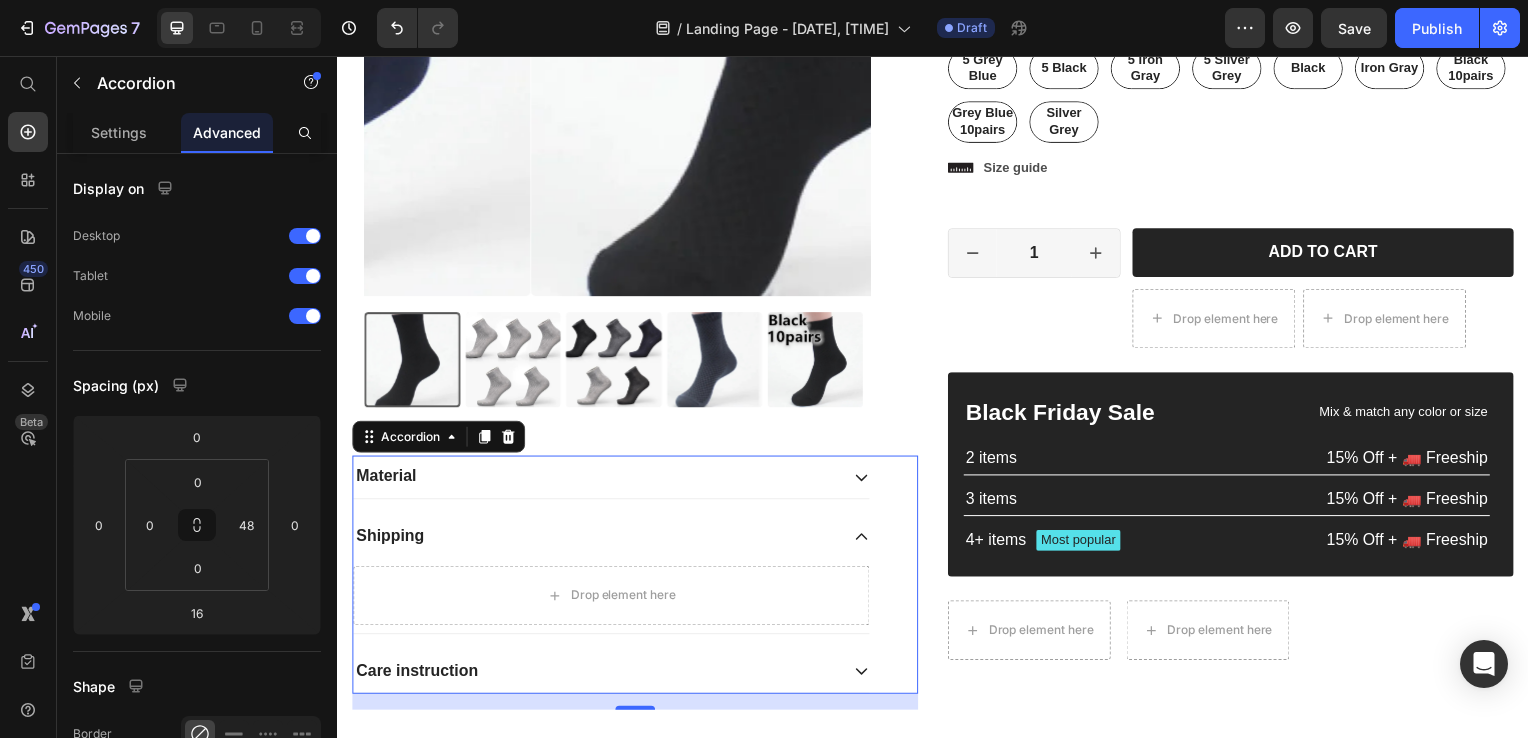 click 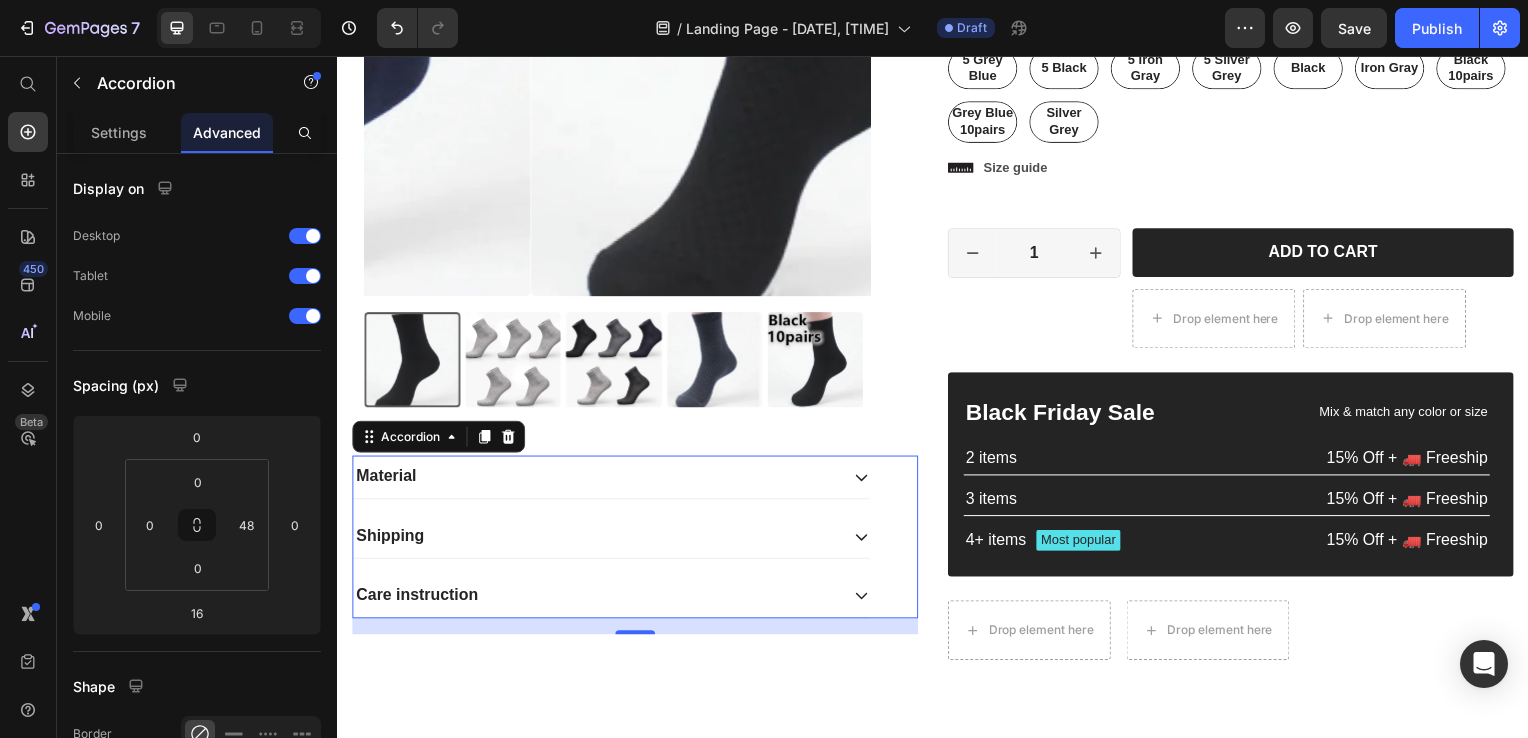 click on "Shipping" at bounding box center (597, 540) 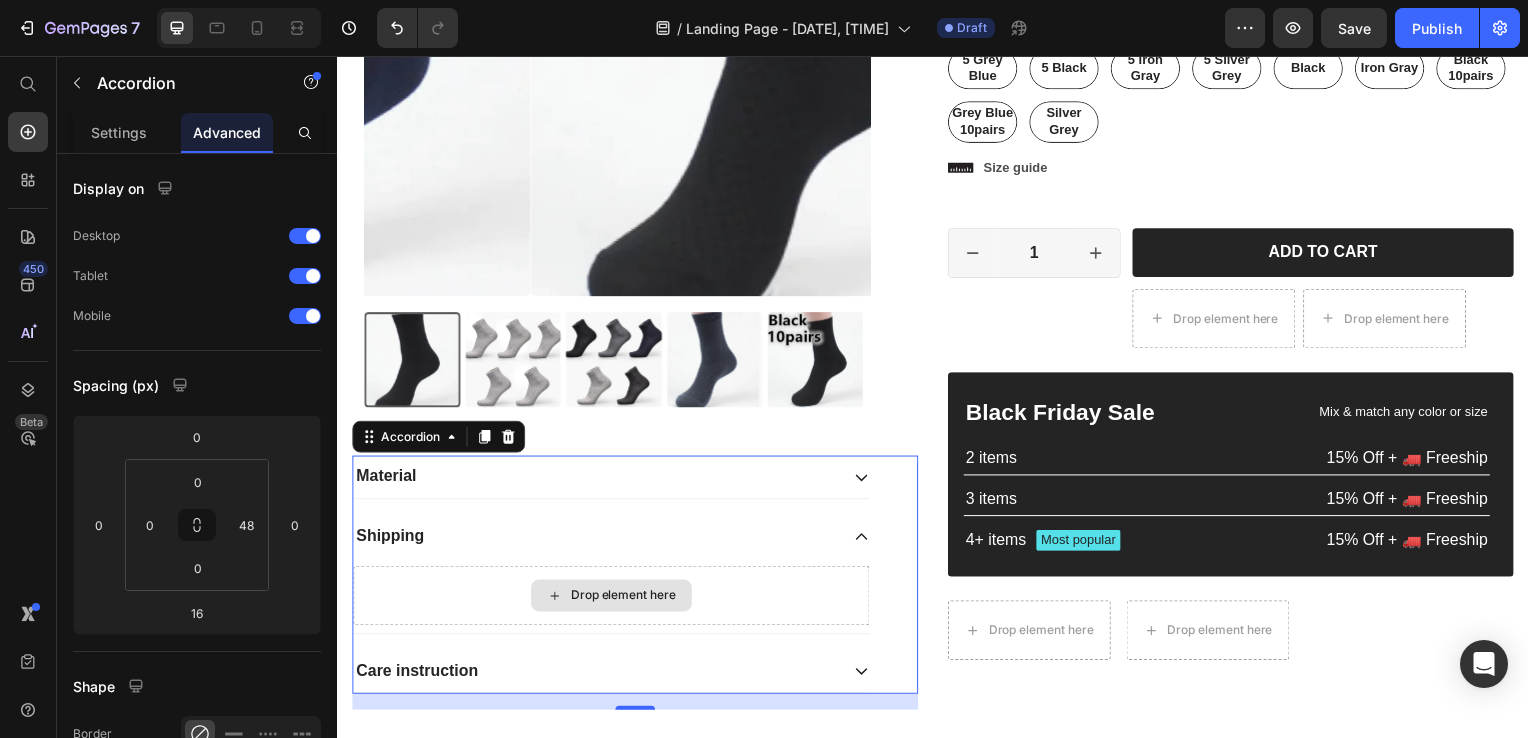 click on "Drop element here" at bounding box center (613, 600) 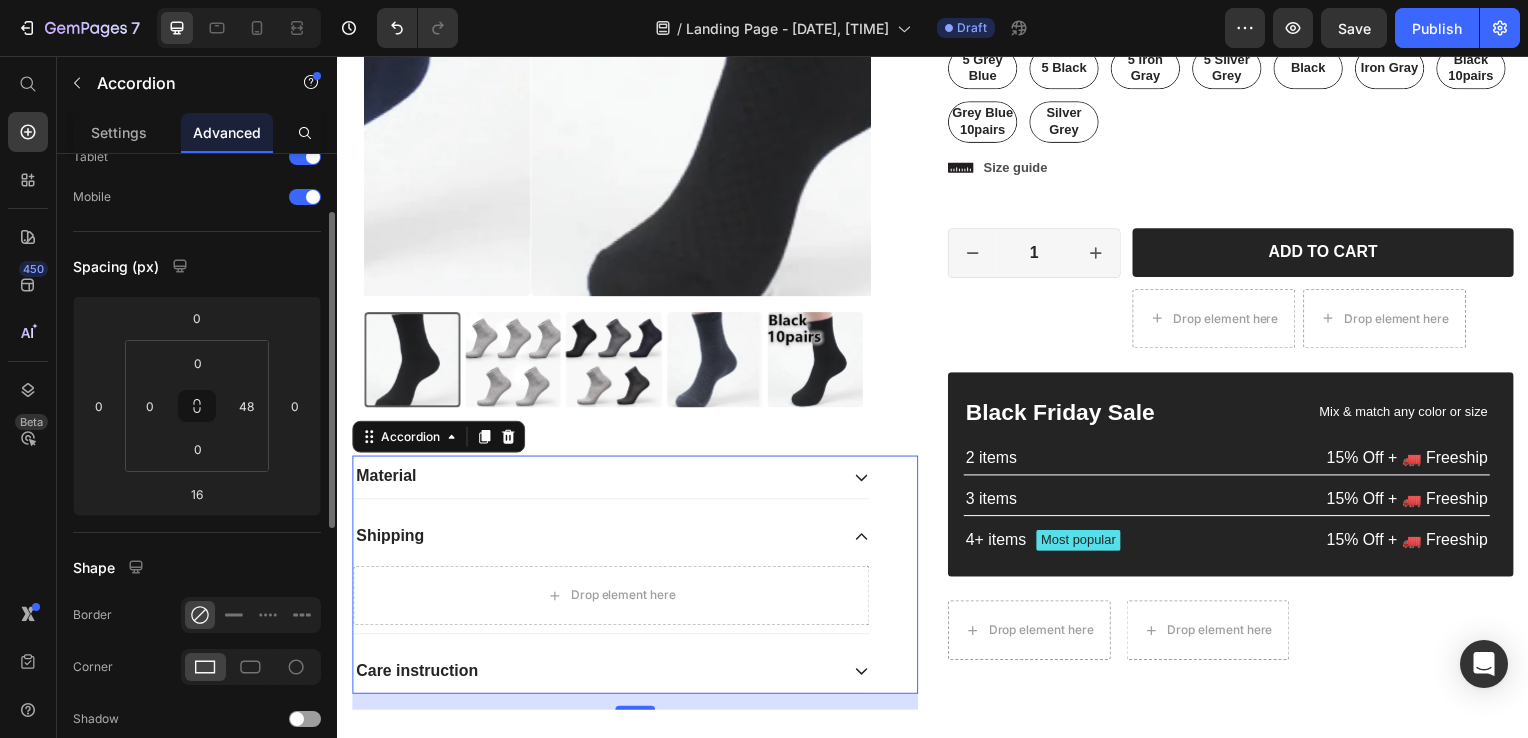 scroll, scrollTop: 0, scrollLeft: 0, axis: both 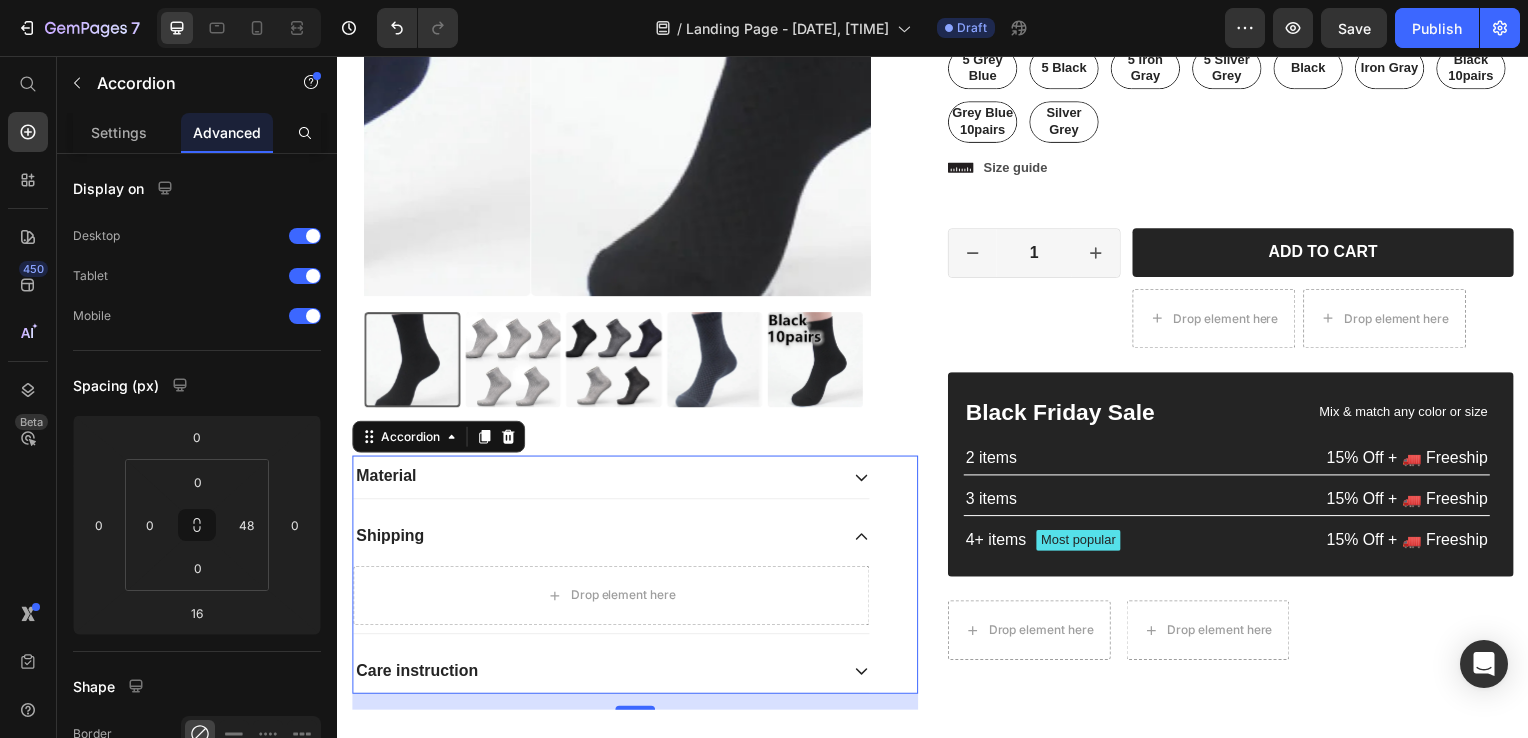 click on "Accordion" at bounding box center [439, 440] 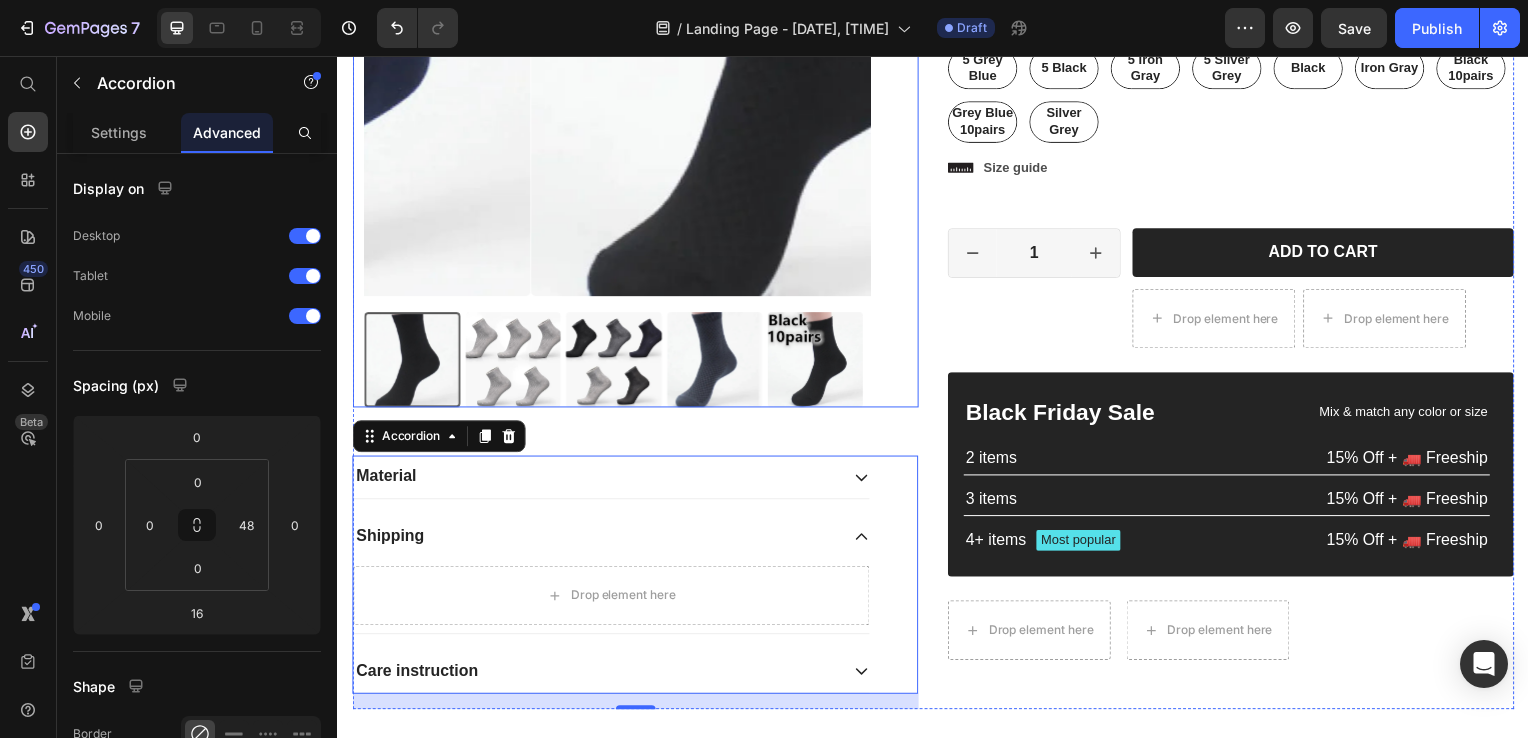 click at bounding box center (513, 363) 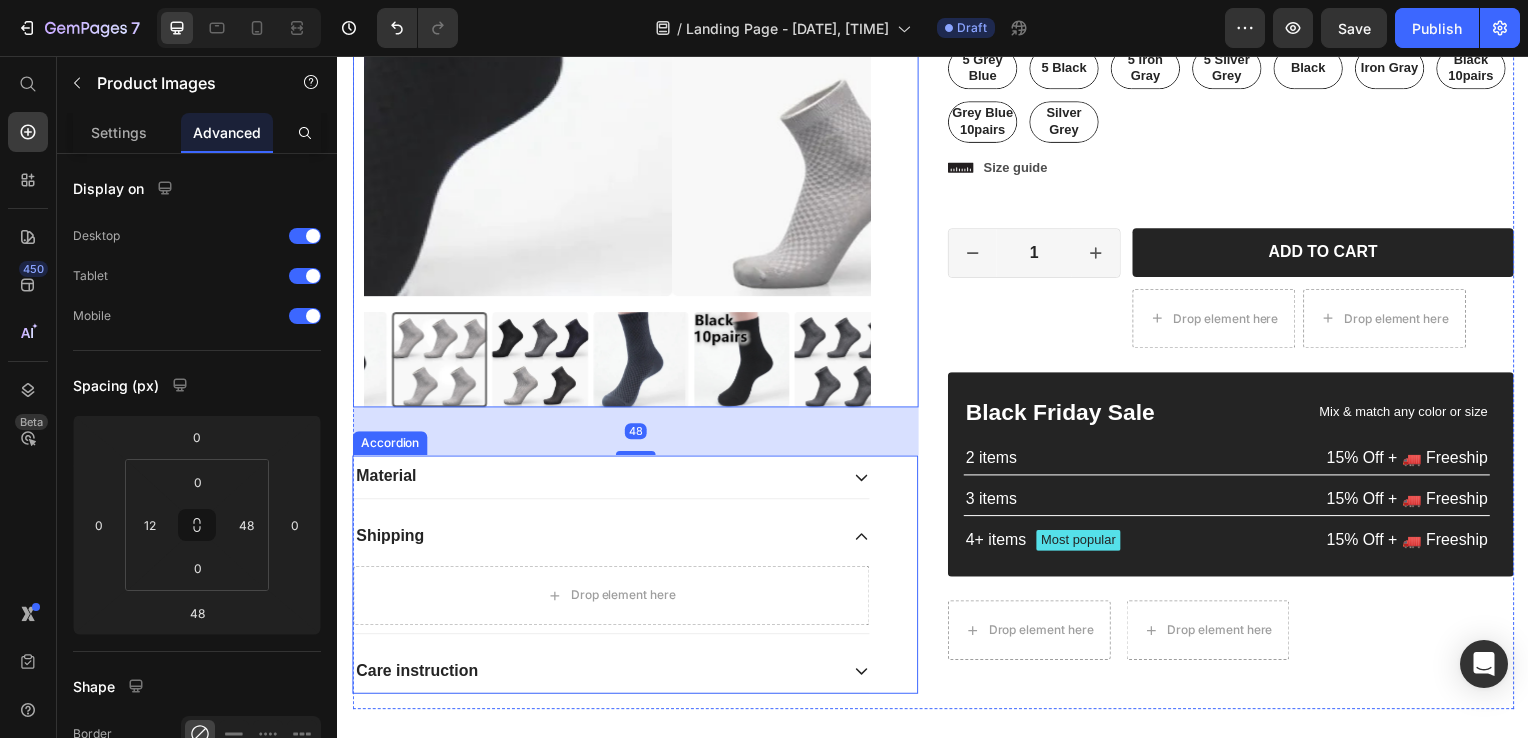 click on "Material
Shipping
Drop element here
Care instruction" at bounding box center [613, 578] 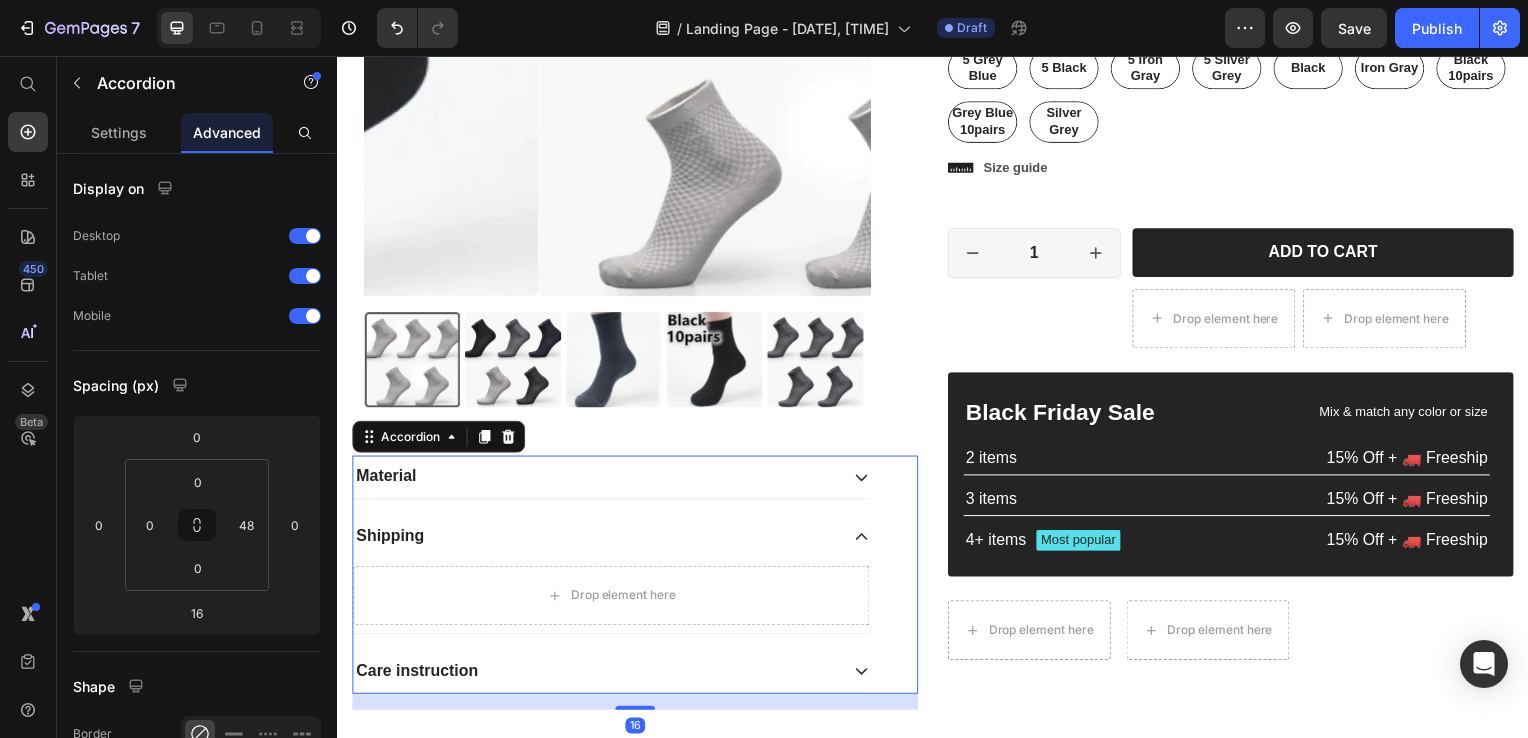 click on "Material" at bounding box center [613, 480] 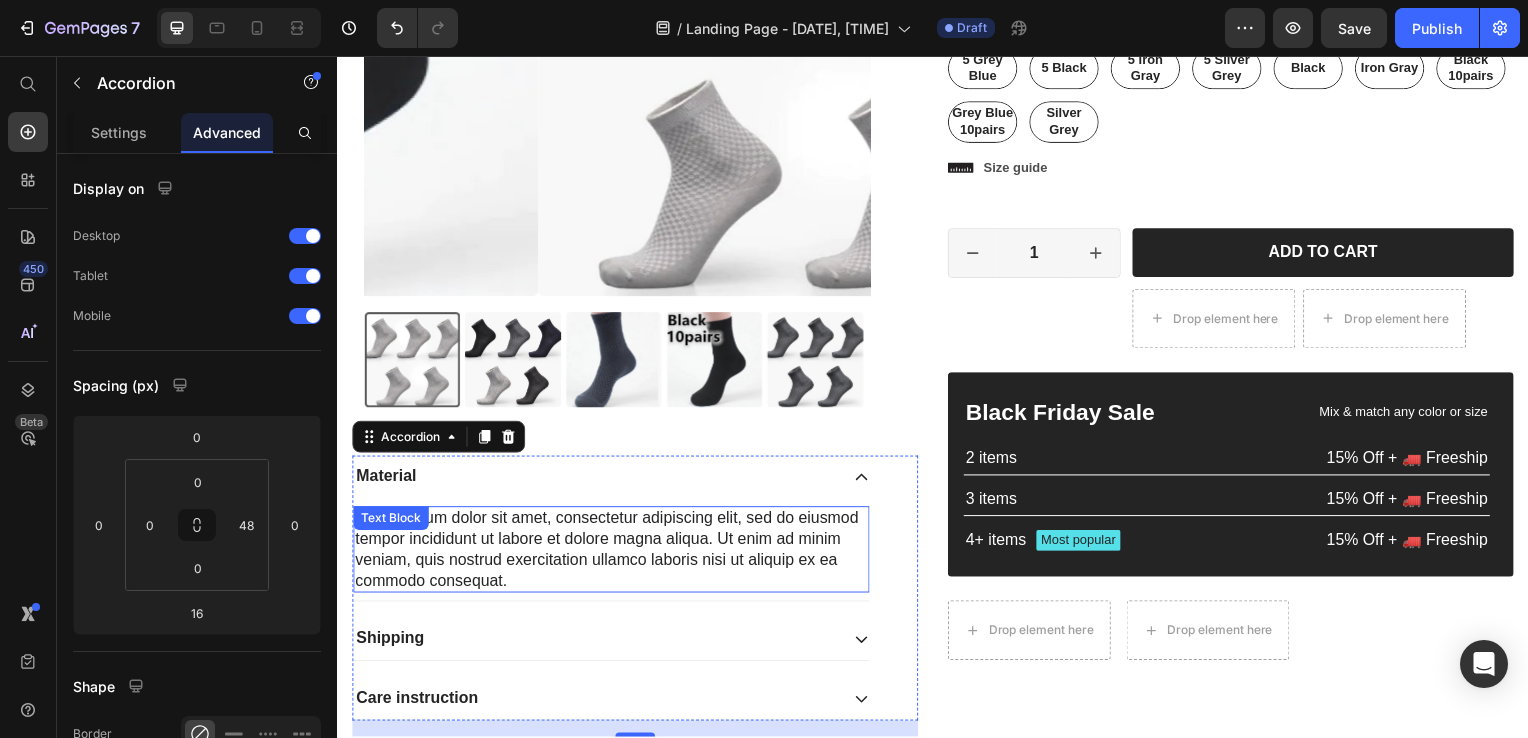 click on "Lorem ipsum dolor sit amet, consectetur adipiscing elit, sed do eiusmod tempor incididunt ut labore et dolore magna aliqua. Ut enim ad minim veniam, quis nostrud exercitation ullamco laboris nisi ut aliquip ex ea commodo consequat." at bounding box center [613, 553] 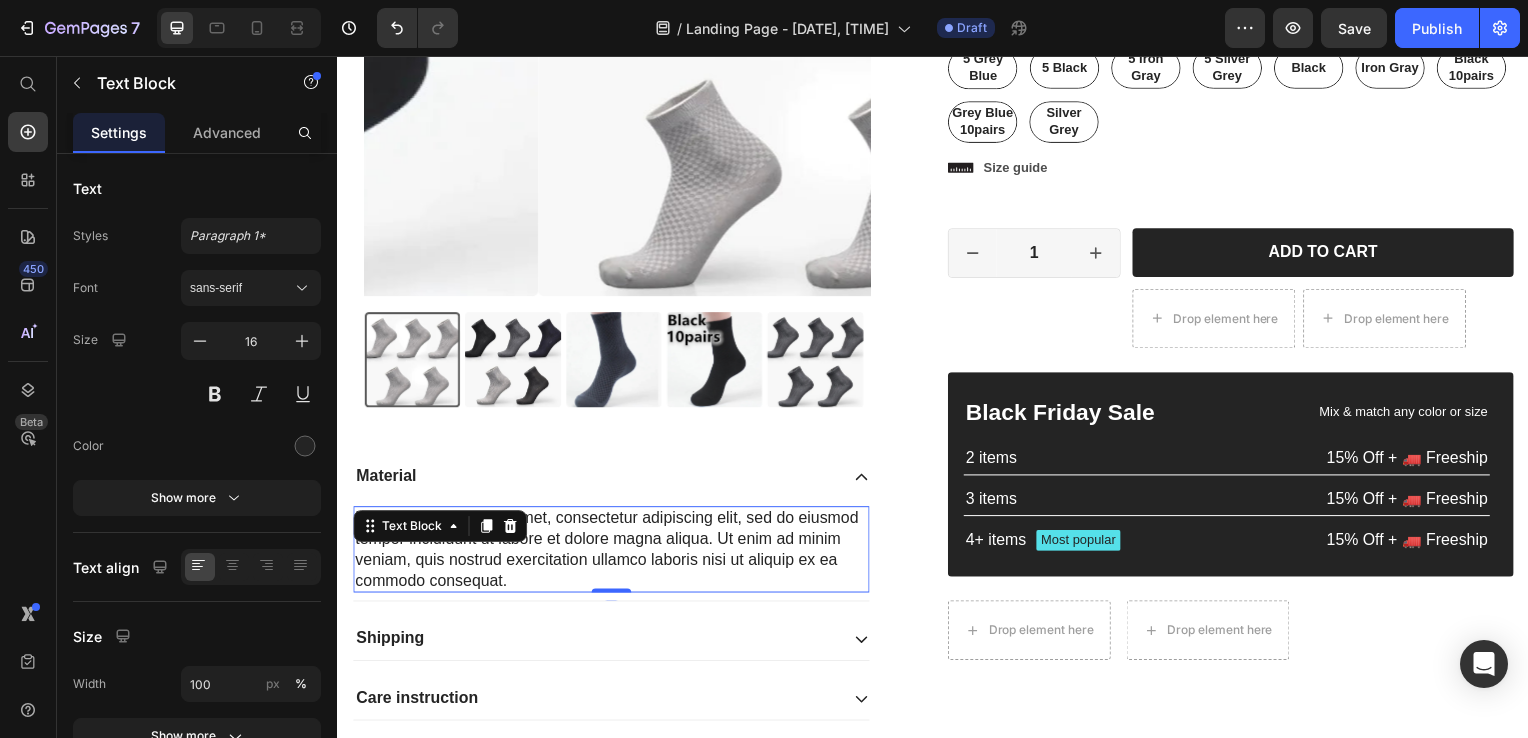 click on "Lorem ipsum dolor sit amet, consectetur adipiscing elit, sed do eiusmod tempor incididunt ut labore et dolore magna aliqua. Ut enim ad minim veniam, quis nostrud exercitation ullamco laboris nisi ut aliquip ex ea commodo consequat." at bounding box center (613, 553) 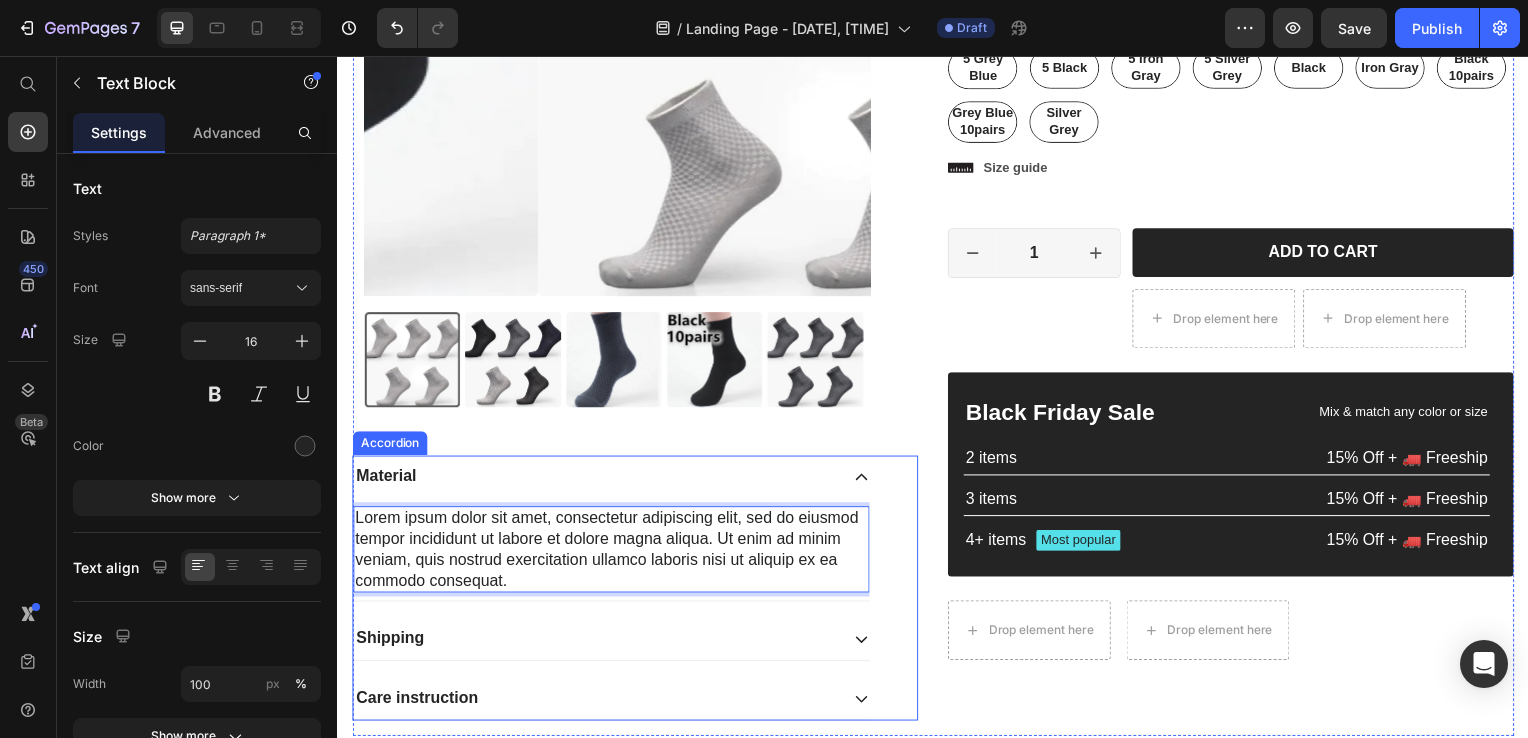 click on "Shipping" at bounding box center [597, 643] 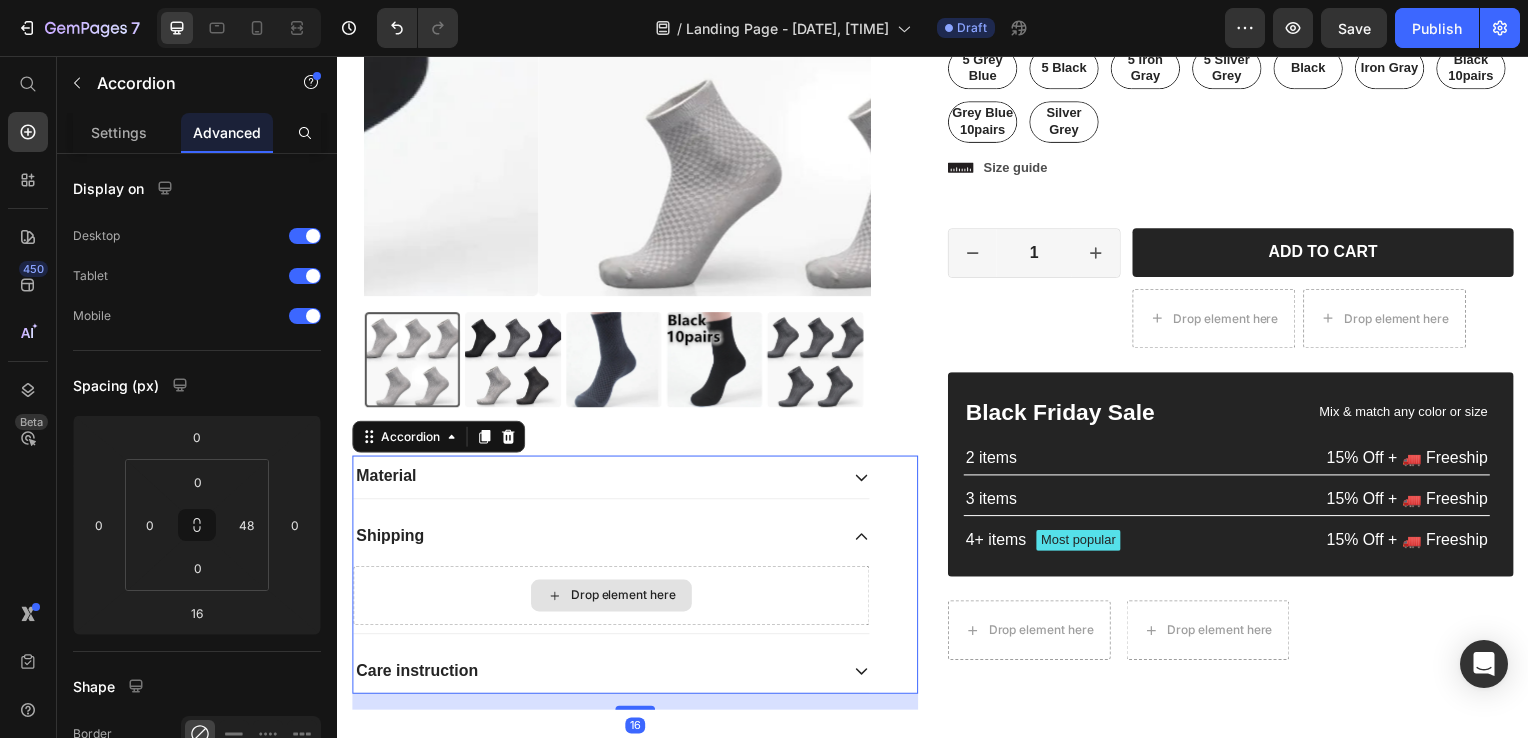 click on "Drop element here" at bounding box center [613, 600] 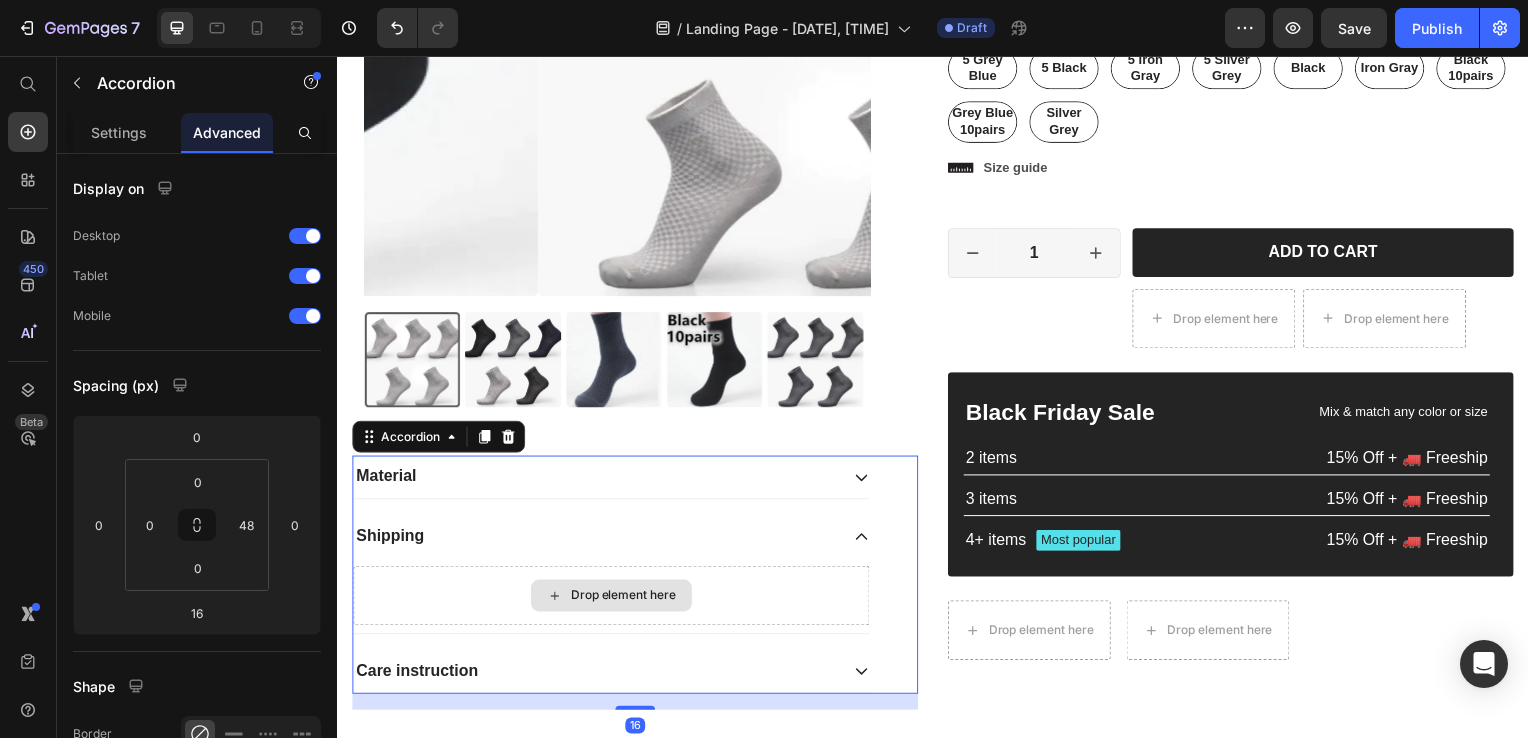 click on "Drop element here" at bounding box center (613, 600) 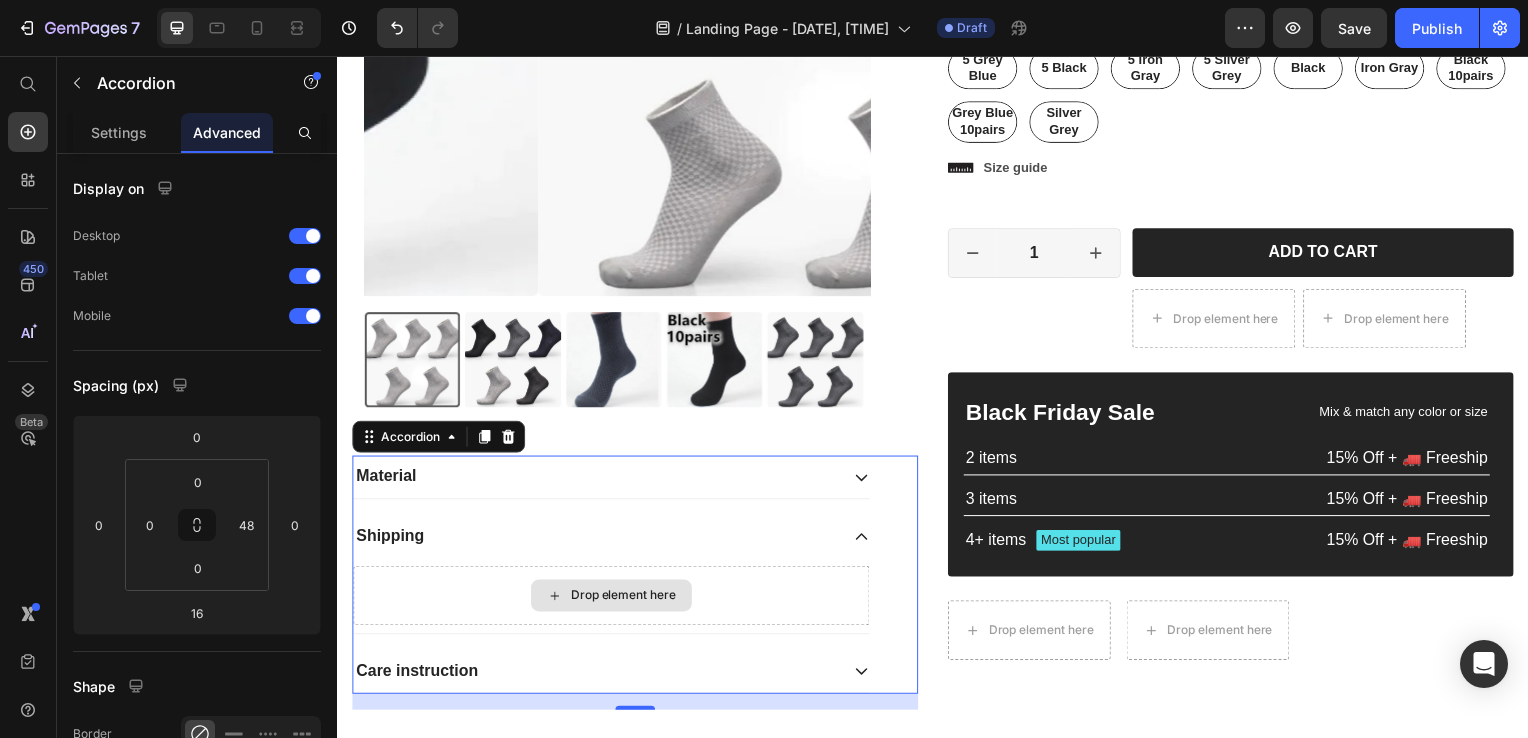 click on "Drop element here" at bounding box center (613, 600) 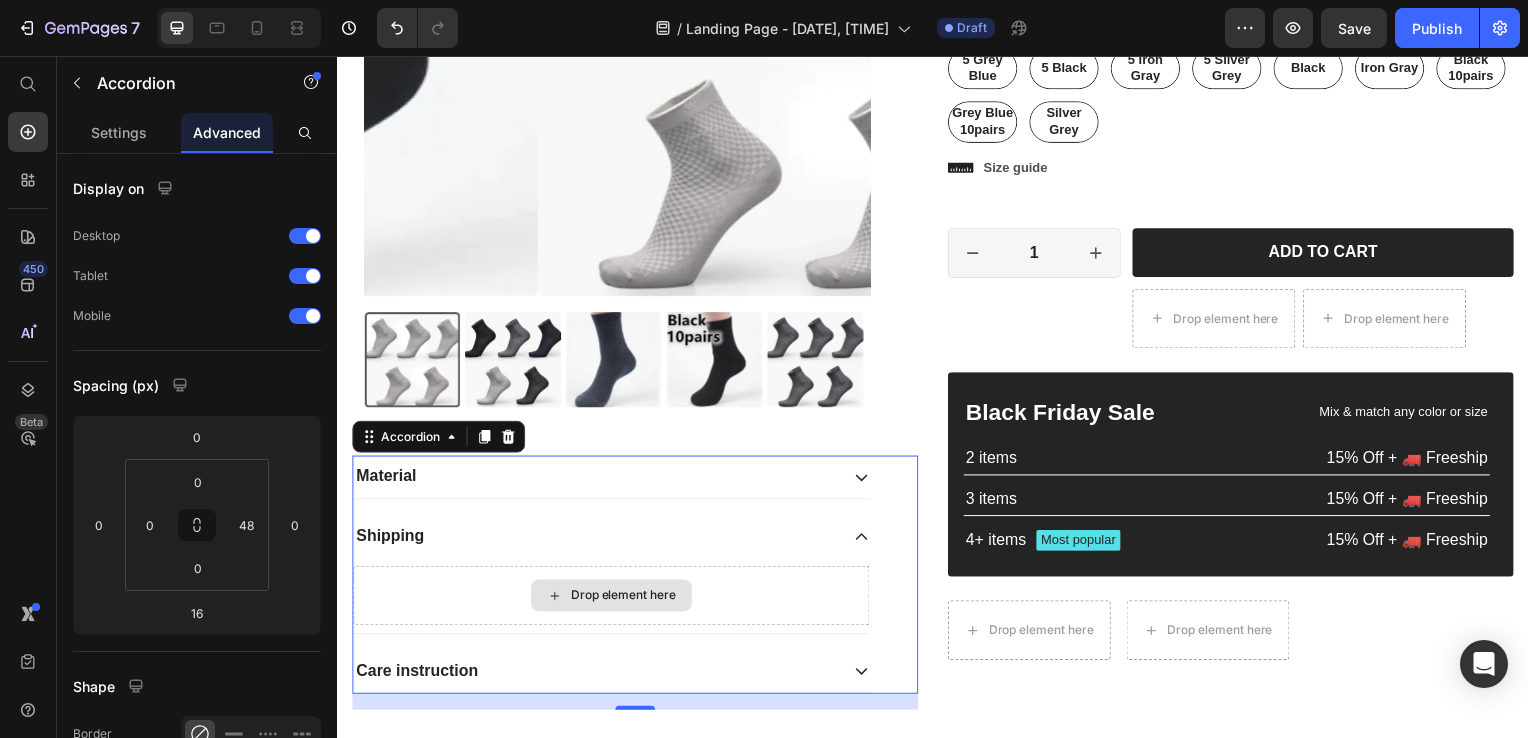 click on "Drop element here" at bounding box center (613, 600) 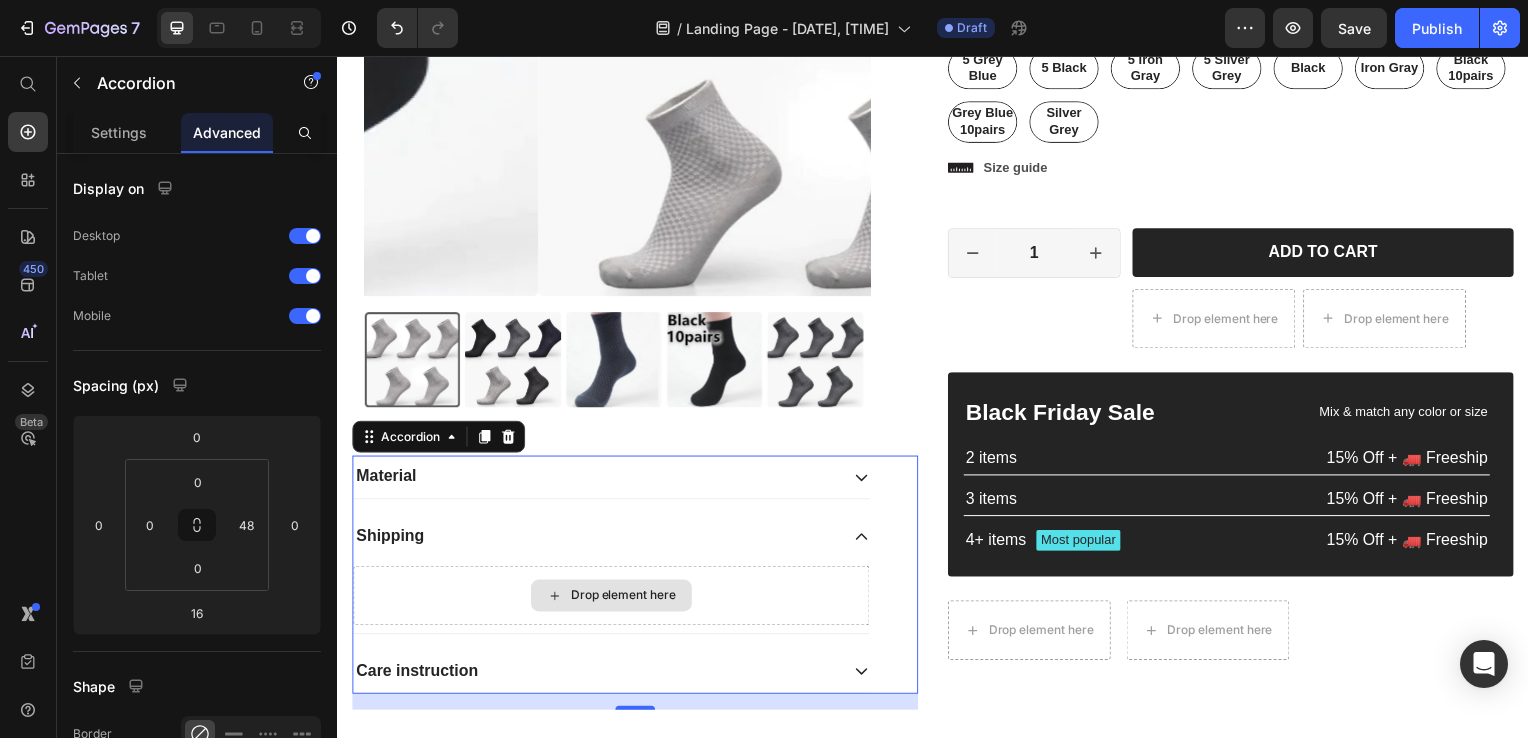 click on "Drop element here" at bounding box center (613, 600) 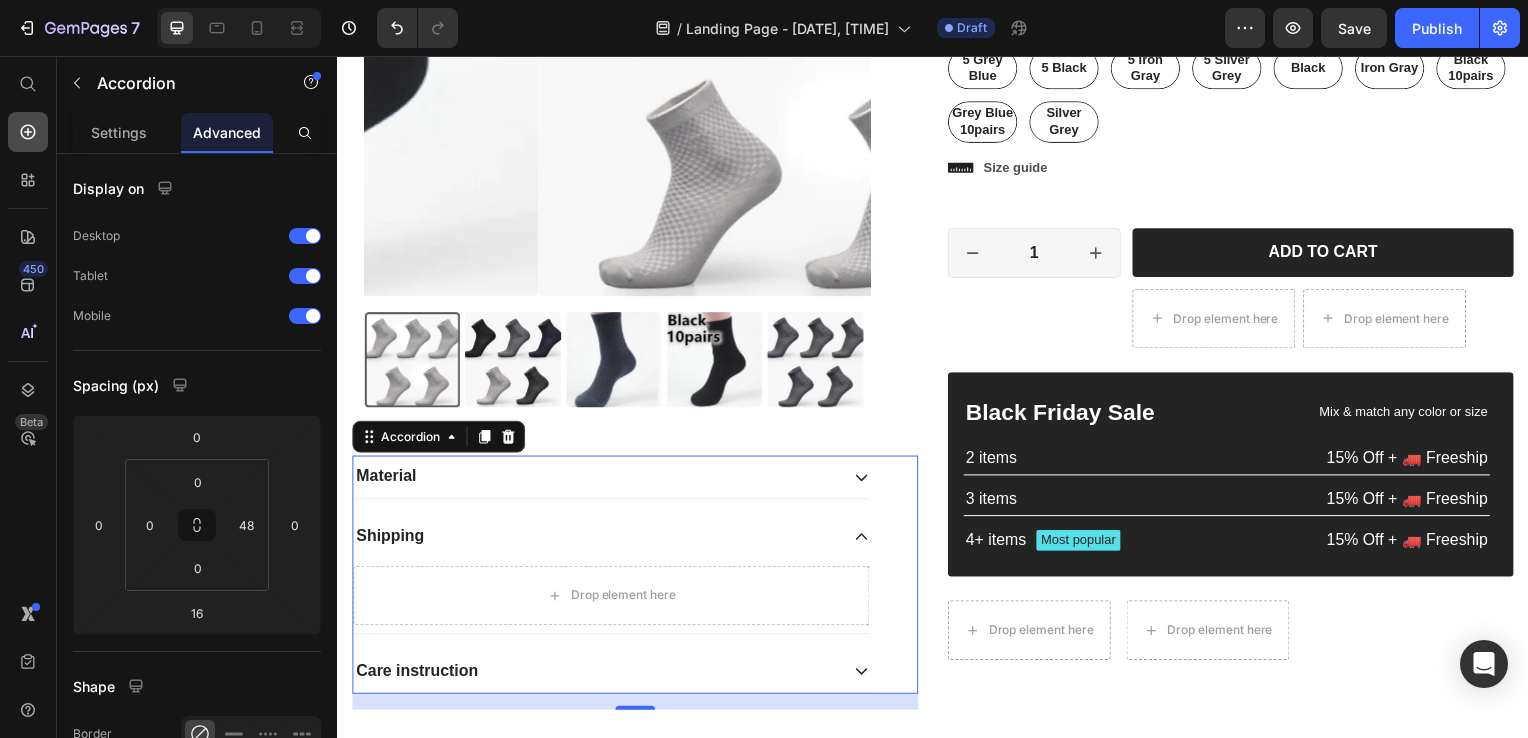 click 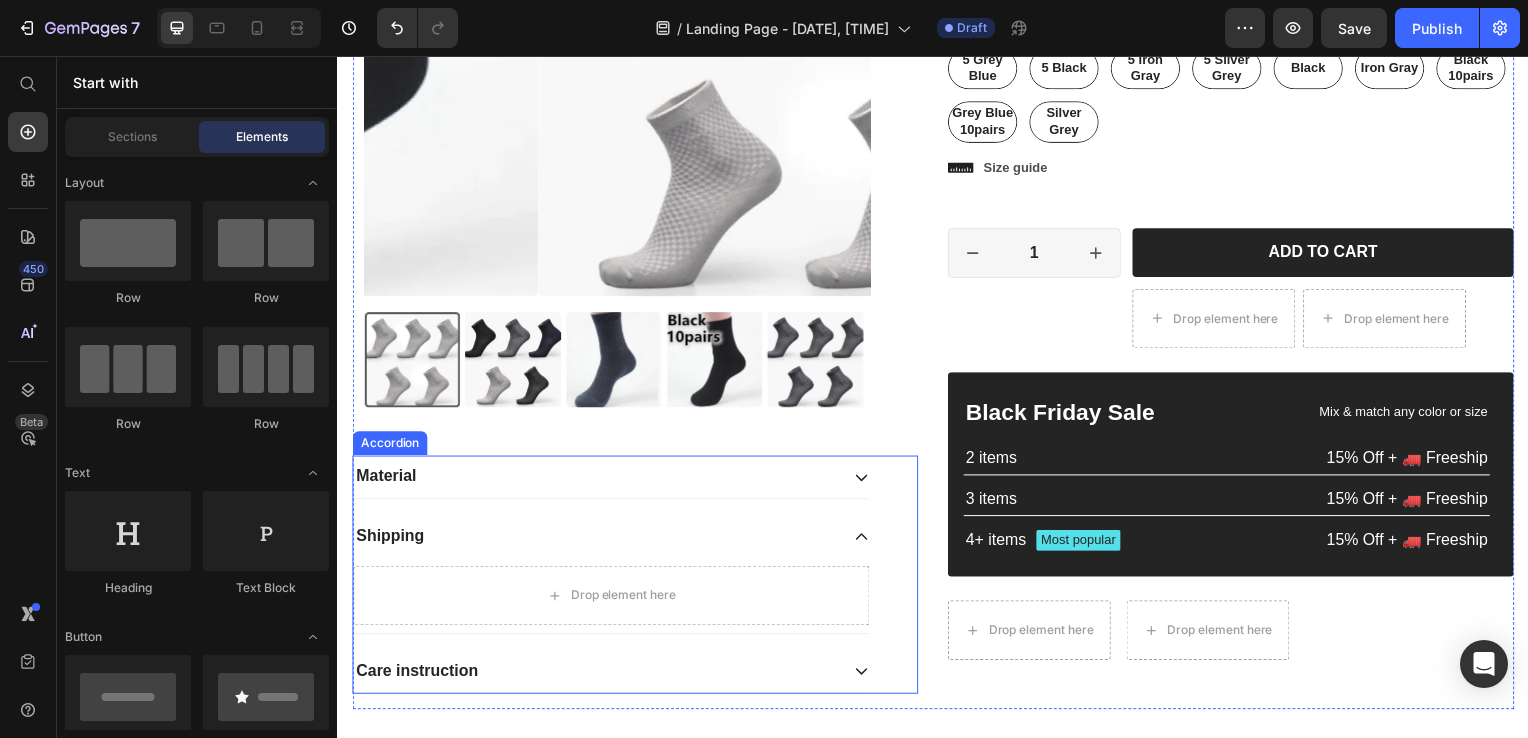 click on "Shipping" at bounding box center [597, 540] 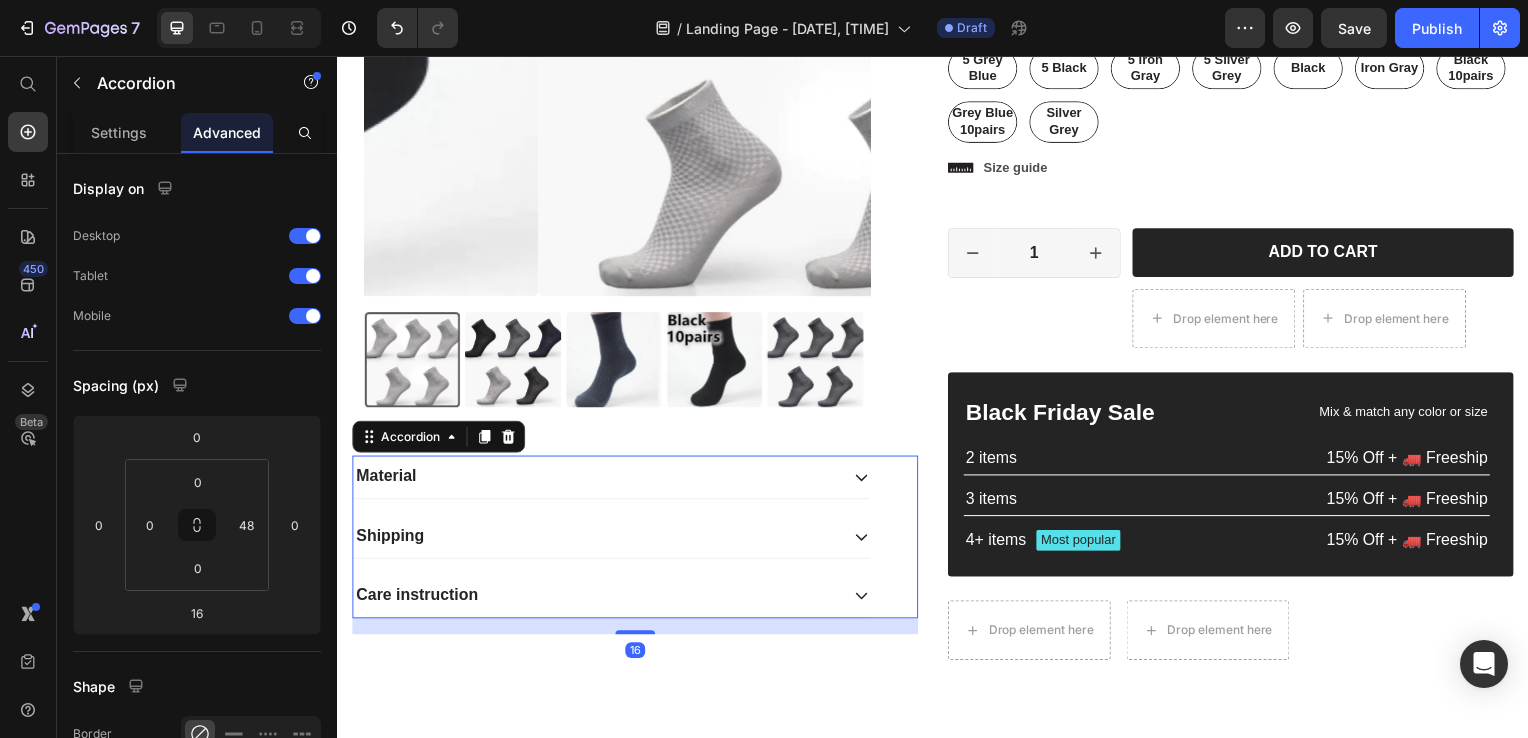 click on "Material
Shipping
Drop element here
Care instruction" at bounding box center (613, 540) 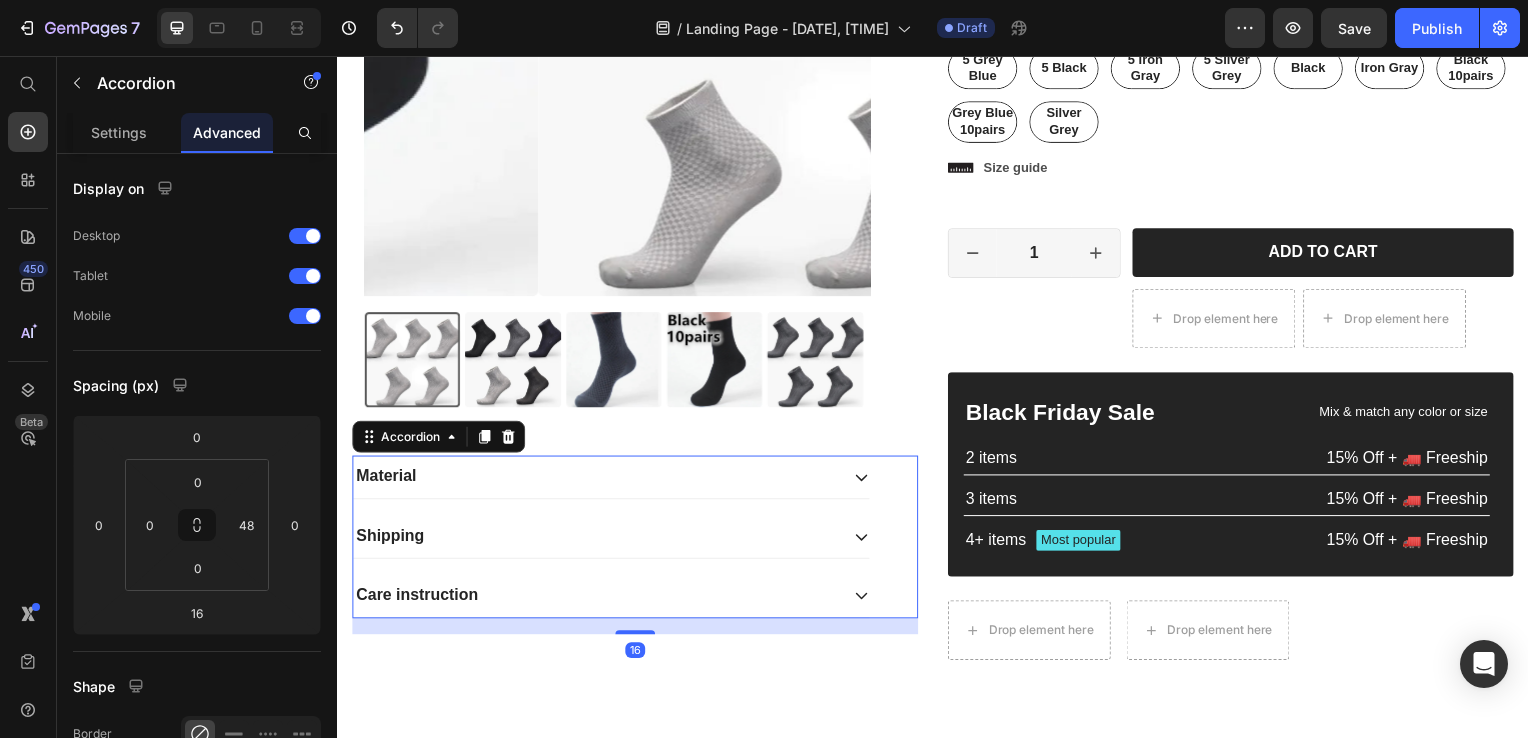 click on "Shipping" at bounding box center (597, 540) 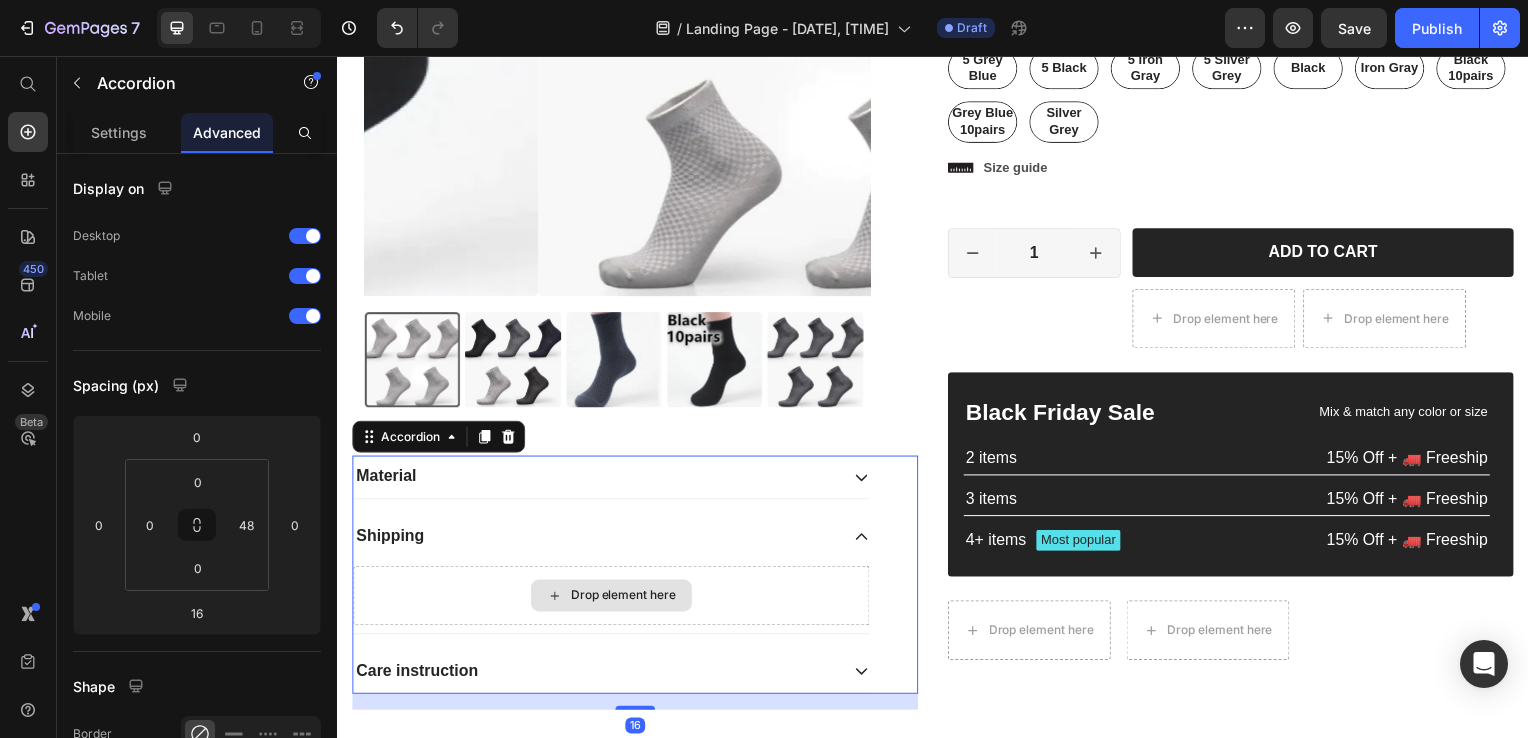 click on "Drop element here" at bounding box center (613, 600) 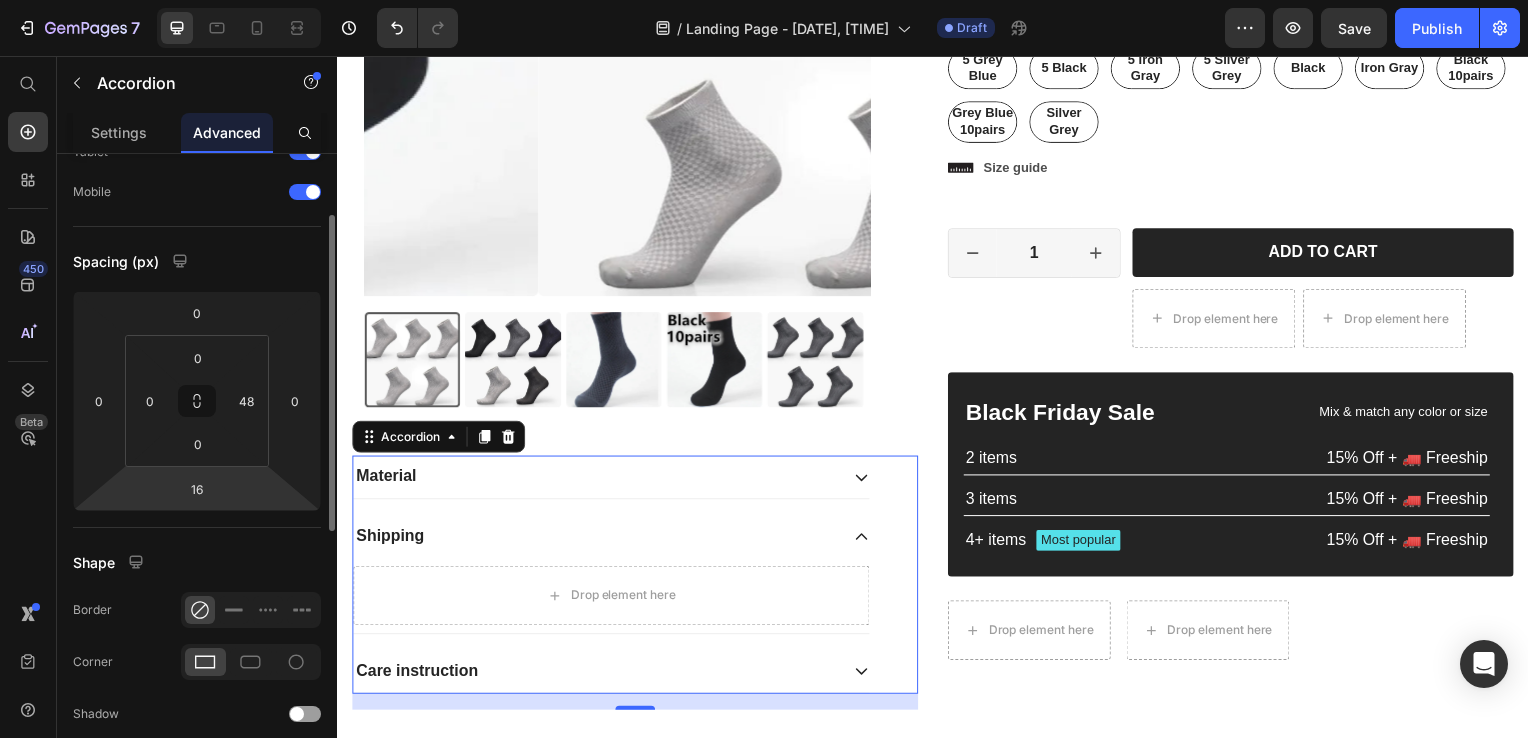 scroll, scrollTop: 0, scrollLeft: 0, axis: both 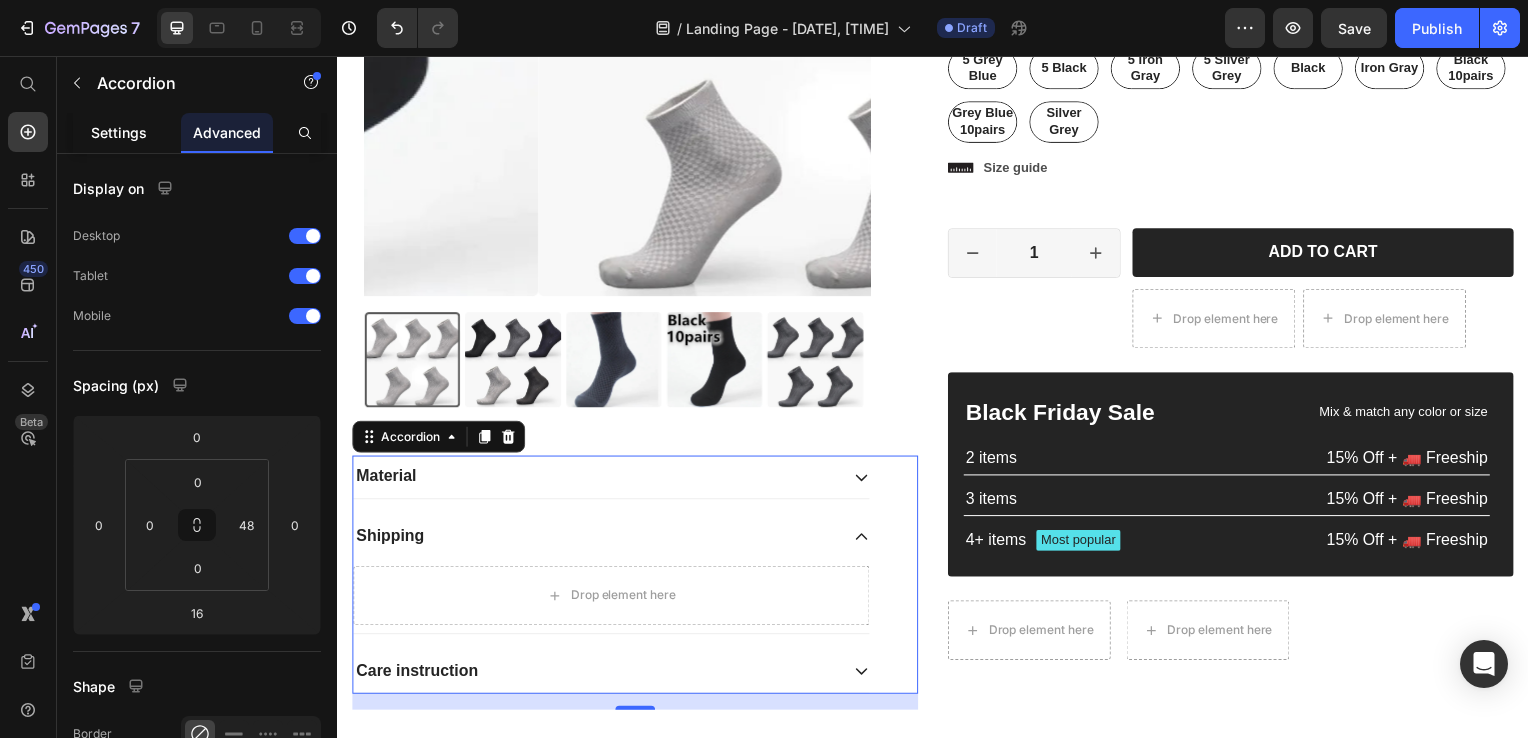 click on "Settings" at bounding box center (119, 132) 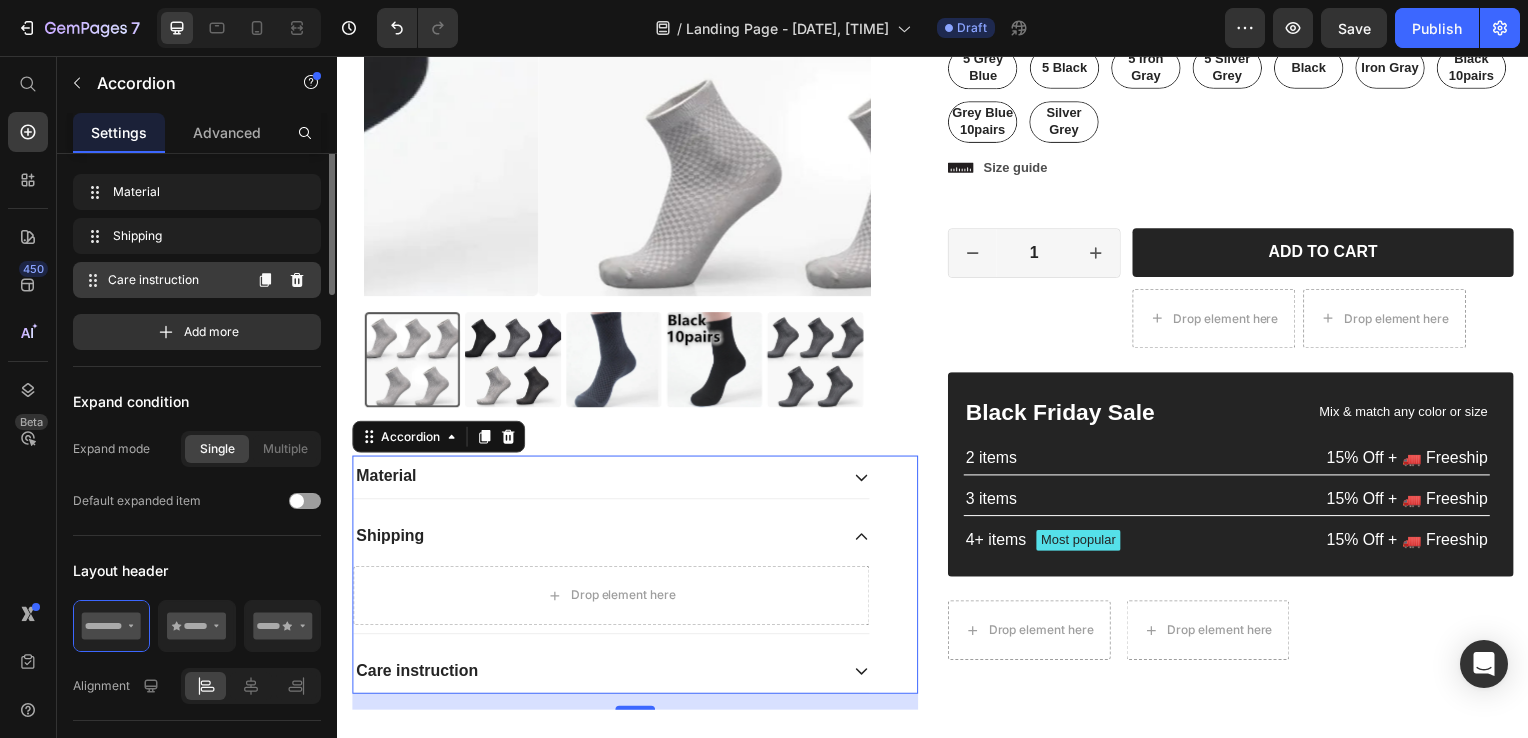 scroll, scrollTop: 52, scrollLeft: 0, axis: vertical 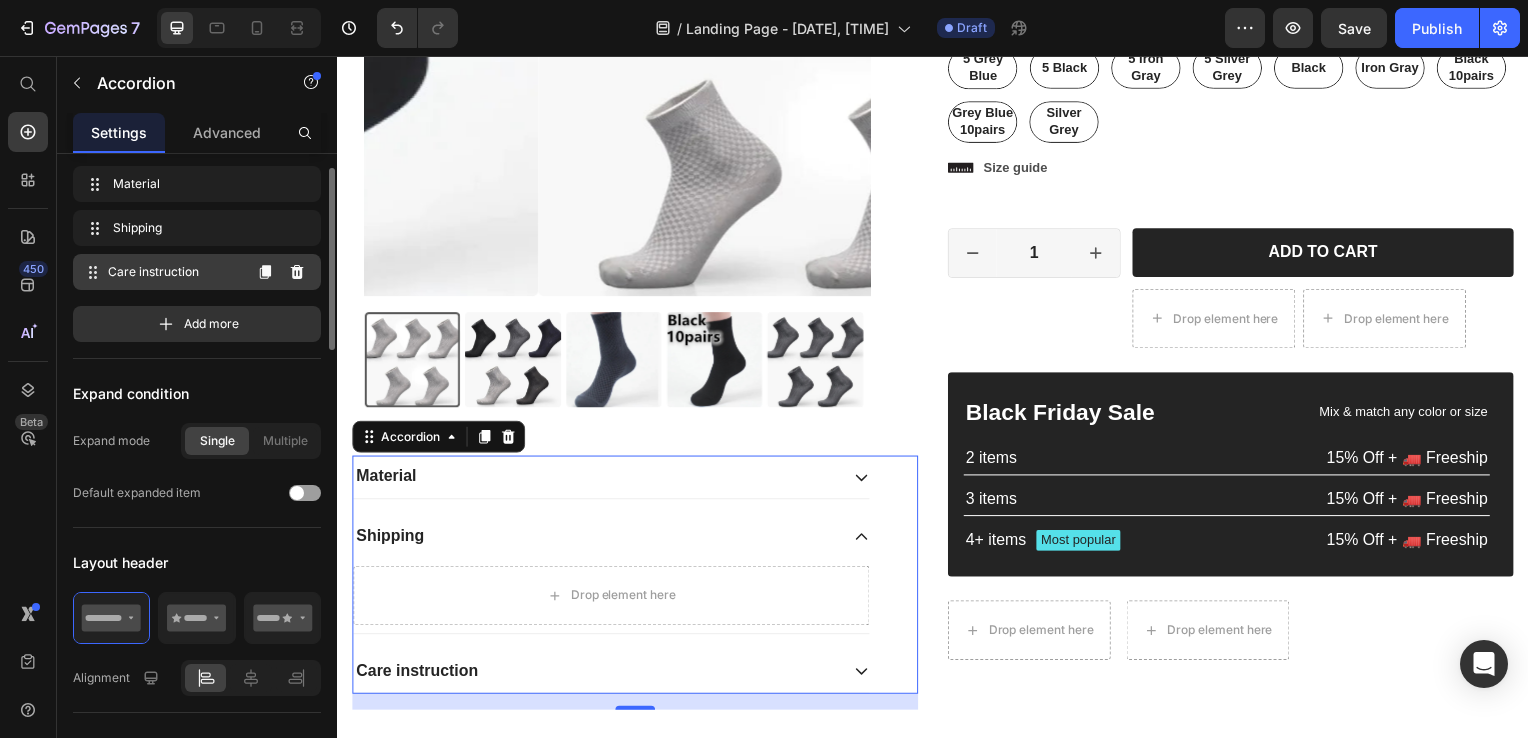 click on "Care instruction" at bounding box center (174, 272) 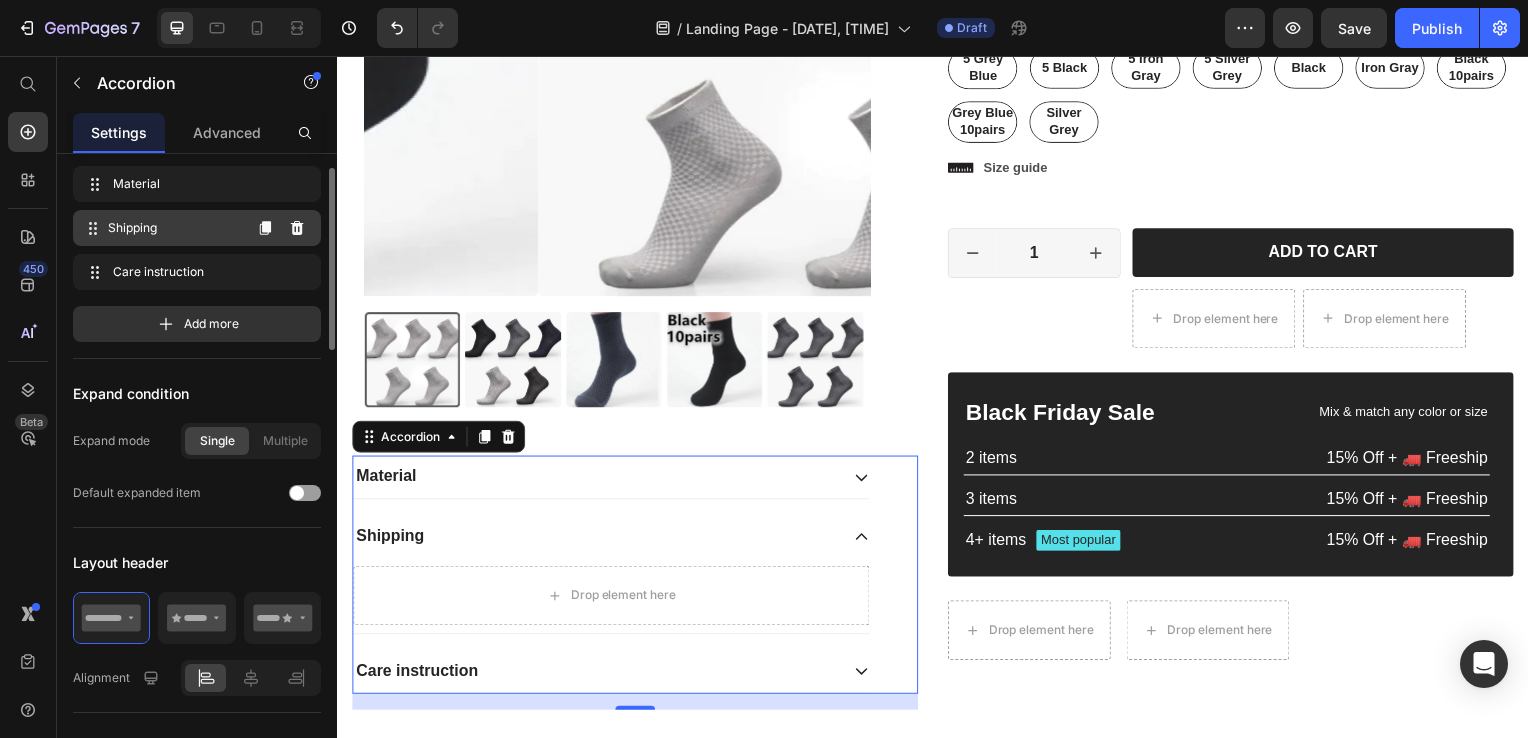 click on "Shipping" at bounding box center (174, 228) 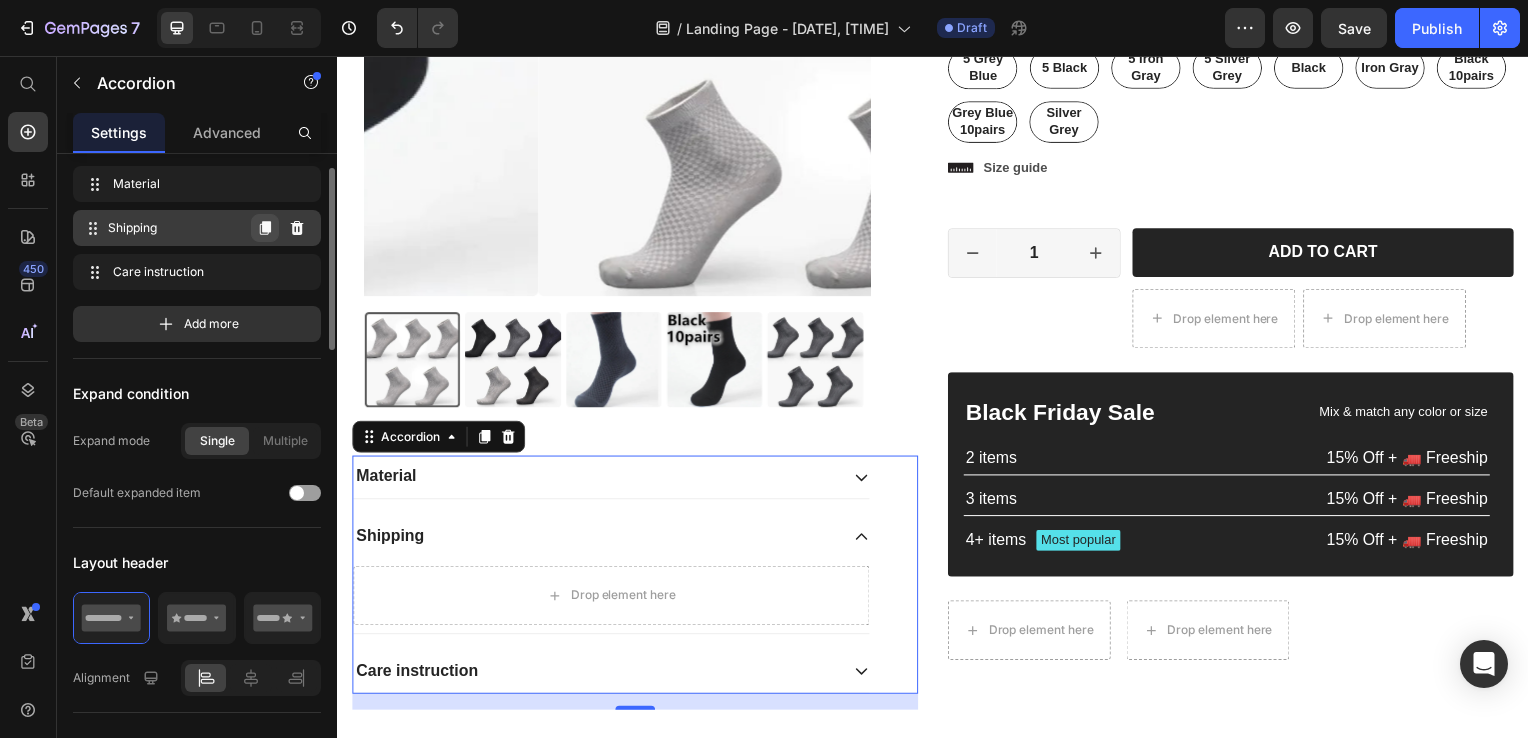 click 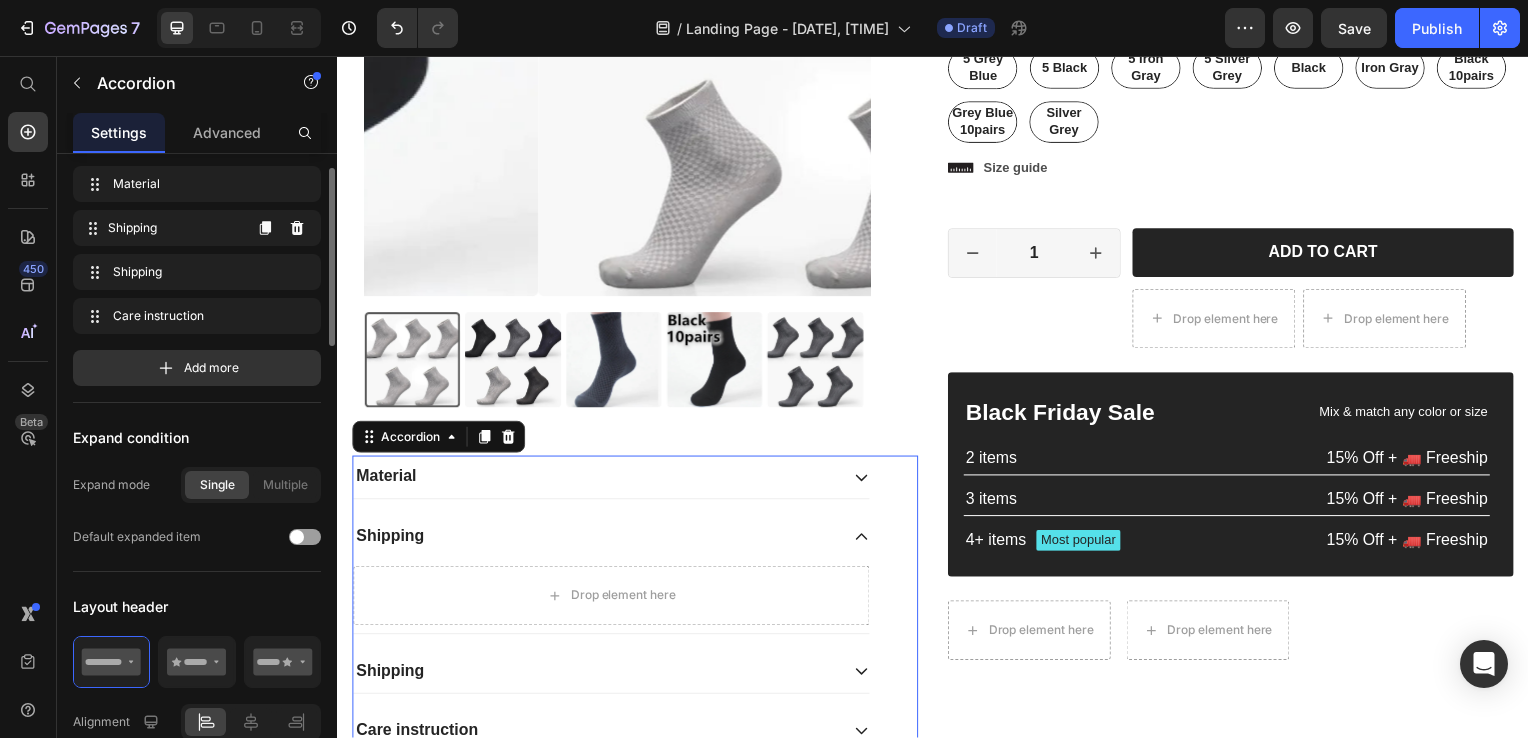 click 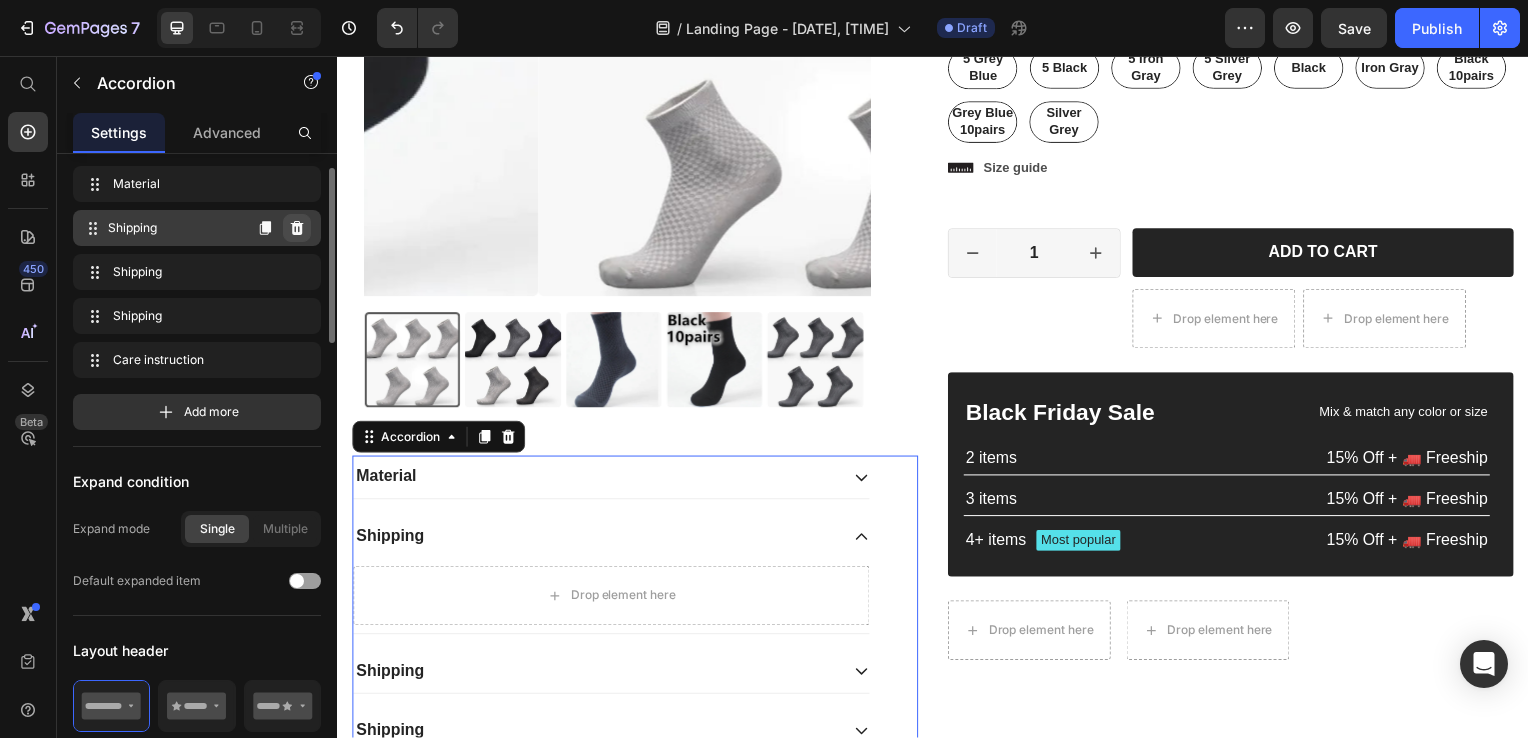 click 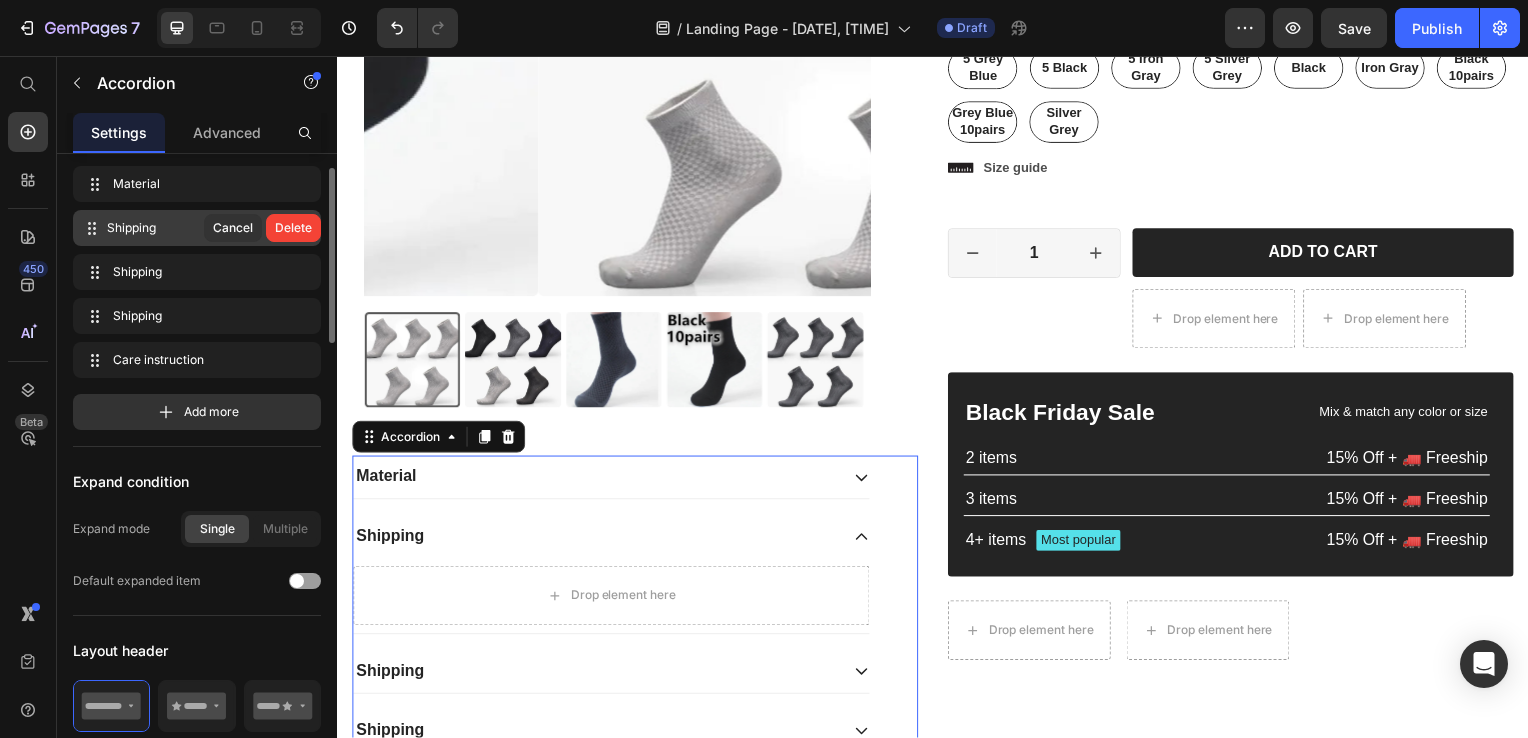 click on "Delete" at bounding box center [293, 228] 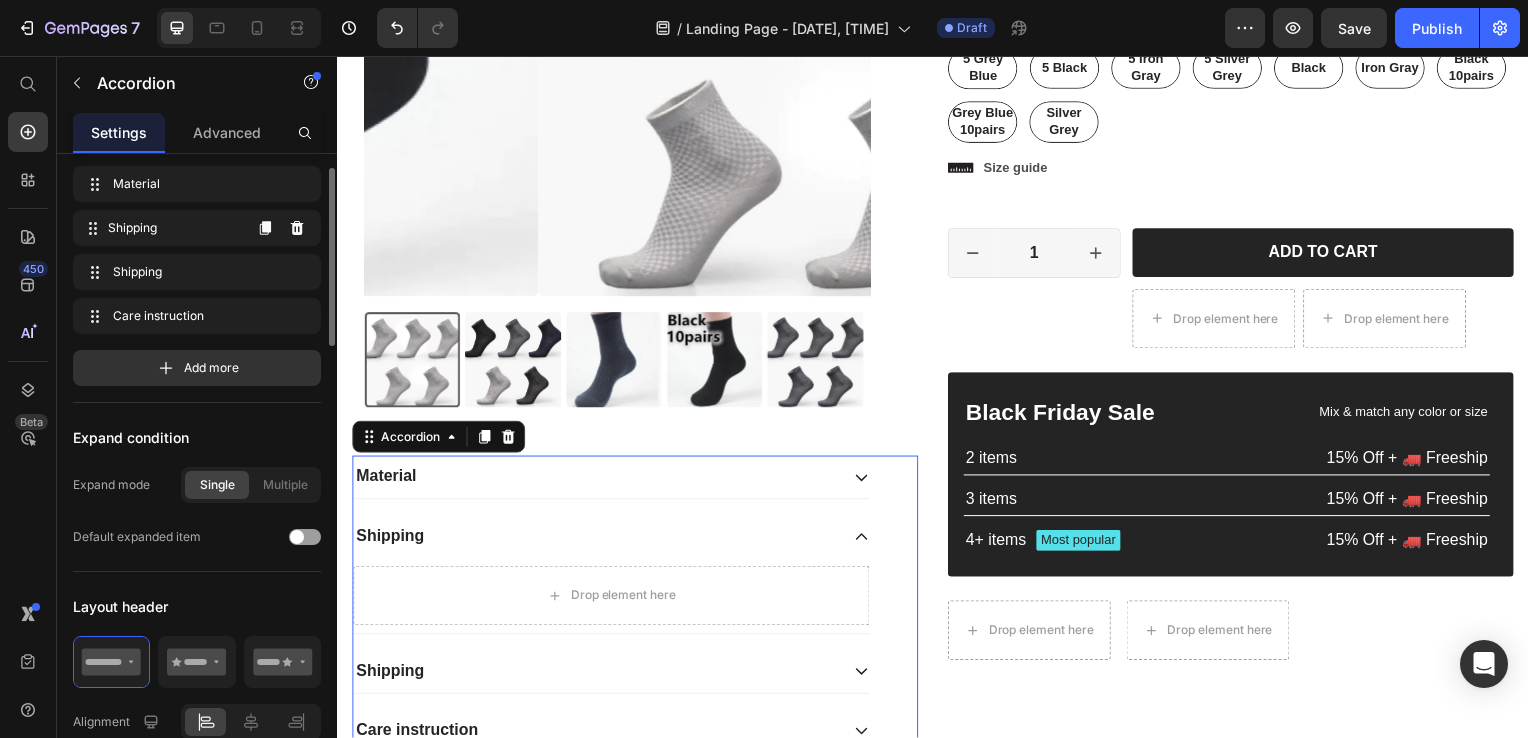 click 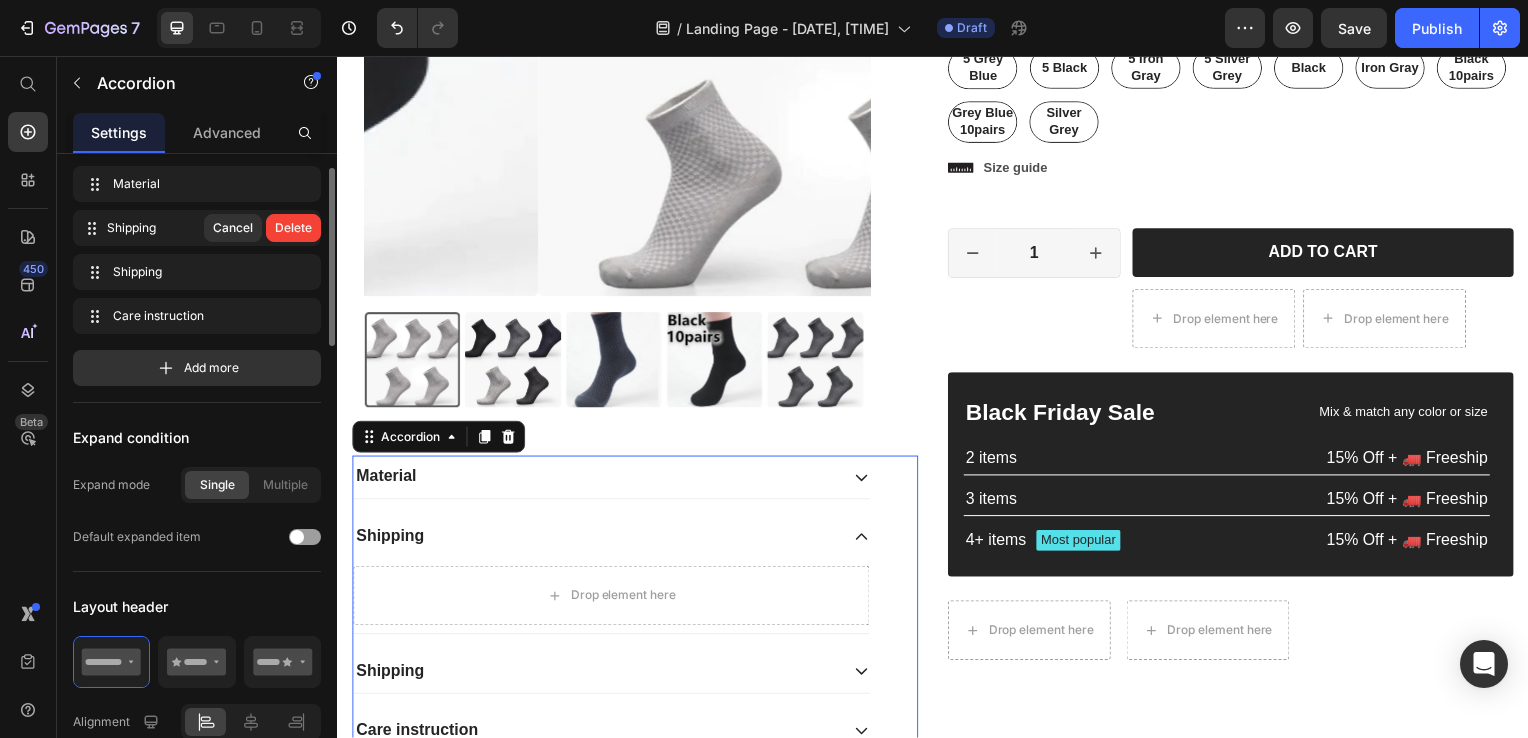 click on "Delete" at bounding box center [293, 228] 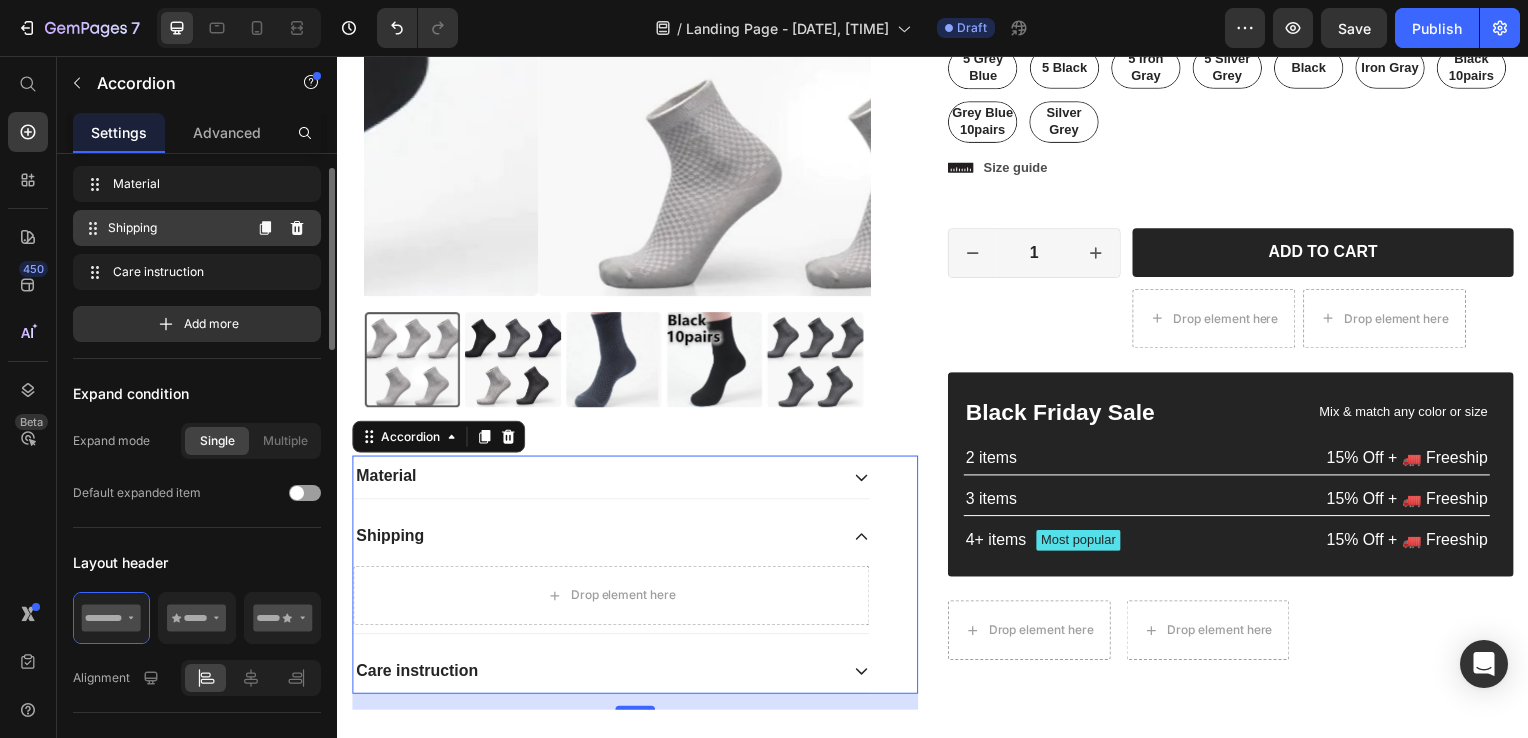 click on "Shipping" at bounding box center (174, 228) 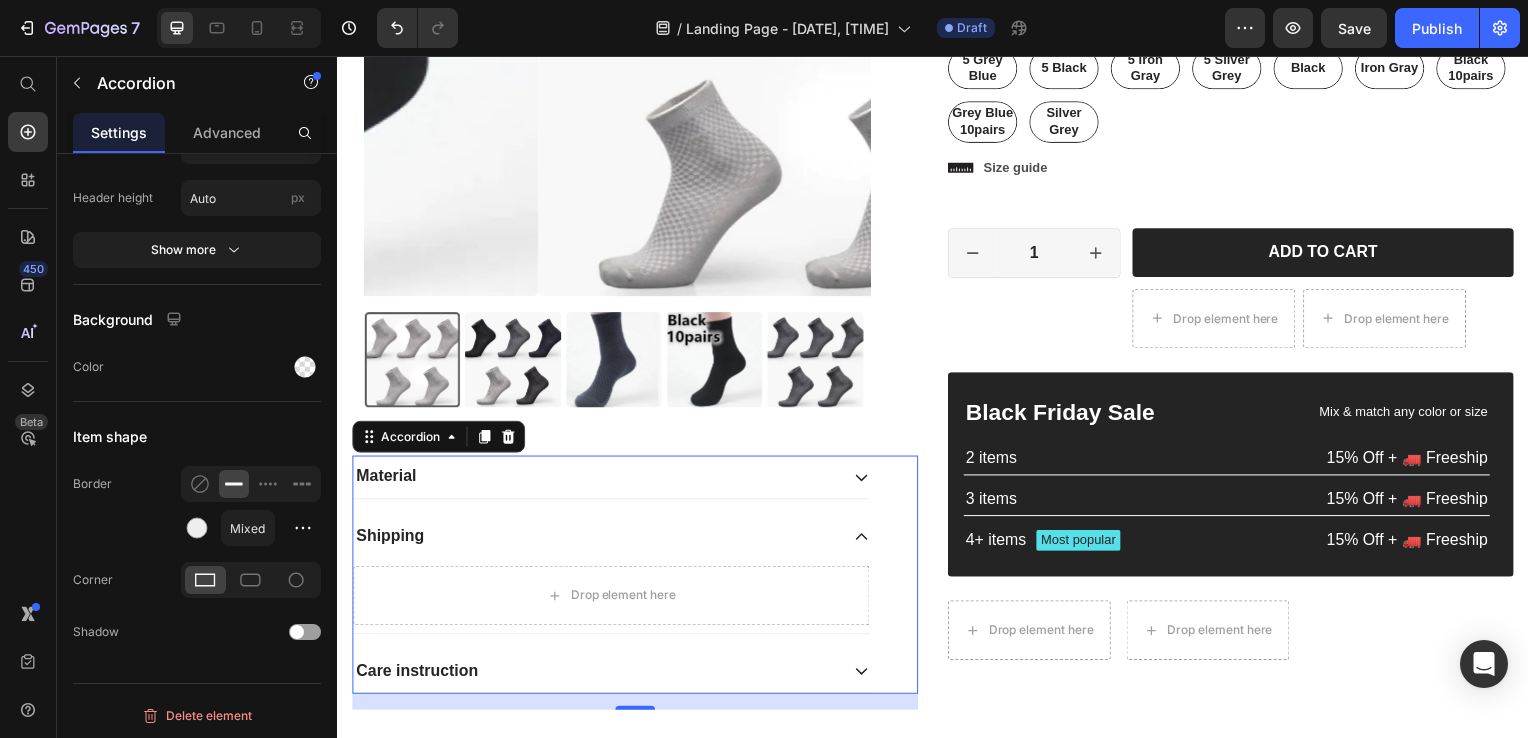 scroll, scrollTop: 1620, scrollLeft: 0, axis: vertical 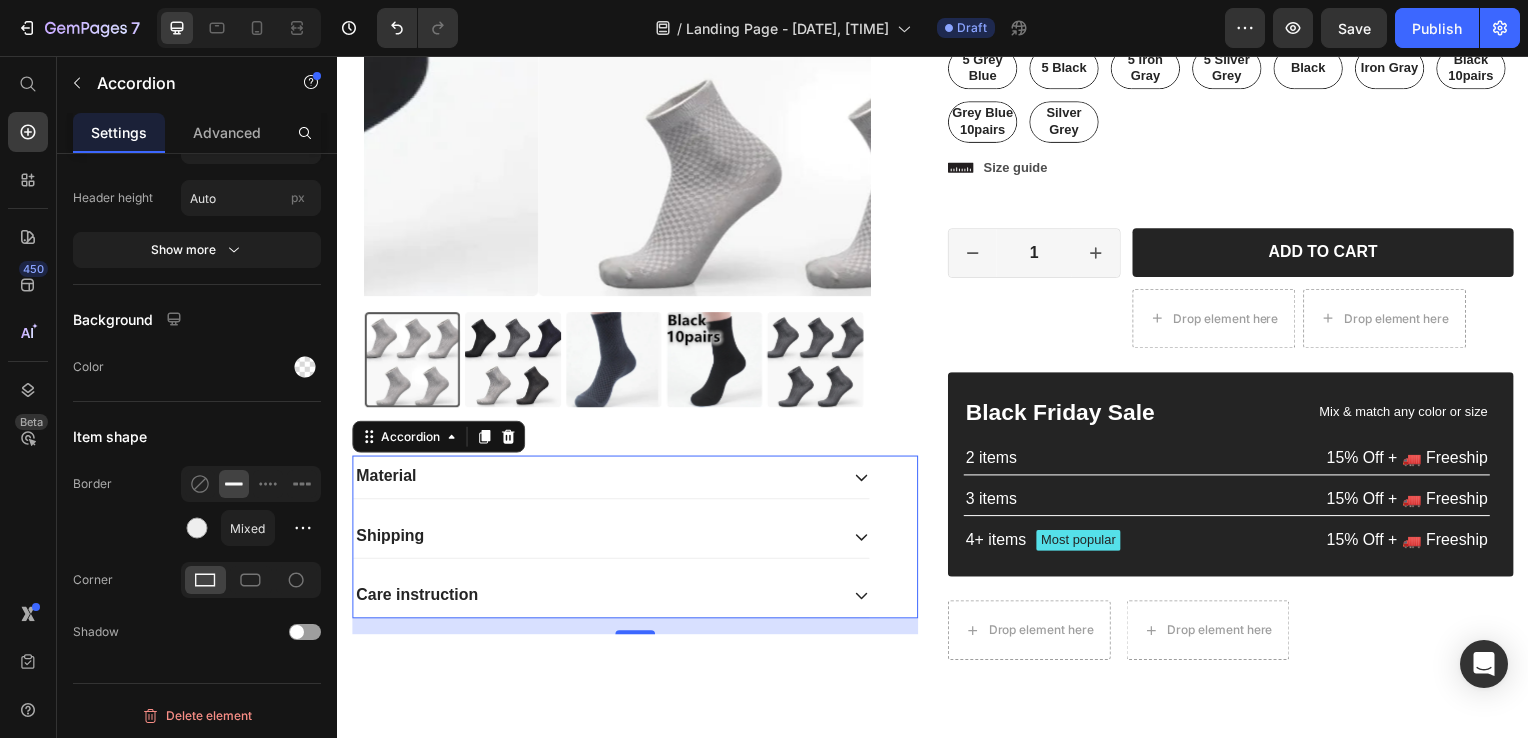 click on "Shipping" at bounding box center [597, 540] 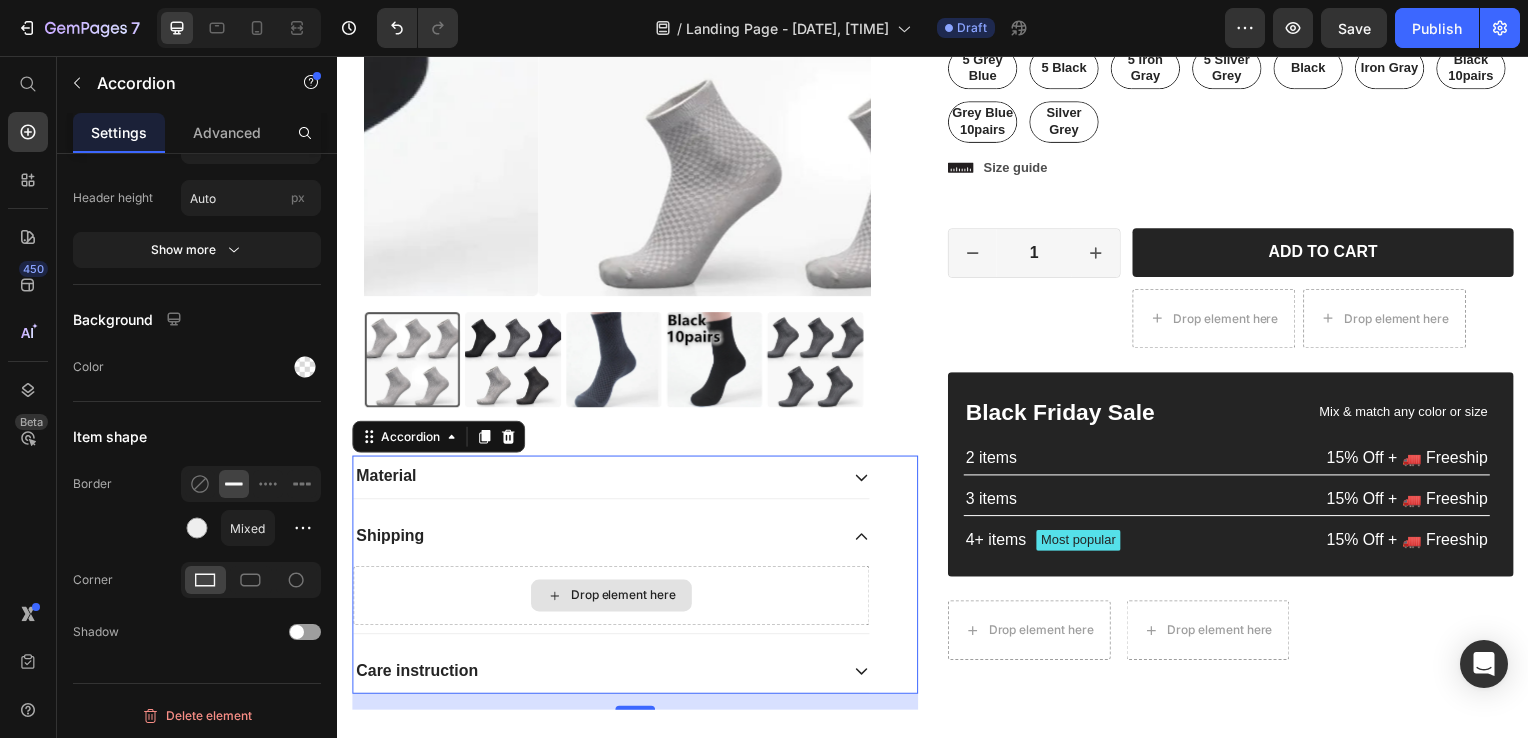 click on "Drop element here" at bounding box center (613, 600) 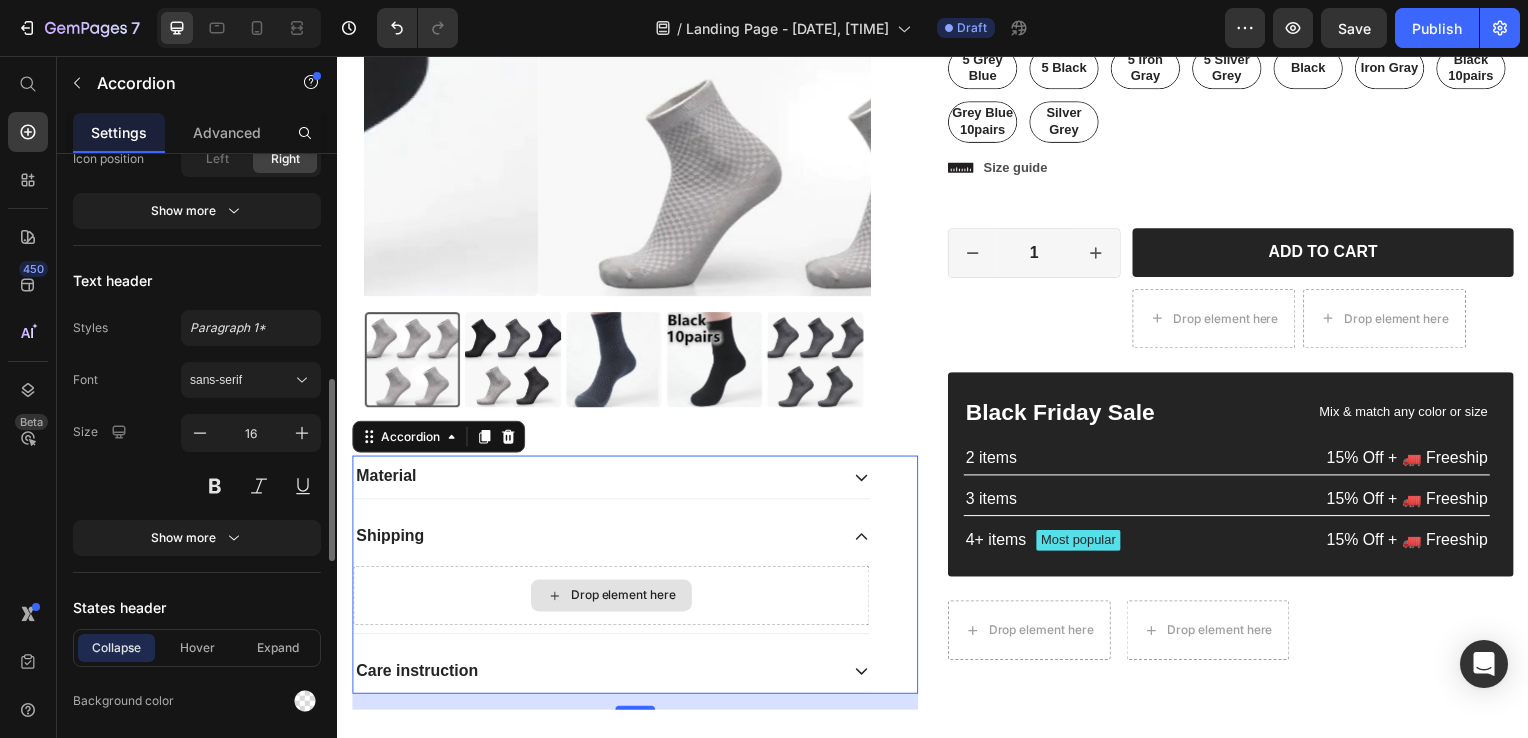 click on "Font sans-serif" at bounding box center (197, 380) 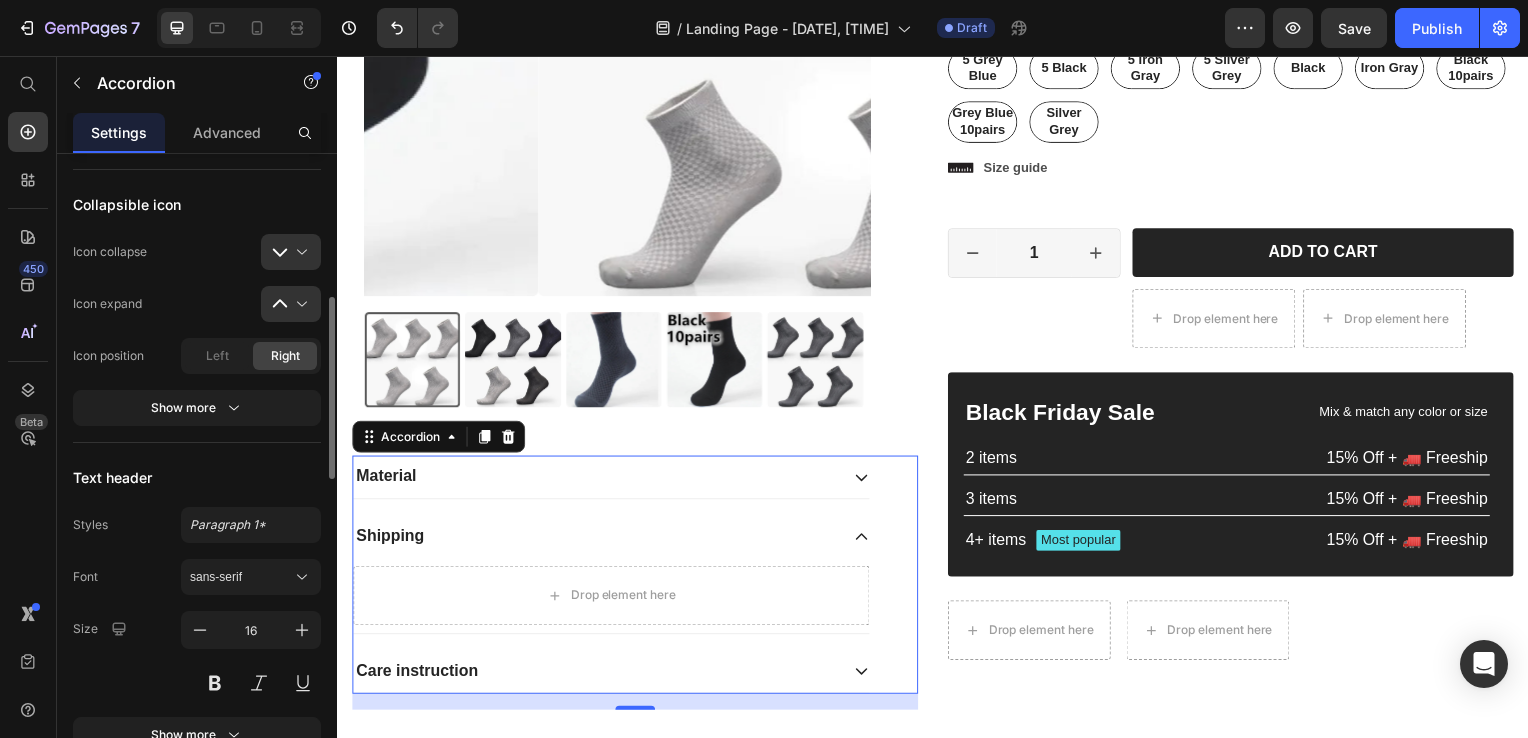 scroll, scrollTop: 637, scrollLeft: 0, axis: vertical 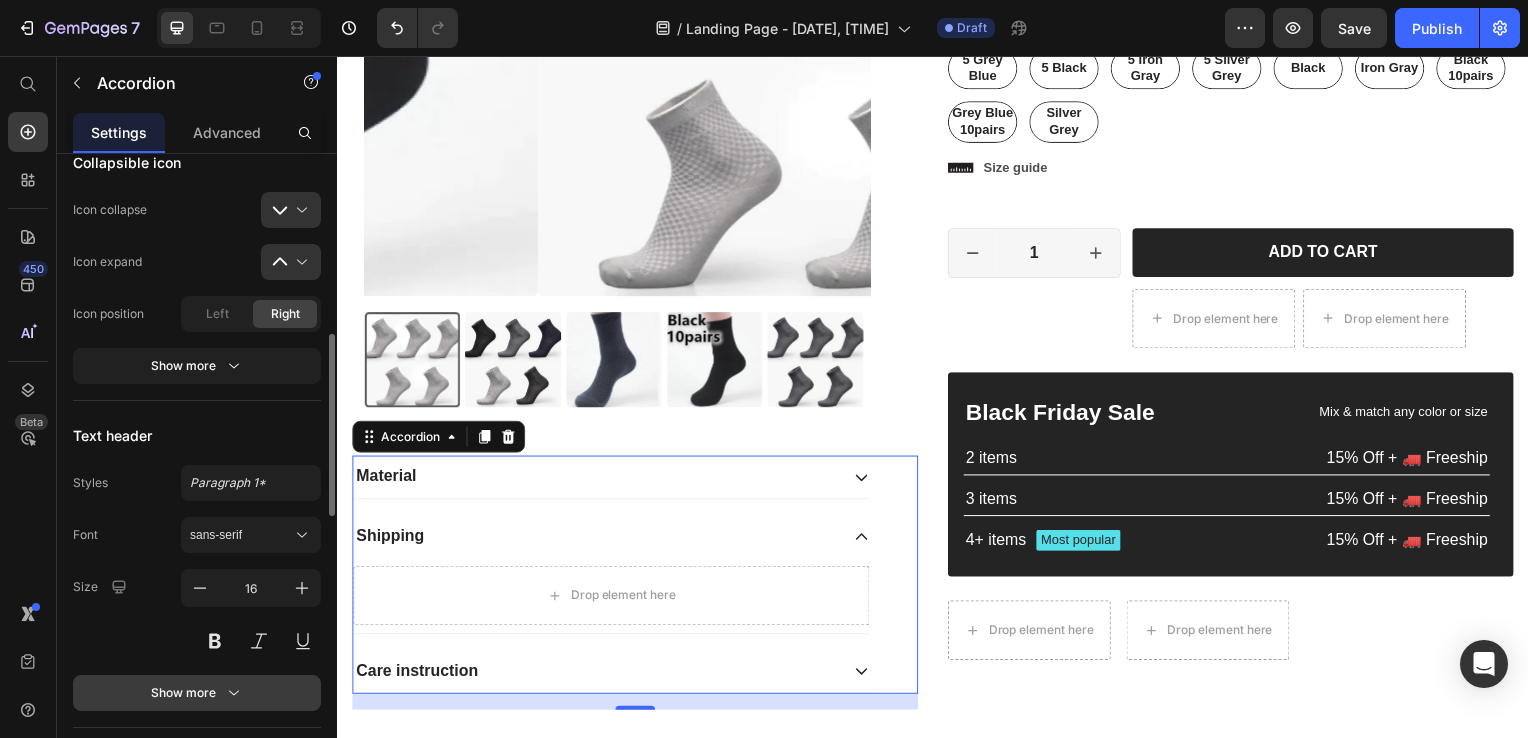 click on "Show more" at bounding box center [197, 693] 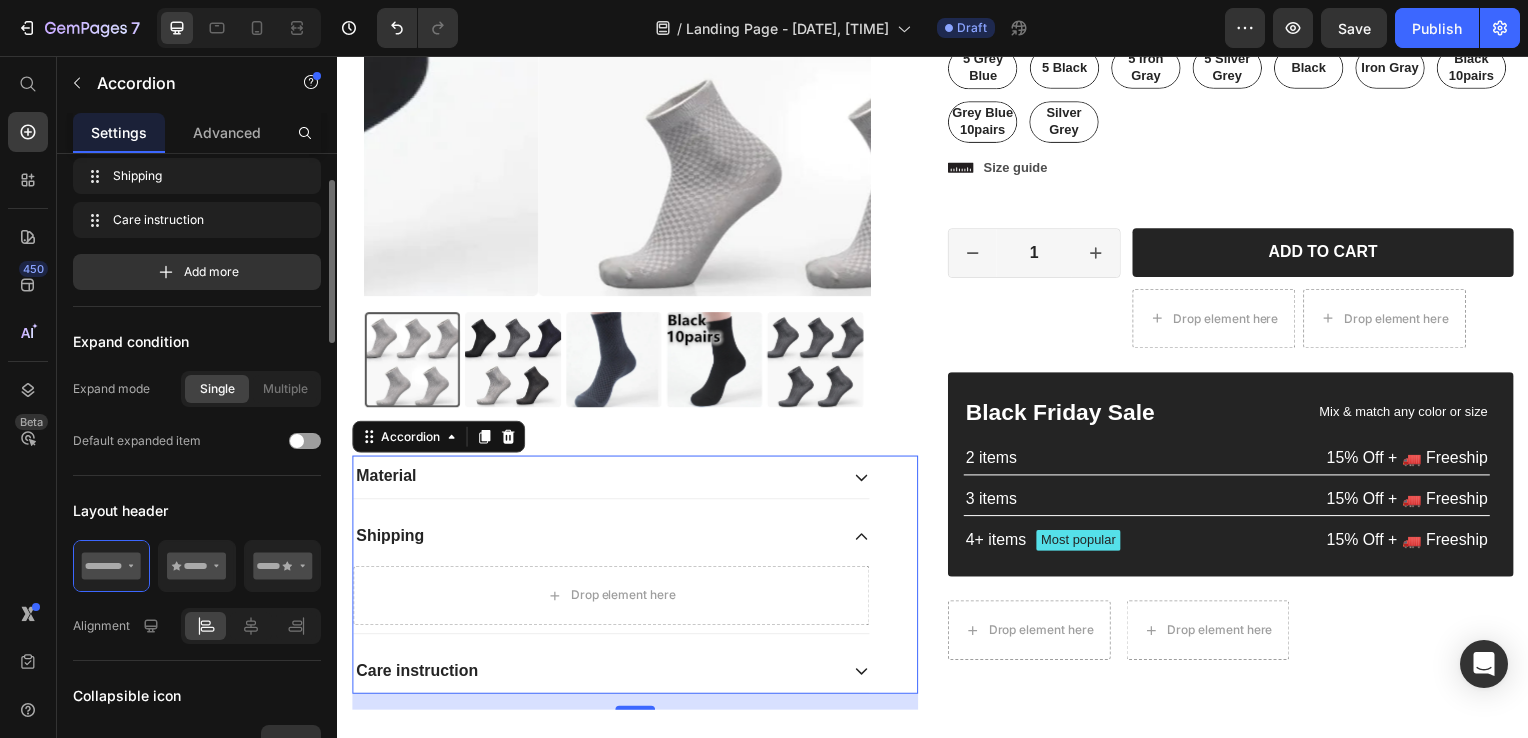 scroll, scrollTop: 0, scrollLeft: 0, axis: both 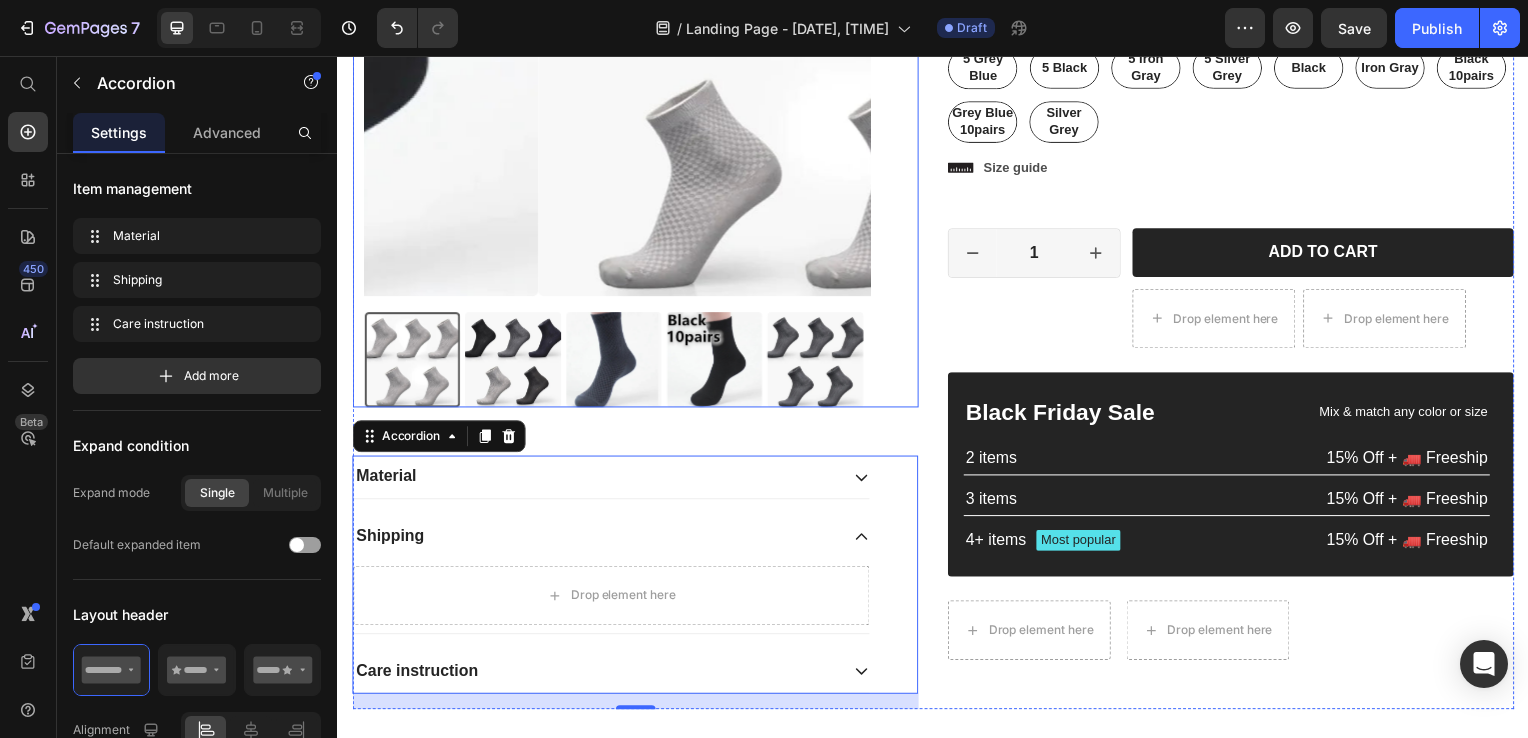 click at bounding box center (794, 44) 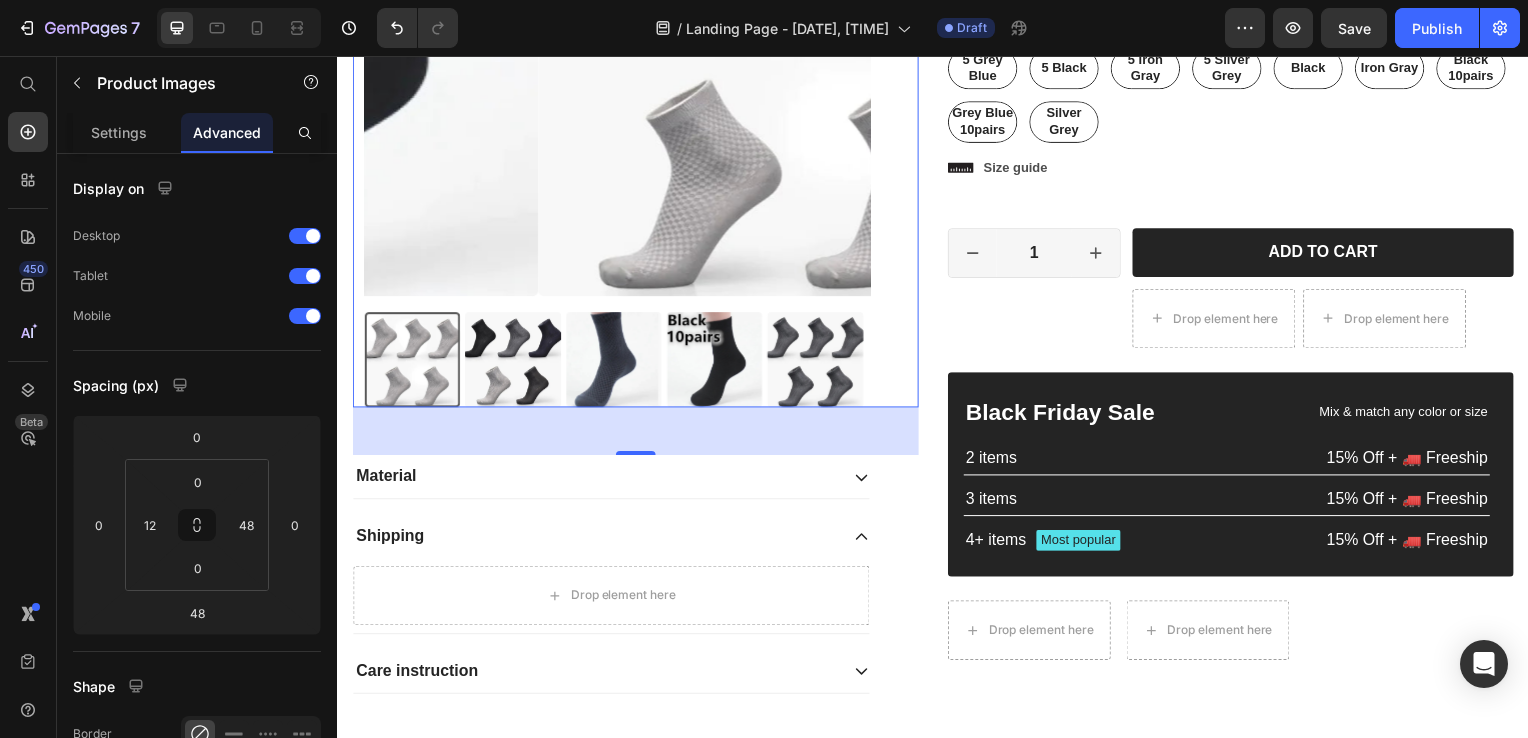 click at bounding box center [794, 44] 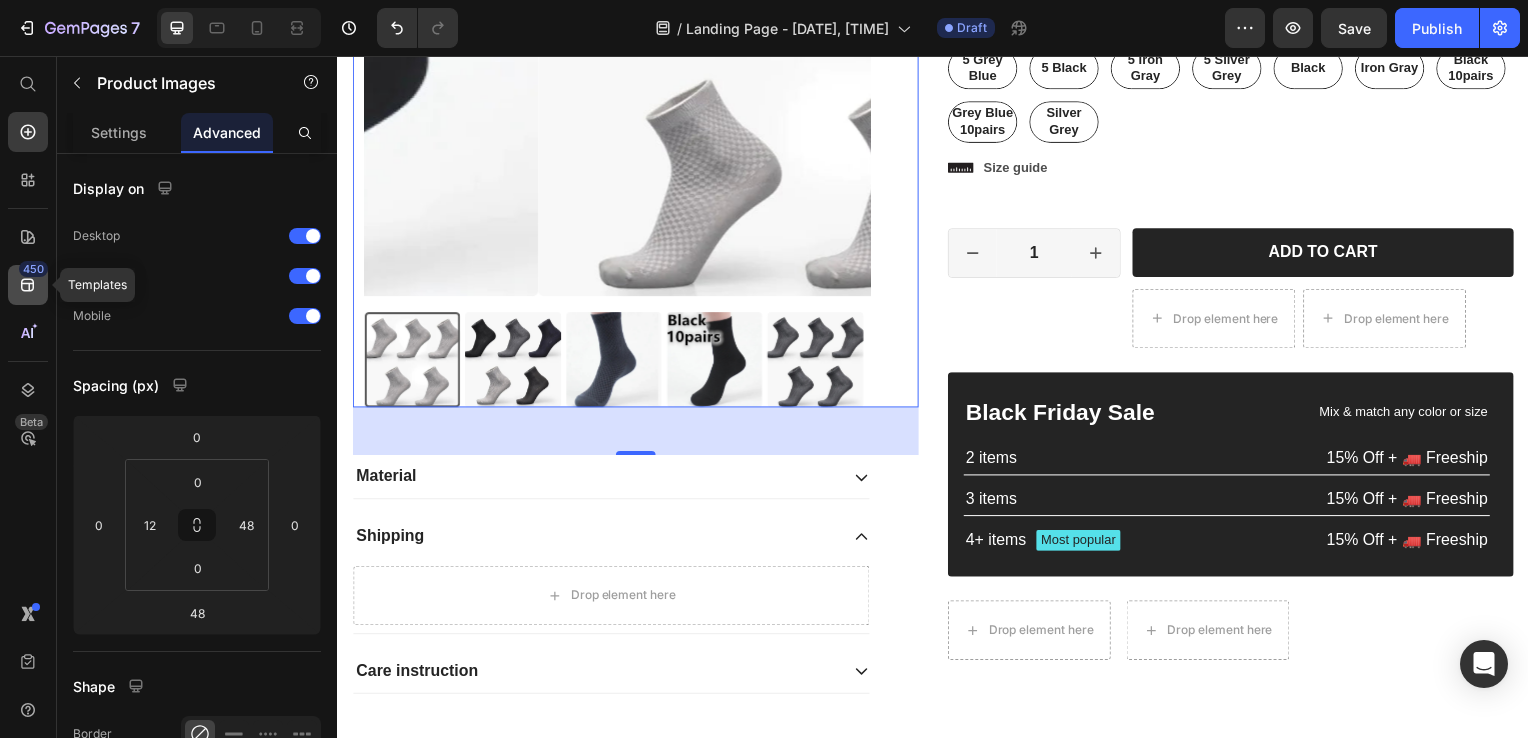click on "450" at bounding box center (33, 269) 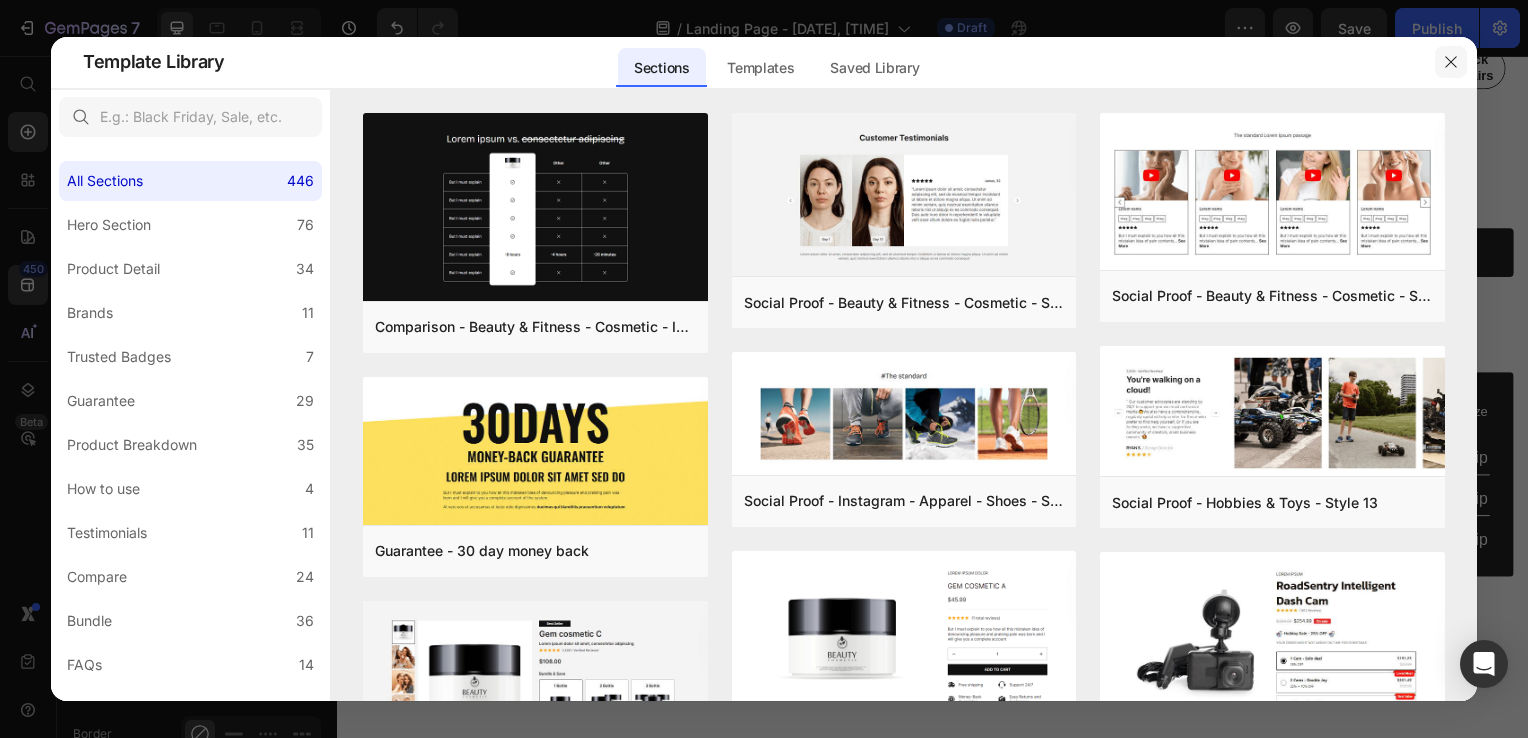 click at bounding box center (1451, 62) 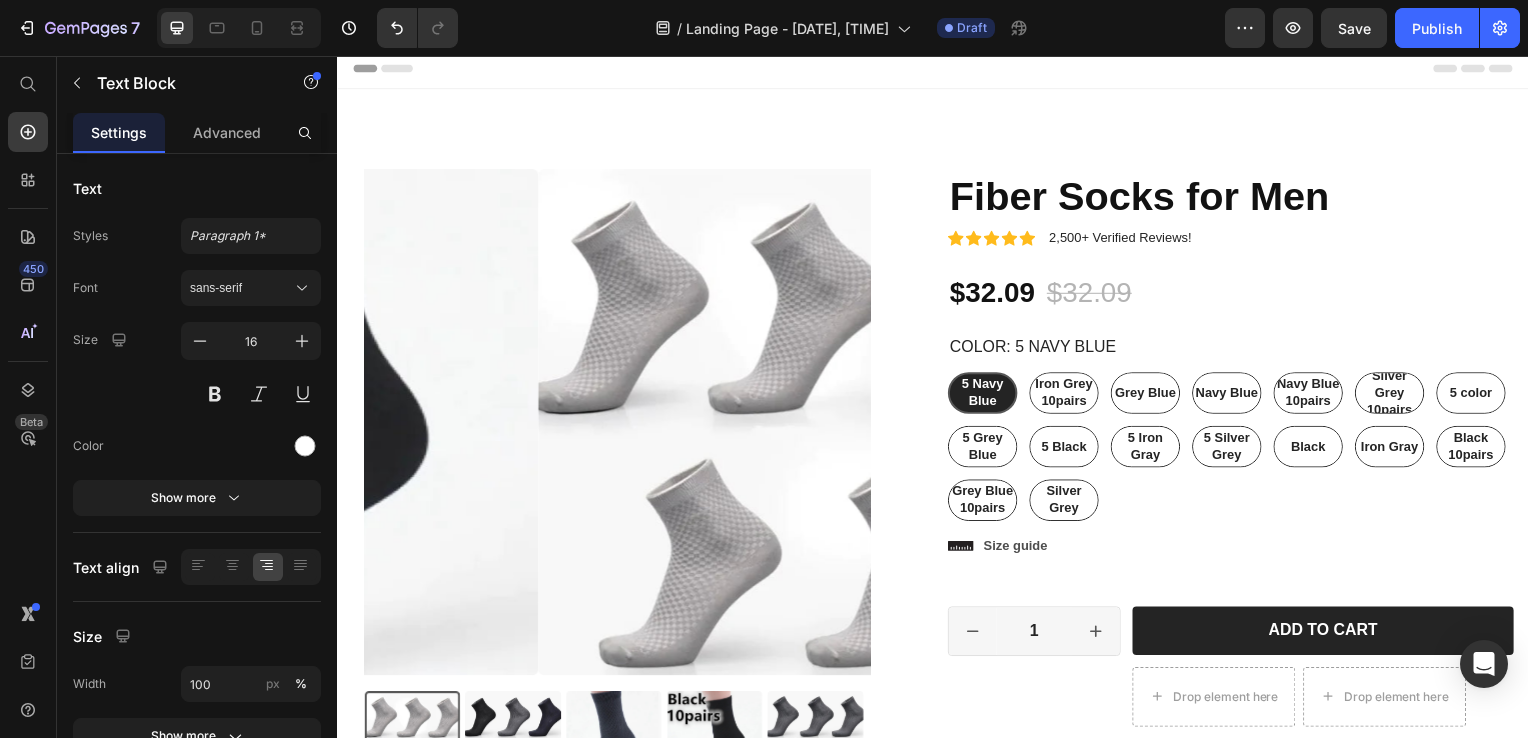 scroll, scrollTop: 0, scrollLeft: 0, axis: both 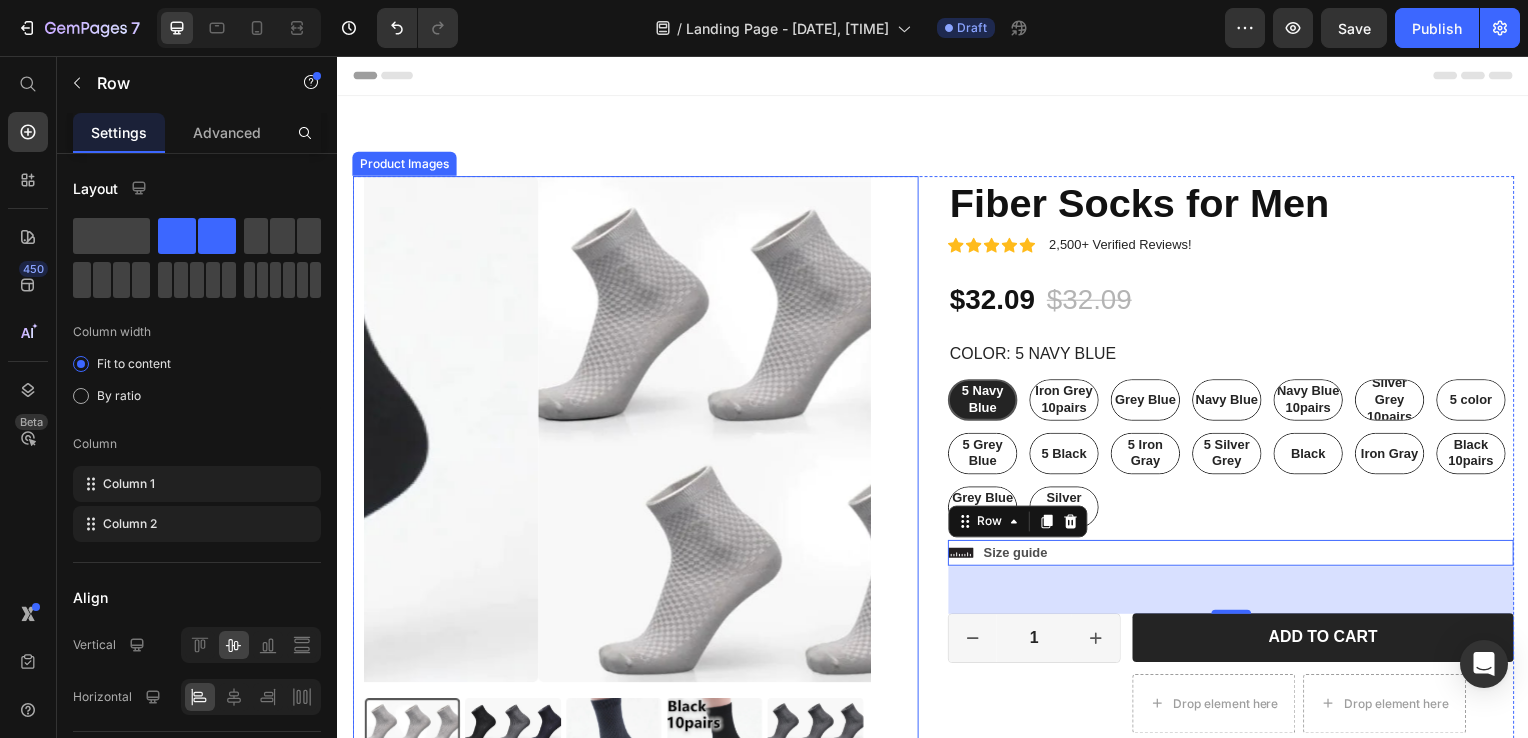 click at bounding box center (794, 432) 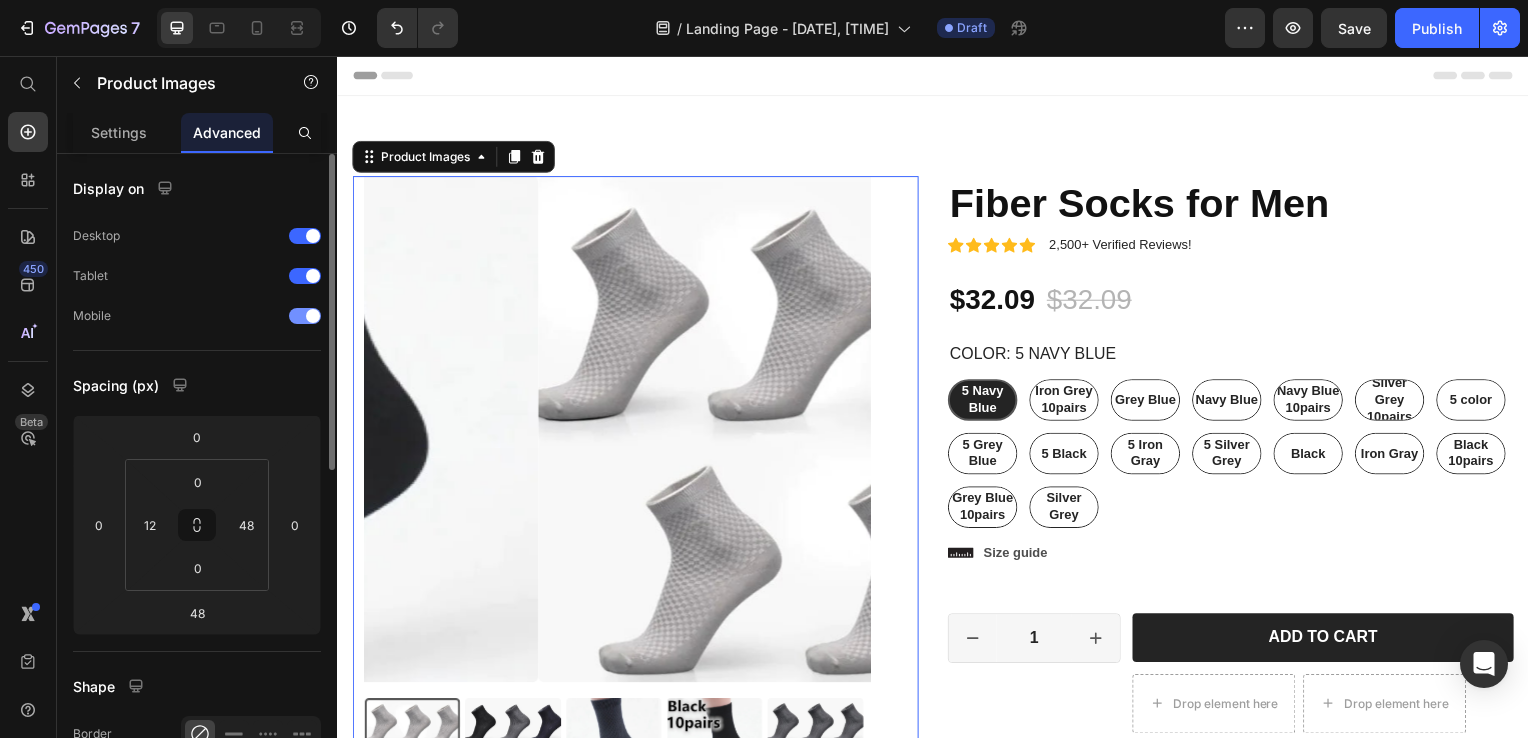 click on "Mobile" at bounding box center [197, 316] 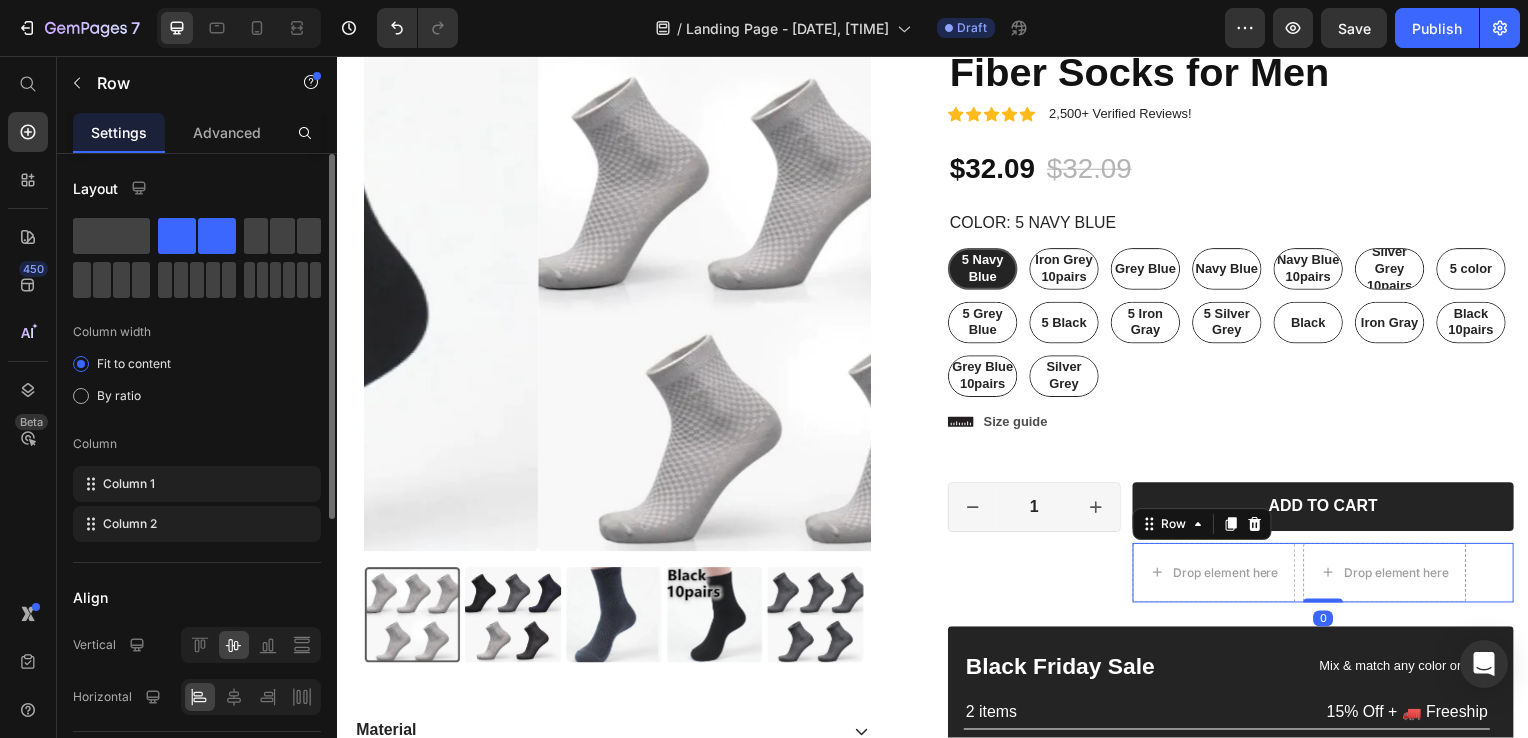 scroll, scrollTop: 134, scrollLeft: 0, axis: vertical 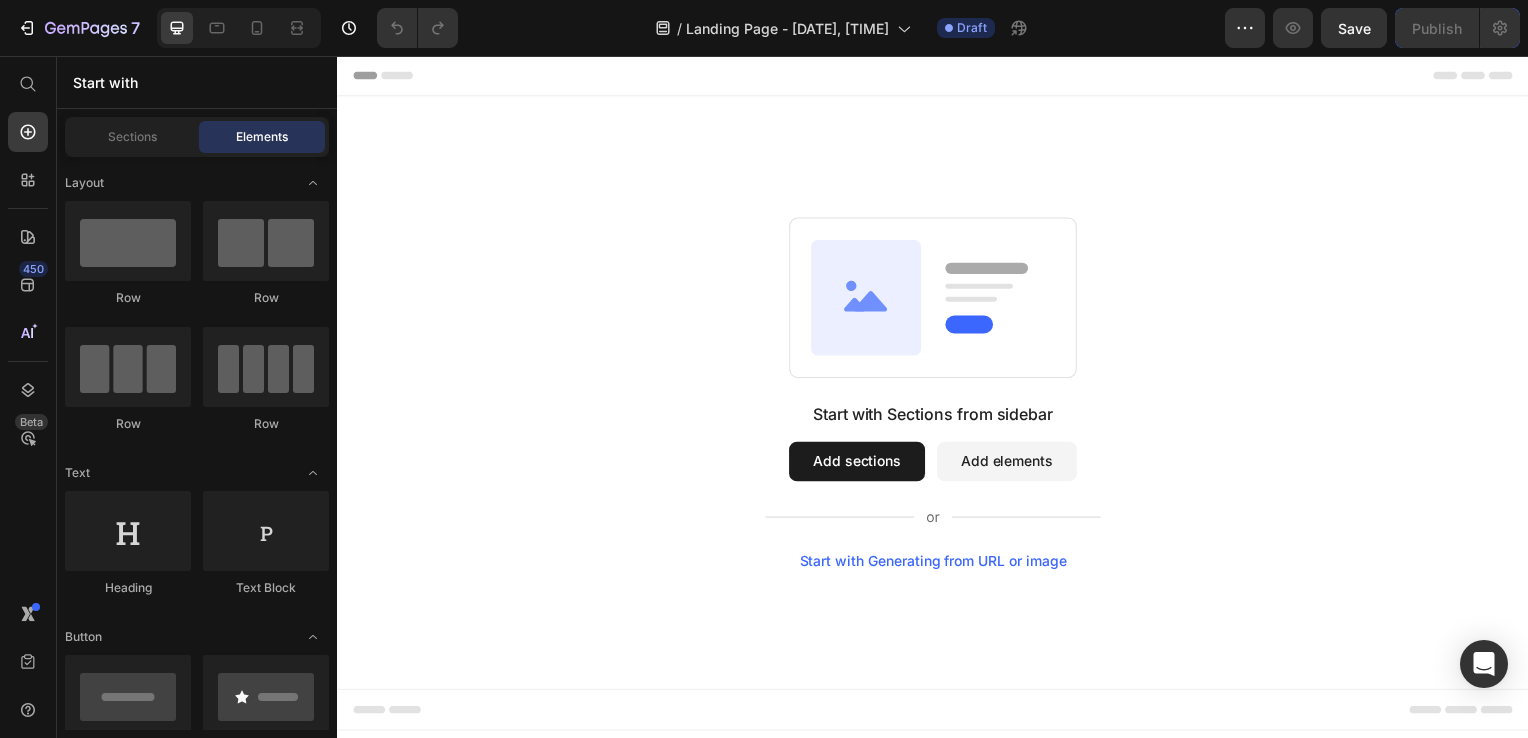 click on "Add sections" at bounding box center [860, 465] 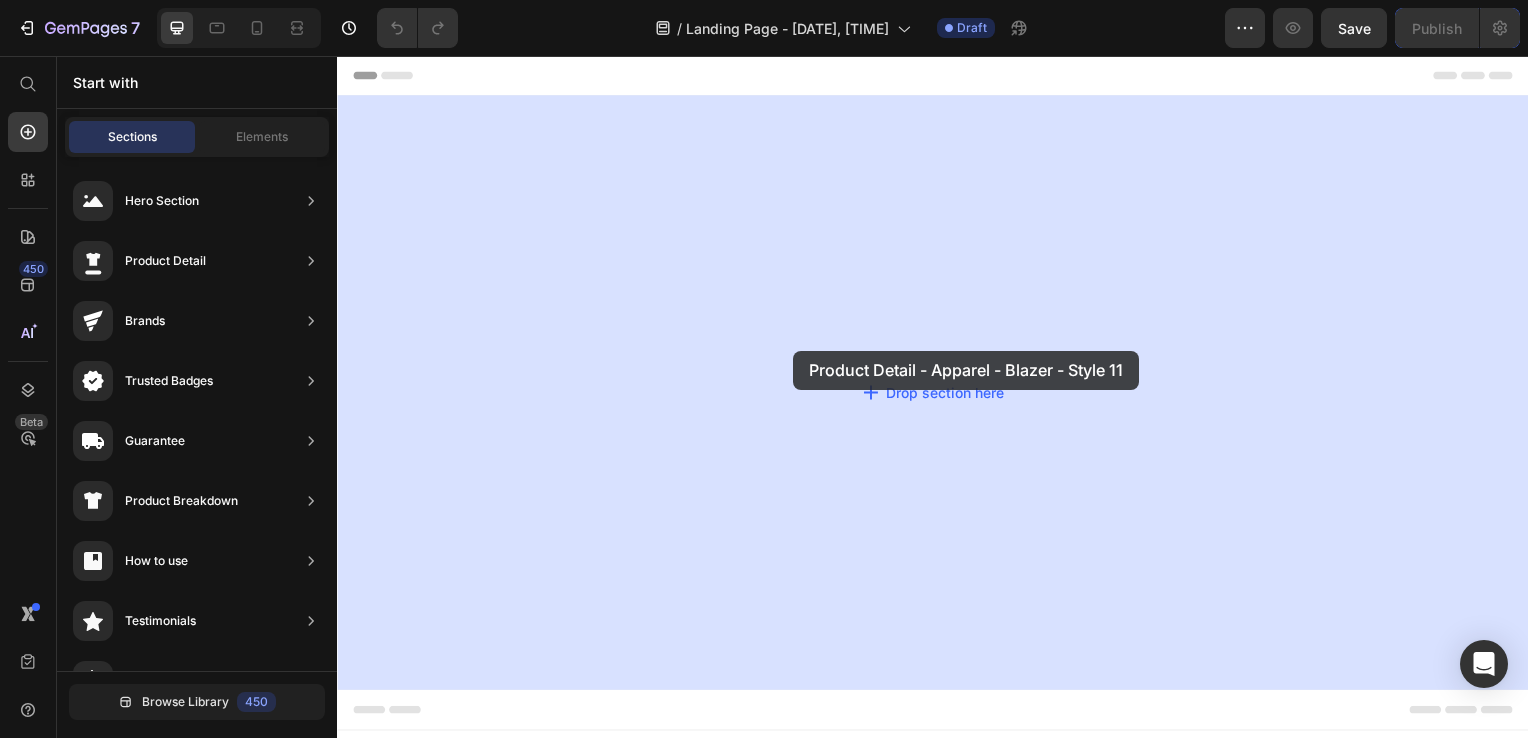 drag, startPoint x: 829, startPoint y: 392, endPoint x: 797, endPoint y: 353, distance: 50.447994 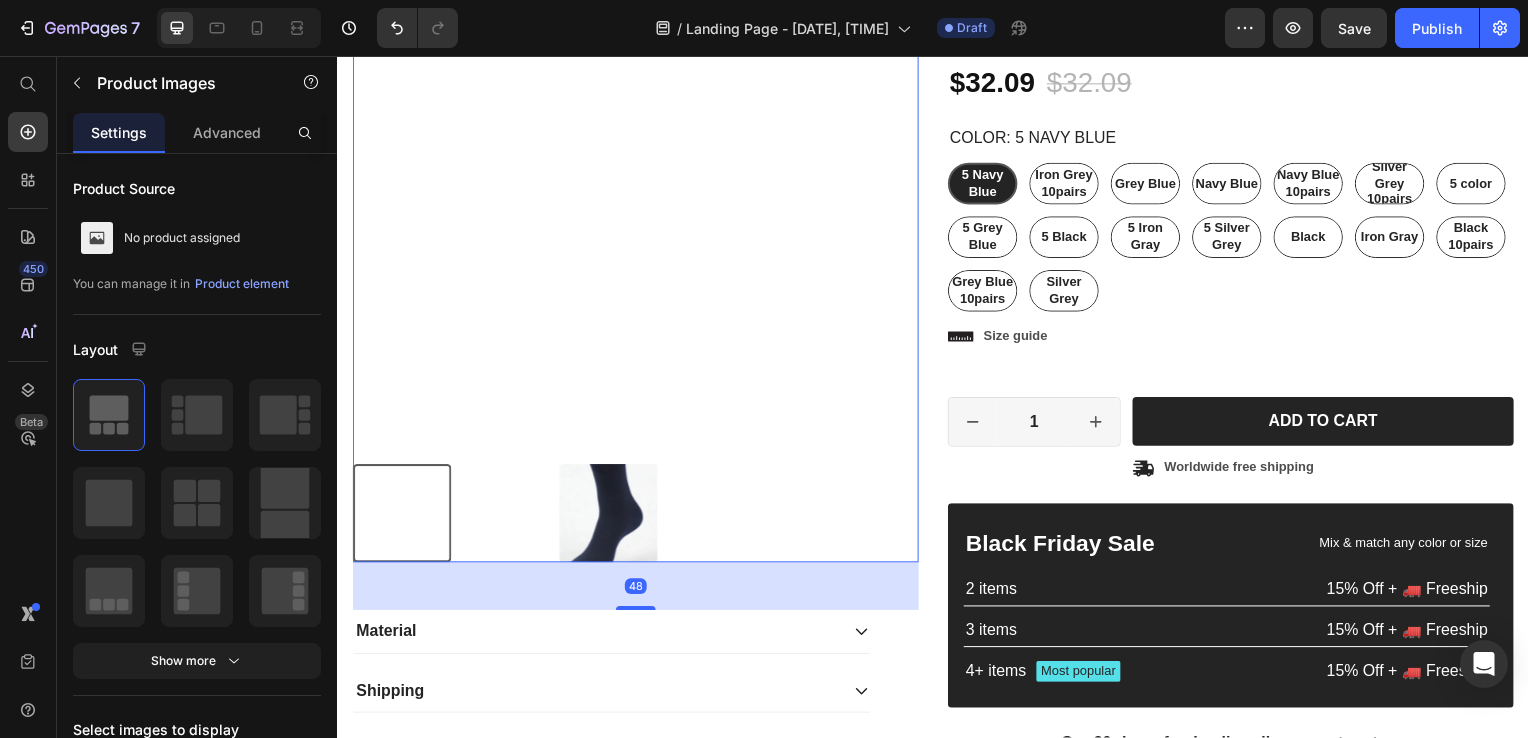 scroll, scrollTop: 254, scrollLeft: 0, axis: vertical 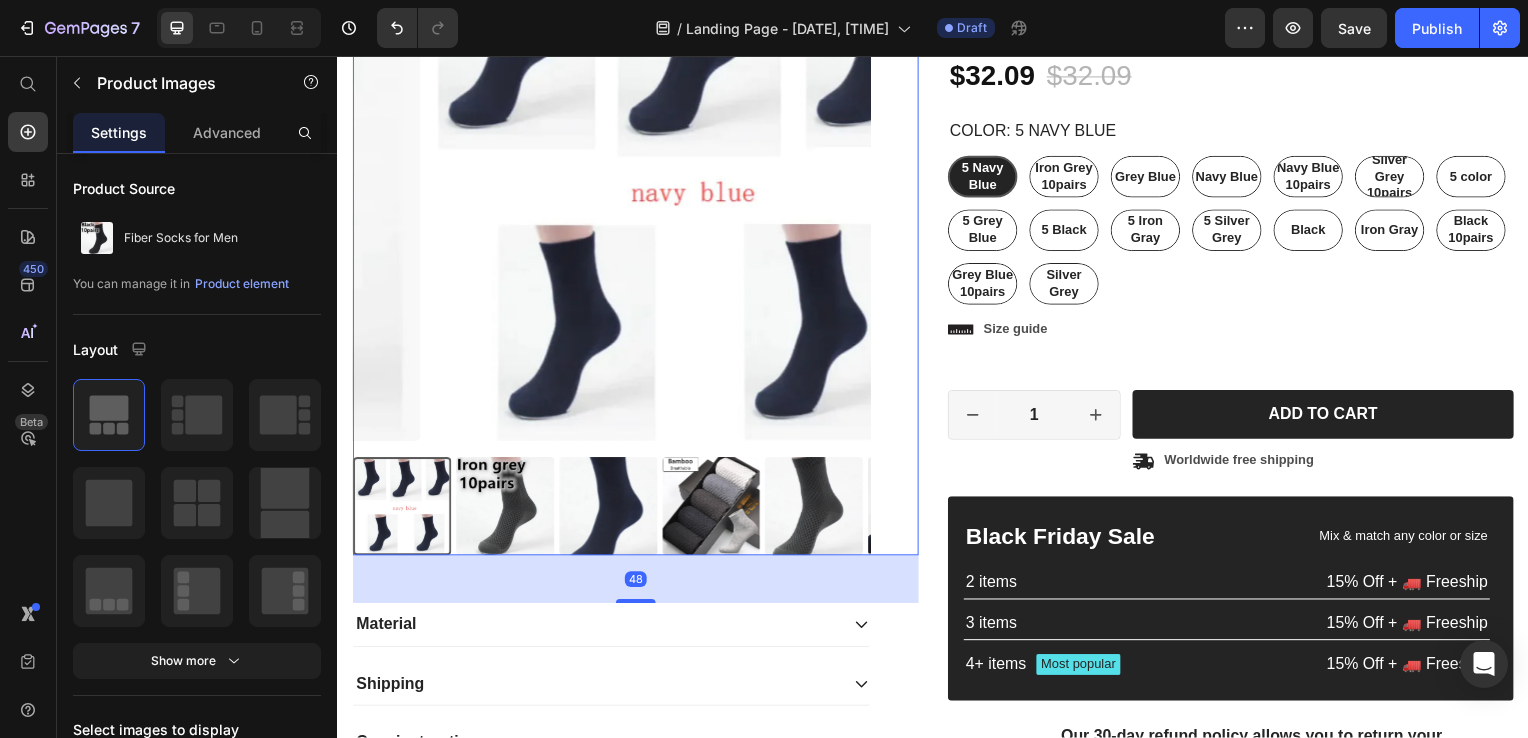 click at bounding box center (505, 510) 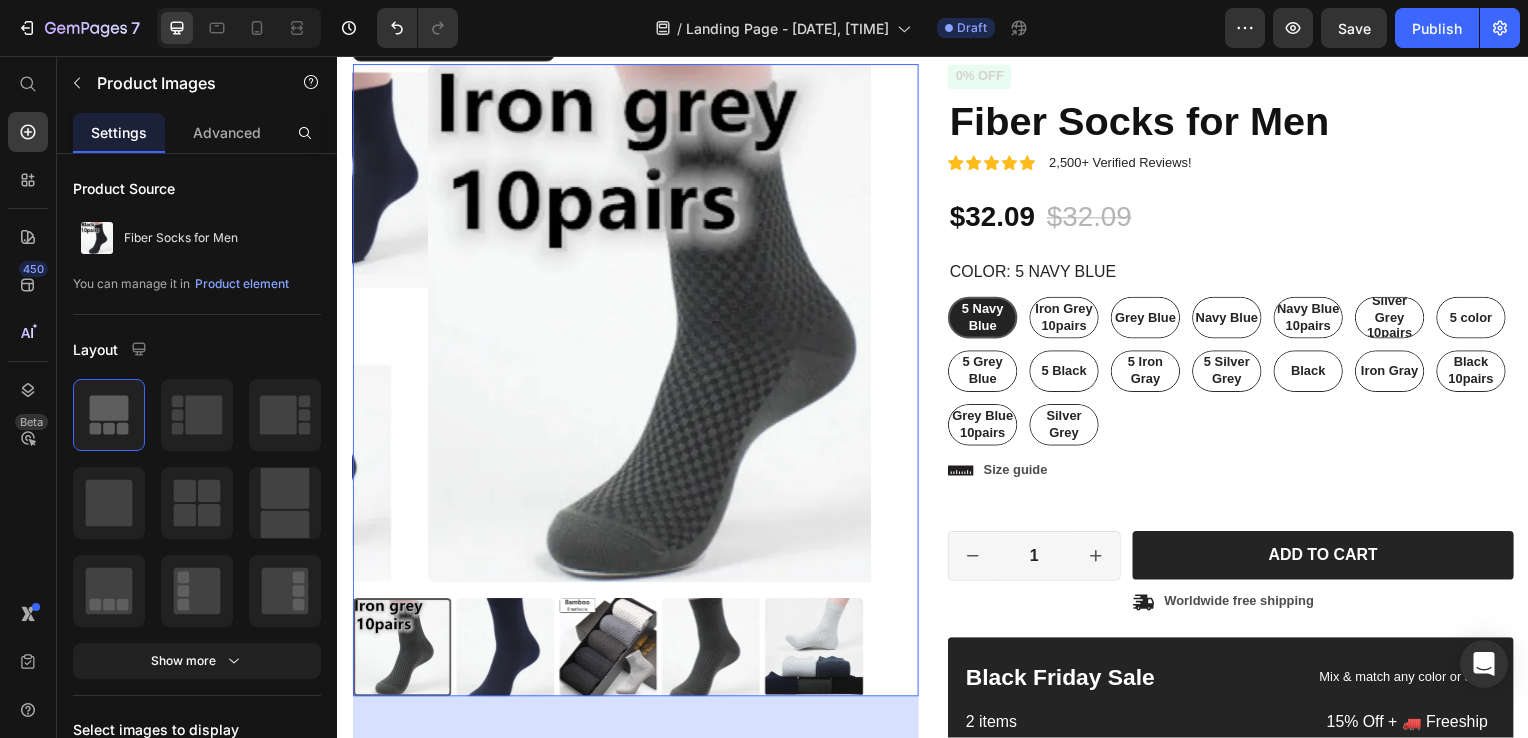 scroll, scrollTop: 111, scrollLeft: 0, axis: vertical 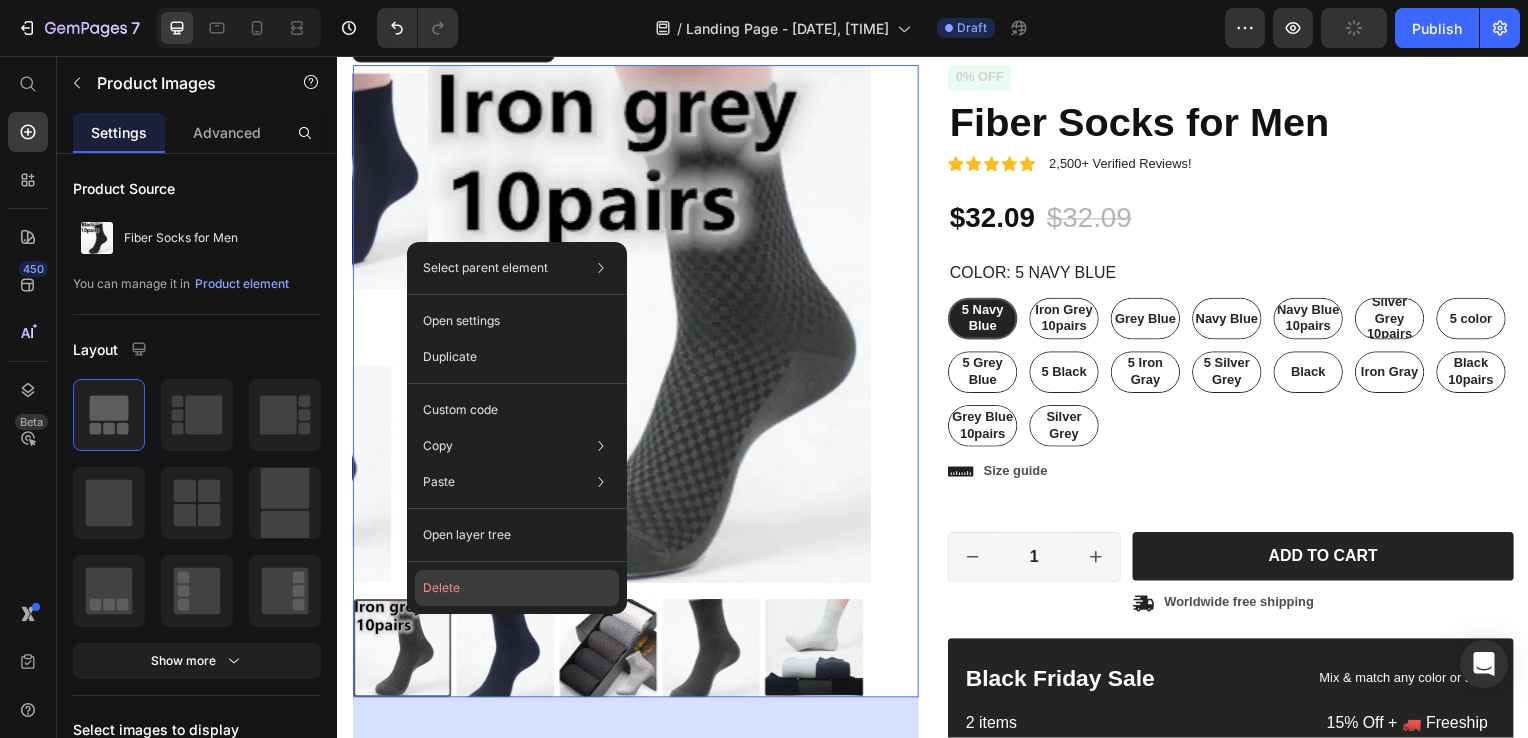 click on "Delete" 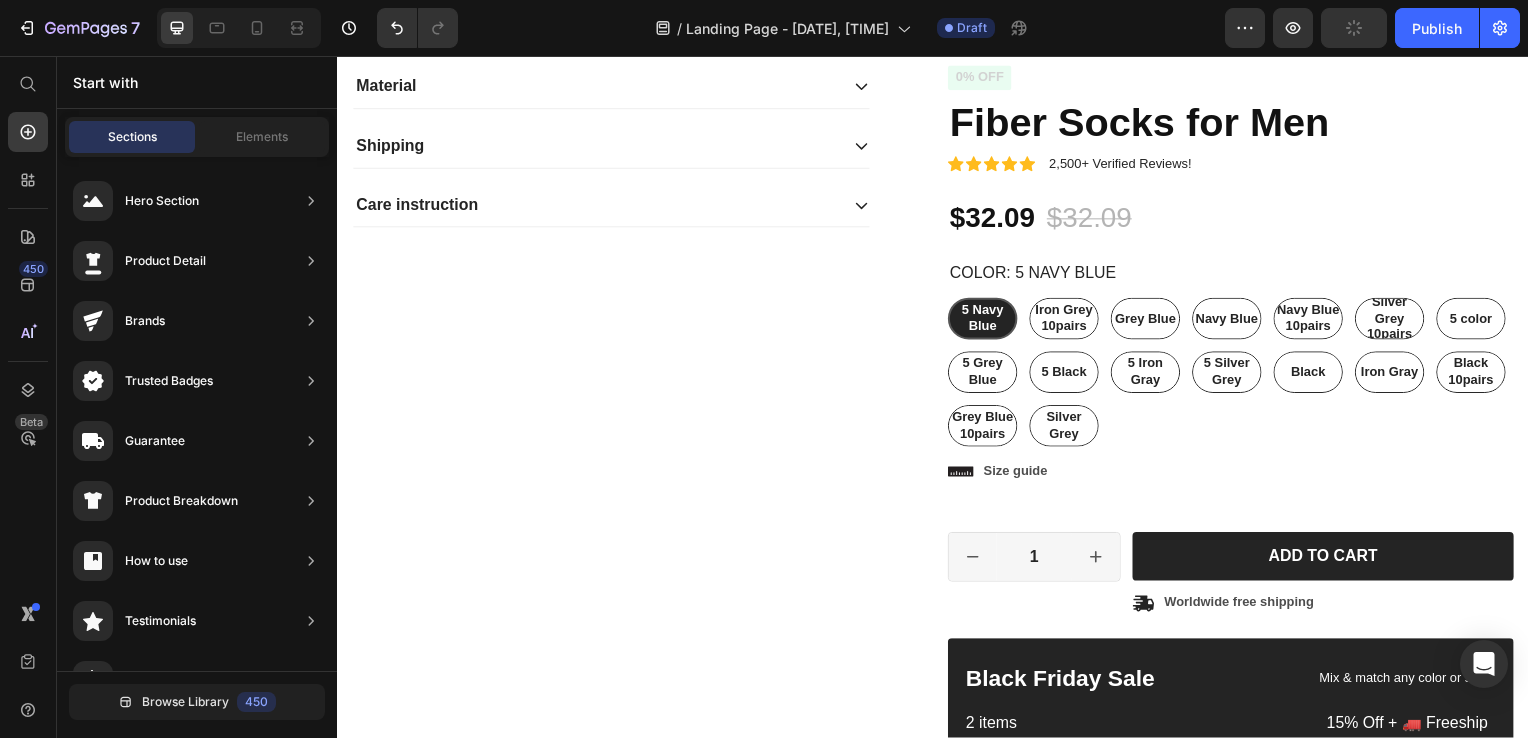 scroll, scrollTop: 0, scrollLeft: 0, axis: both 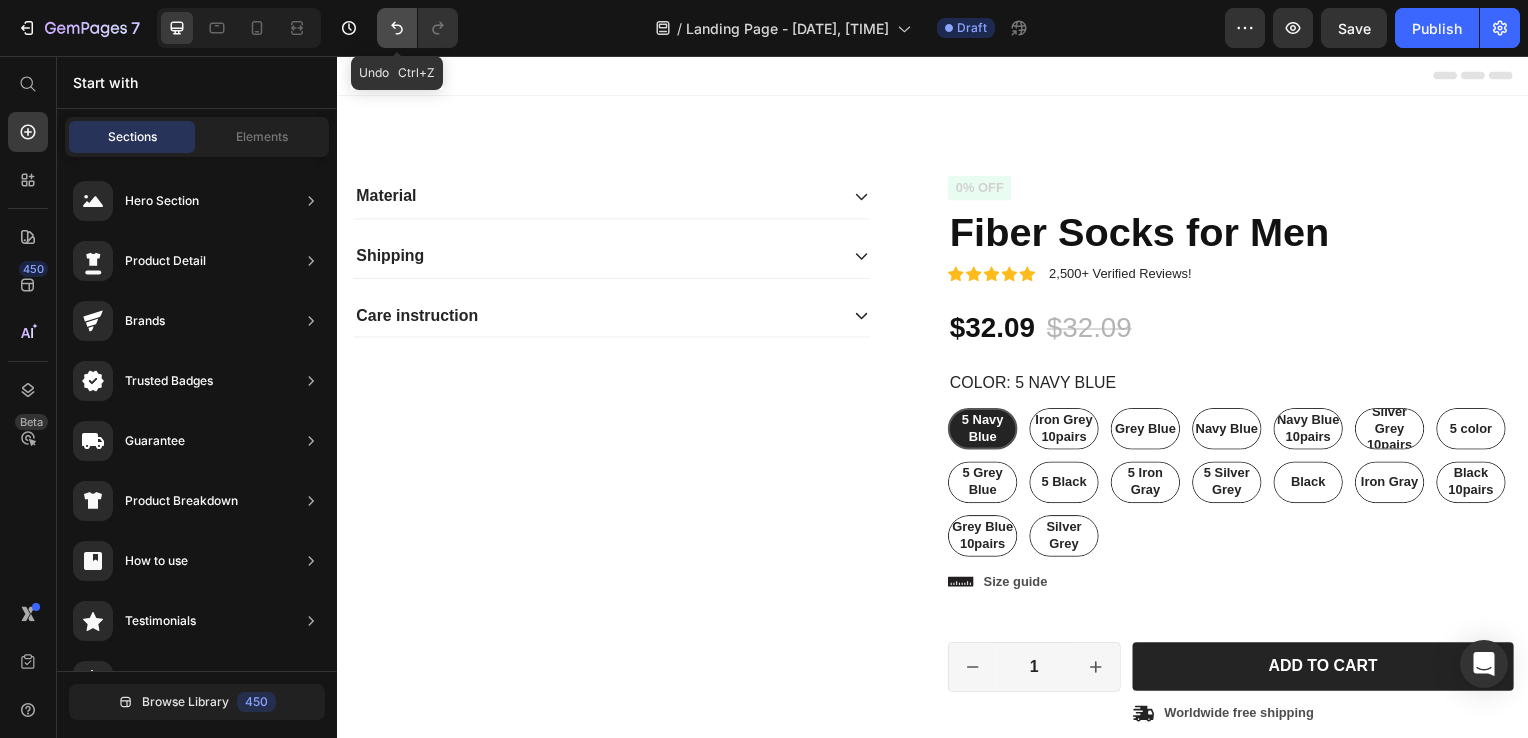 click 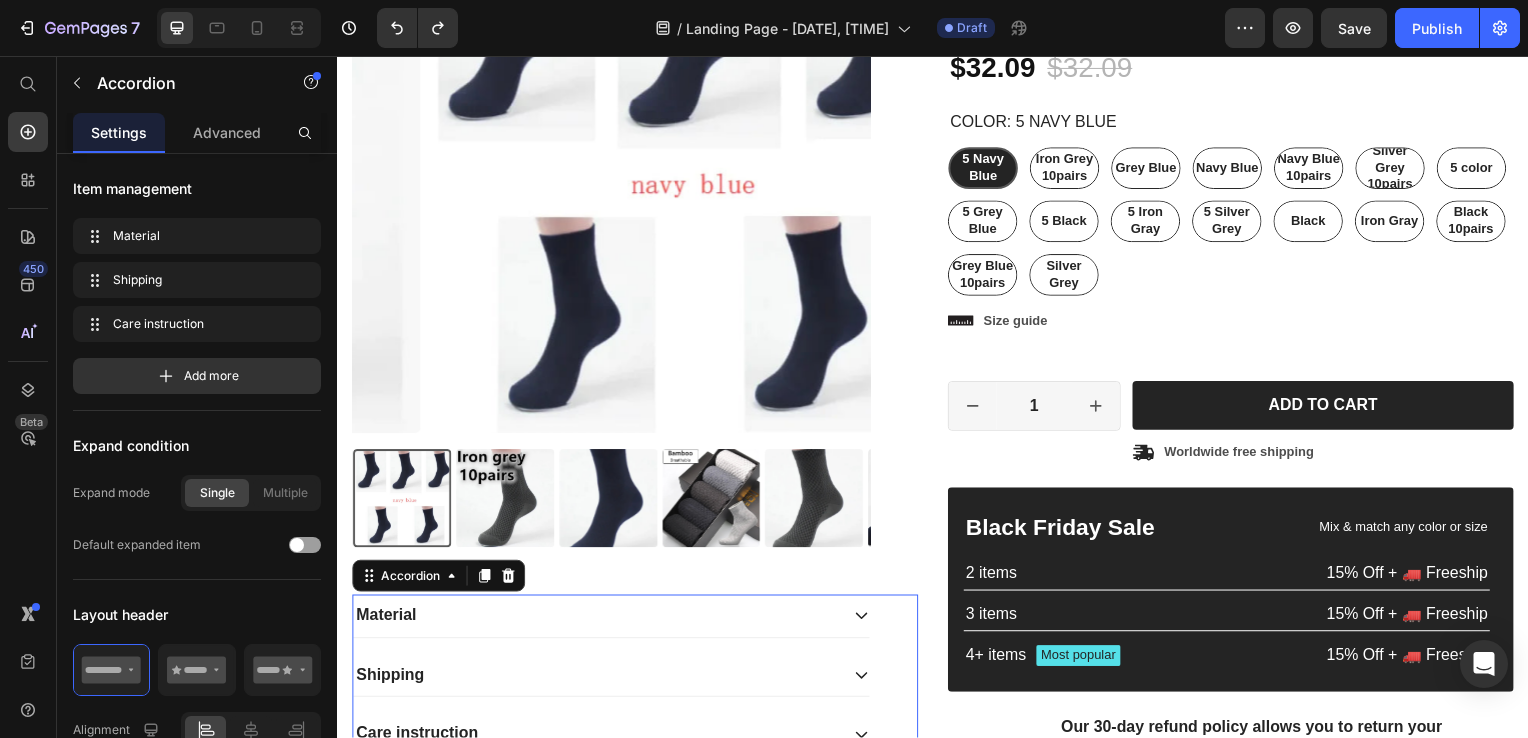 scroll, scrollTop: 256, scrollLeft: 0, axis: vertical 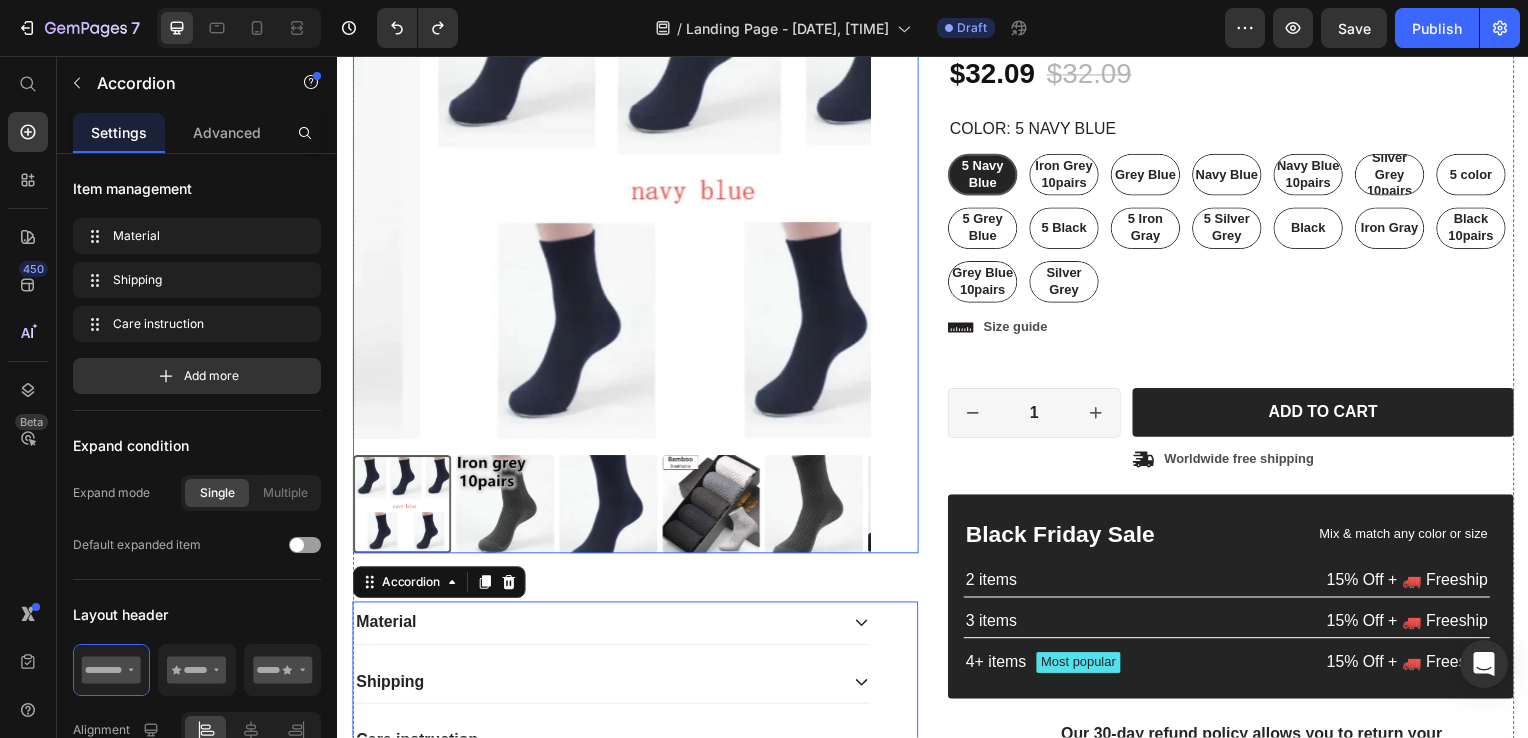click at bounding box center [505, 508] 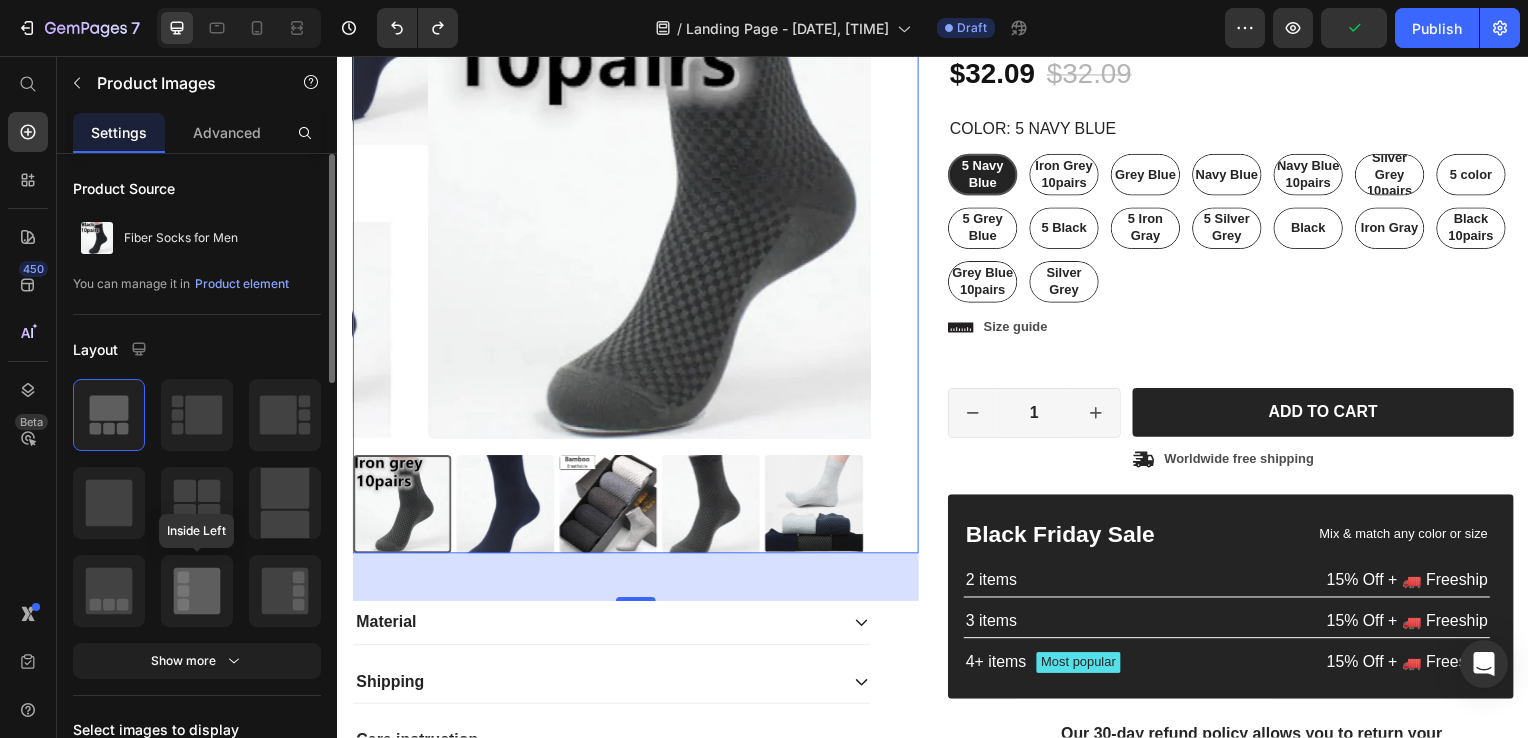 click 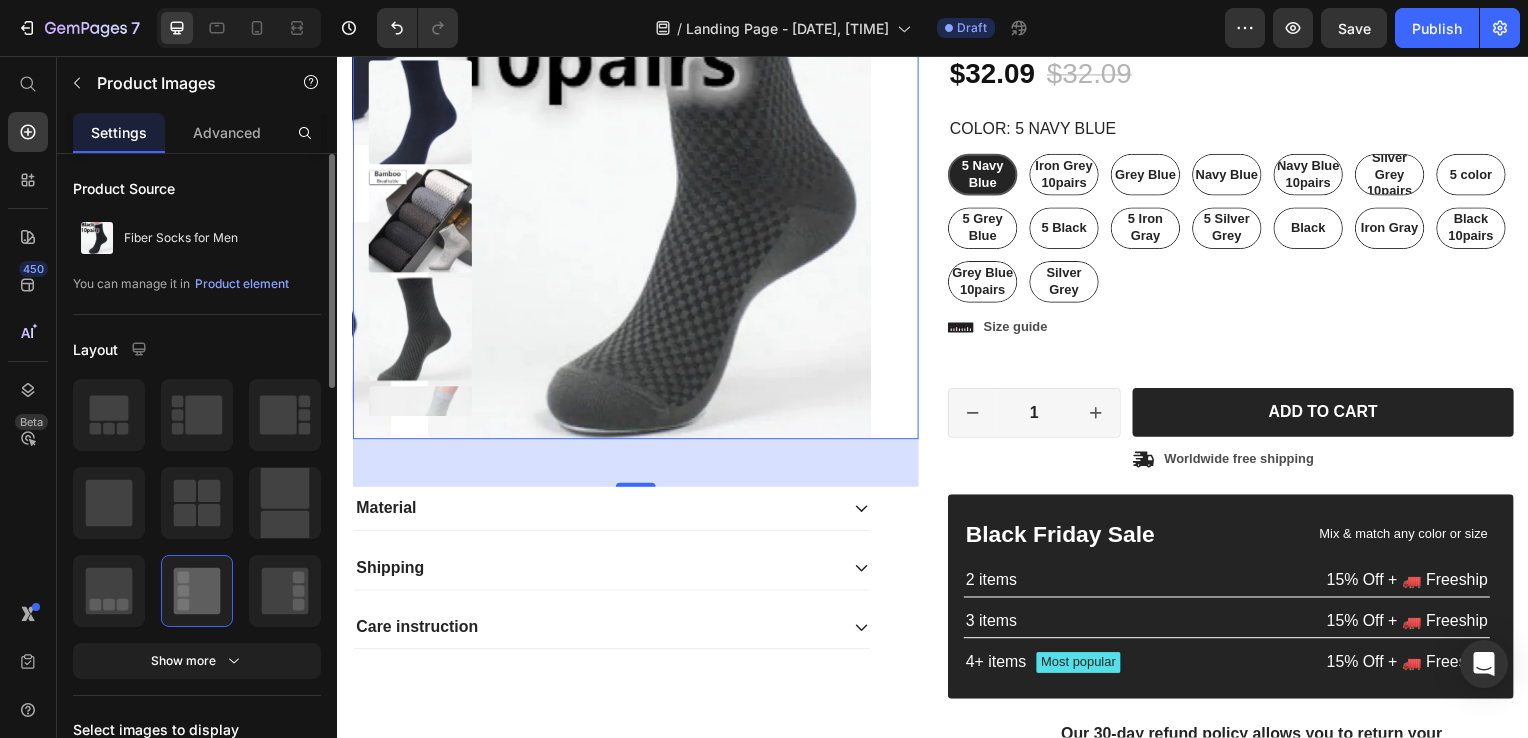 click 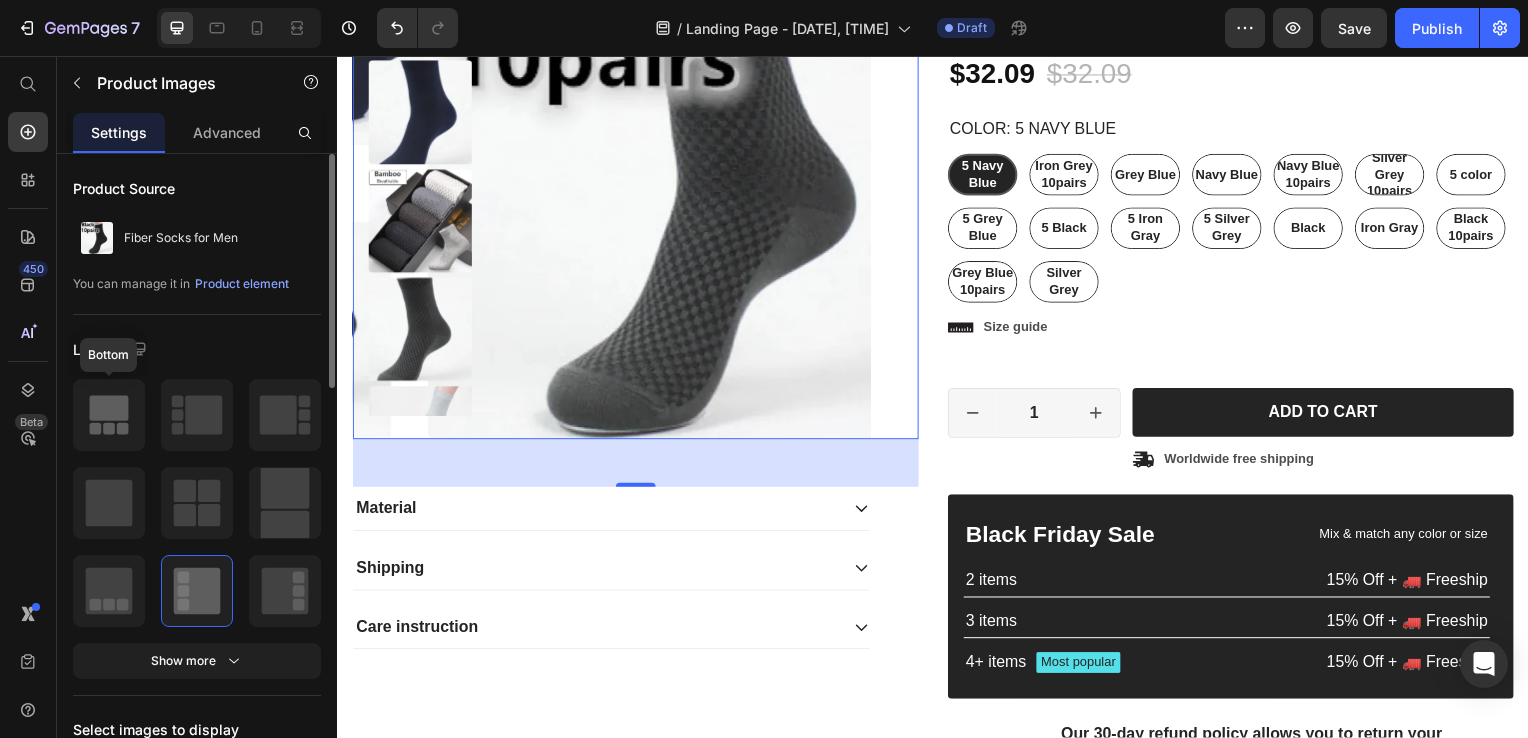 click 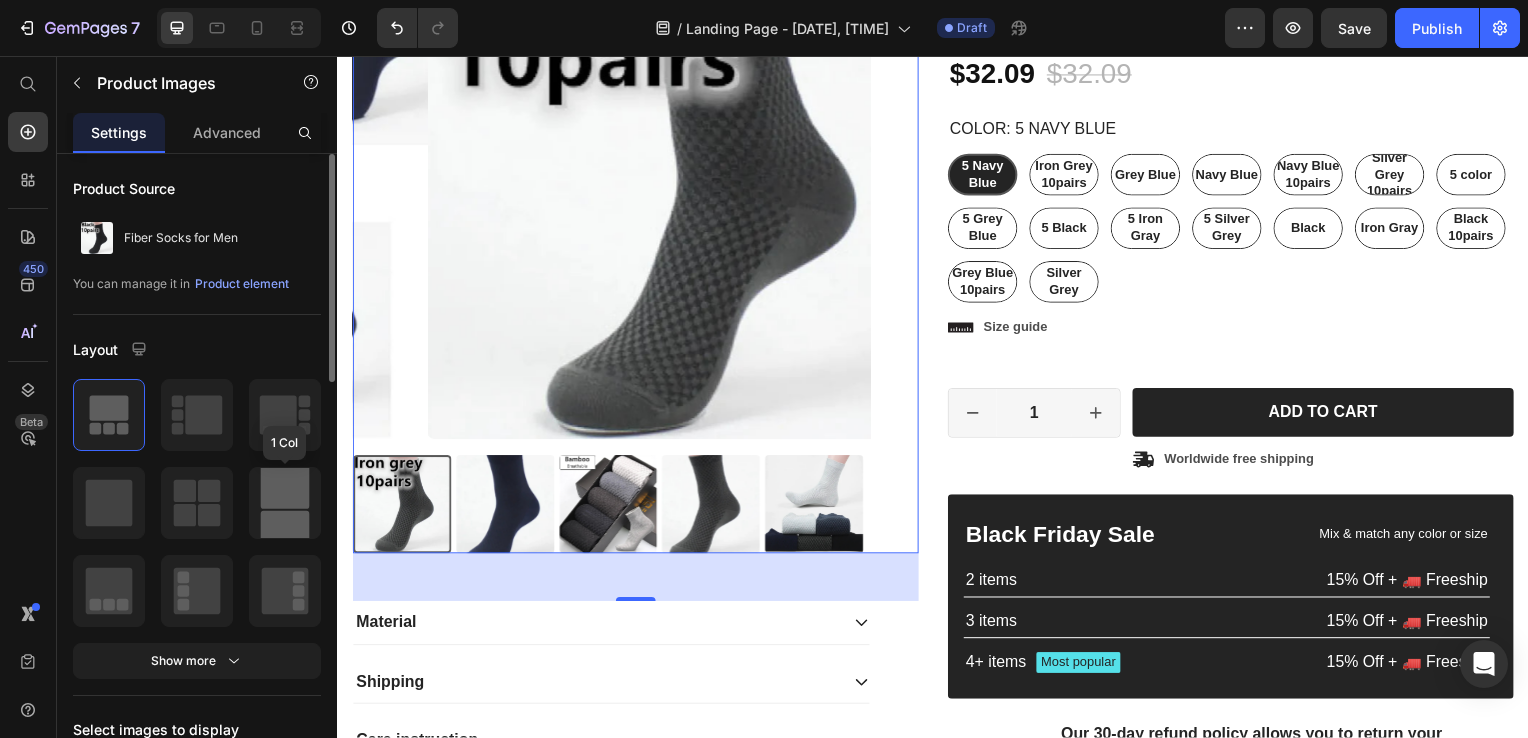 click 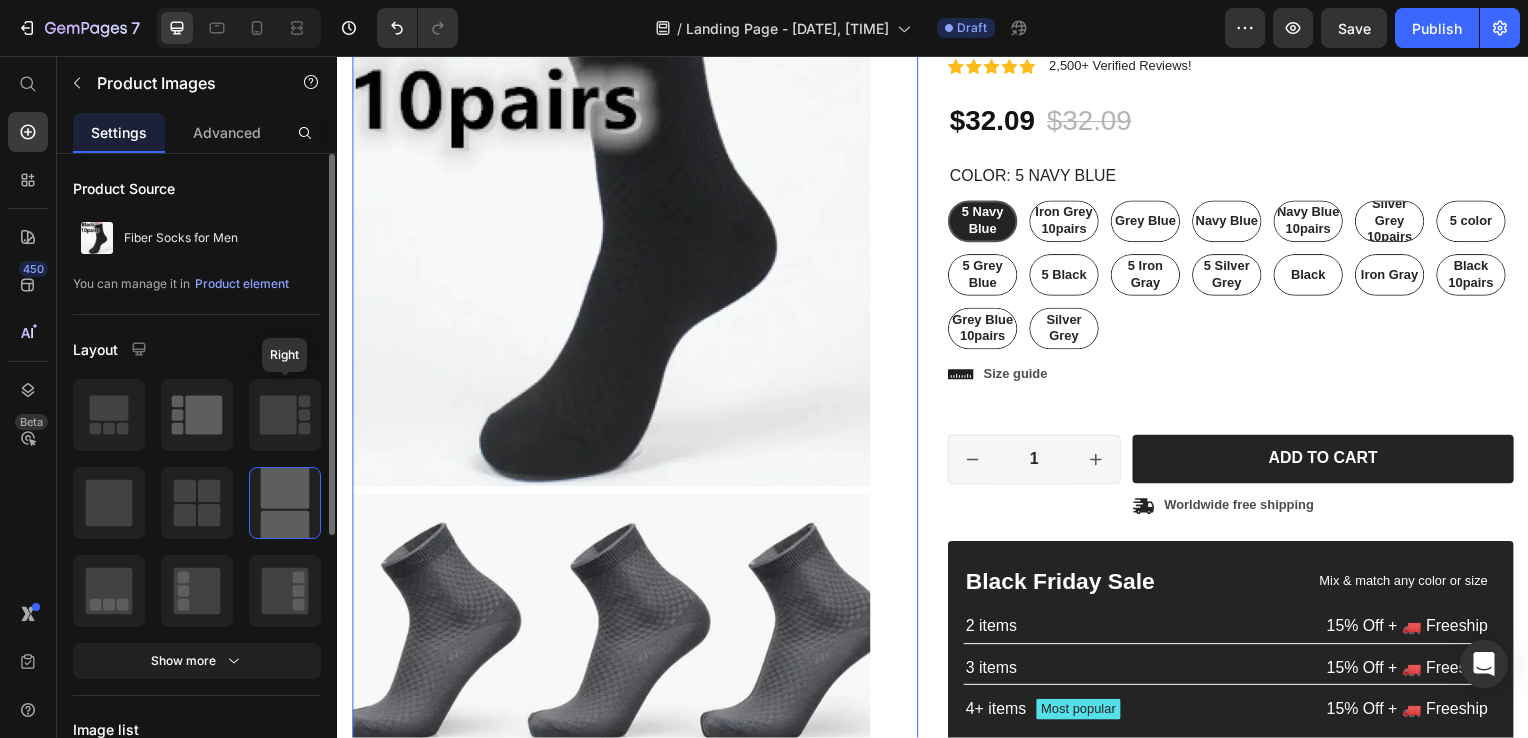 click 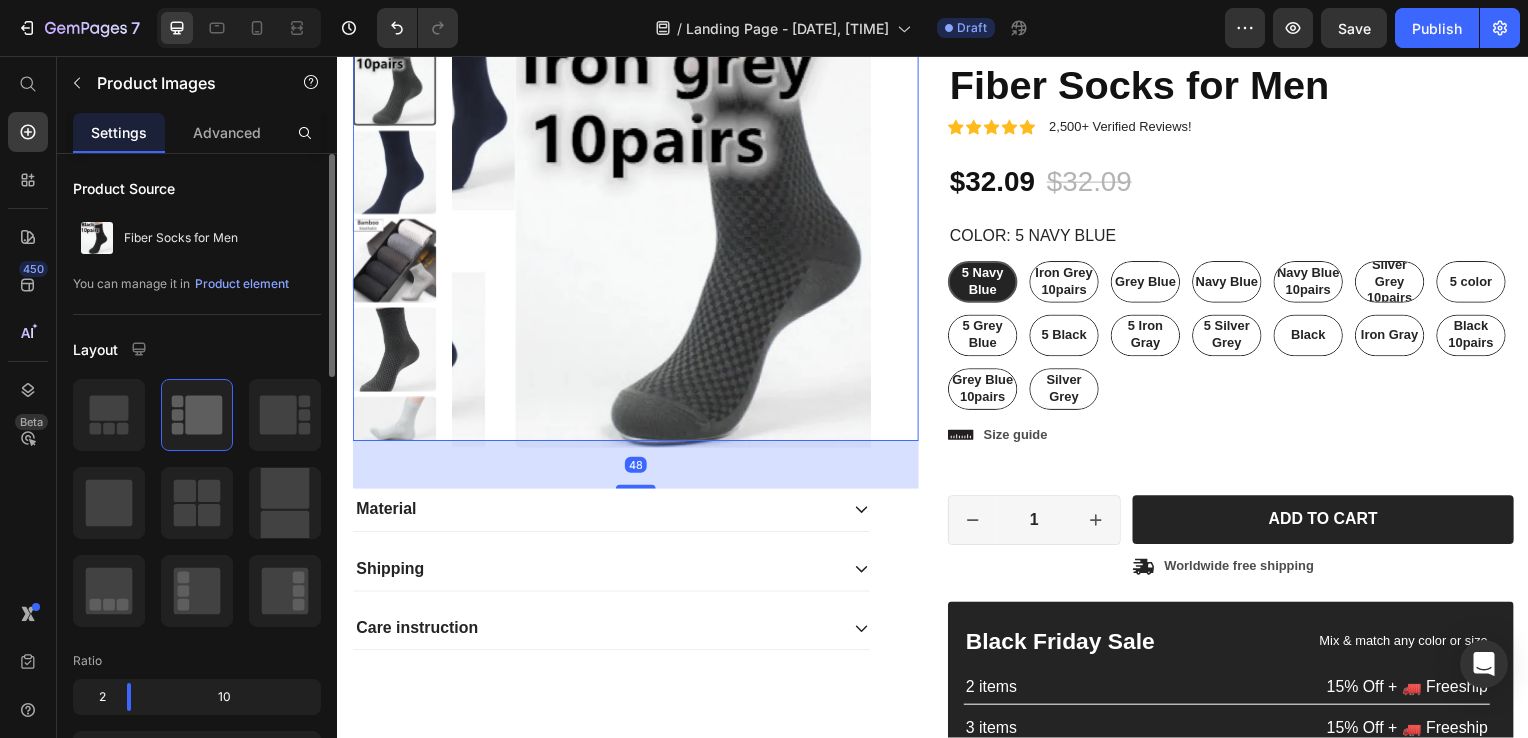 scroll, scrollTop: 153, scrollLeft: 0, axis: vertical 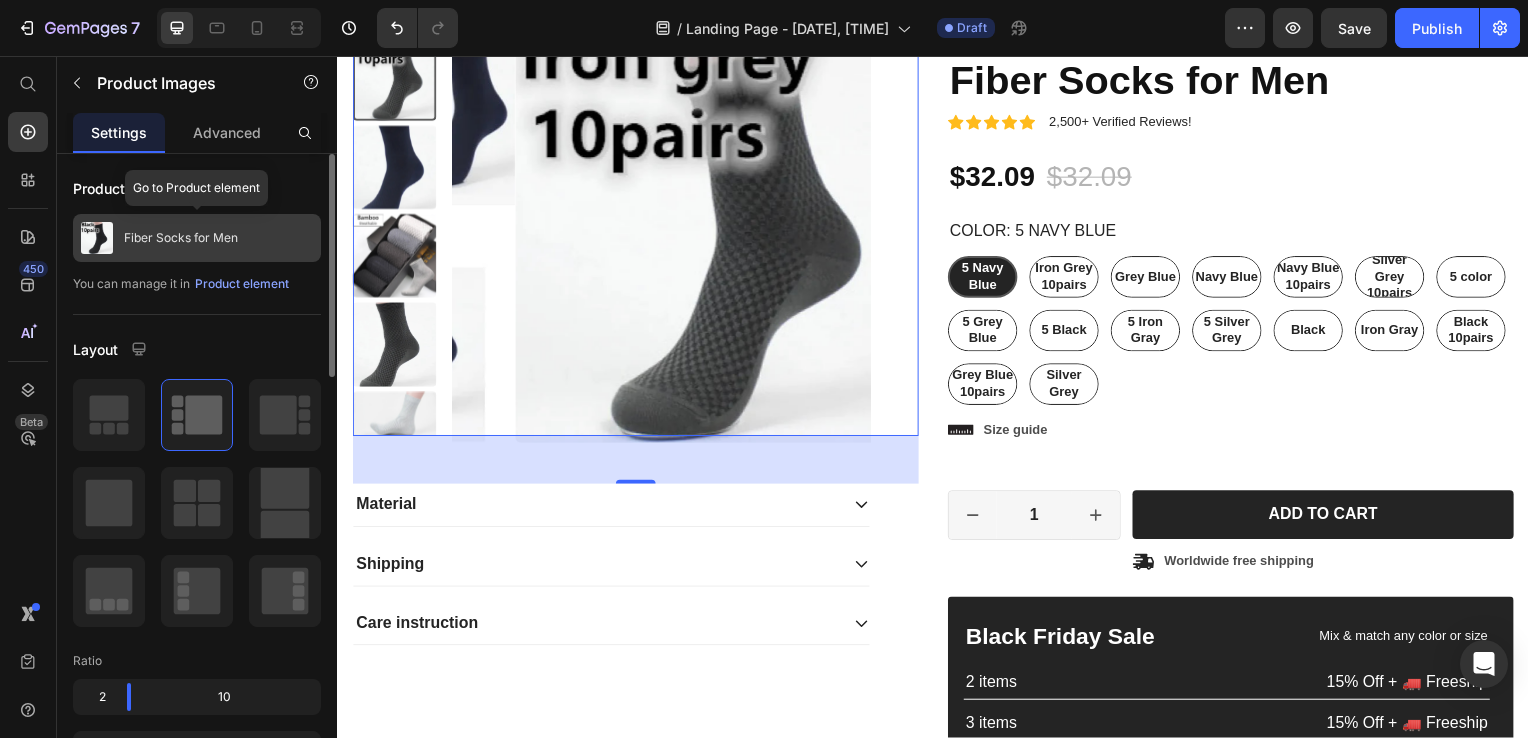 click on "Fiber Socks for Men" at bounding box center [181, 238] 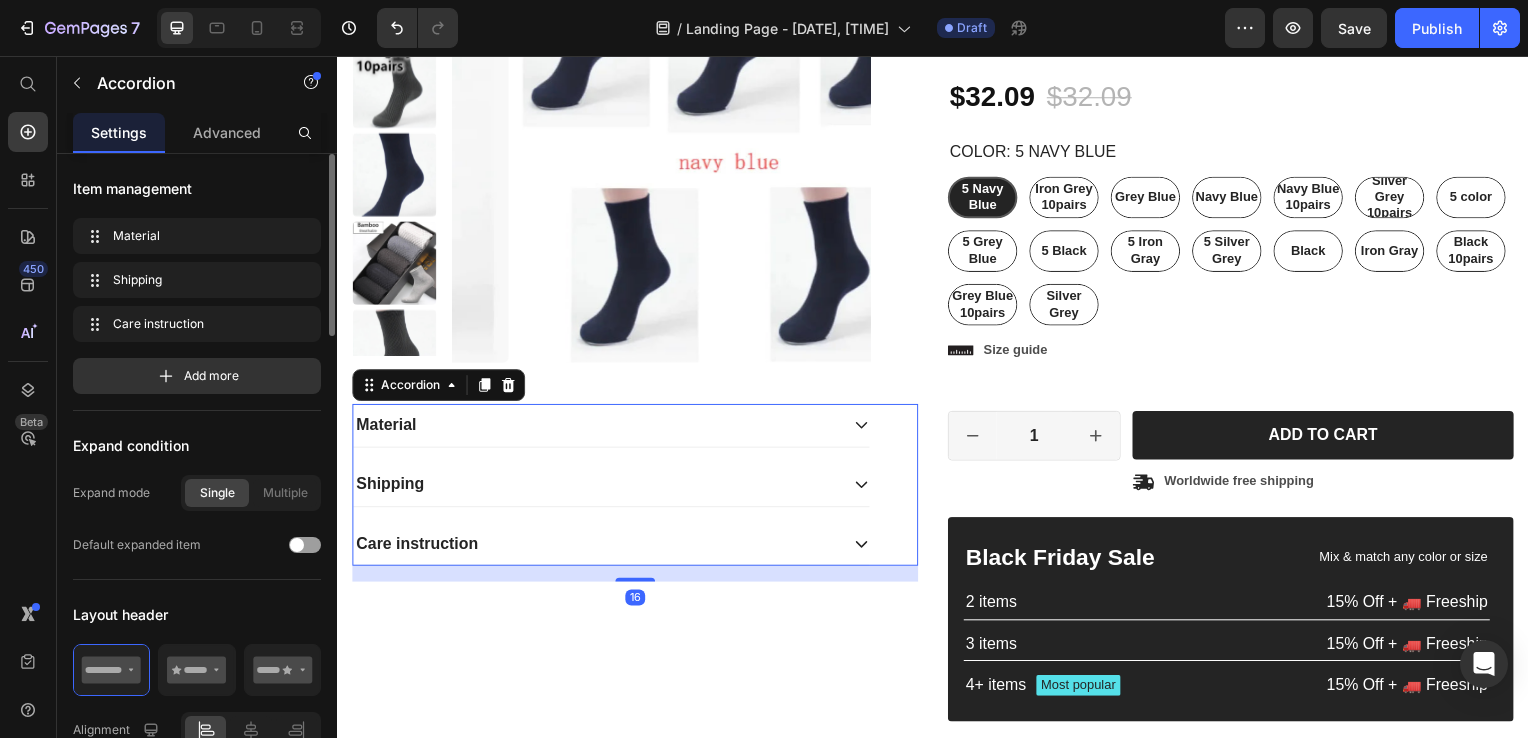 scroll, scrollTop: 236, scrollLeft: 0, axis: vertical 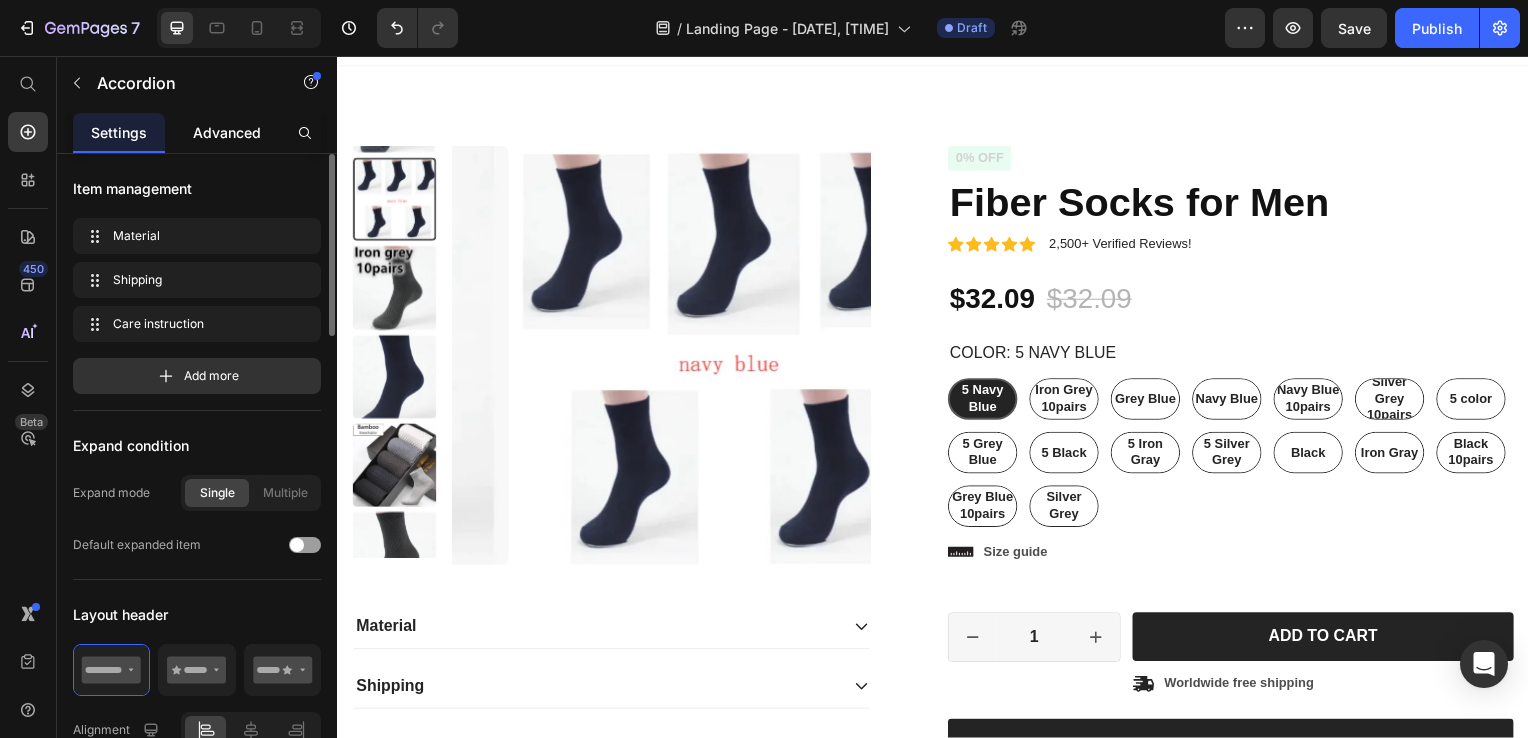 click on "Advanced" at bounding box center [227, 132] 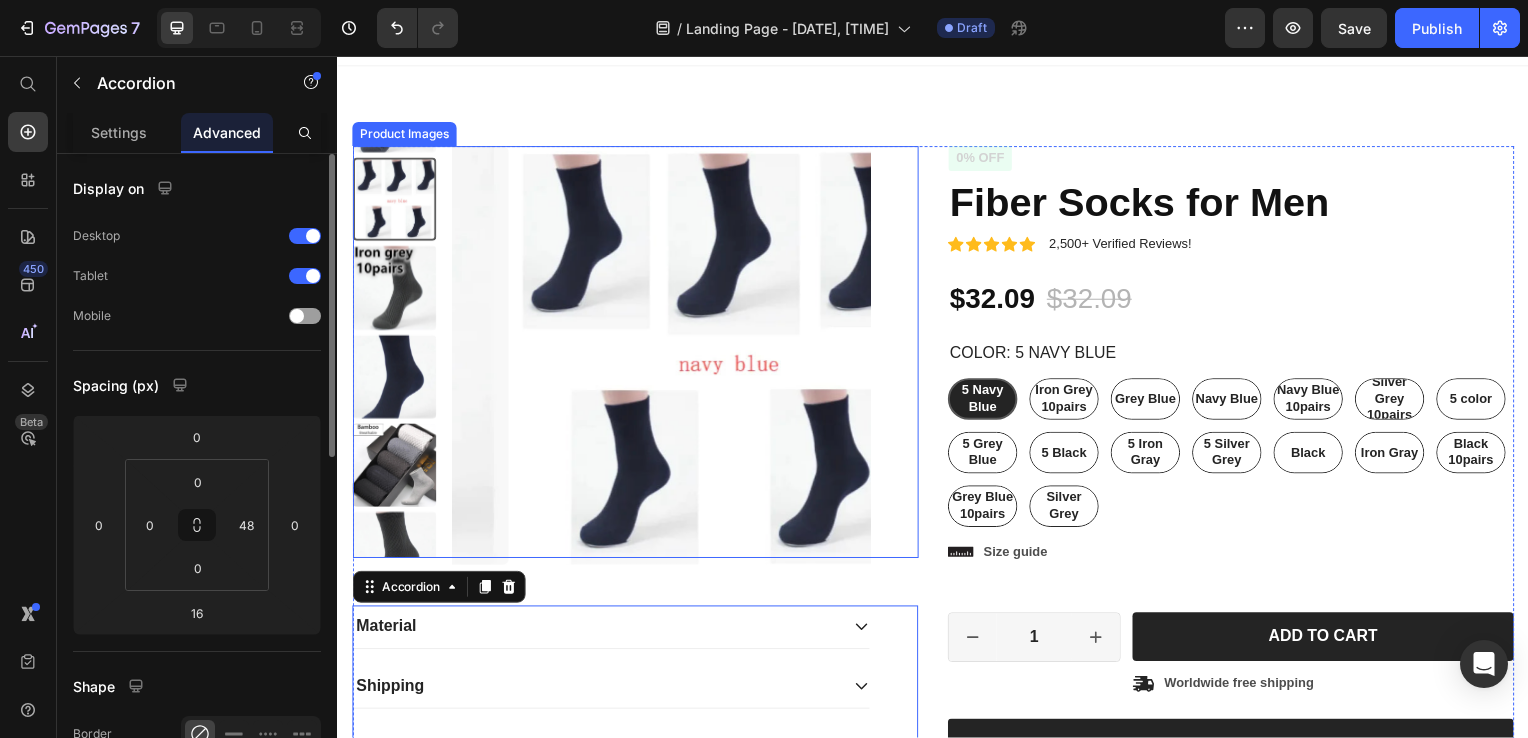 click at bounding box center (720, 358) 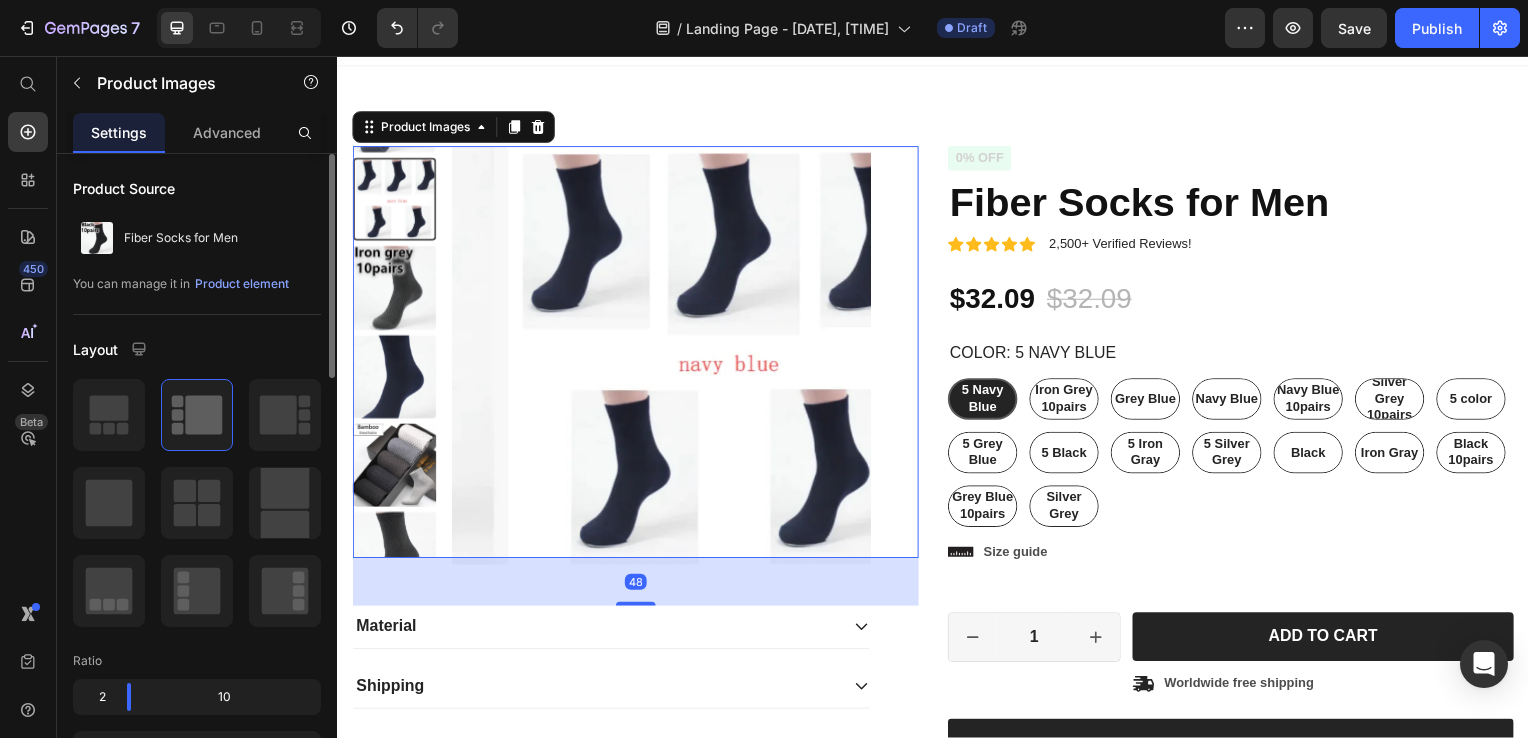 click at bounding box center (394, 200) 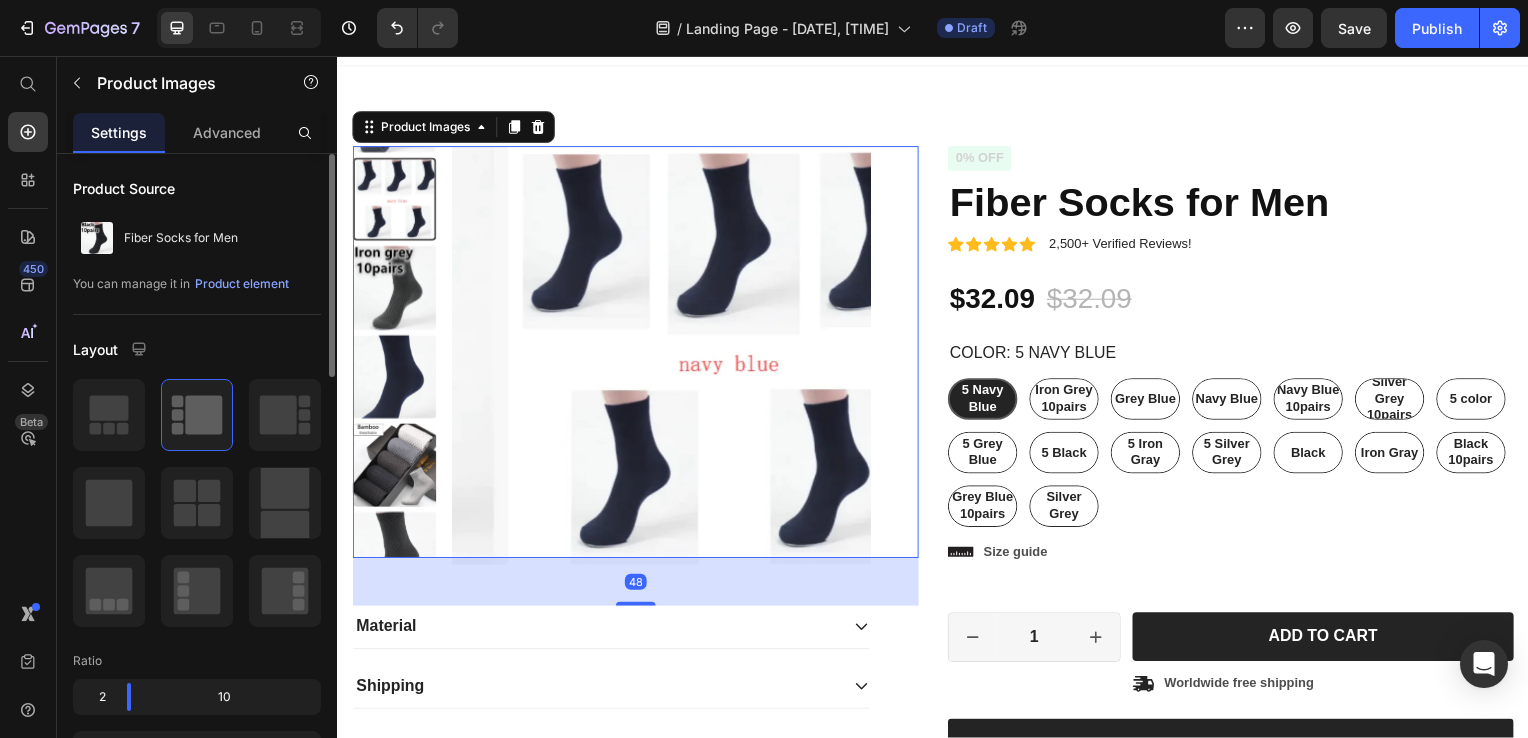 click at bounding box center (394, 290) 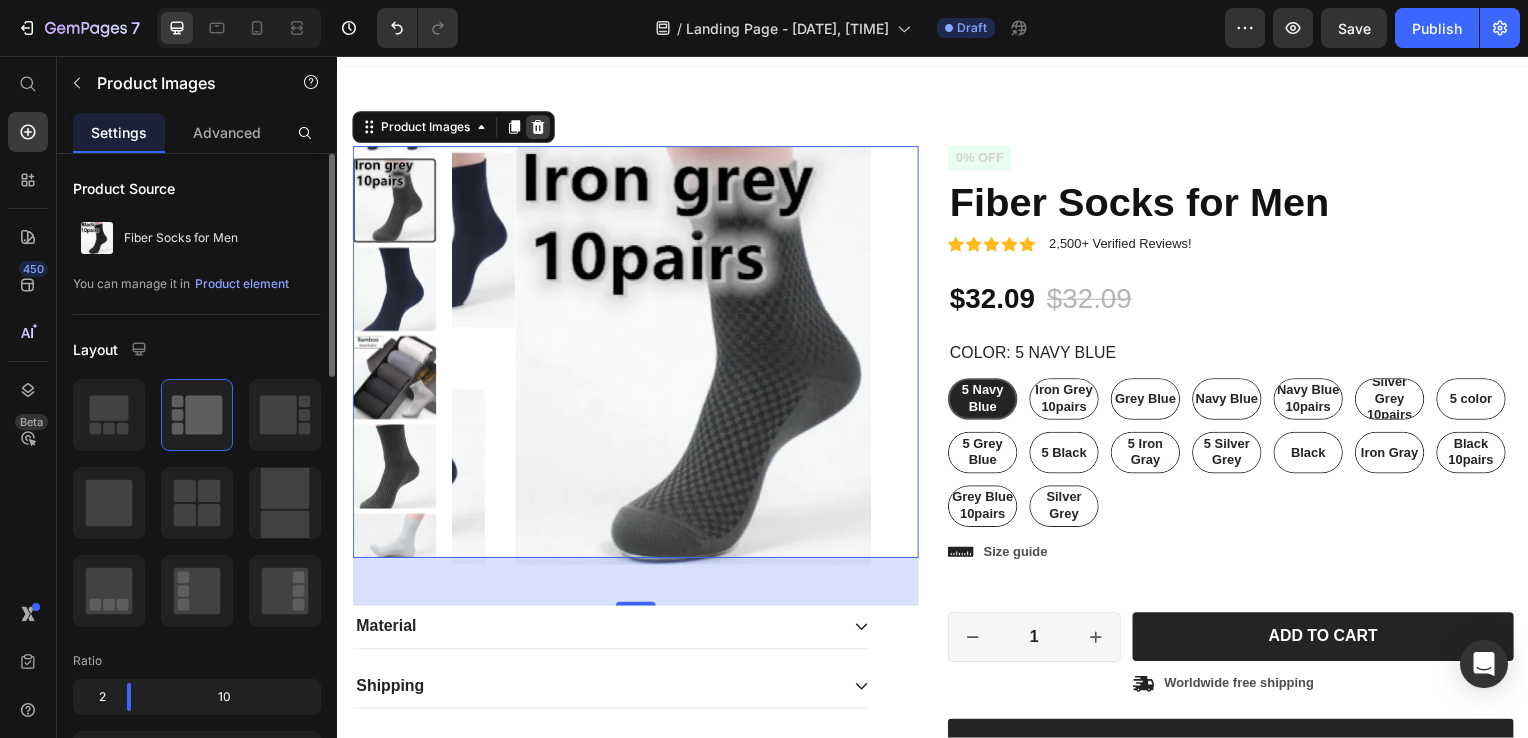 click 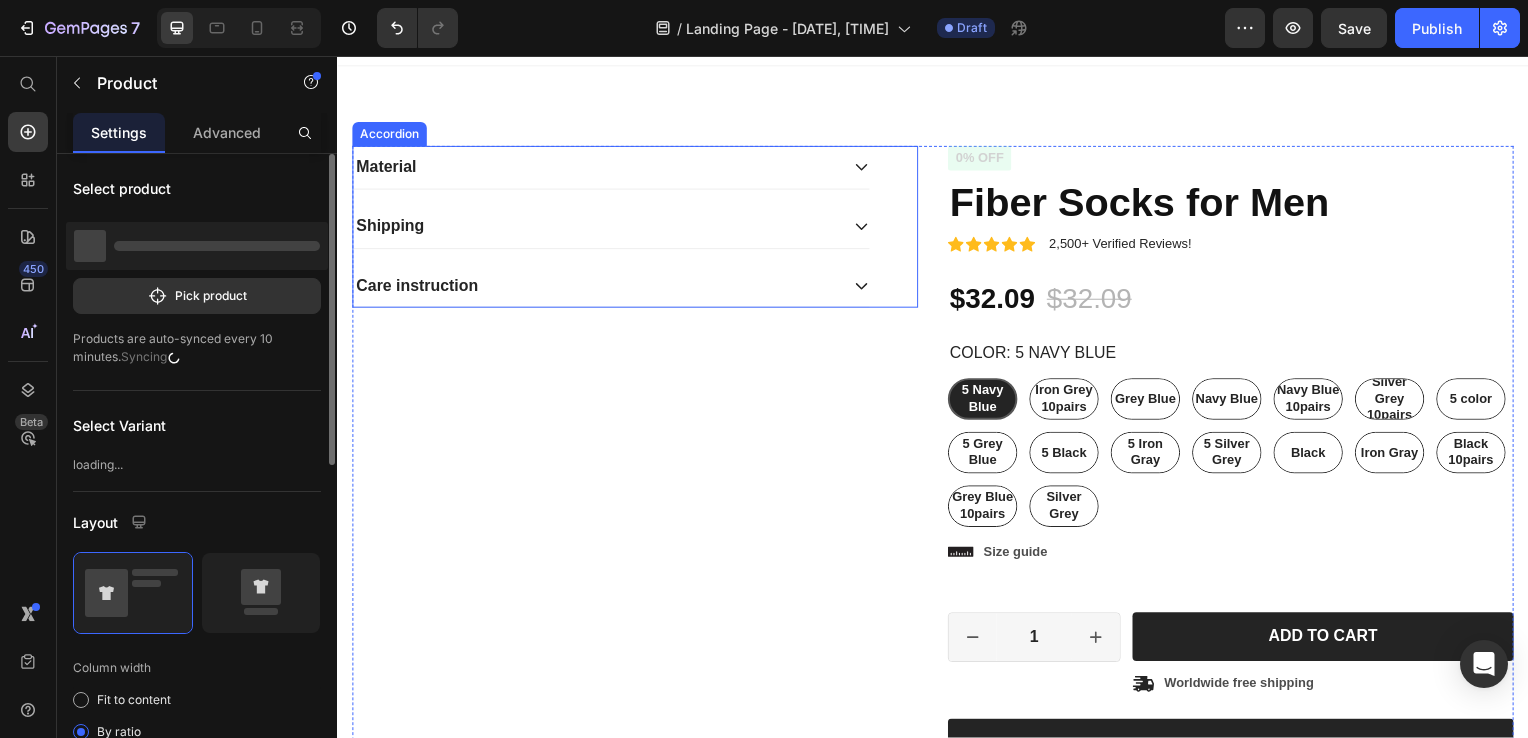 scroll, scrollTop: 0, scrollLeft: 0, axis: both 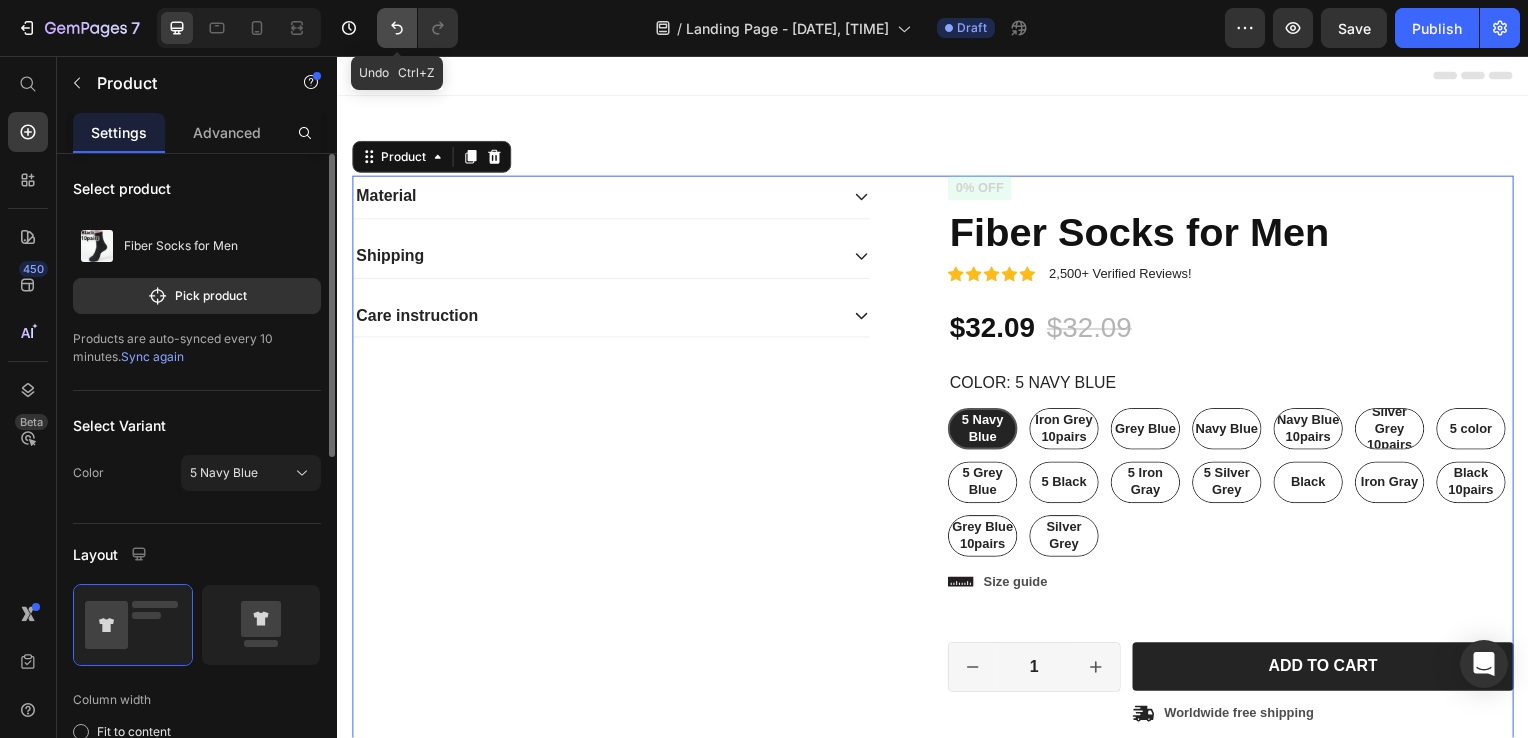 click 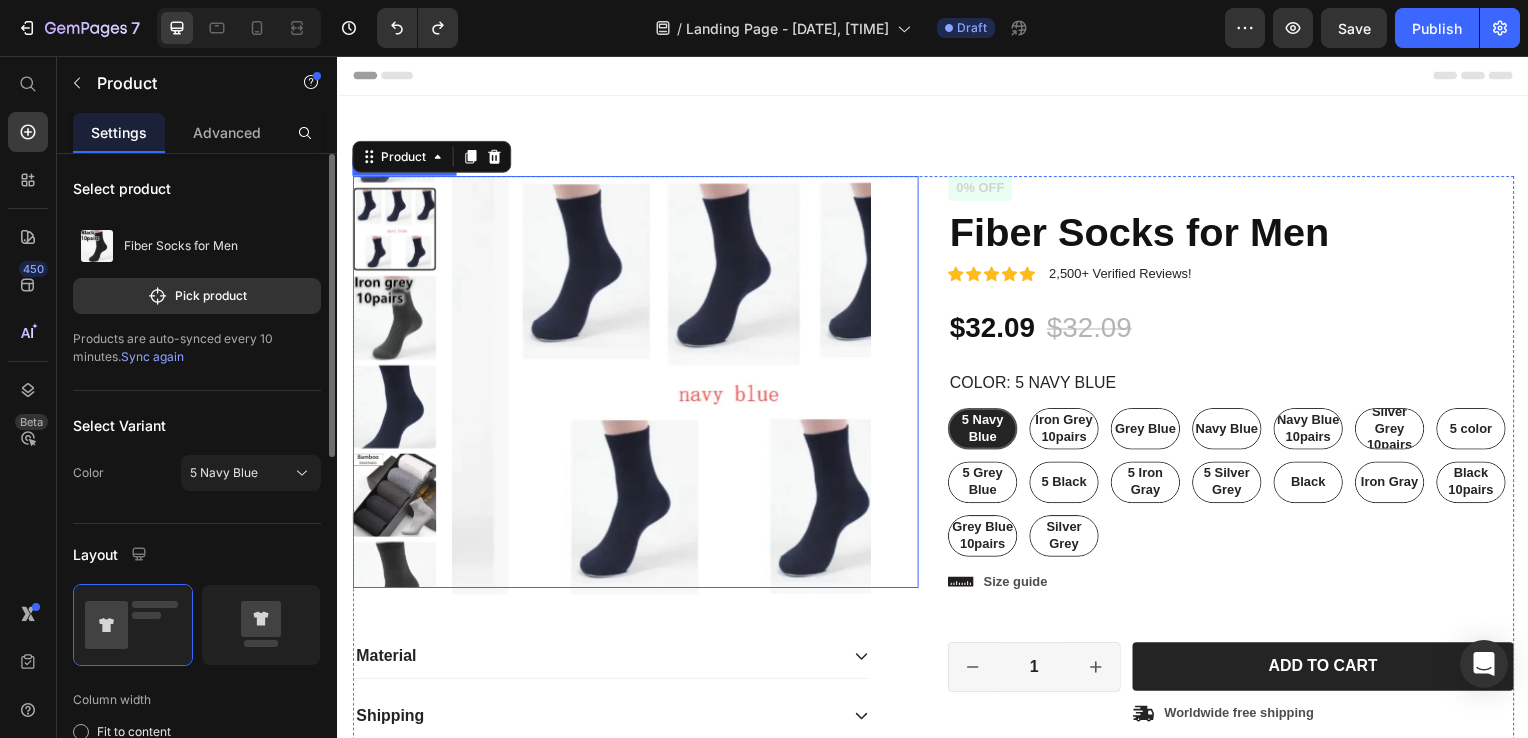 click at bounding box center (720, 388) 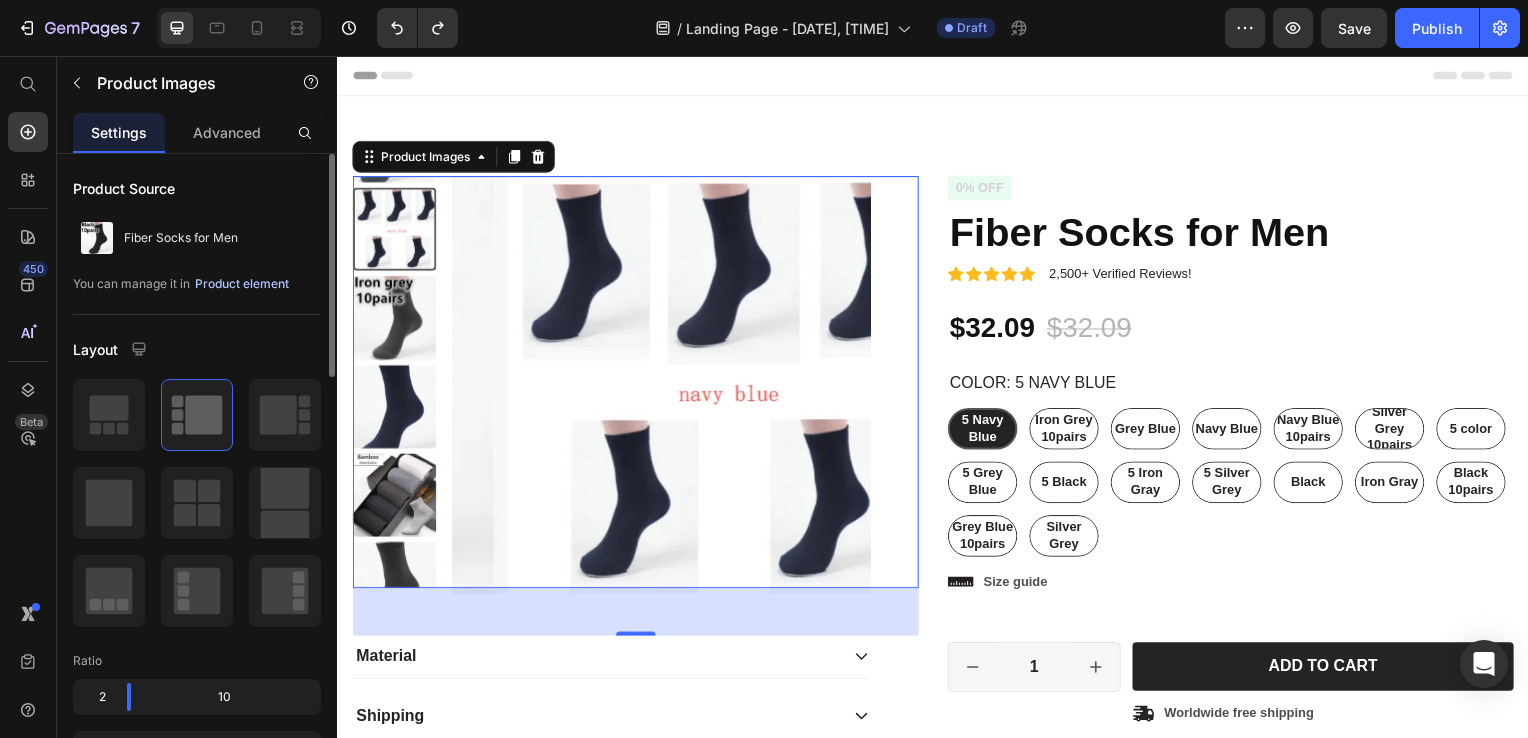 click on "Product element" at bounding box center [242, 284] 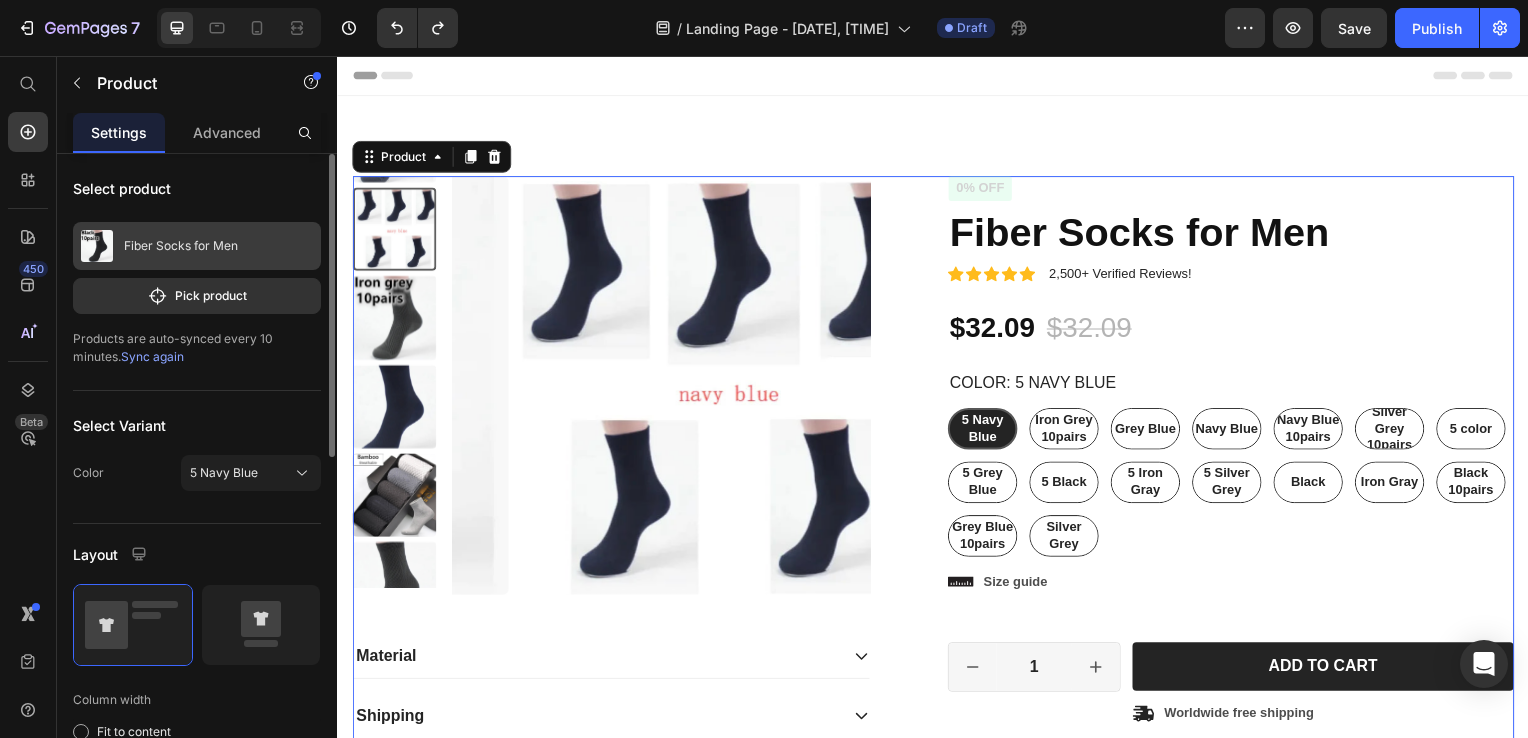 click on "Fiber Socks for Men" at bounding box center (181, 246) 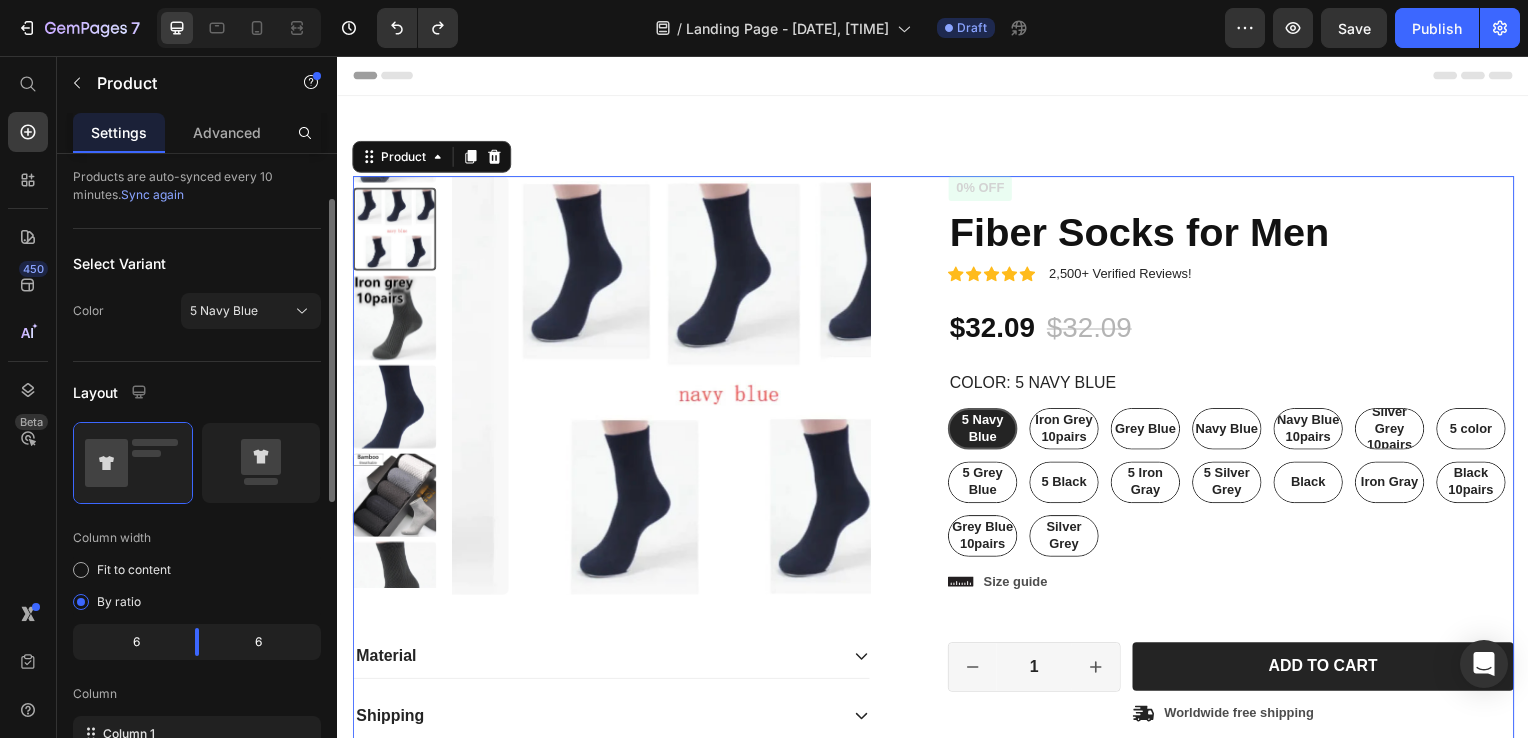 scroll, scrollTop: 0, scrollLeft: 0, axis: both 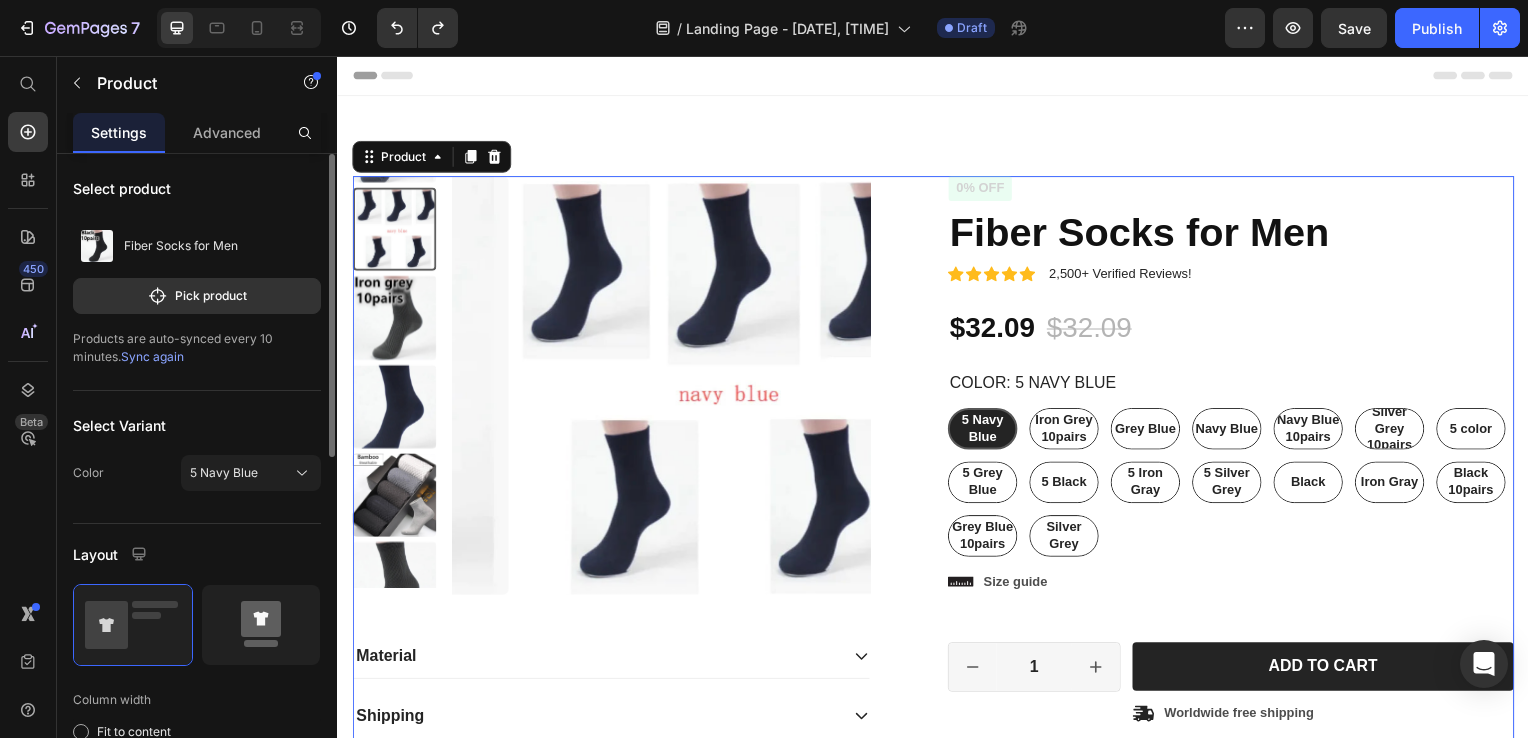 click at bounding box center (261, 625) 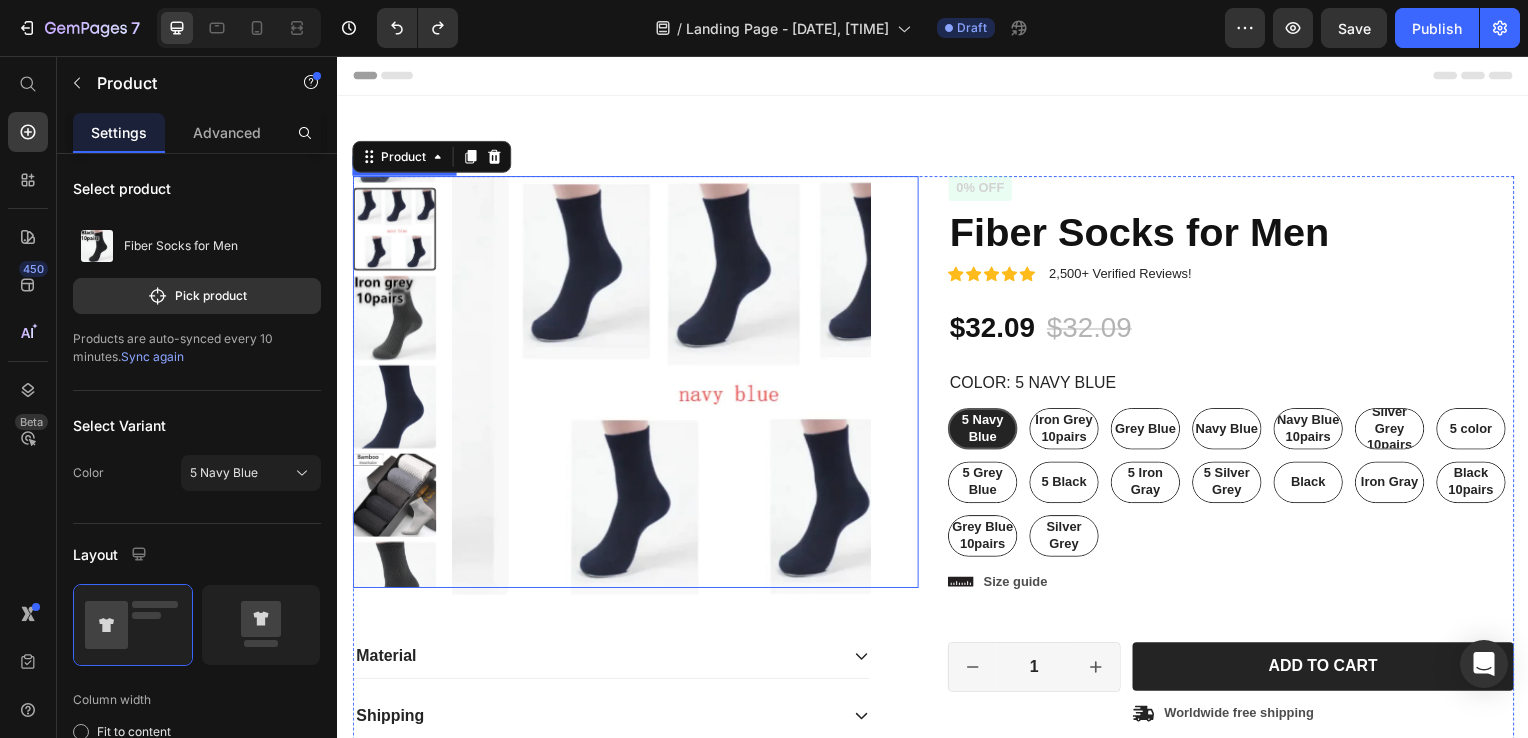 click at bounding box center (394, 320) 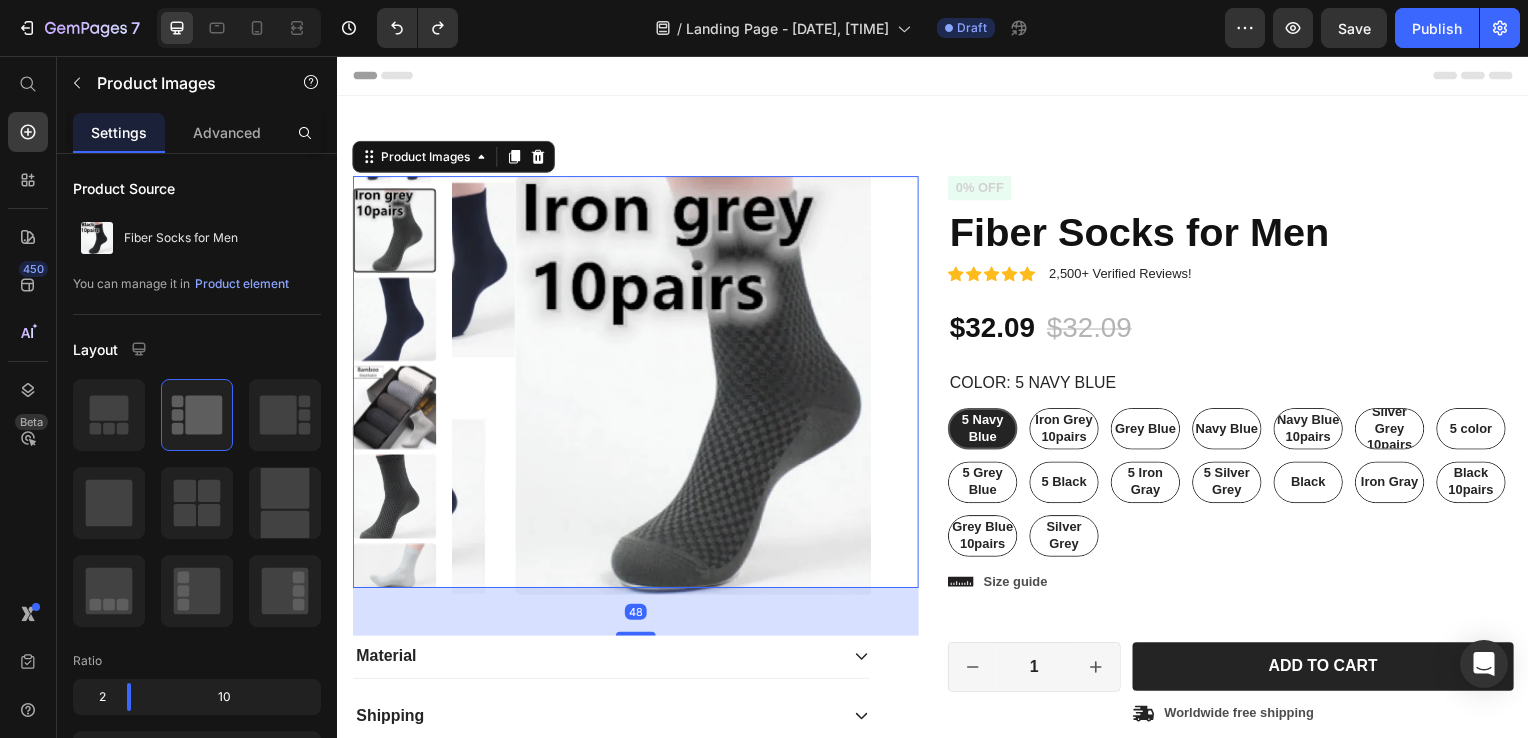 click at bounding box center [394, 410] 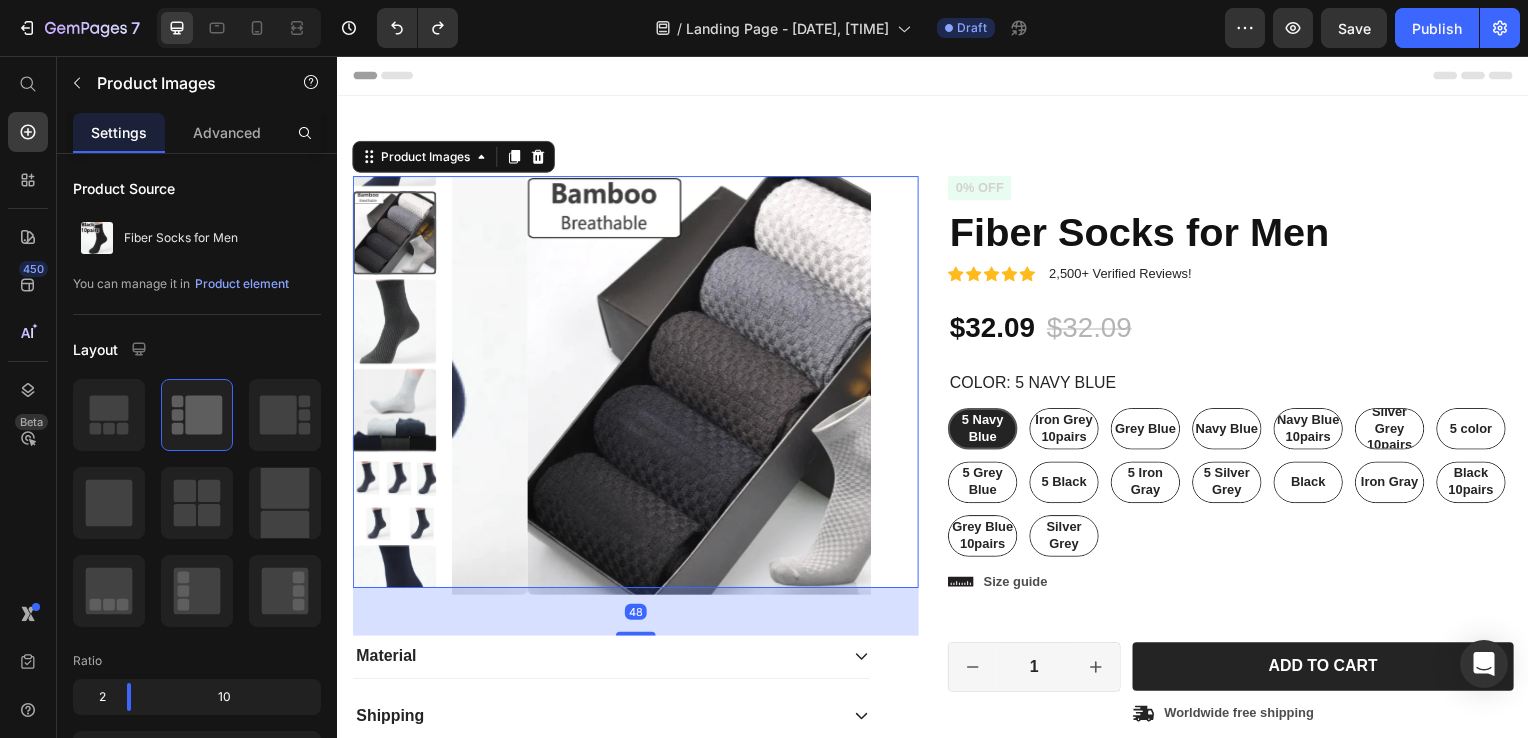 click at bounding box center [394, 413] 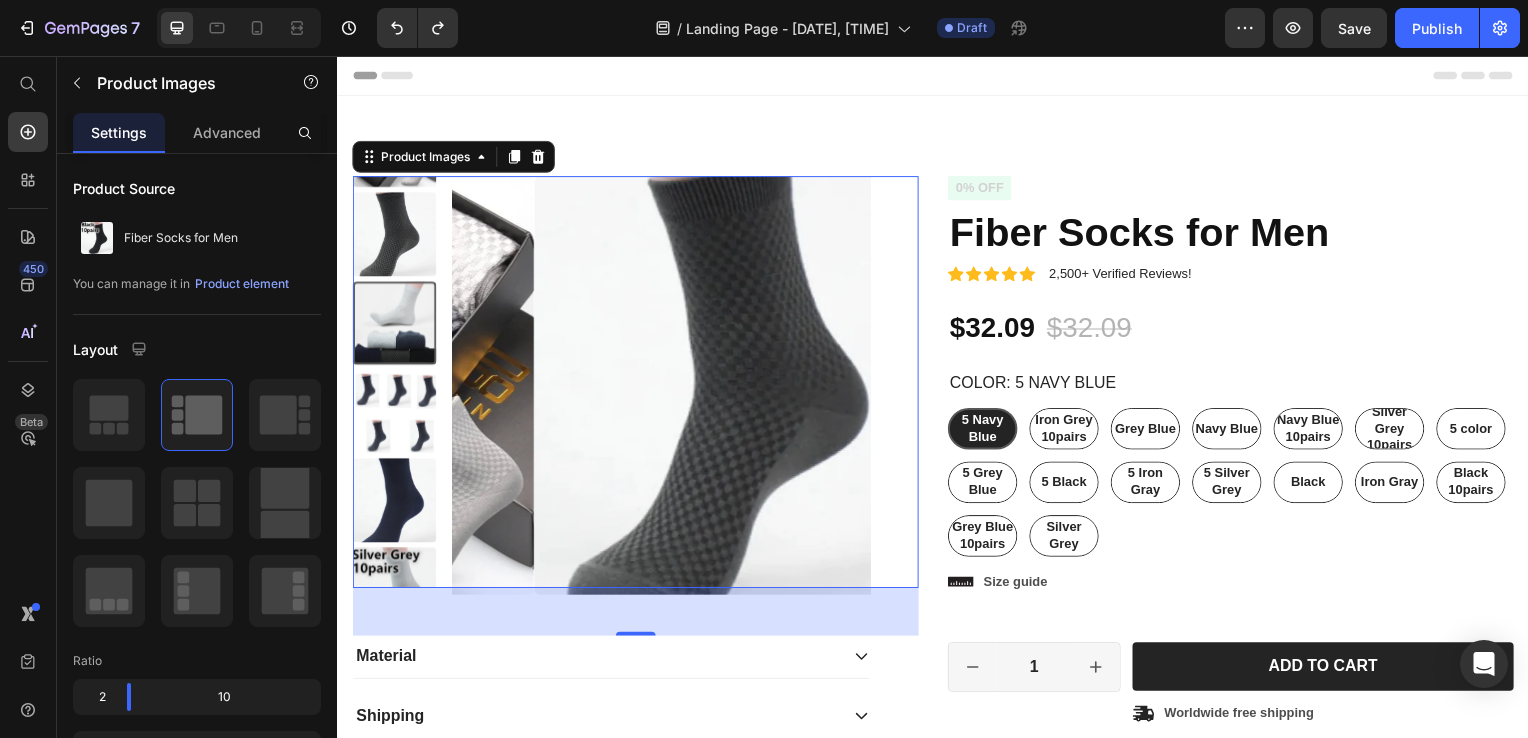 click at bounding box center (394, 414) 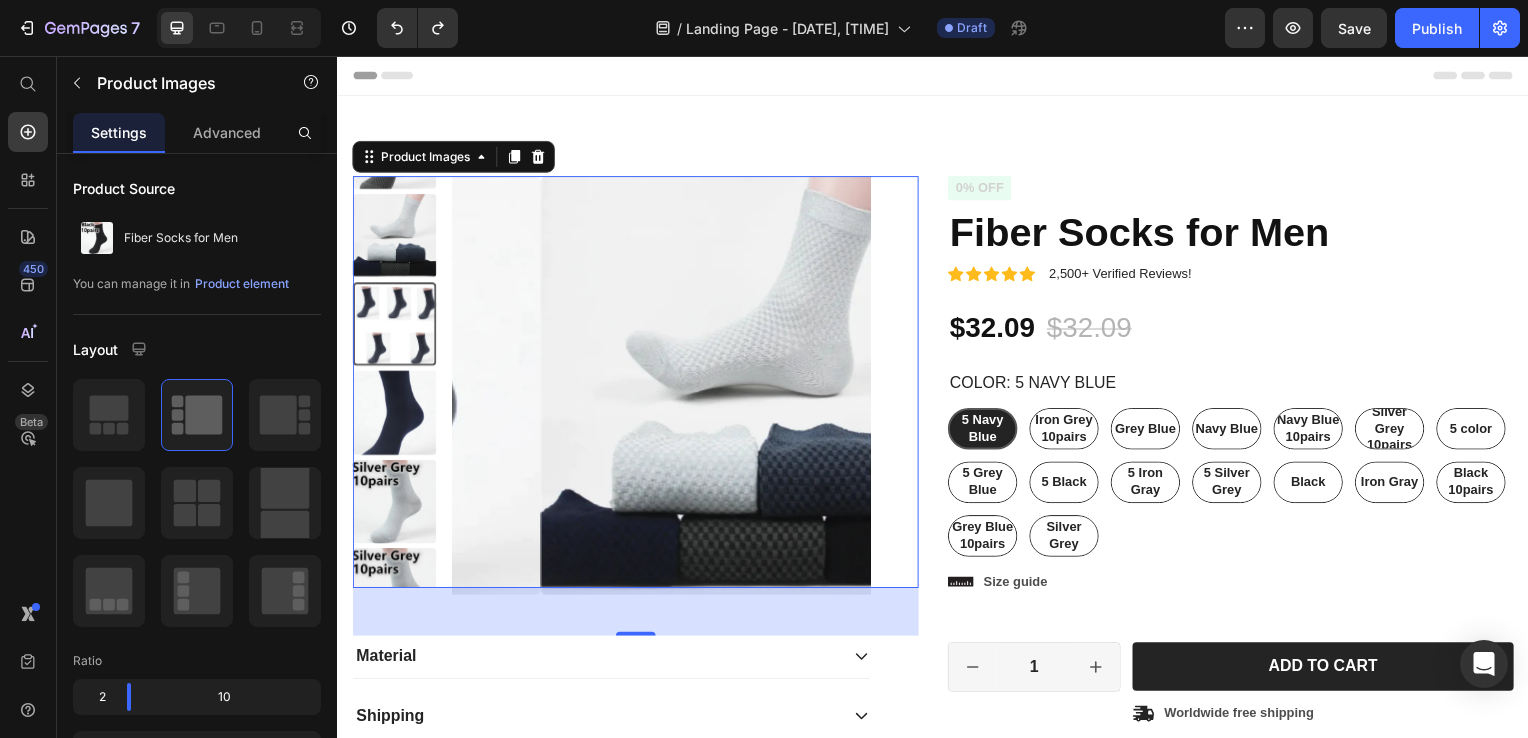 click at bounding box center [394, 415] 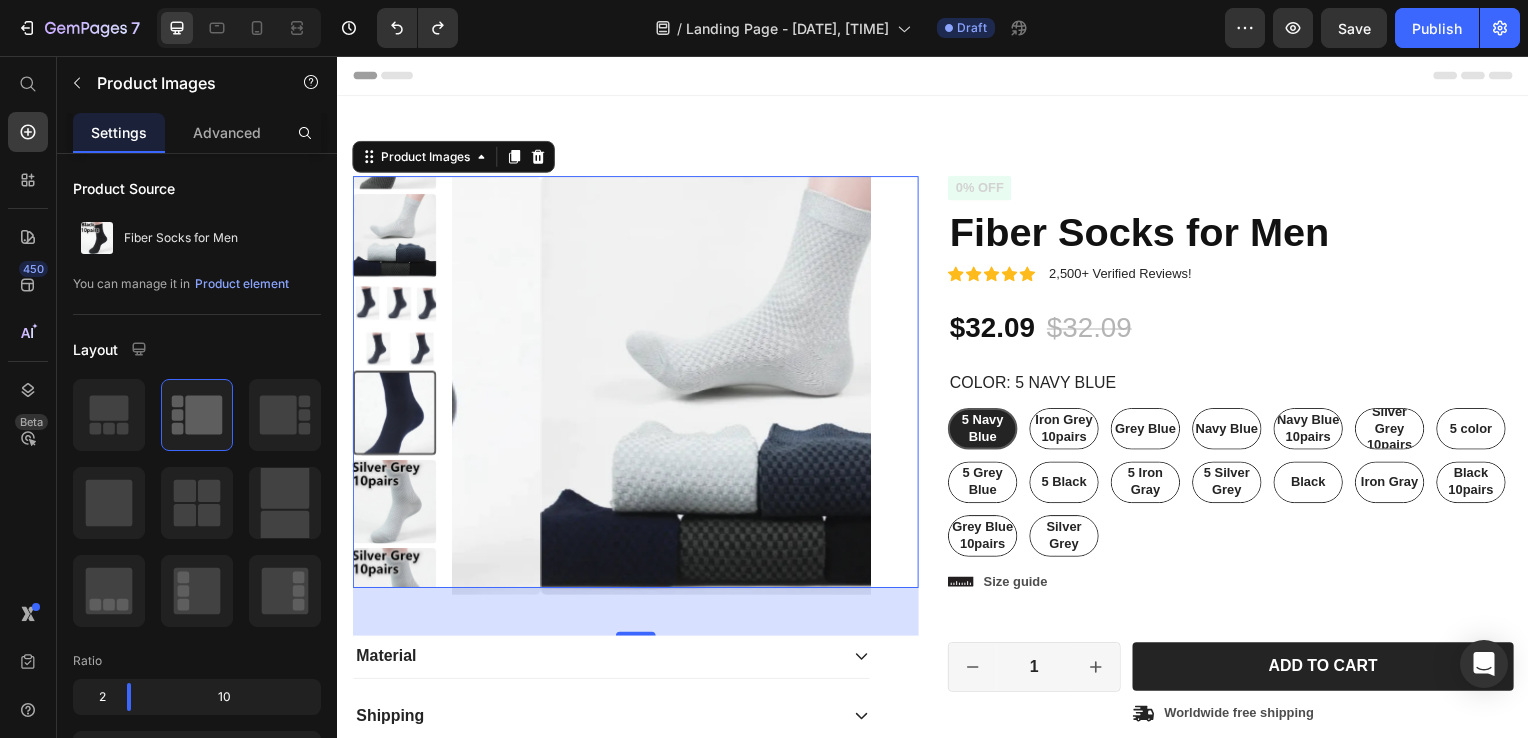 click at bounding box center [394, 505] 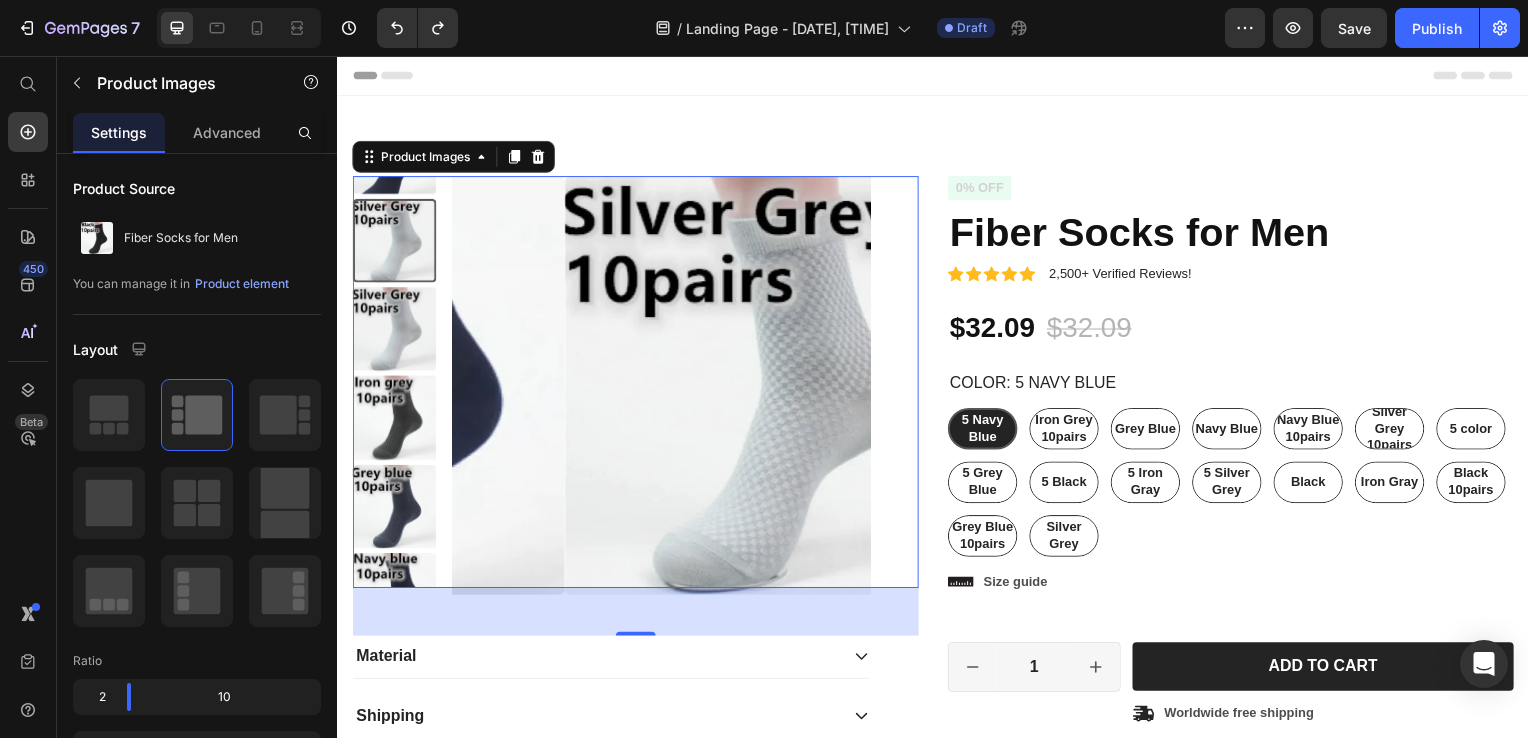 click at bounding box center [394, 510] 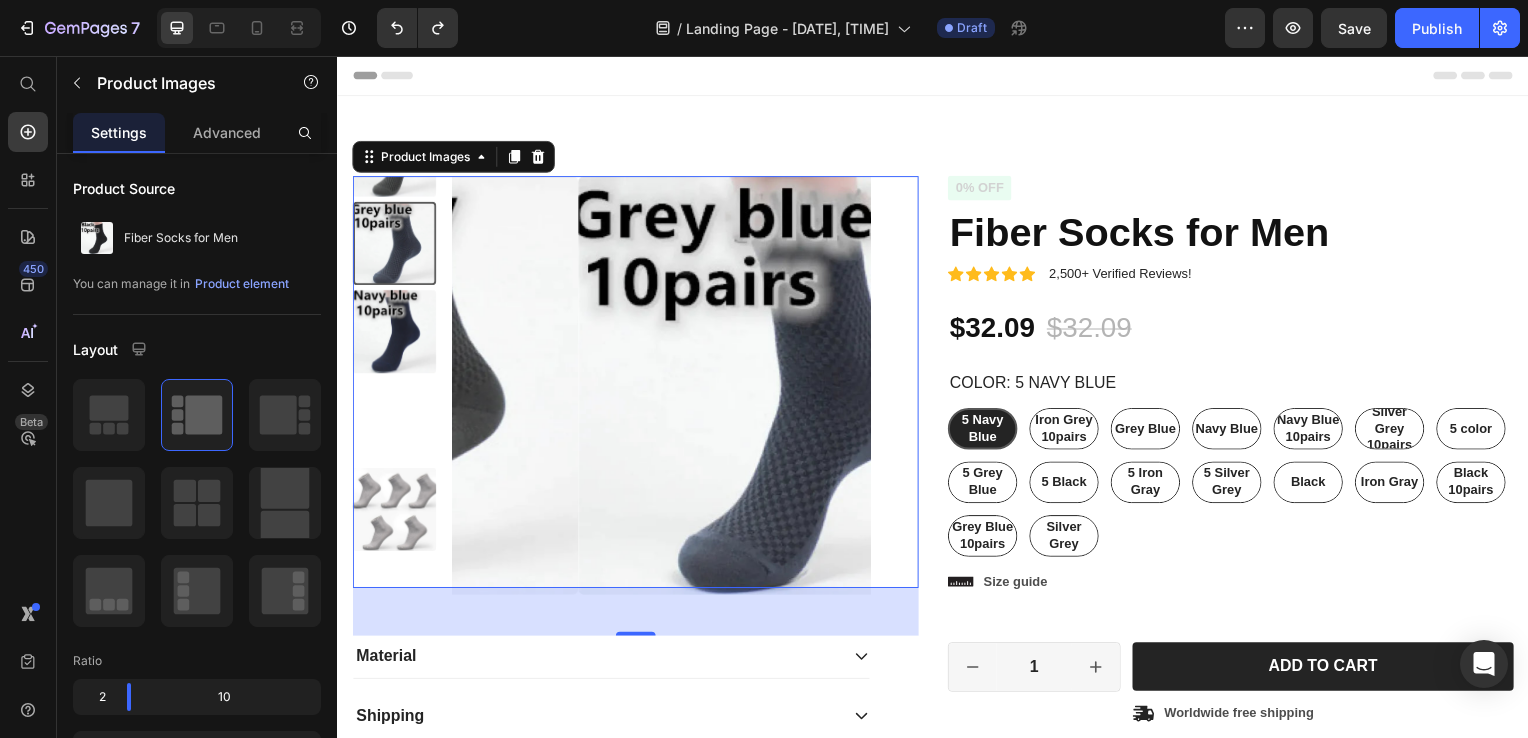 click at bounding box center (394, 512) 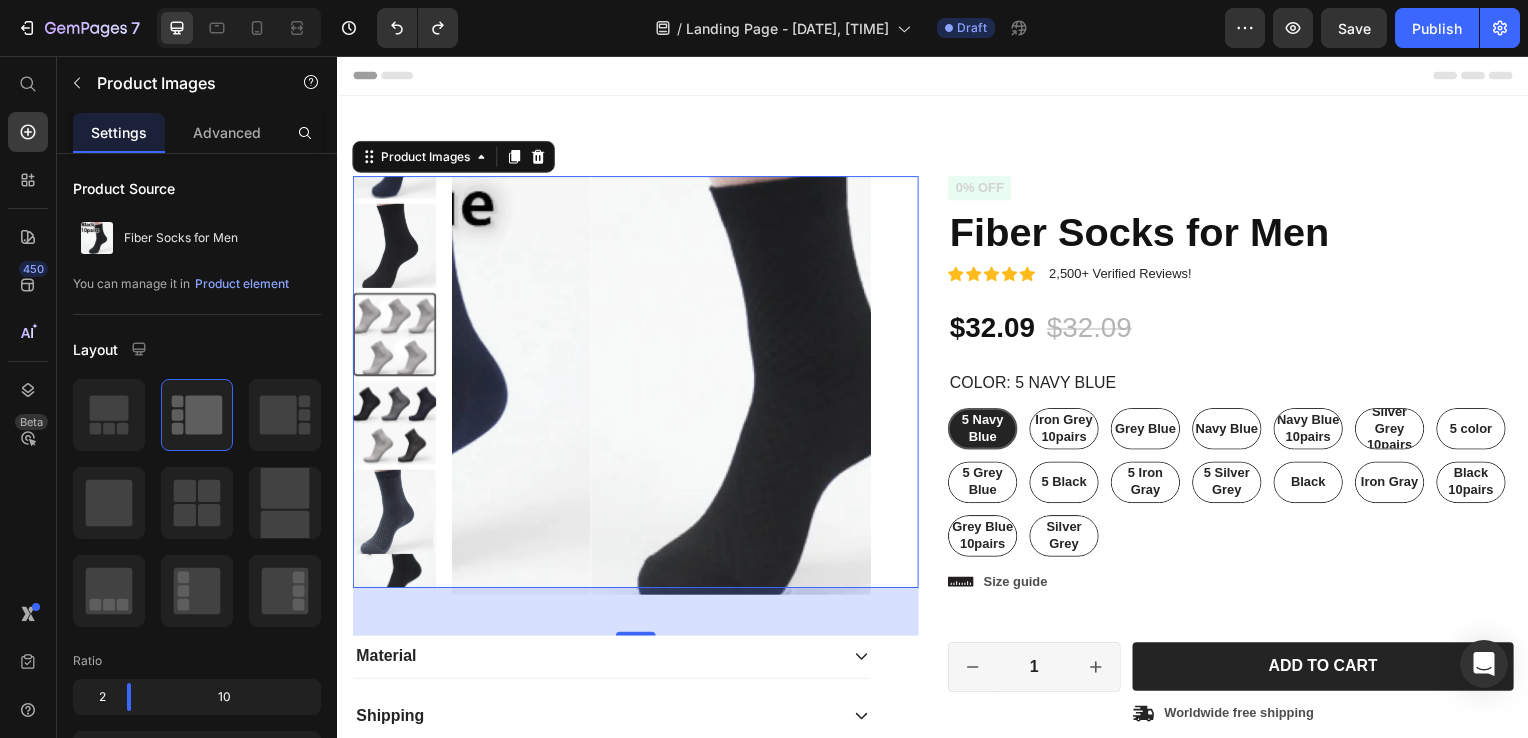 click at bounding box center (394, 515) 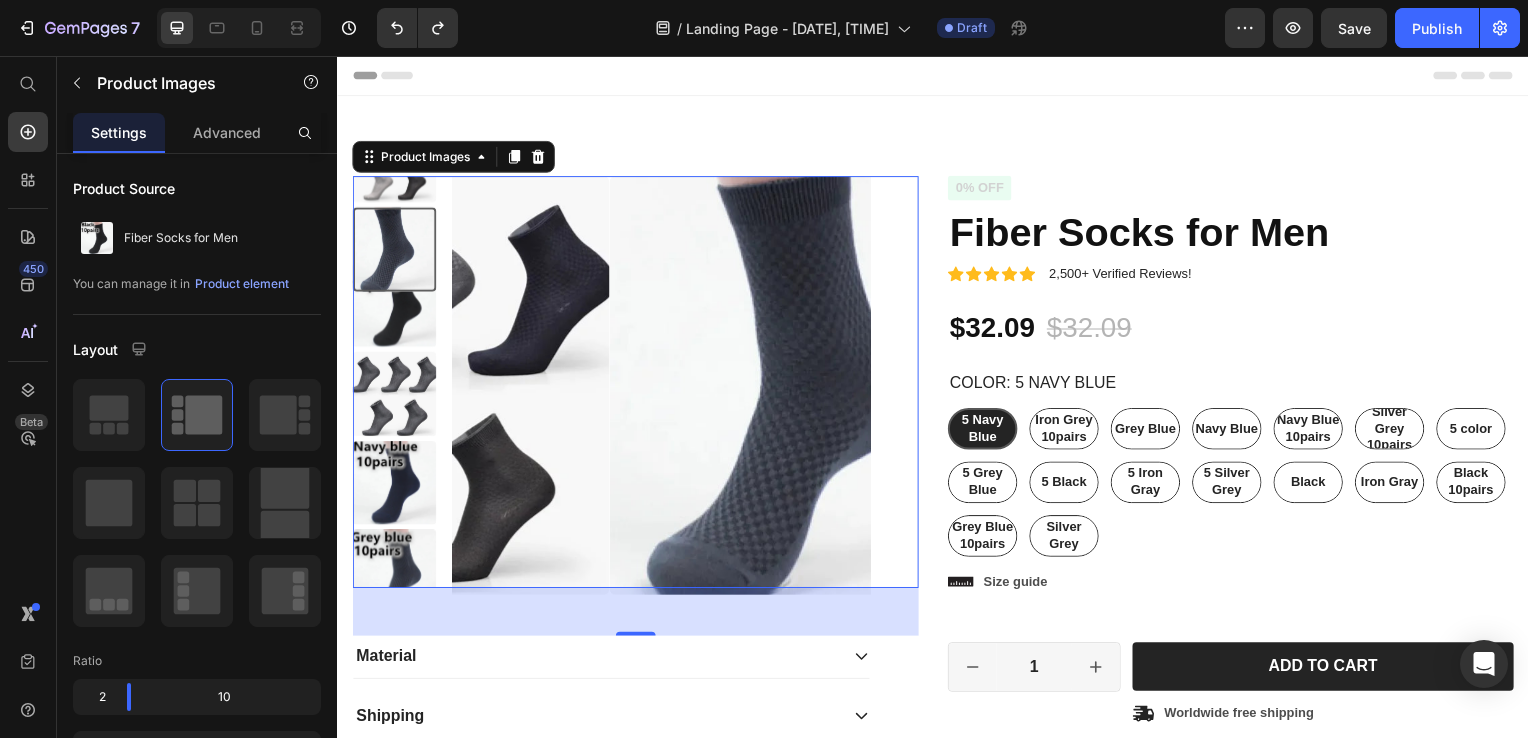 click at bounding box center [394, 486] 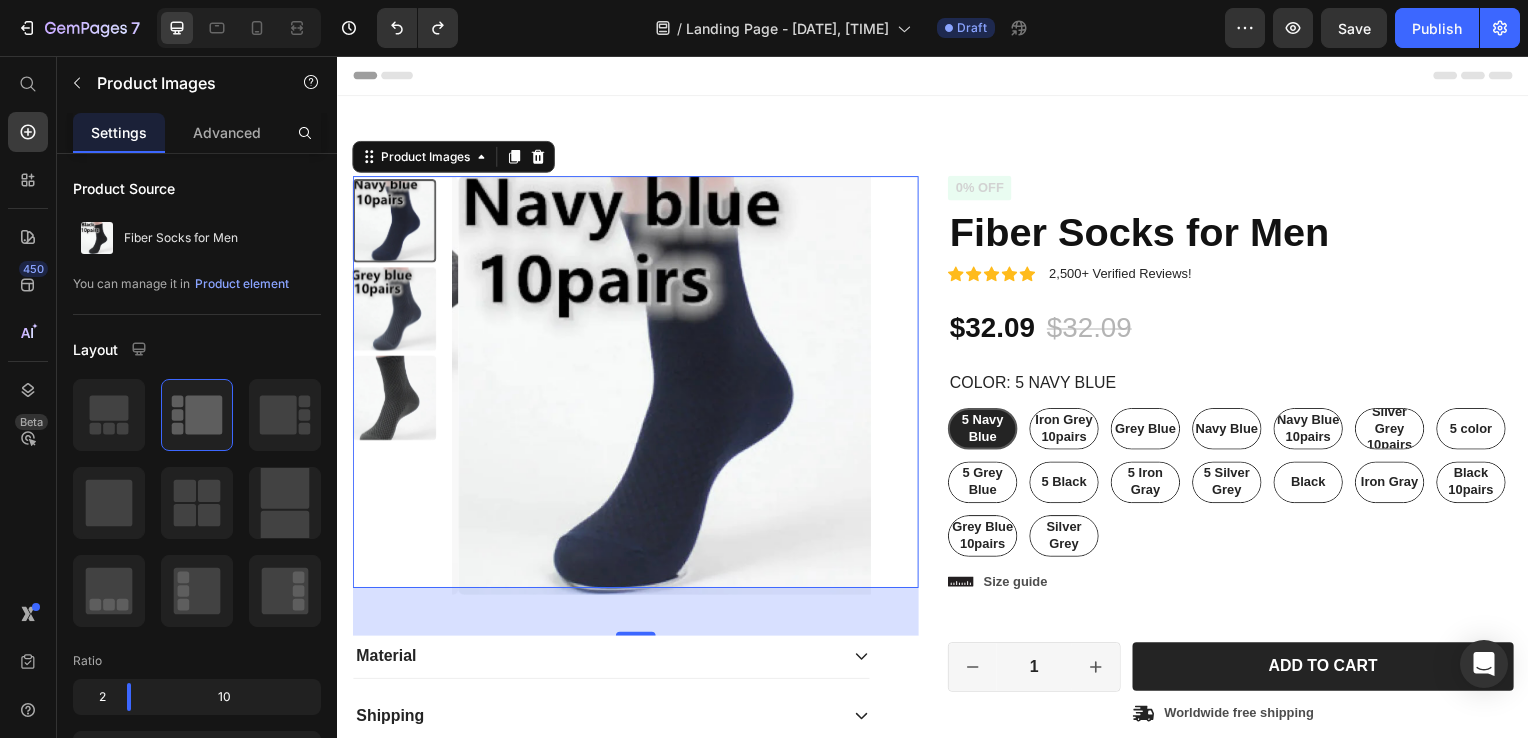 click at bounding box center (394, 490) 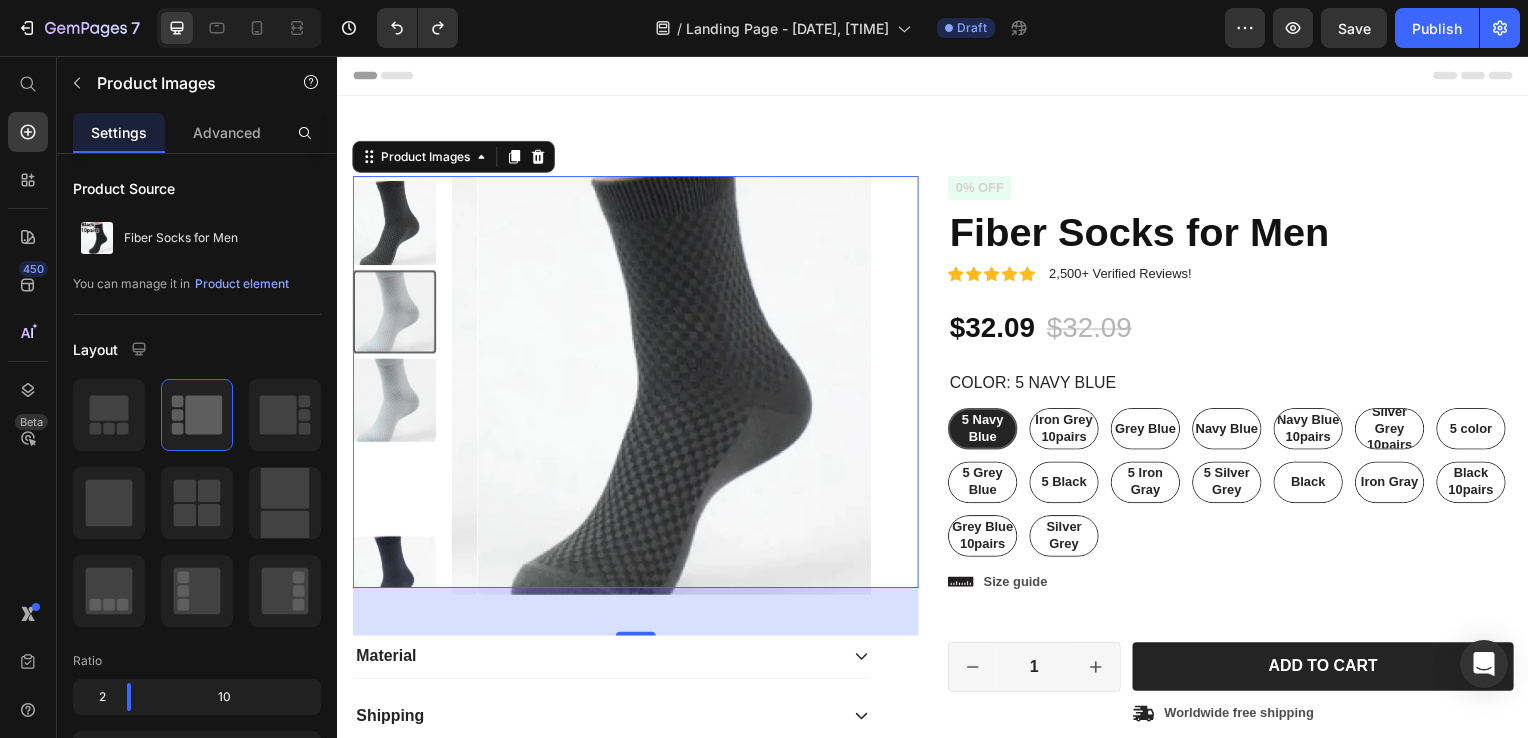 click at bounding box center (394, 492) 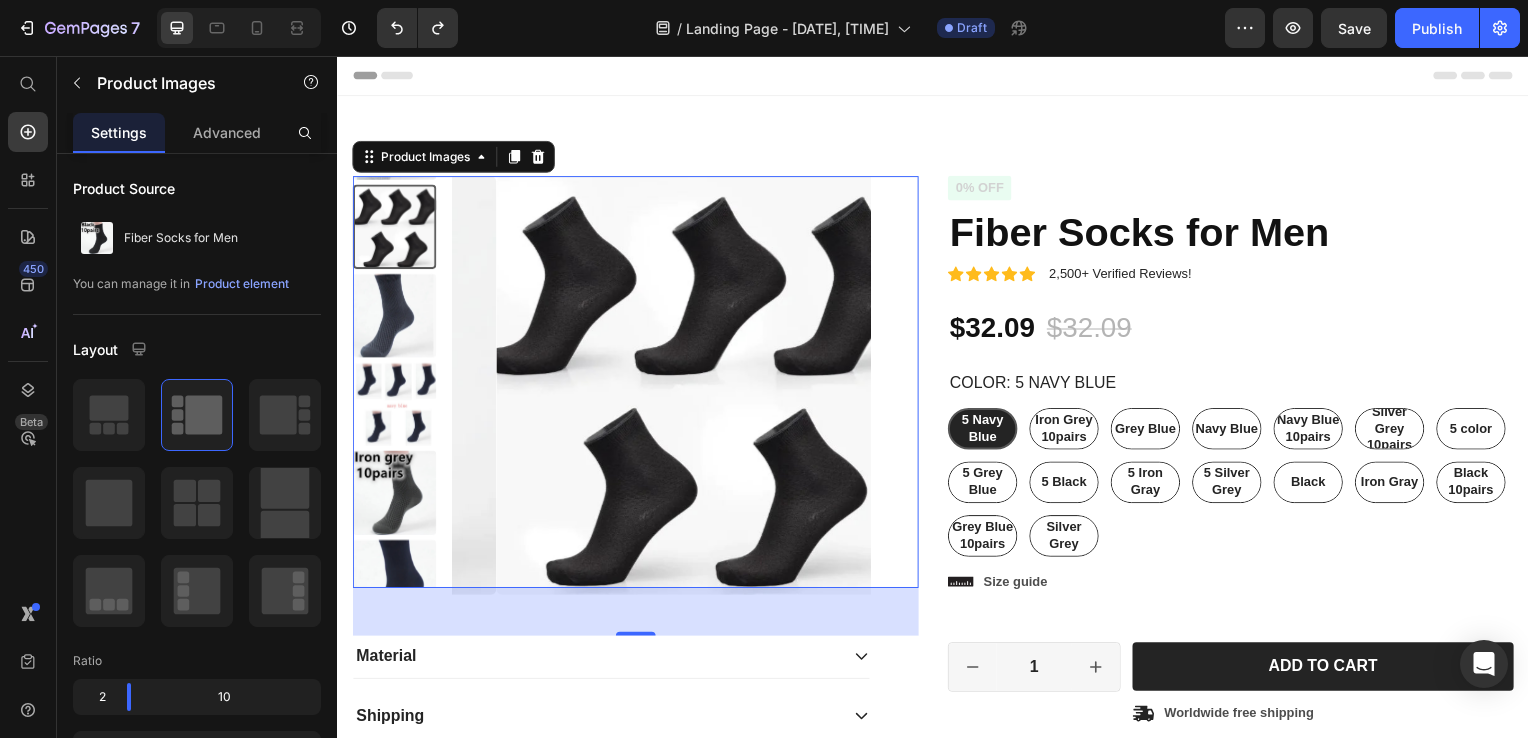 click at bounding box center (394, 384) 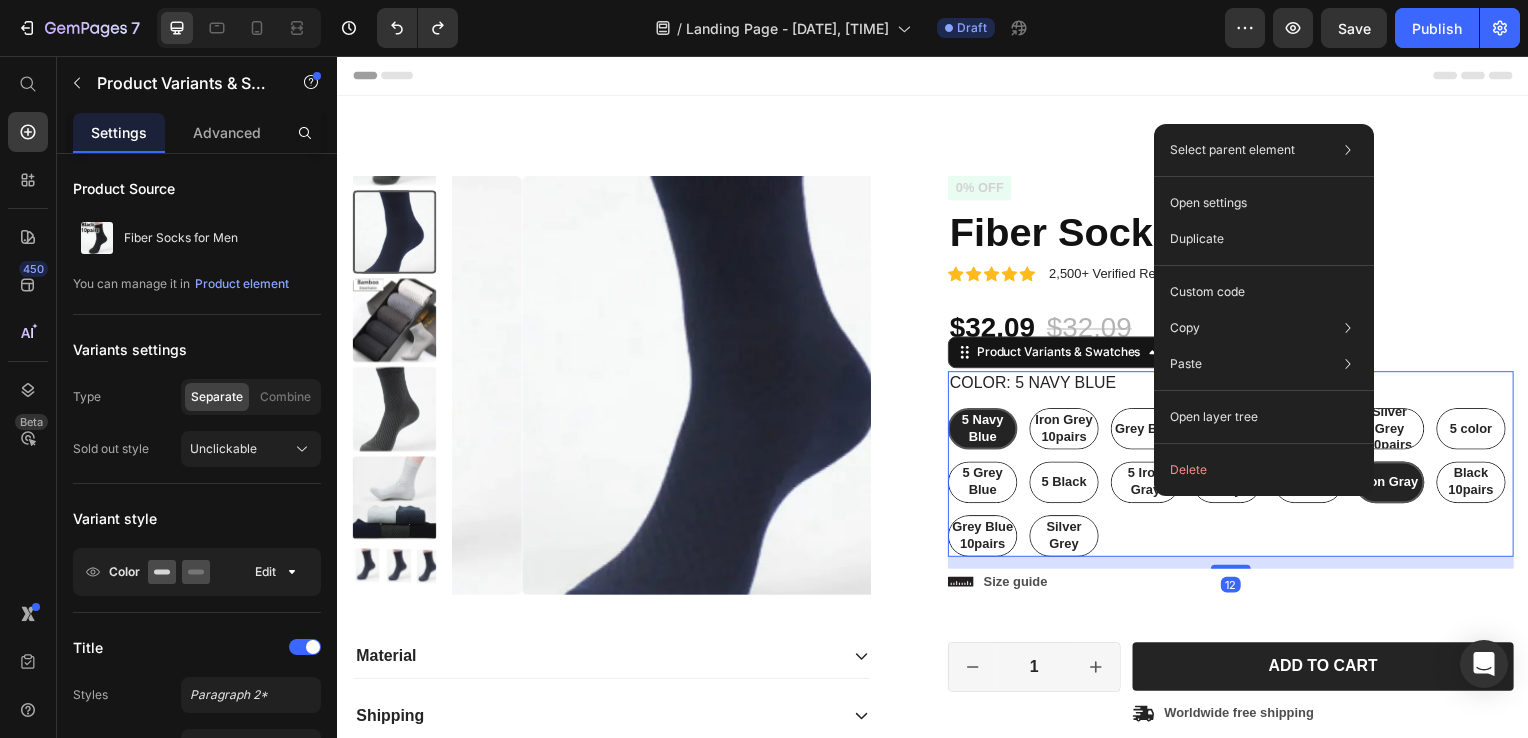 click on "Iron Gray" at bounding box center (1397, 486) 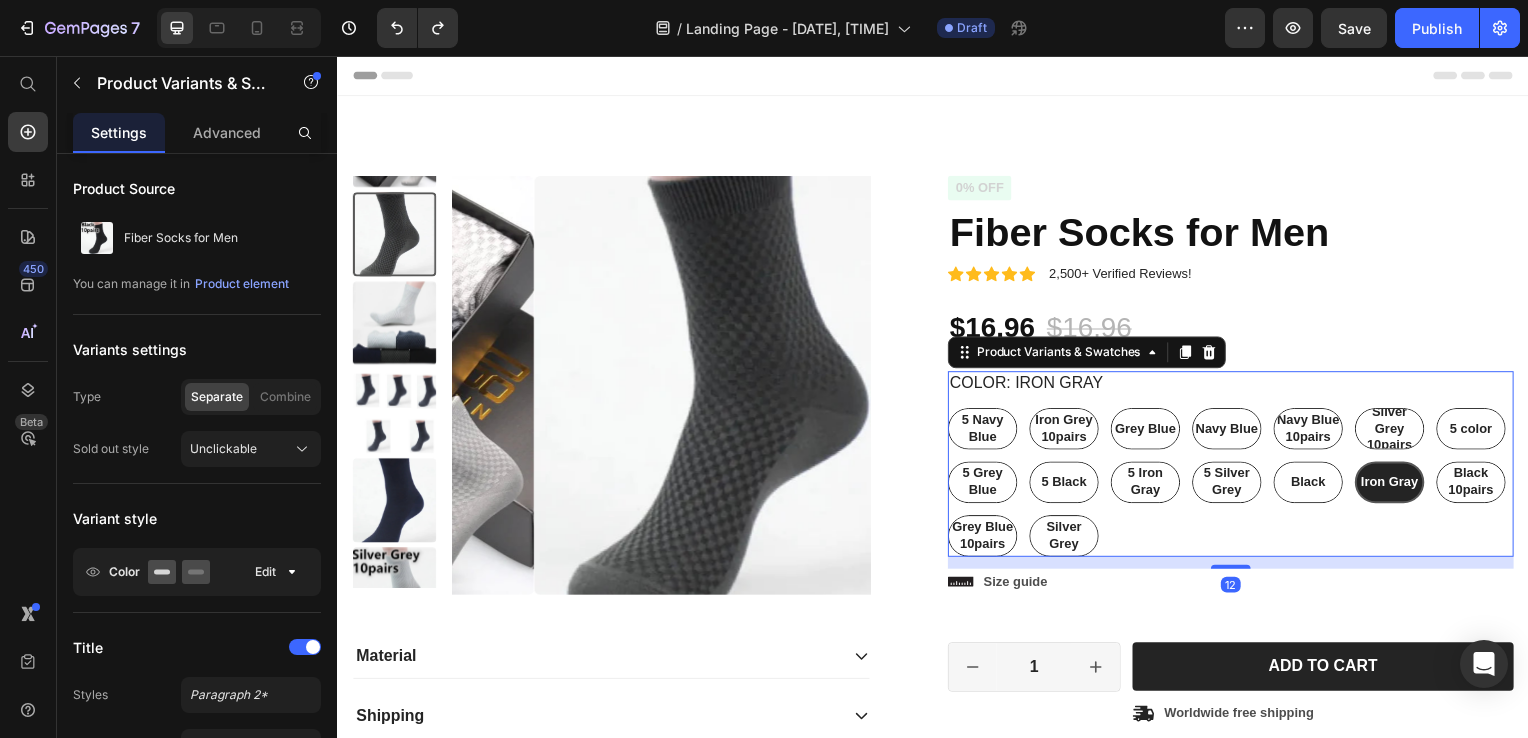 click on "Iron Gray" at bounding box center [1397, 486] 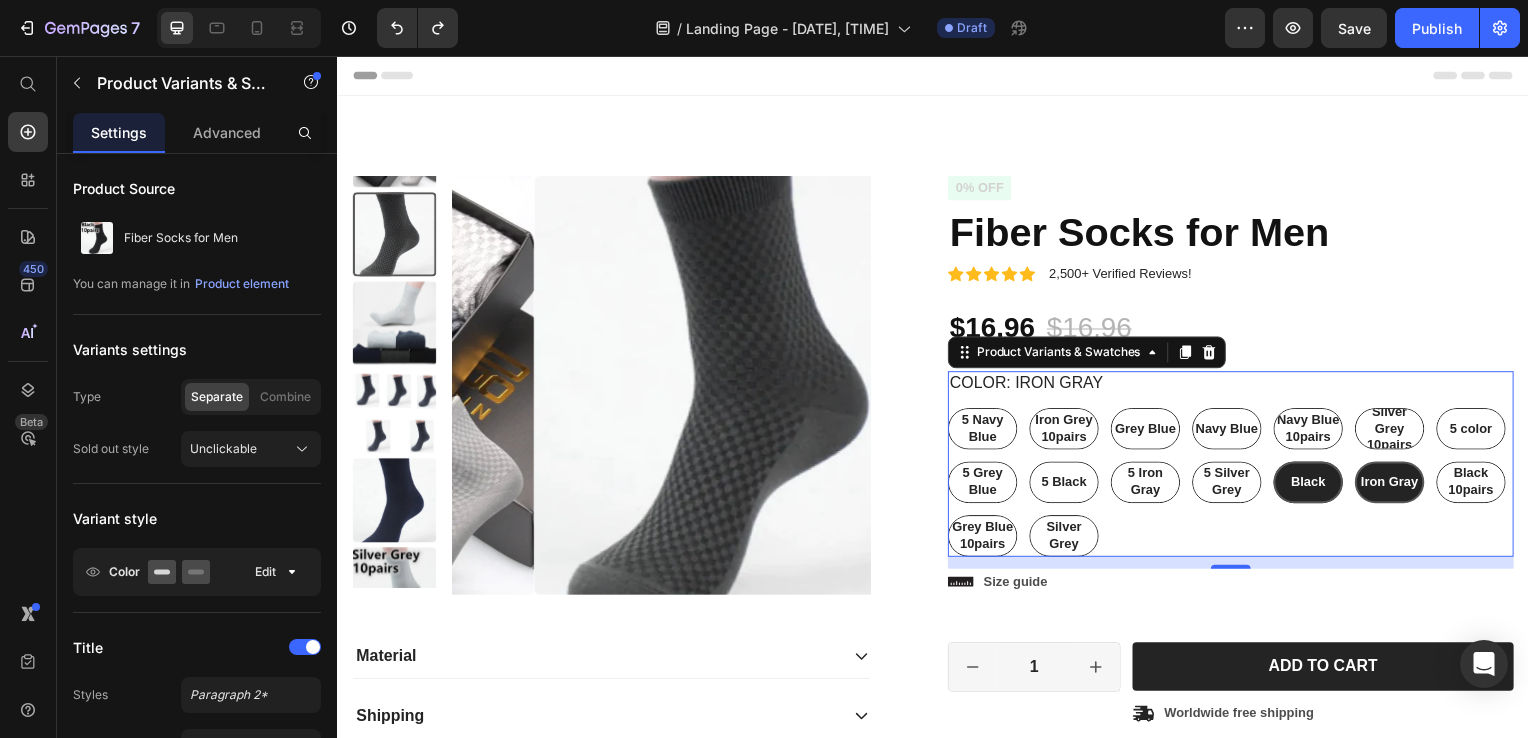 click on "Black" at bounding box center (1315, 486) 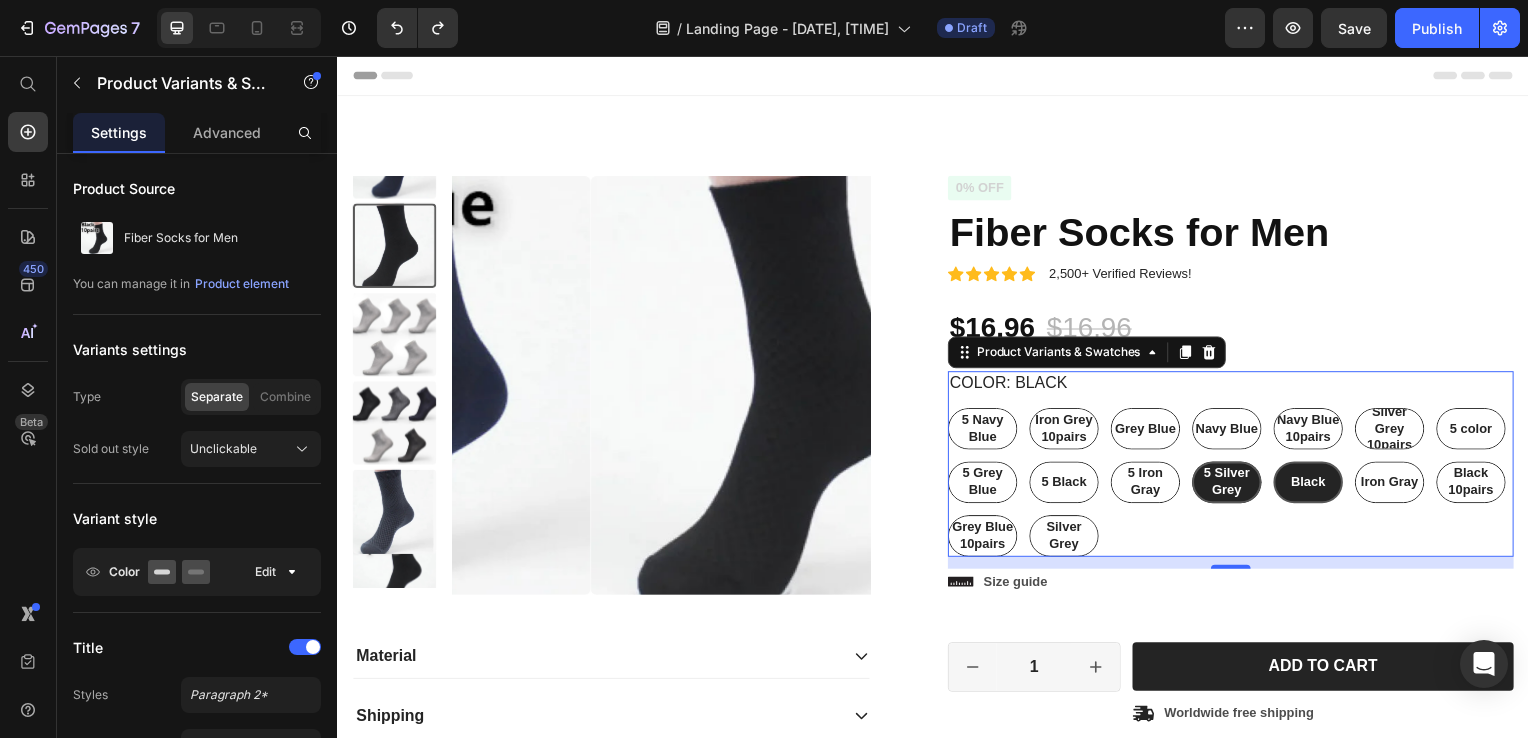click on "5 Silver Grey" at bounding box center [1233, 486] 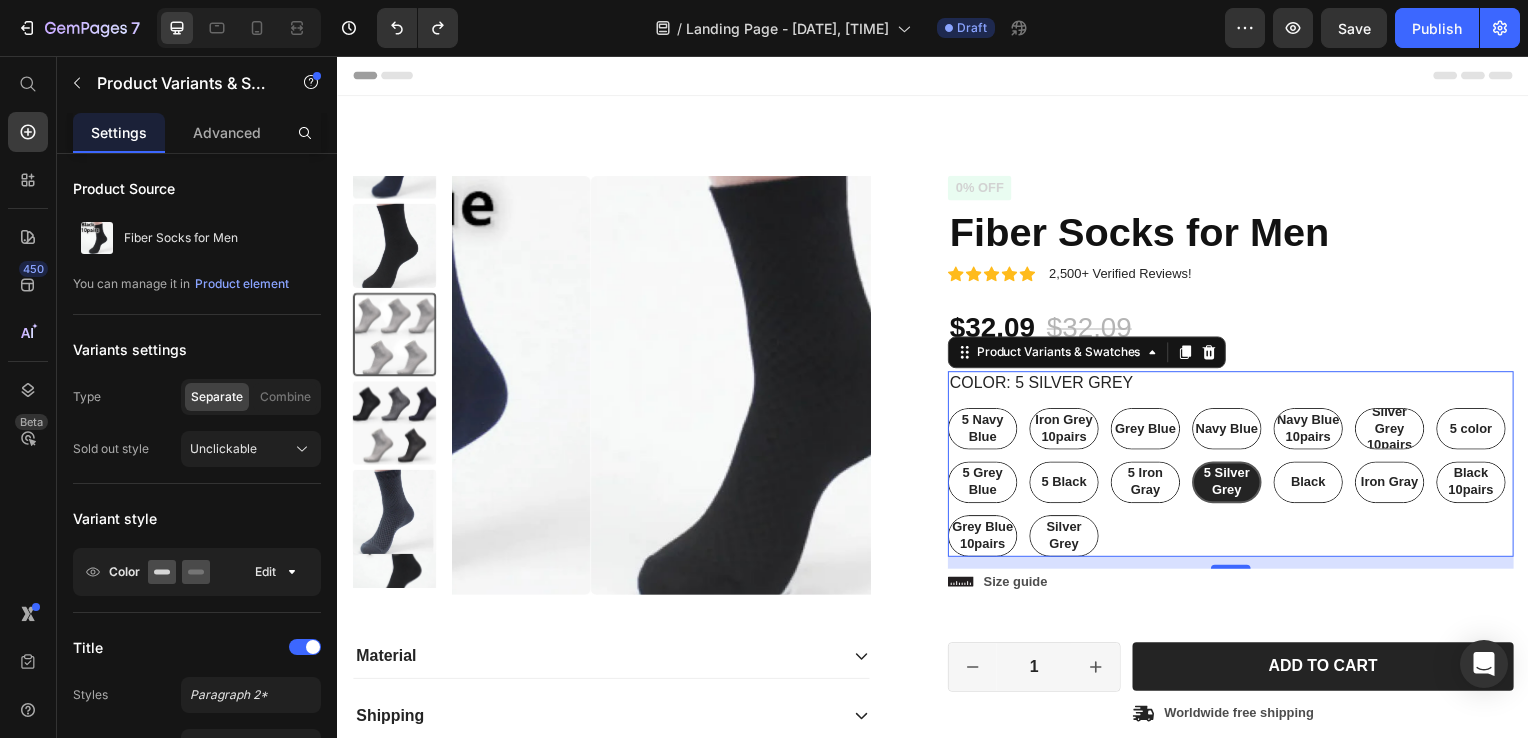 click on "5 Silver Grey" at bounding box center (1233, 486) 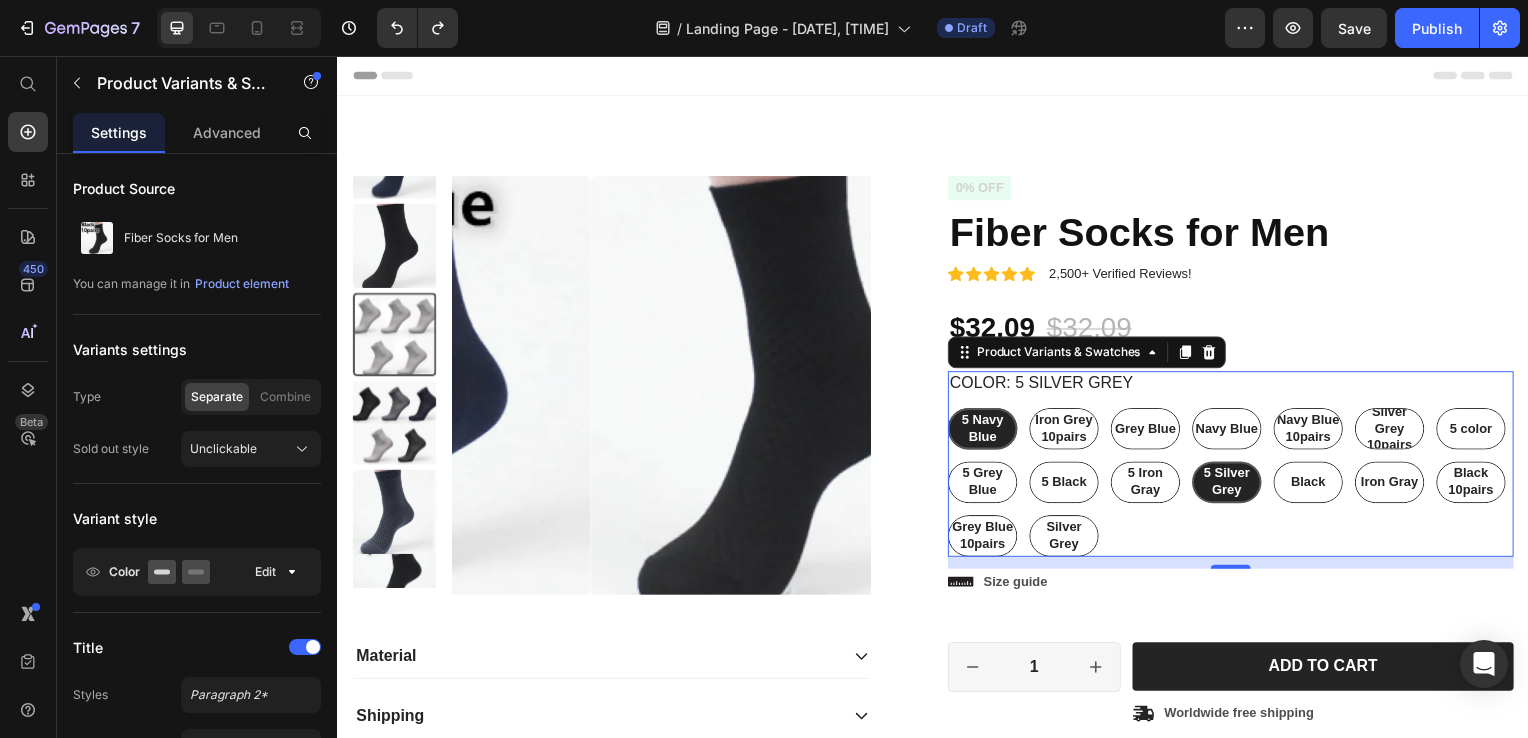 click on "5 Navy Blue" at bounding box center (987, 432) 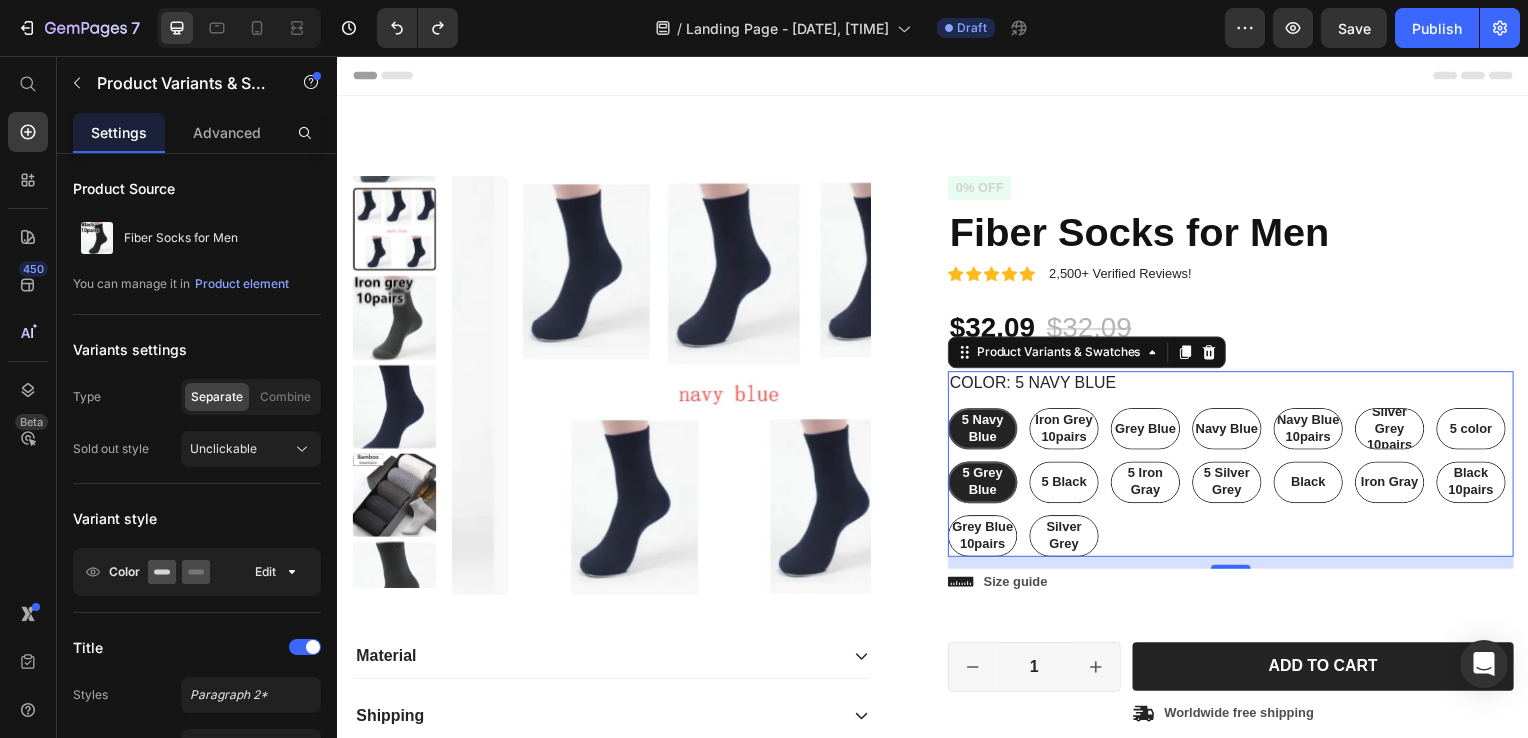 click on "5 Grey Blue" at bounding box center [987, 486] 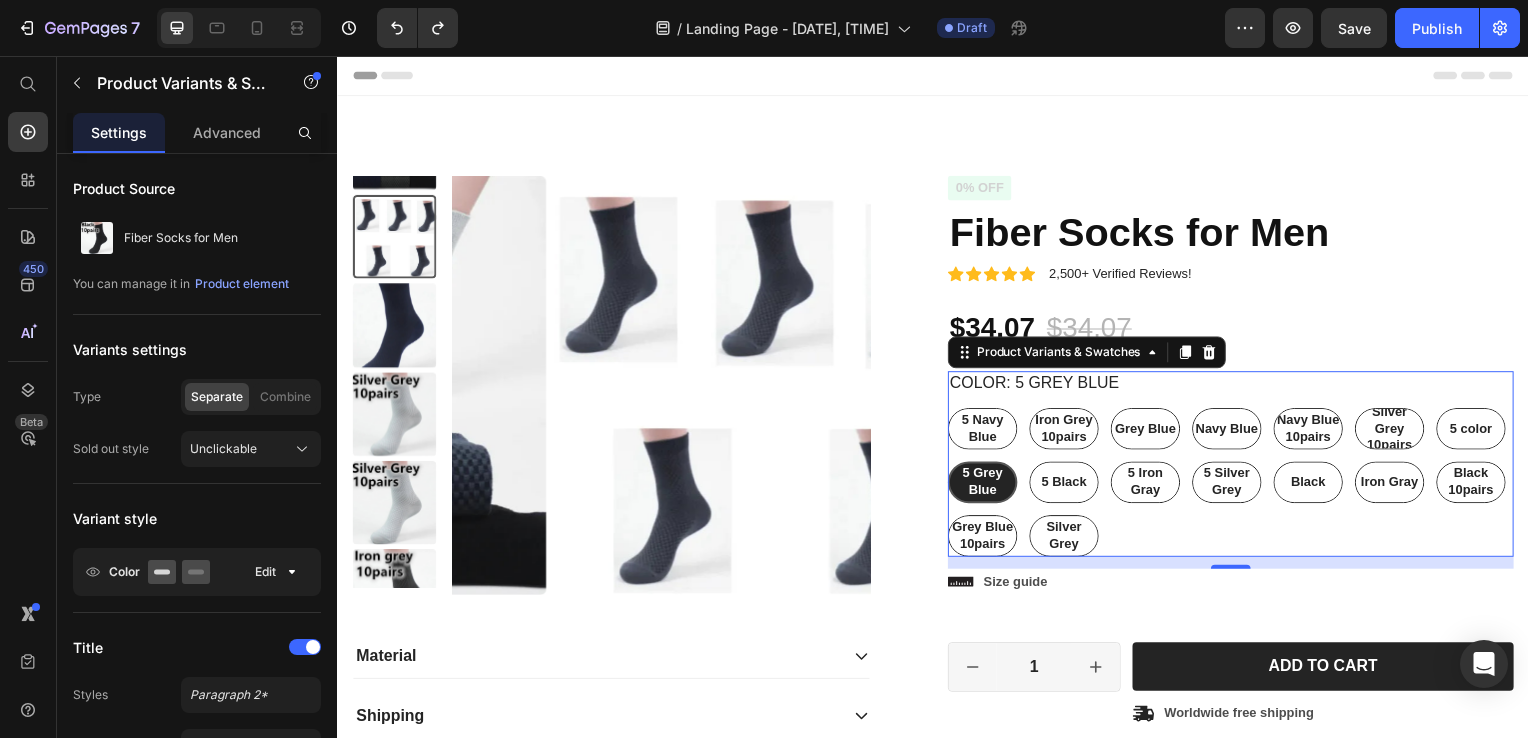 click on "5 Navy Blue" at bounding box center (987, 388) 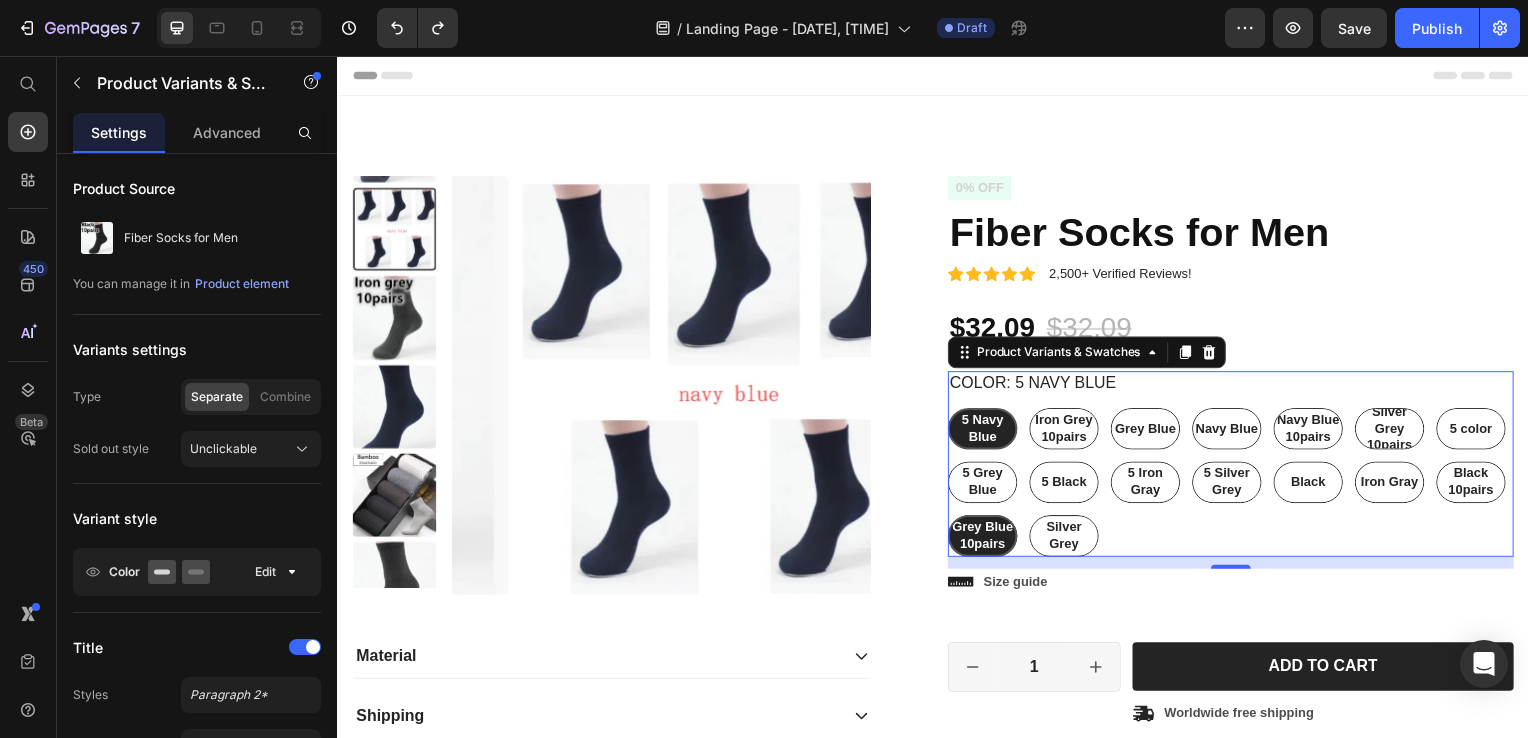 click on "Grey Blue 10pairs" at bounding box center (987, 540) 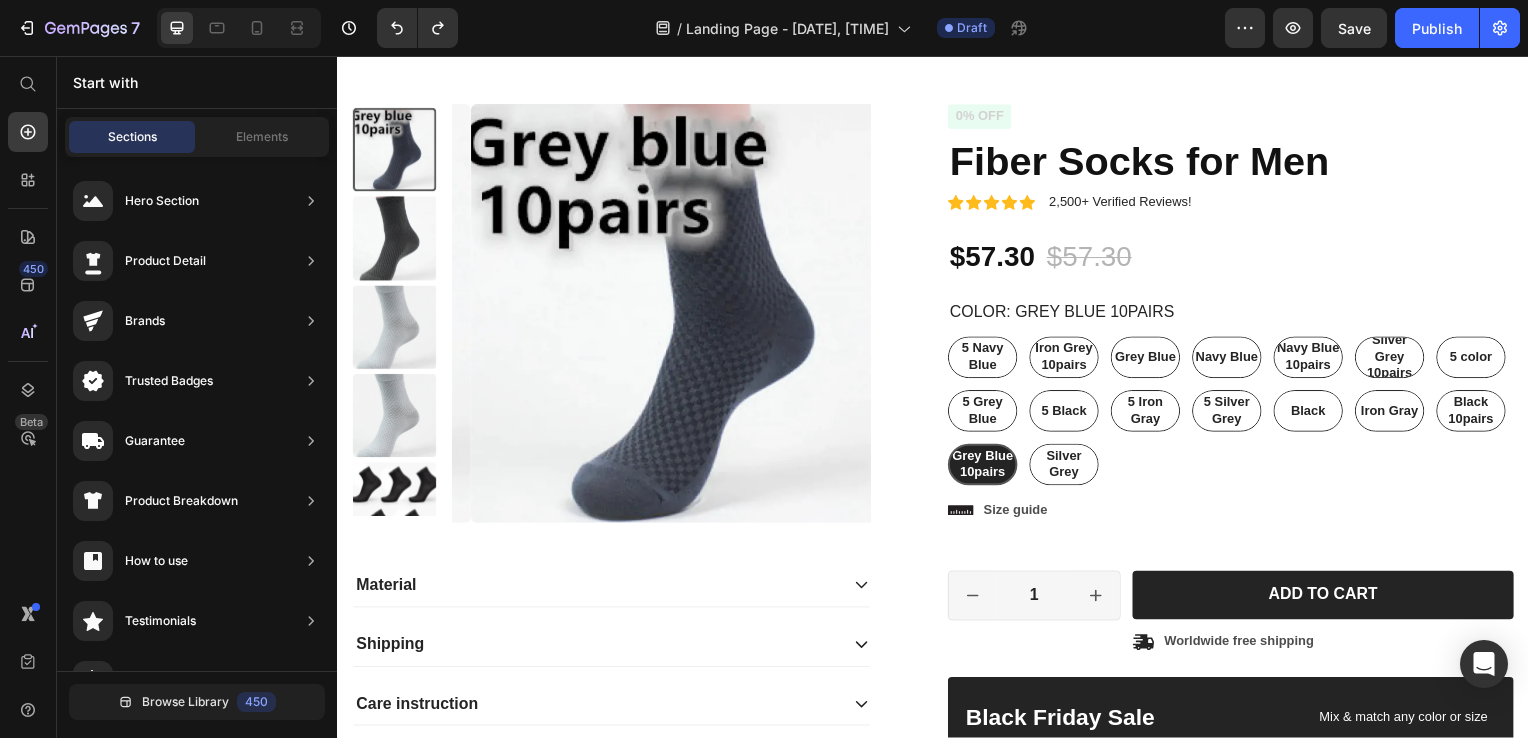scroll, scrollTop: 0, scrollLeft: 0, axis: both 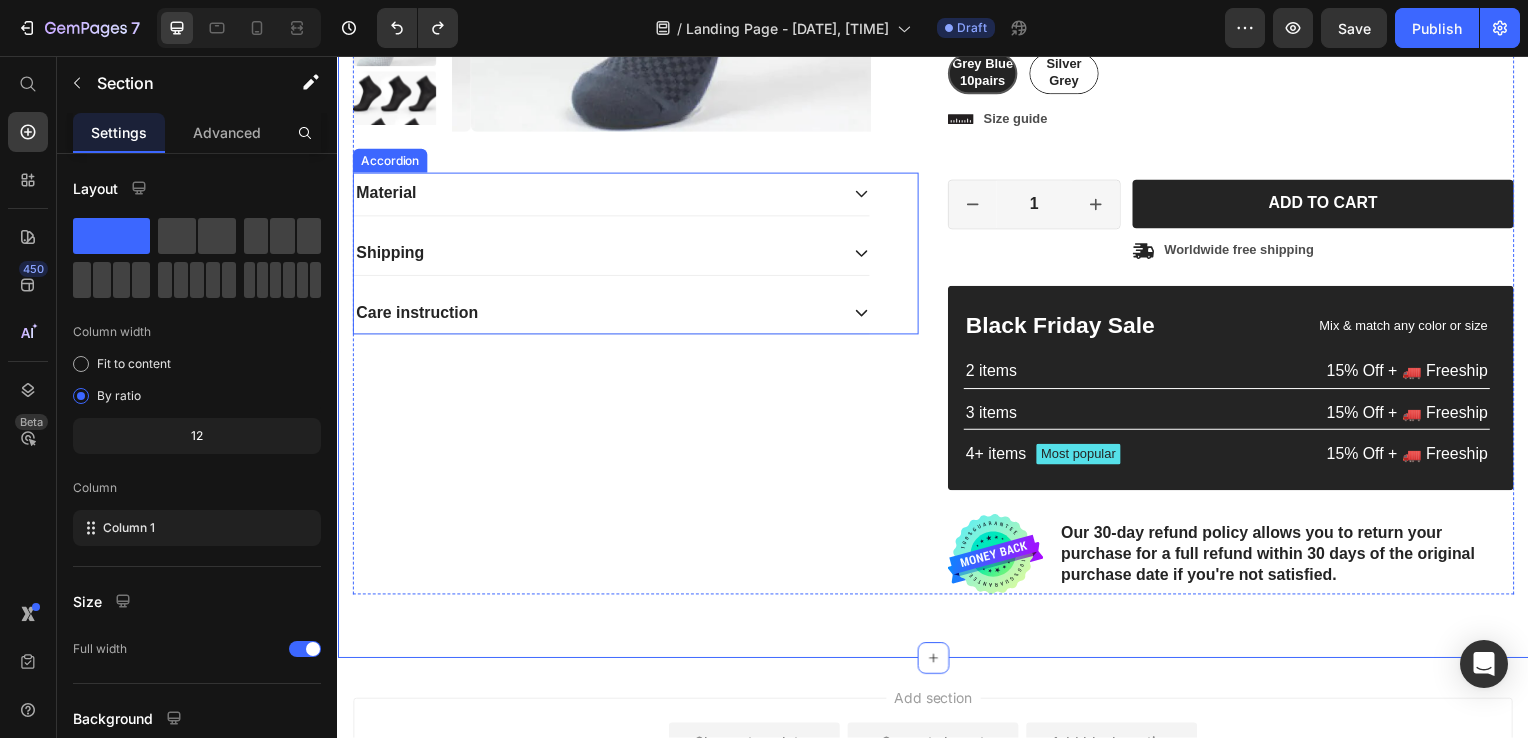 click on "Care instruction" at bounding box center [597, 315] 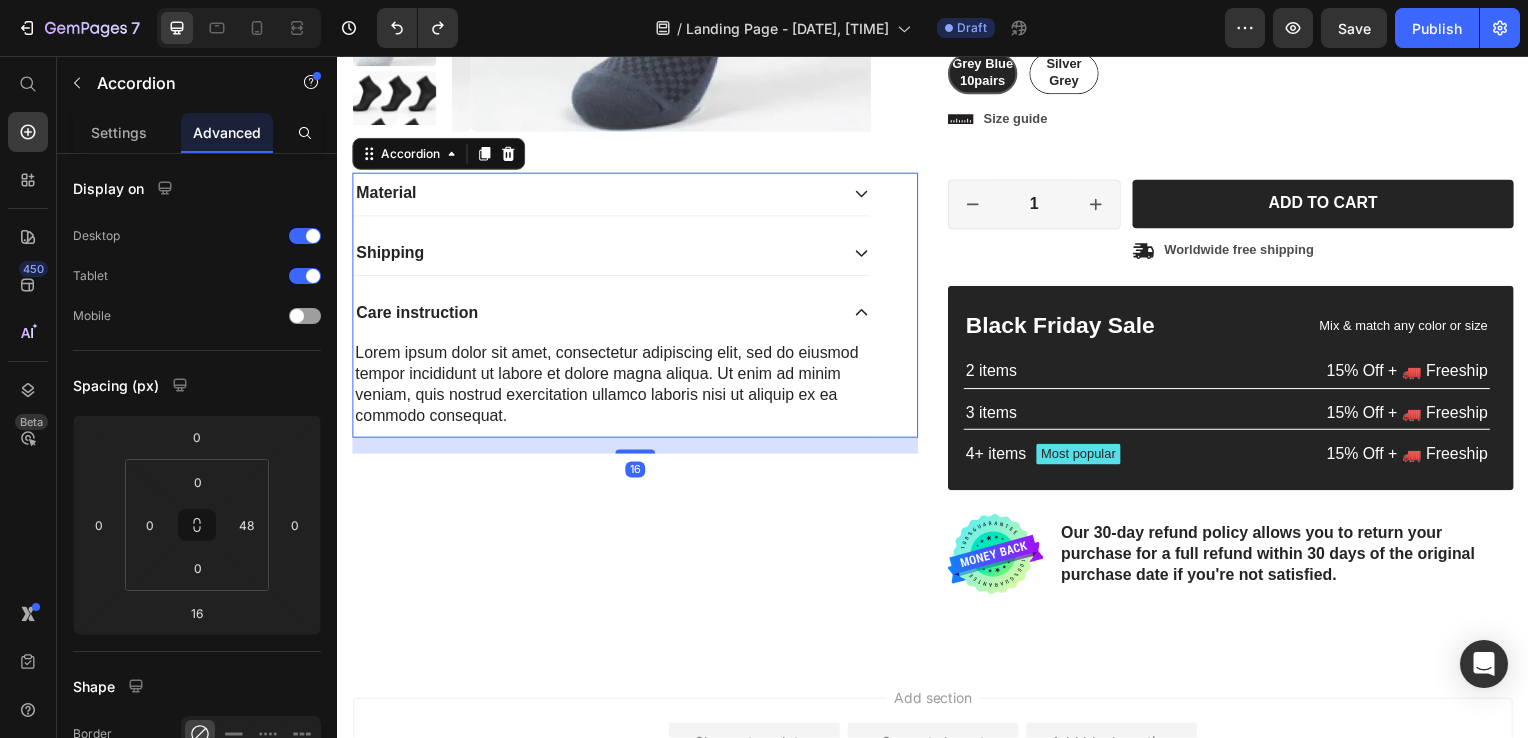 click on "Care instruction" at bounding box center [597, 315] 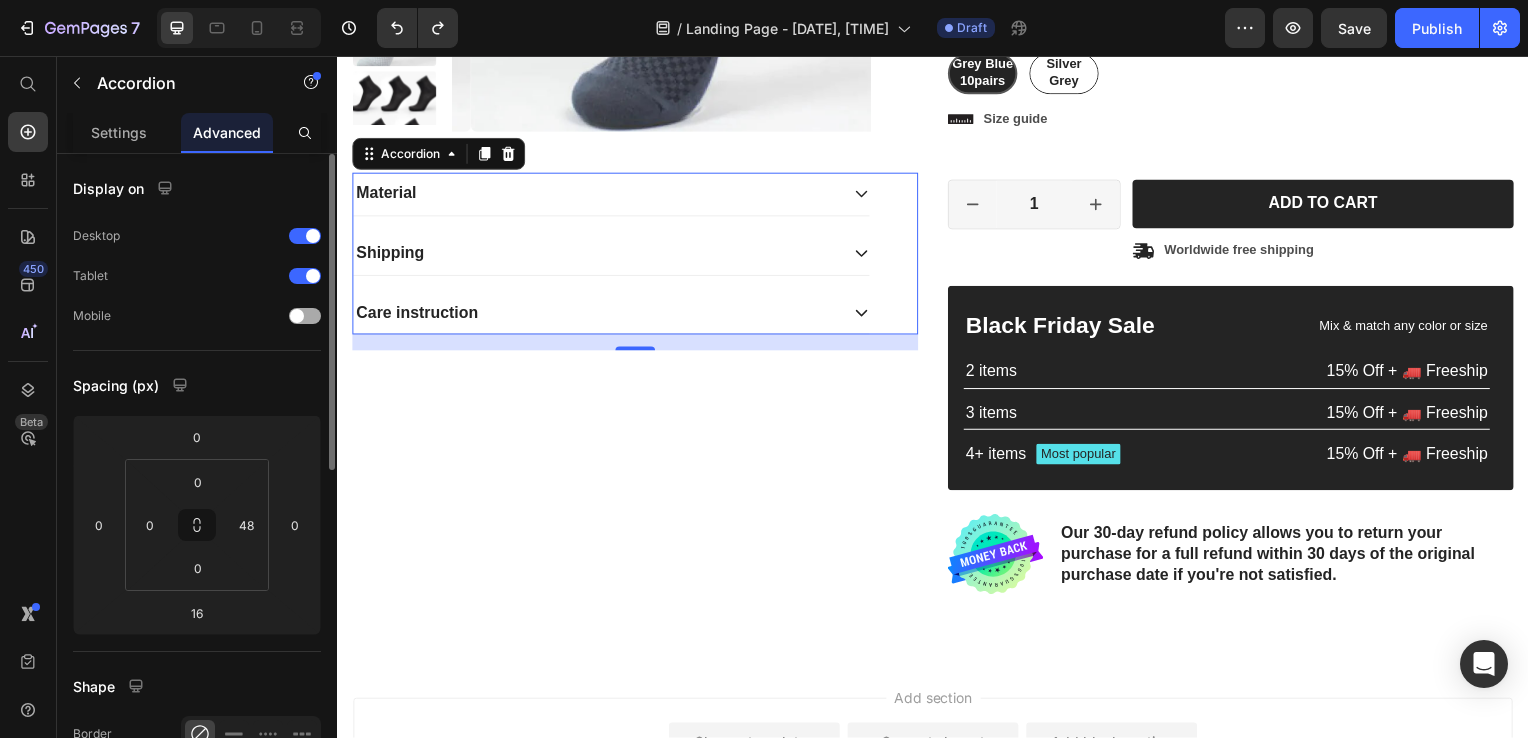 click on "Mobile" at bounding box center (197, 316) 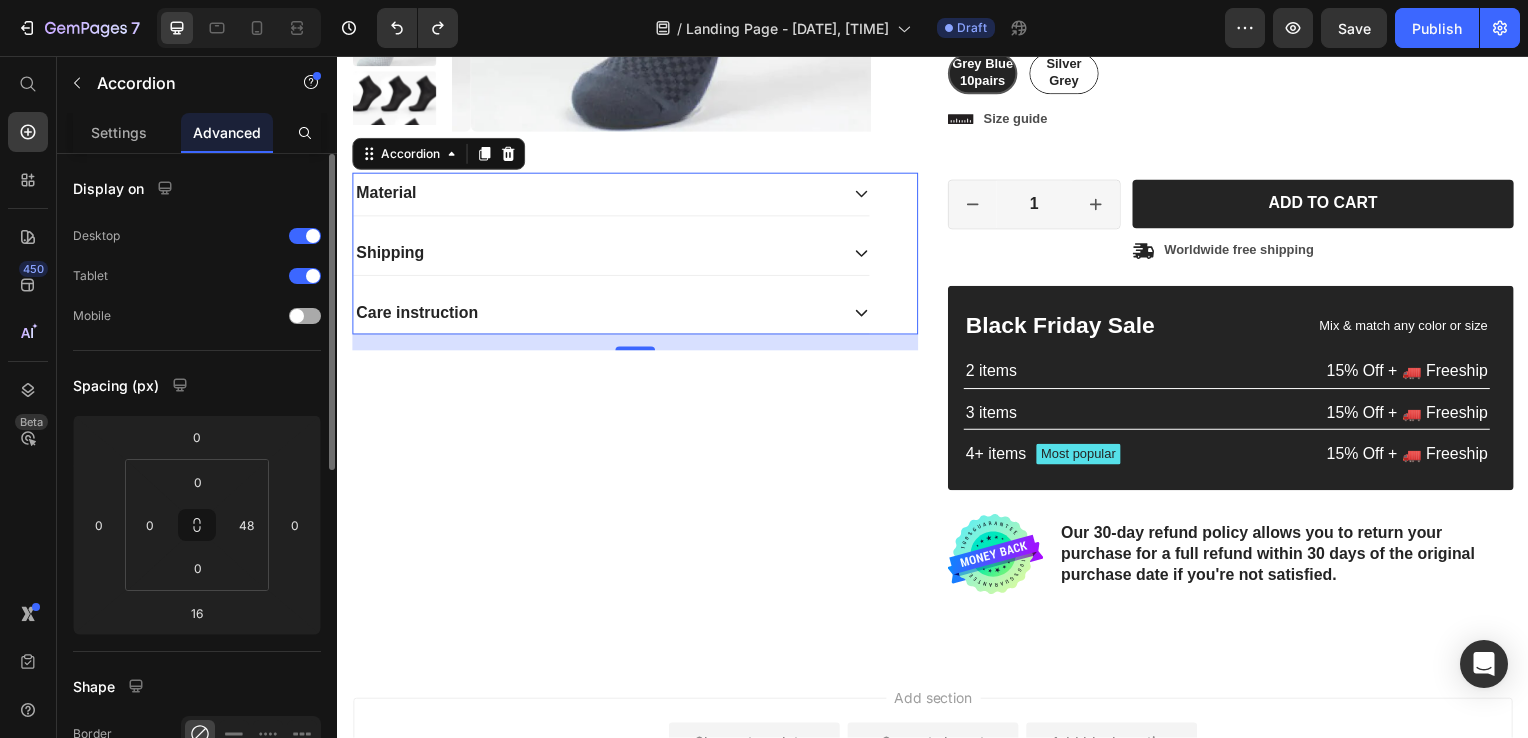 click at bounding box center (305, 316) 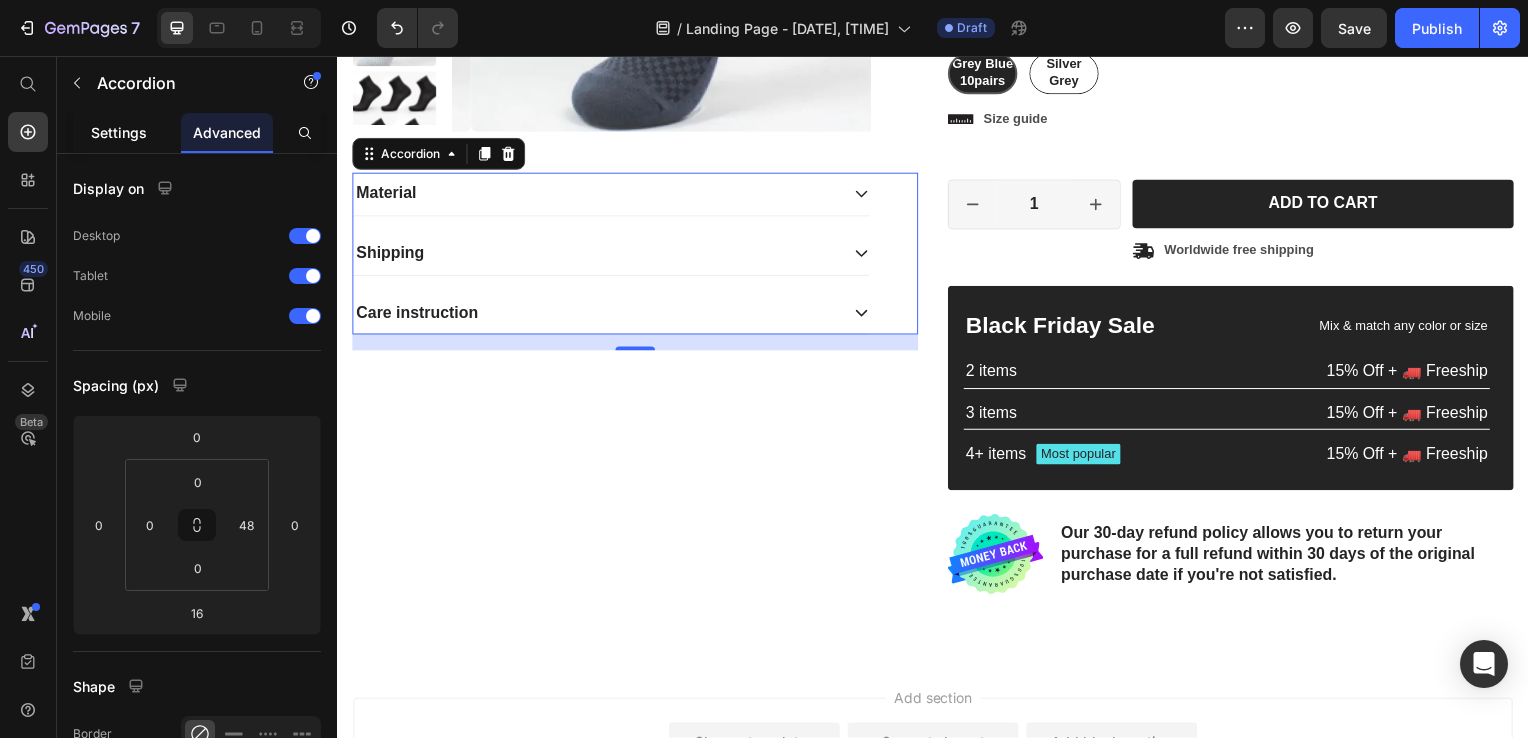 click on "Settings" at bounding box center [119, 132] 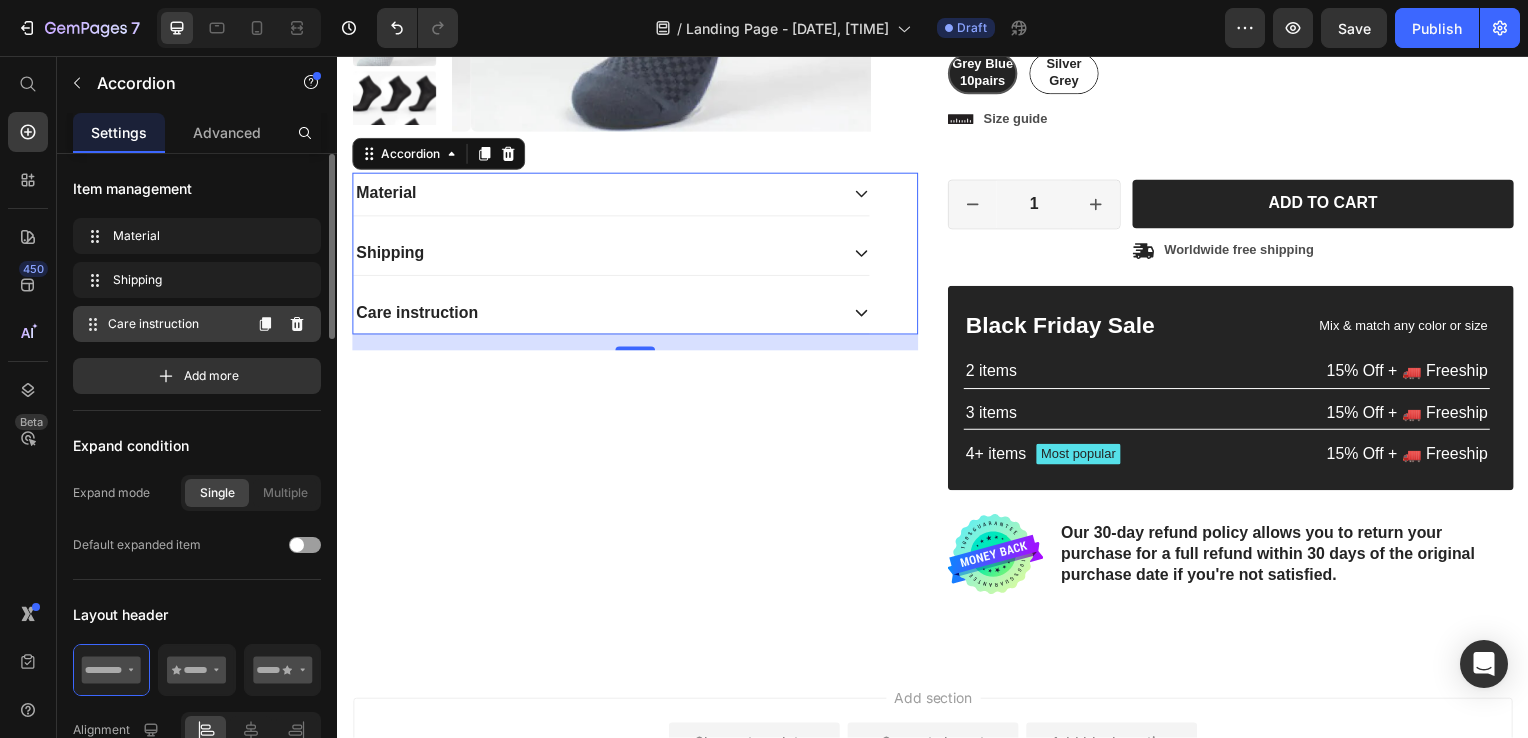 click 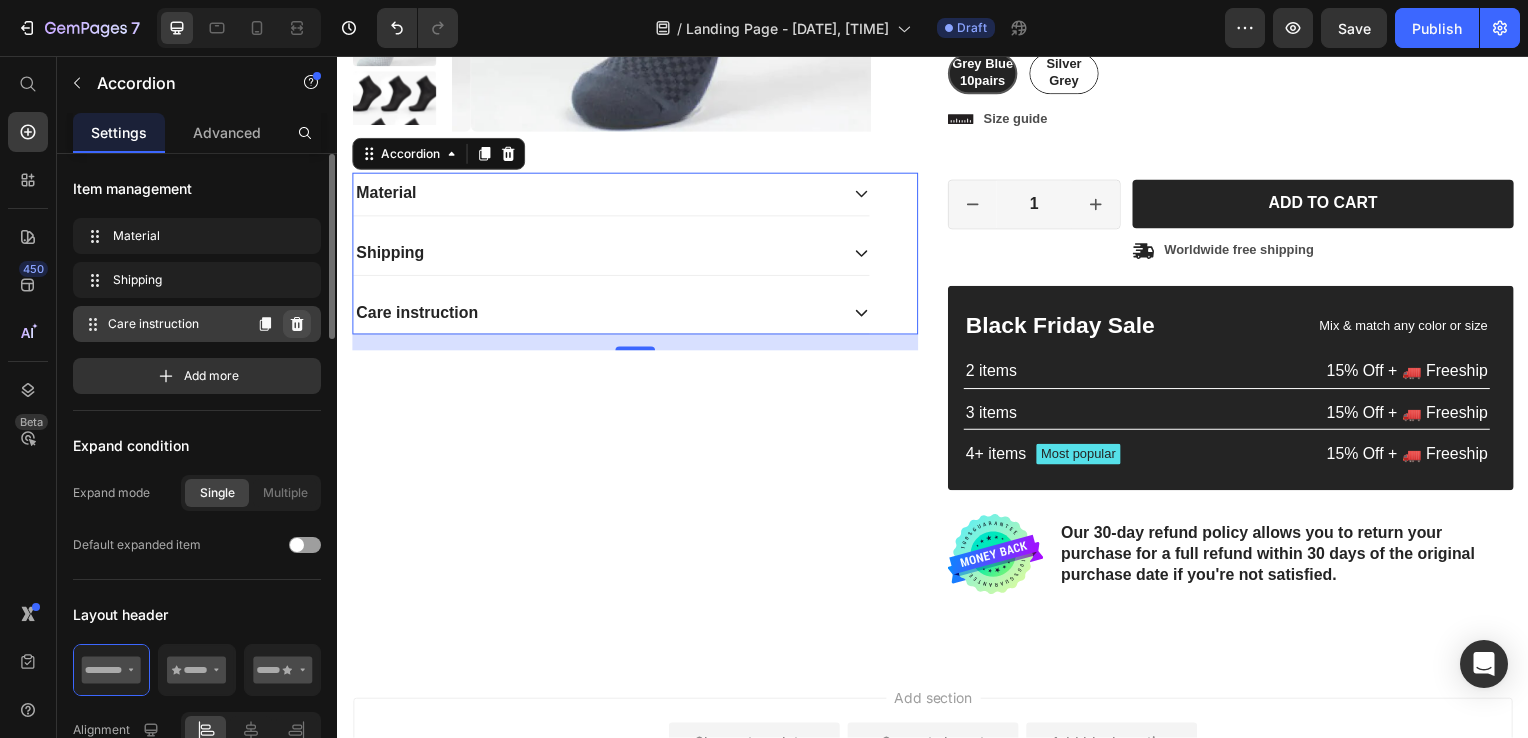 click 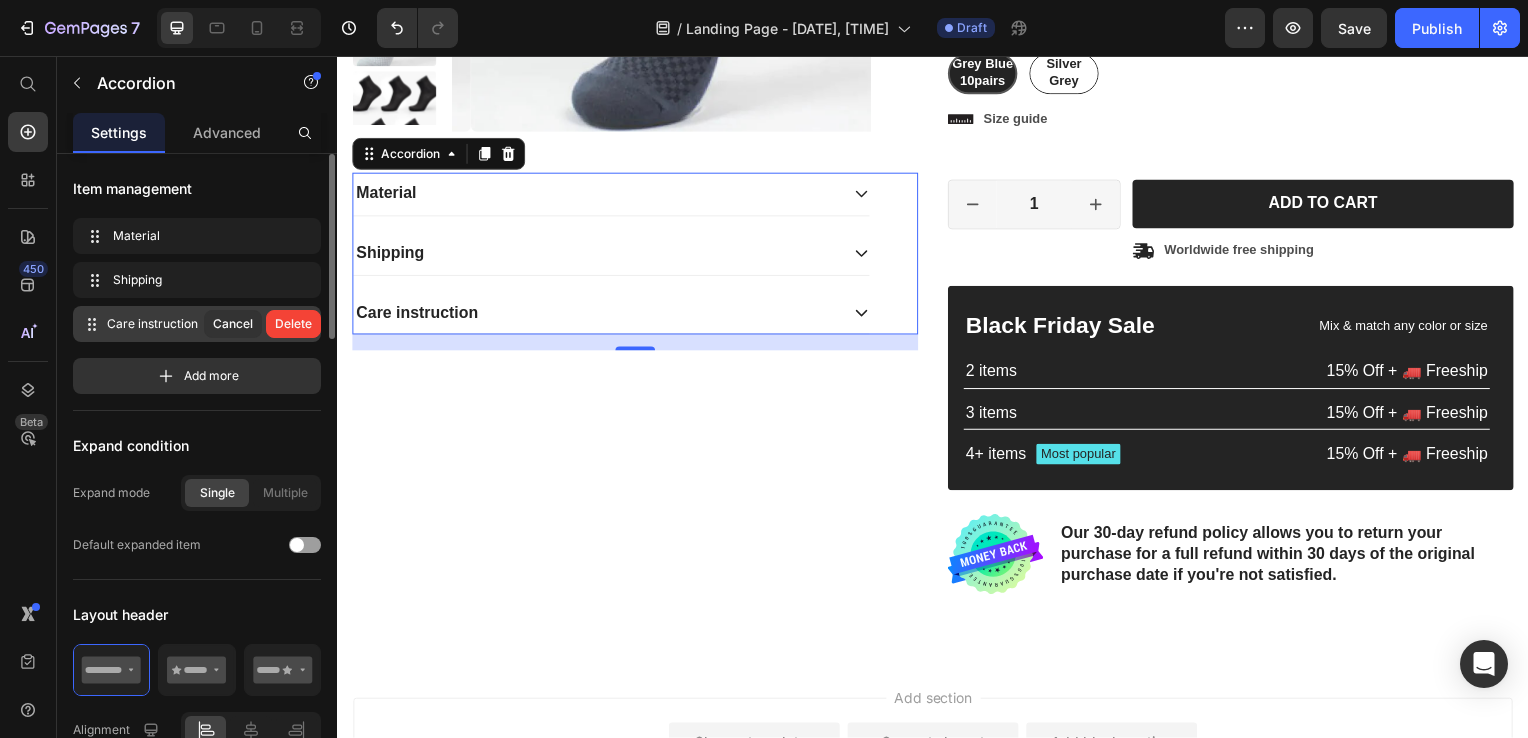 click on "Delete" at bounding box center (293, 324) 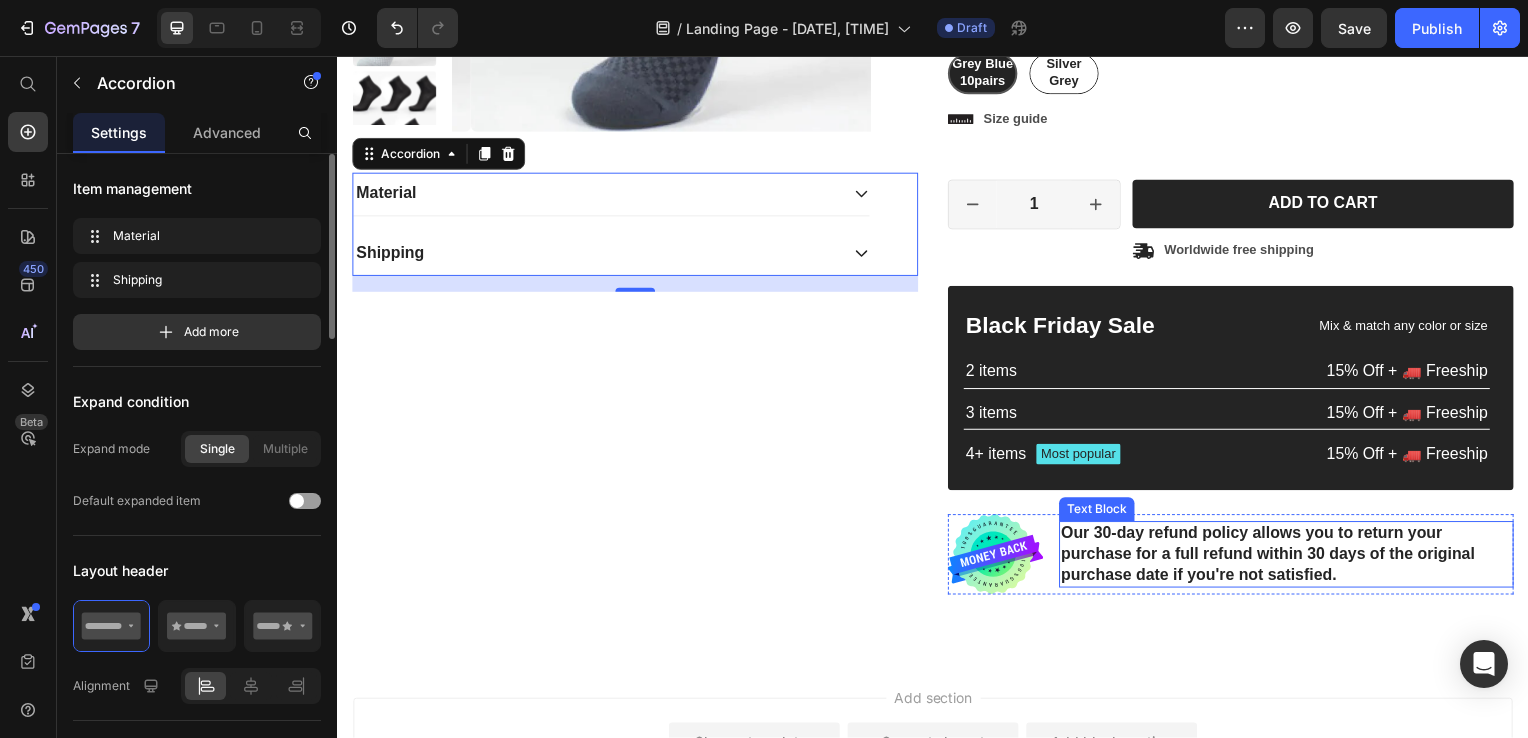 click on "Our 30-day refund policy allows you to return your purchase for a full refund within 30 days of the original purchase date if you're not satisfied." at bounding box center [1293, 558] 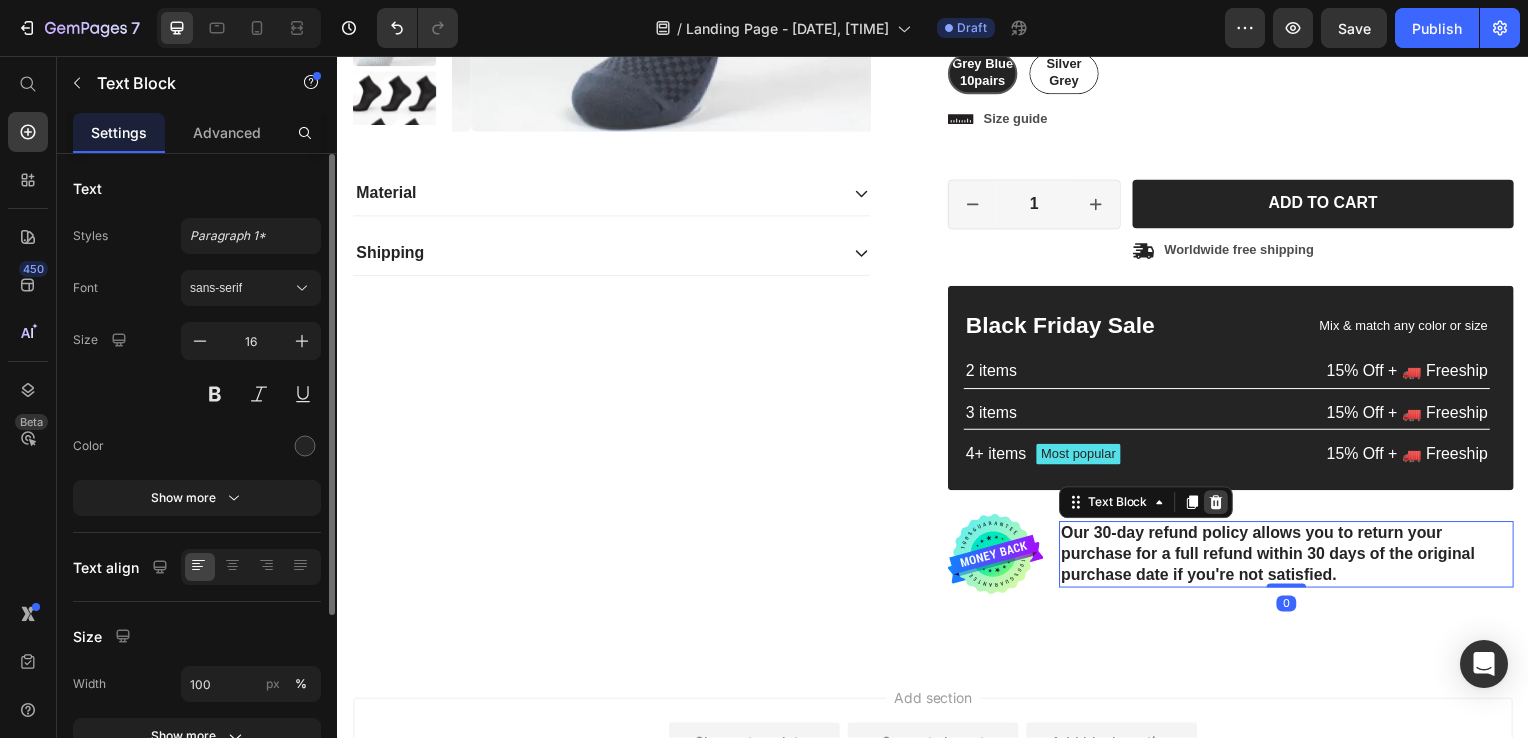click 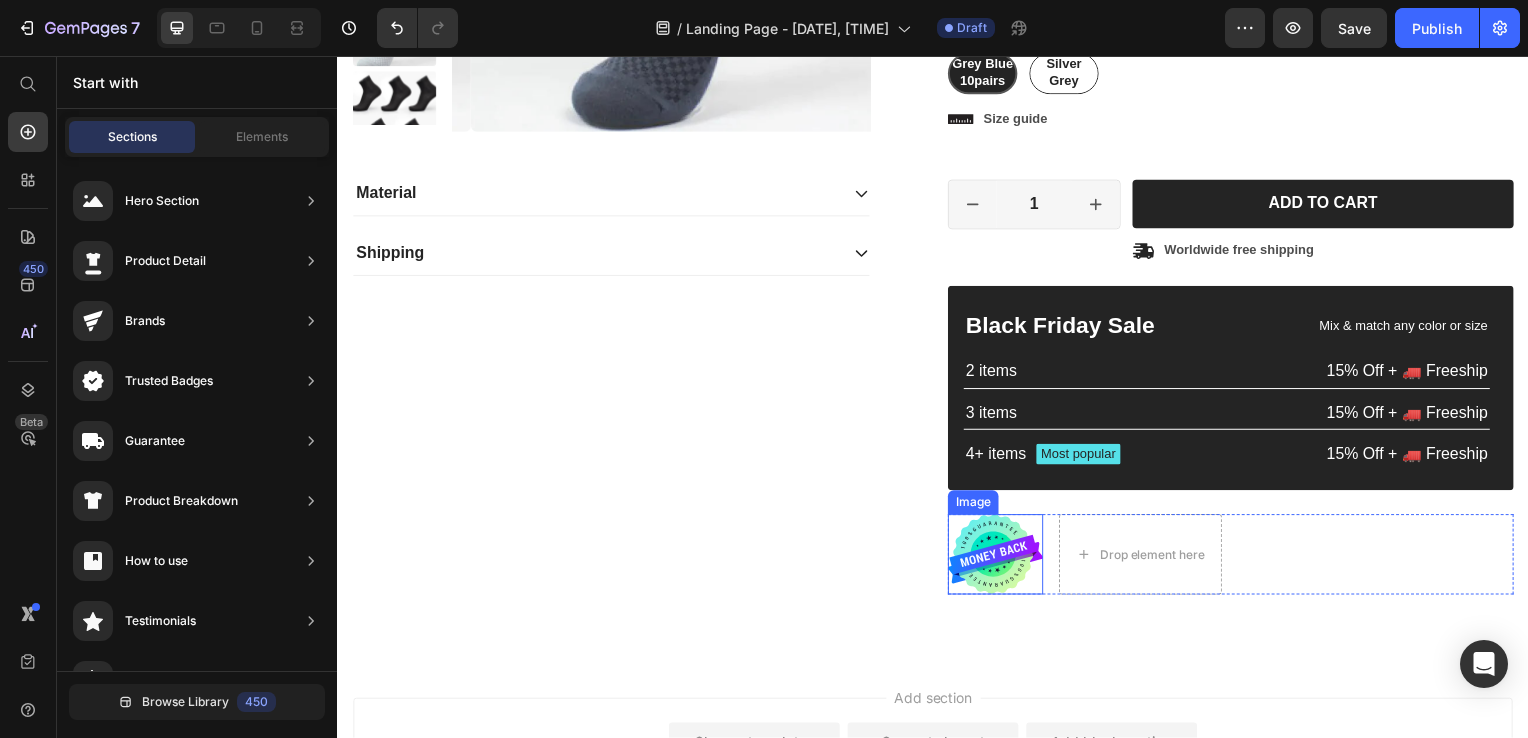 click at bounding box center (1000, 558) 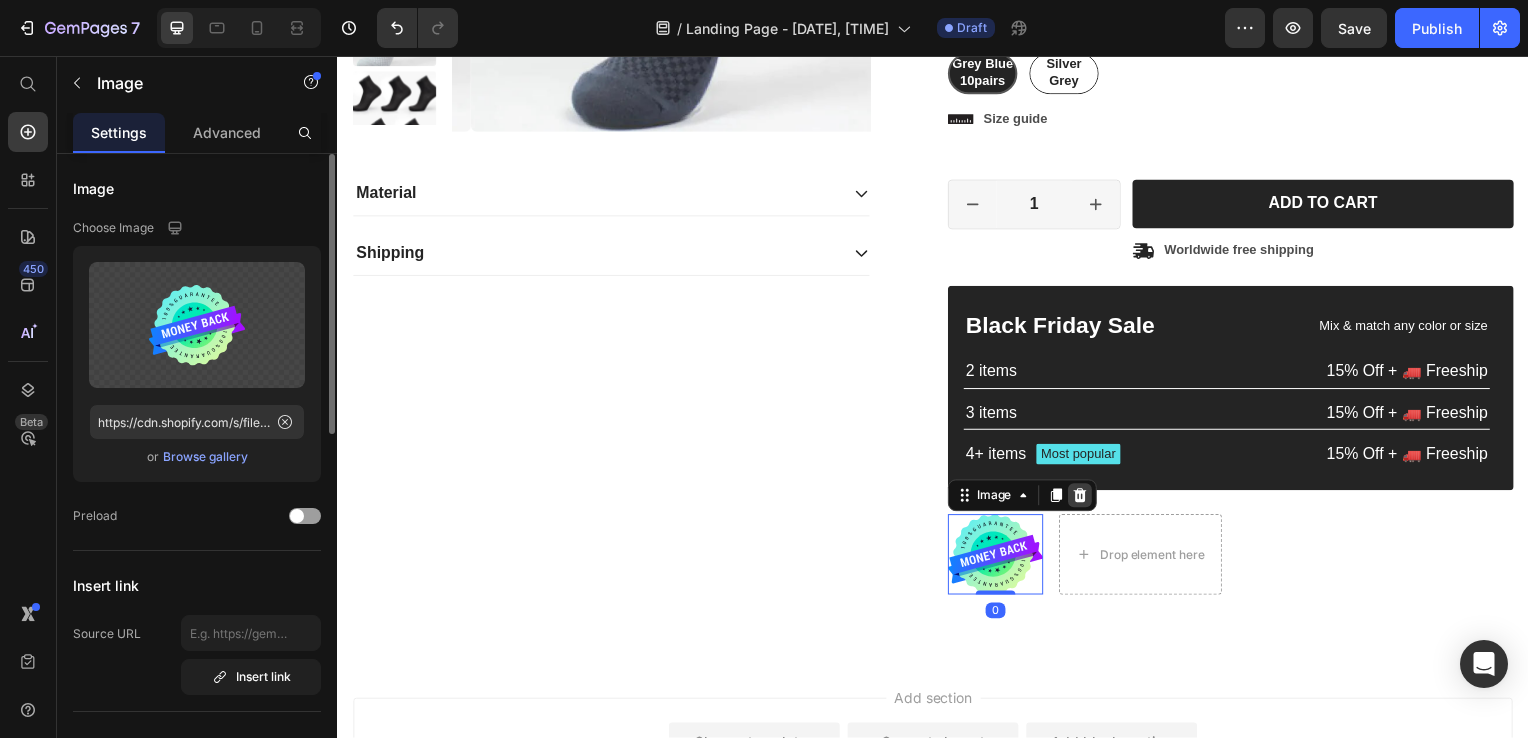 click 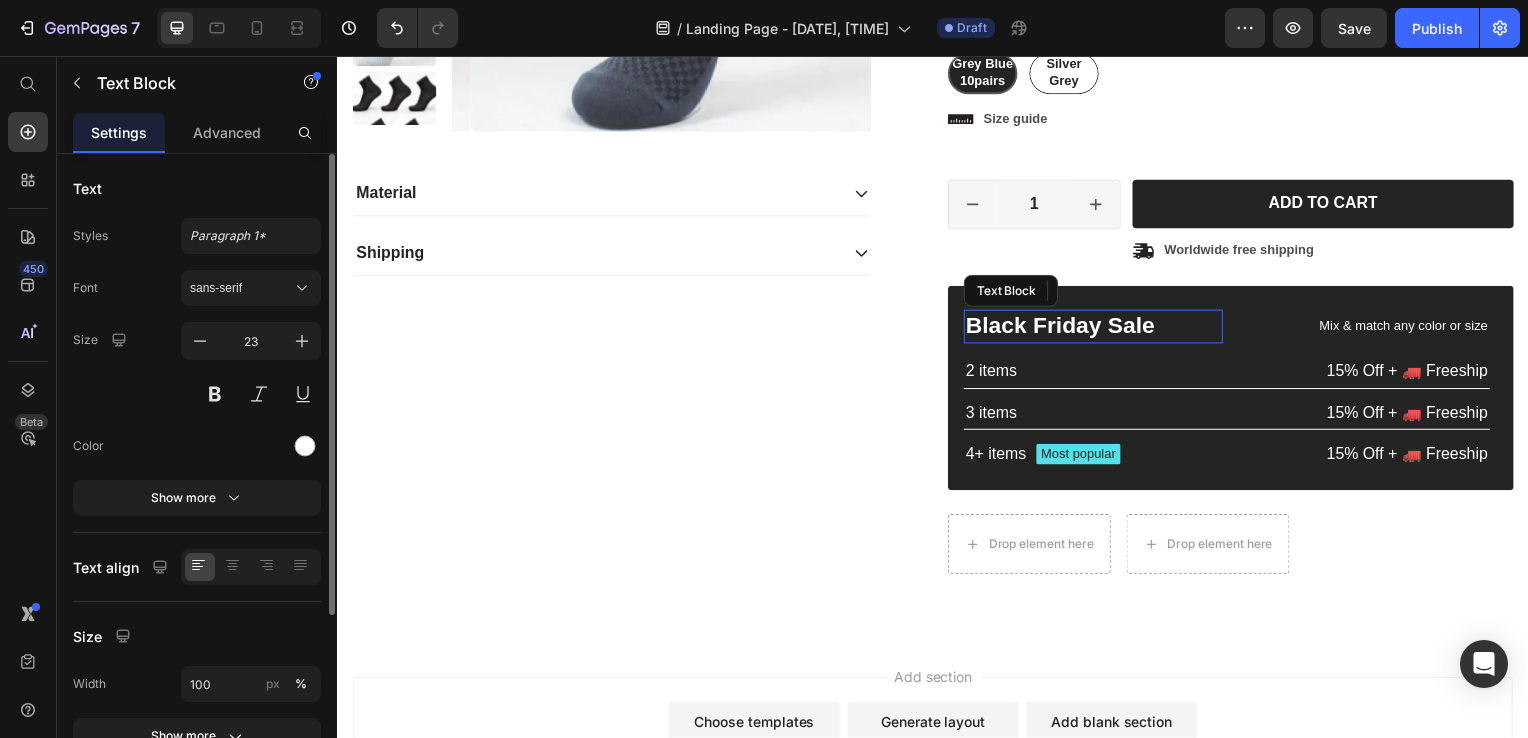 click on "Black Friday Sale" at bounding box center (1098, 329) 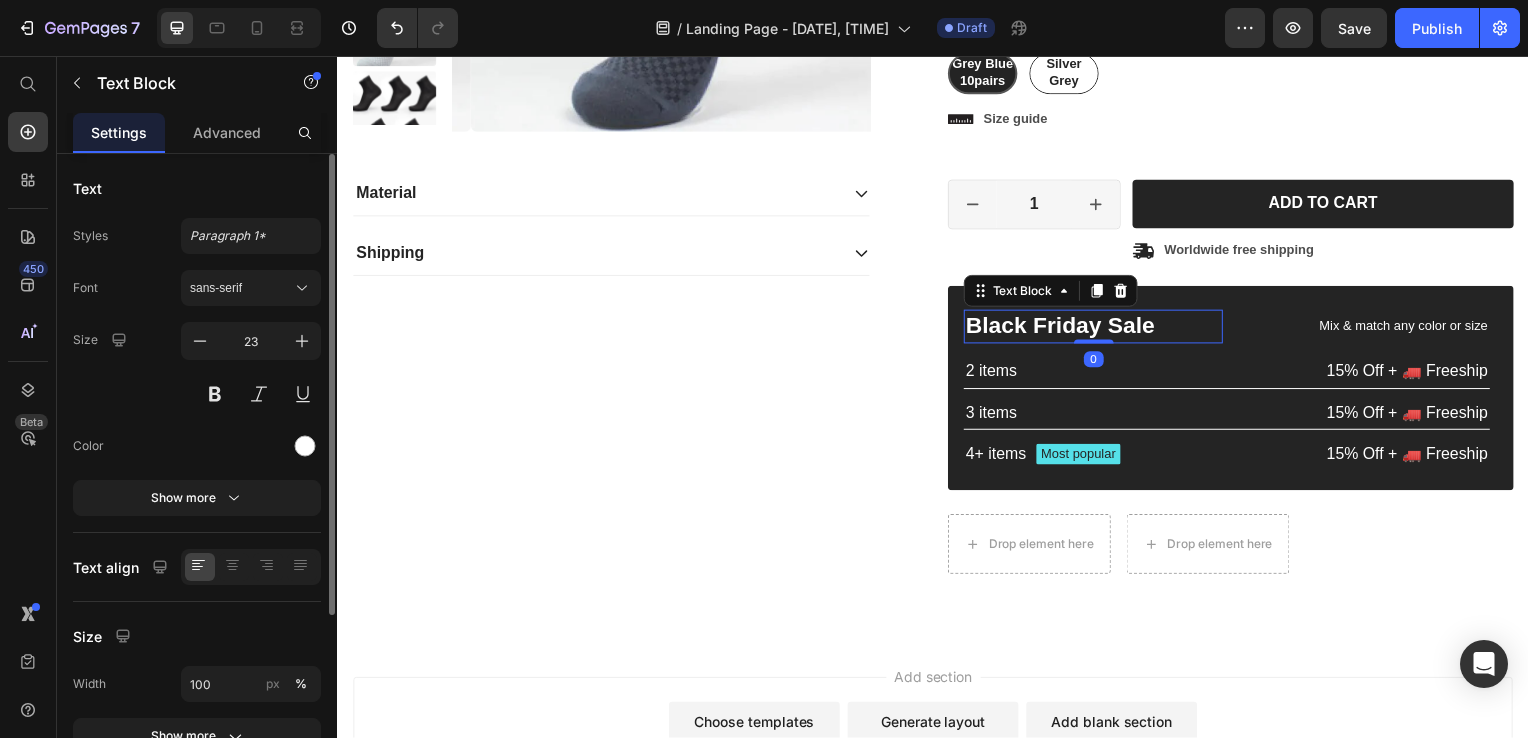 click on "Text Block" at bounding box center [1055, 293] 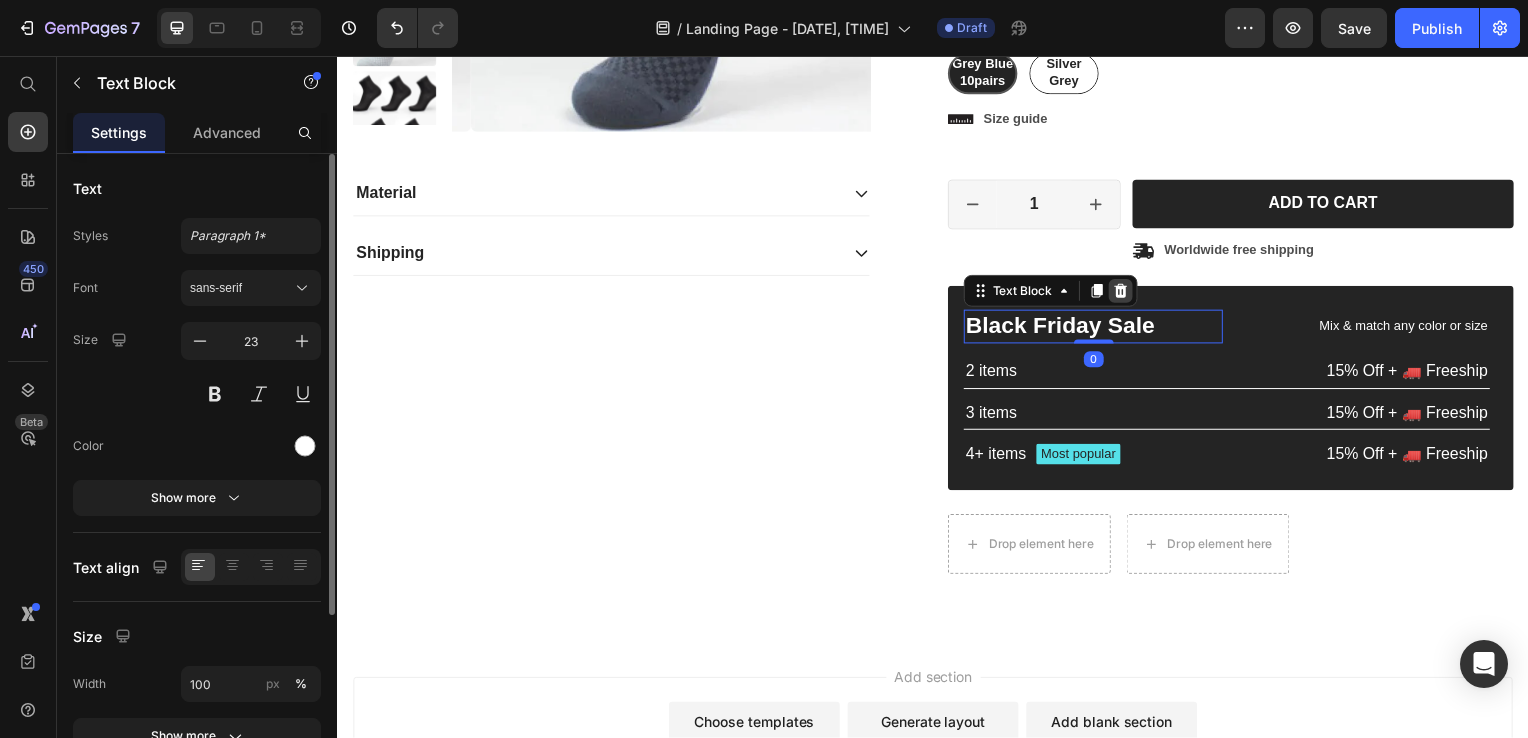 click at bounding box center [1126, 293] 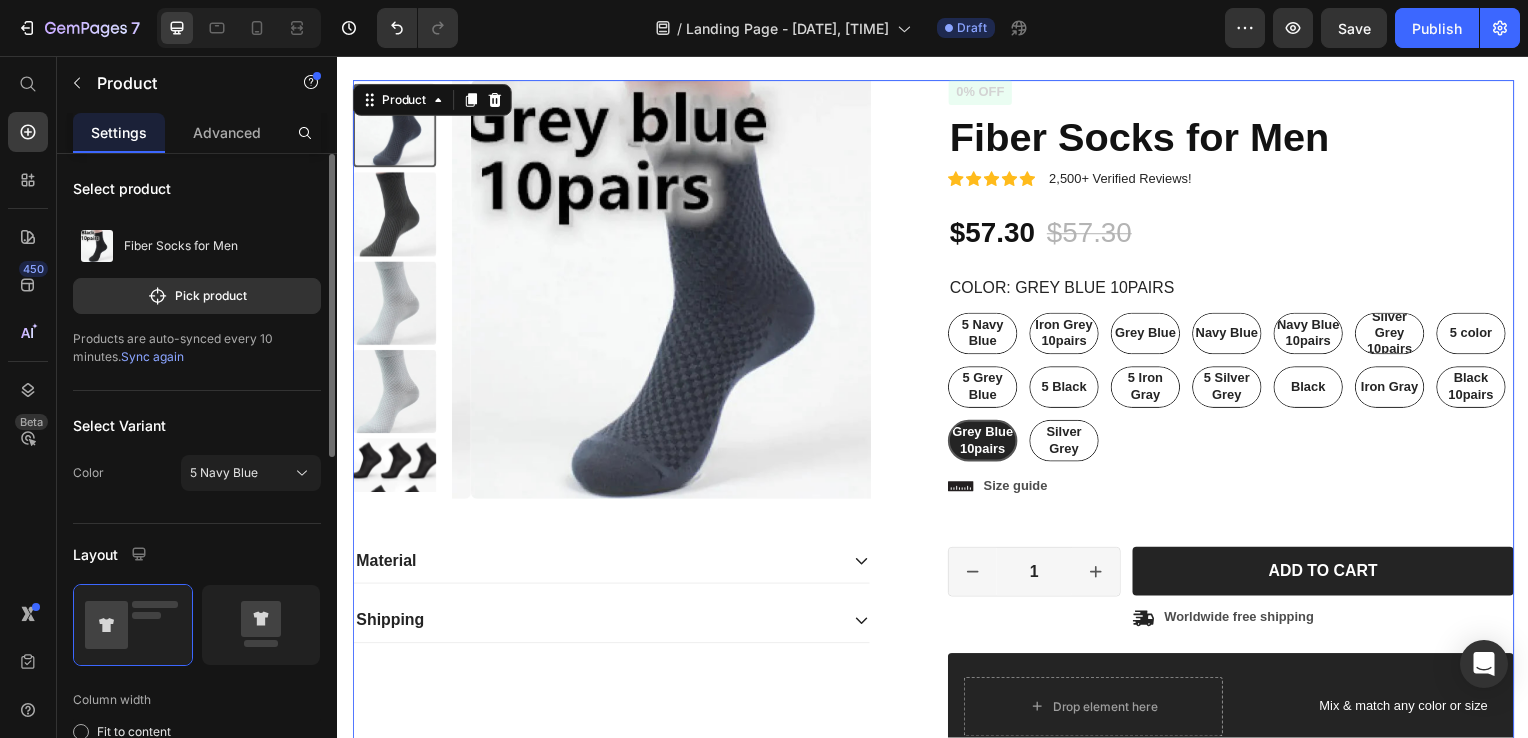 scroll, scrollTop: 0, scrollLeft: 0, axis: both 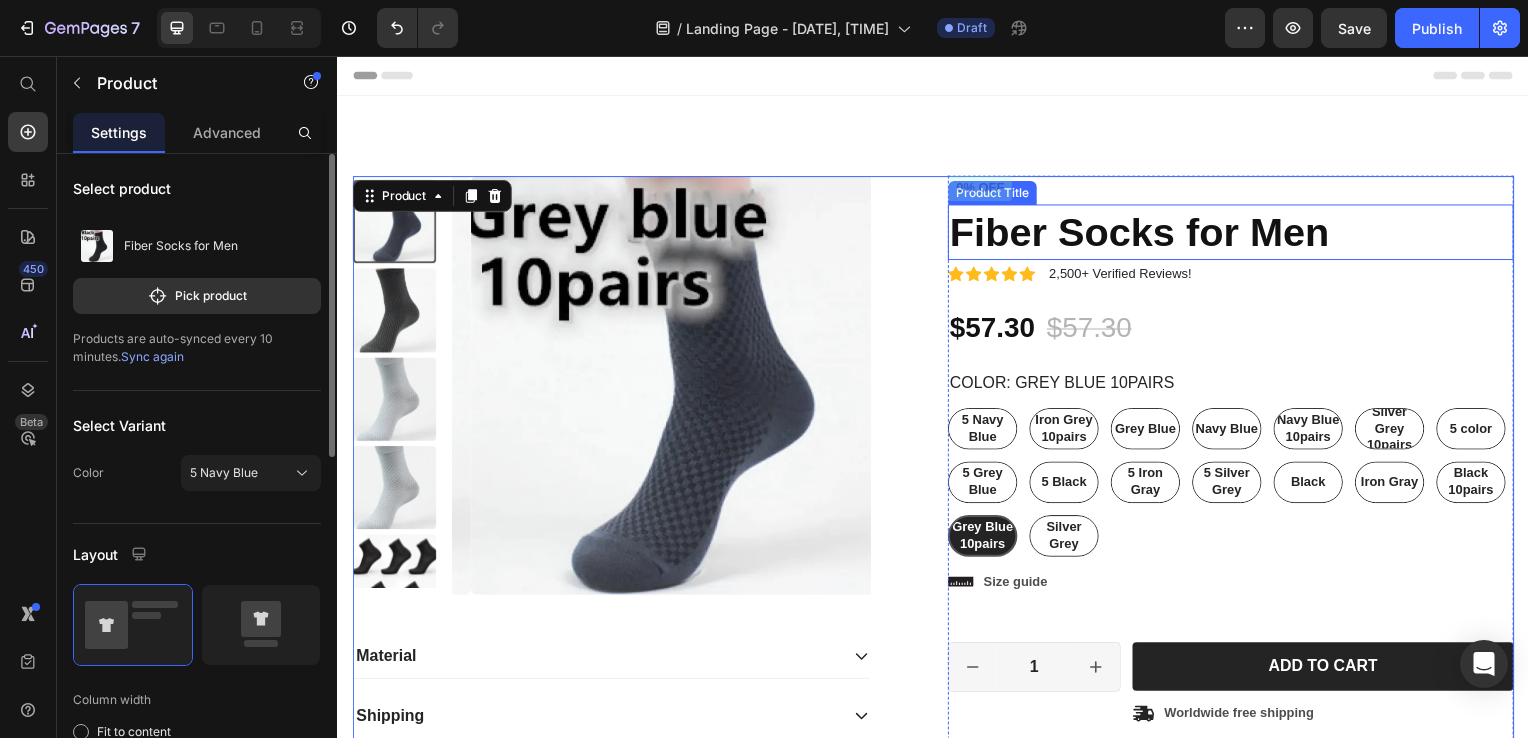 click on "0% off" at bounding box center [984, 189] 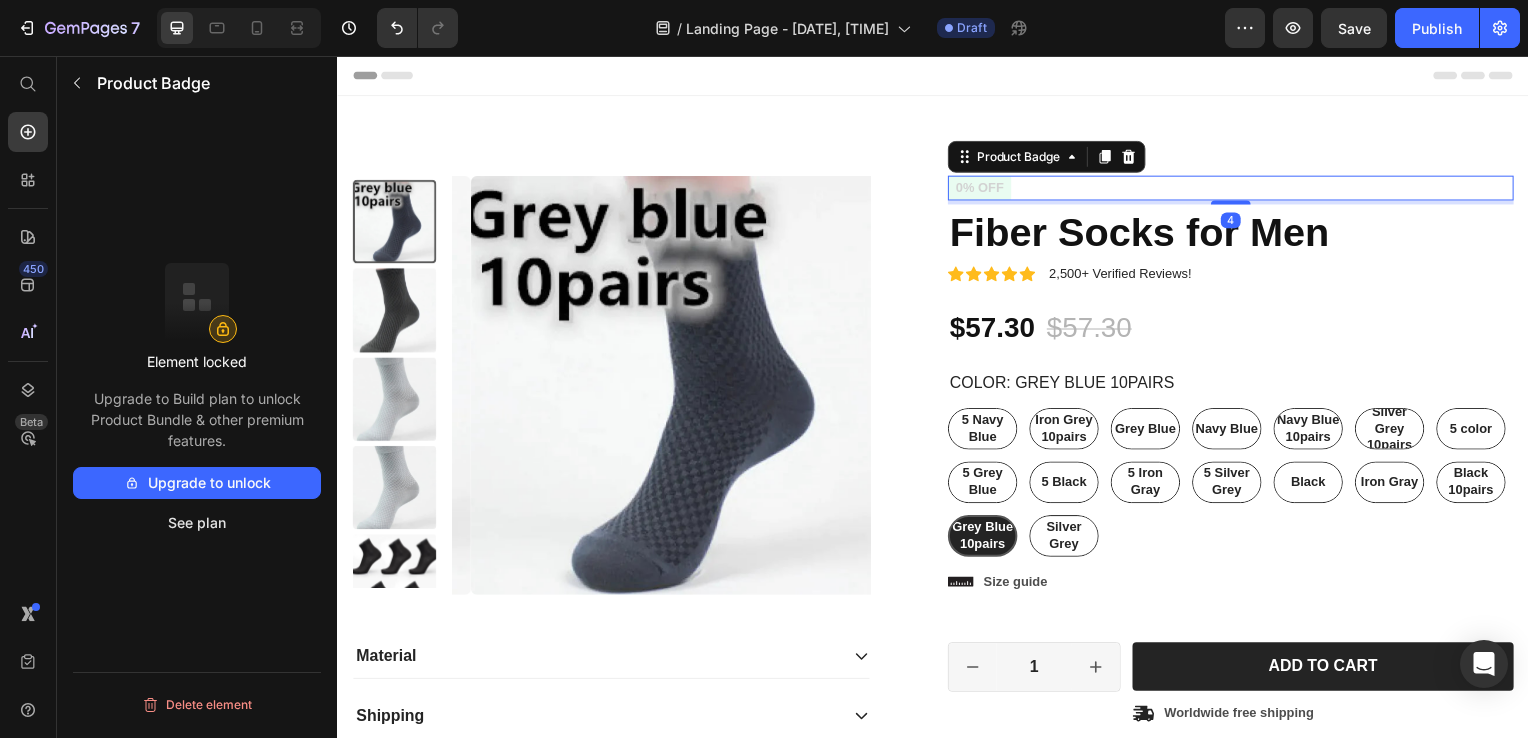 click on "0% off" at bounding box center [984, 189] 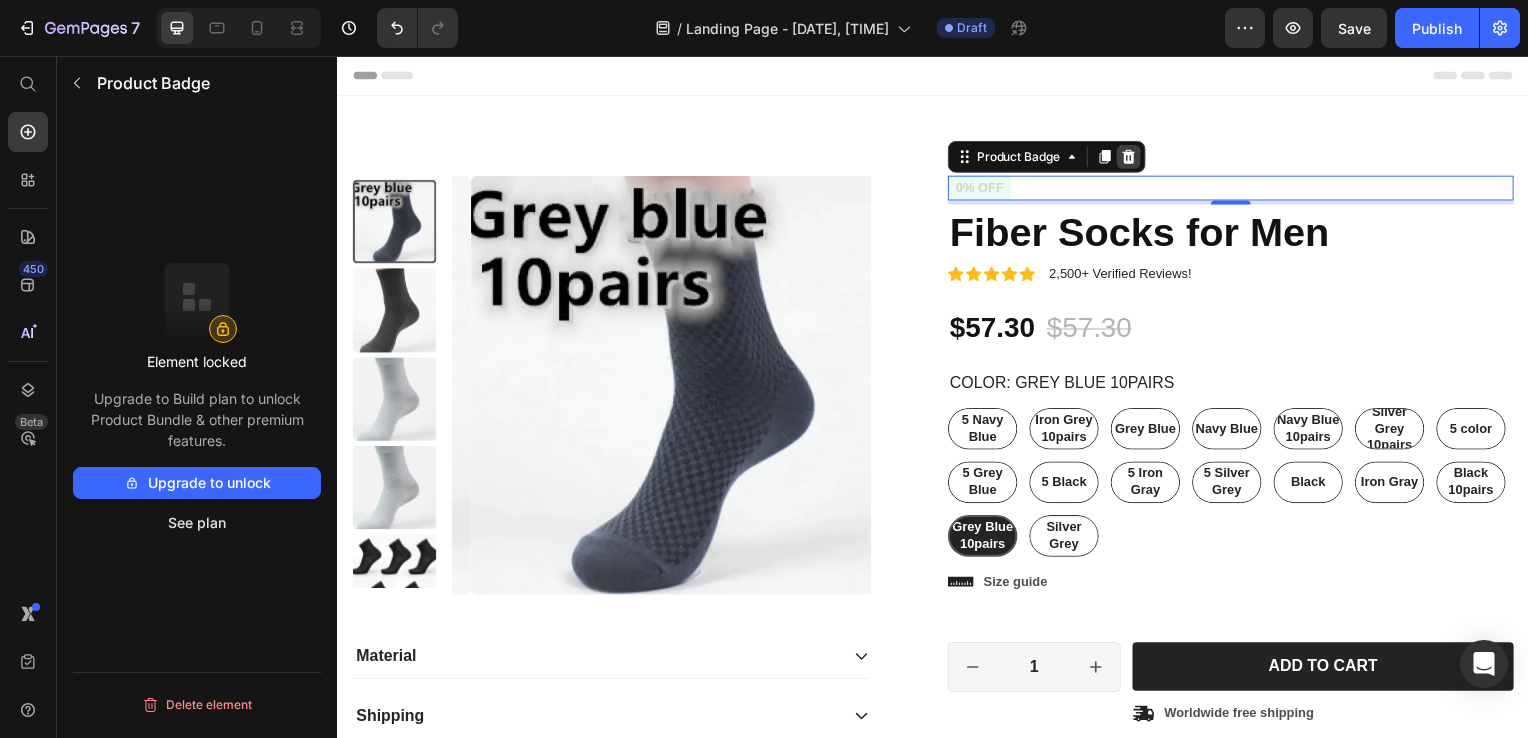 click 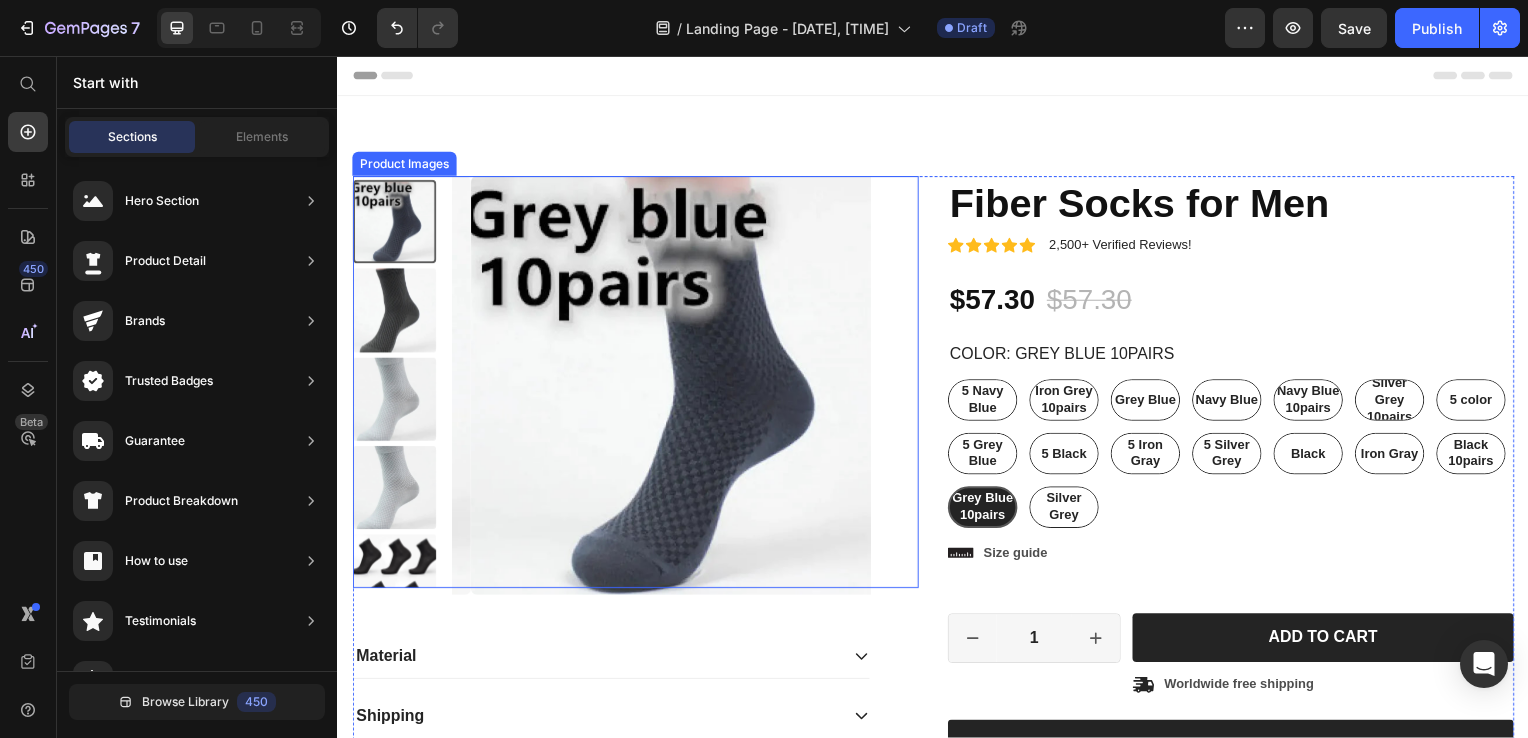 click at bounding box center [682, 388] 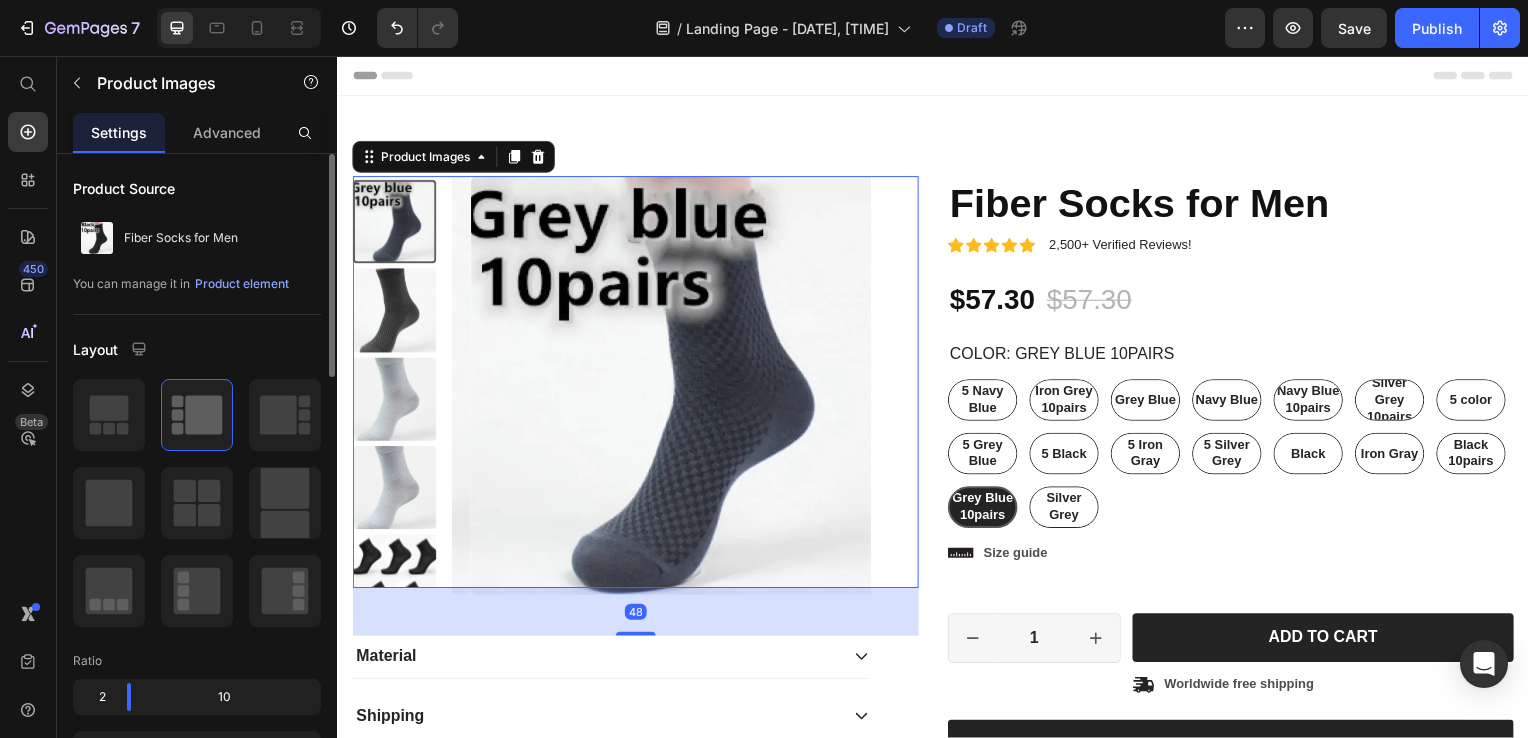 click at bounding box center (394, 223) 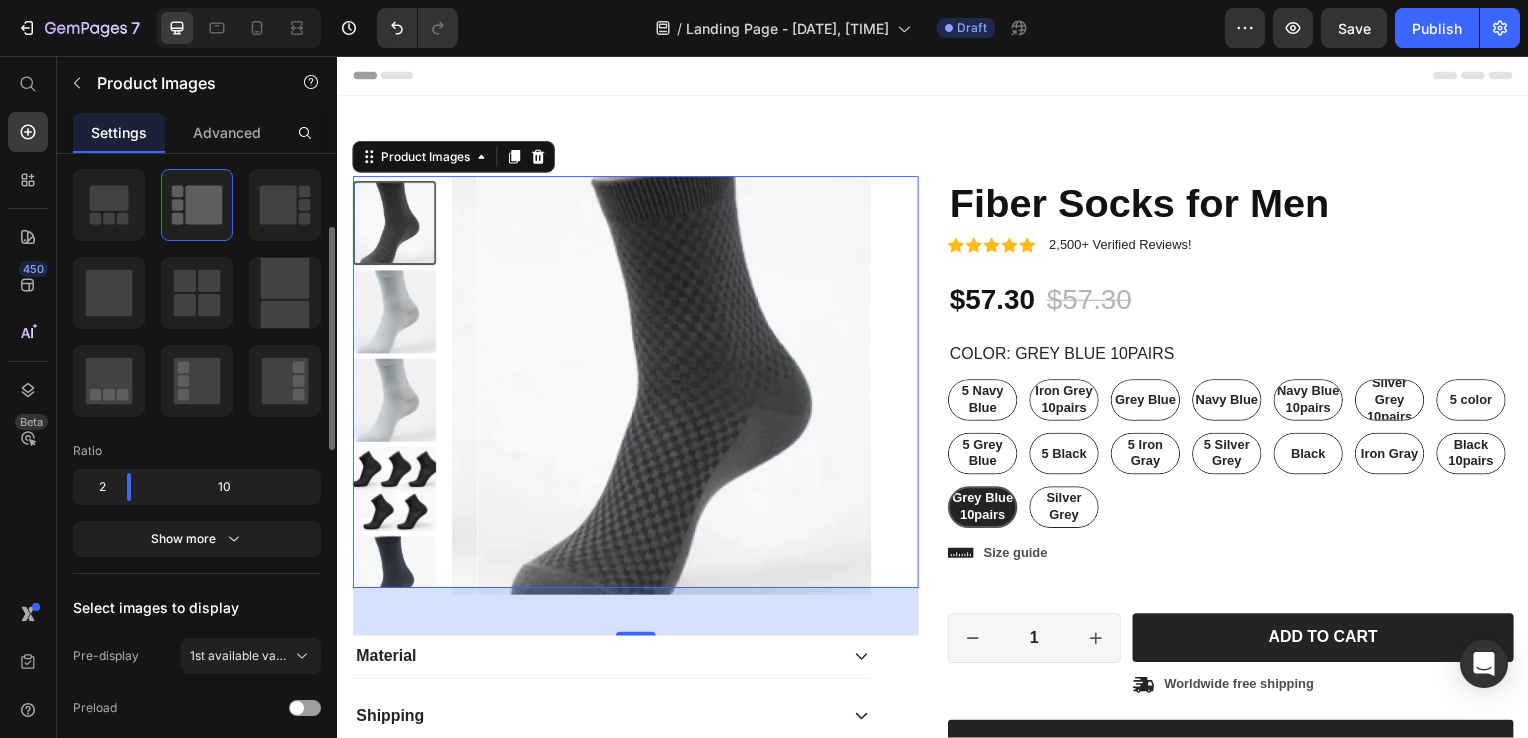 scroll, scrollTop: 0, scrollLeft: 0, axis: both 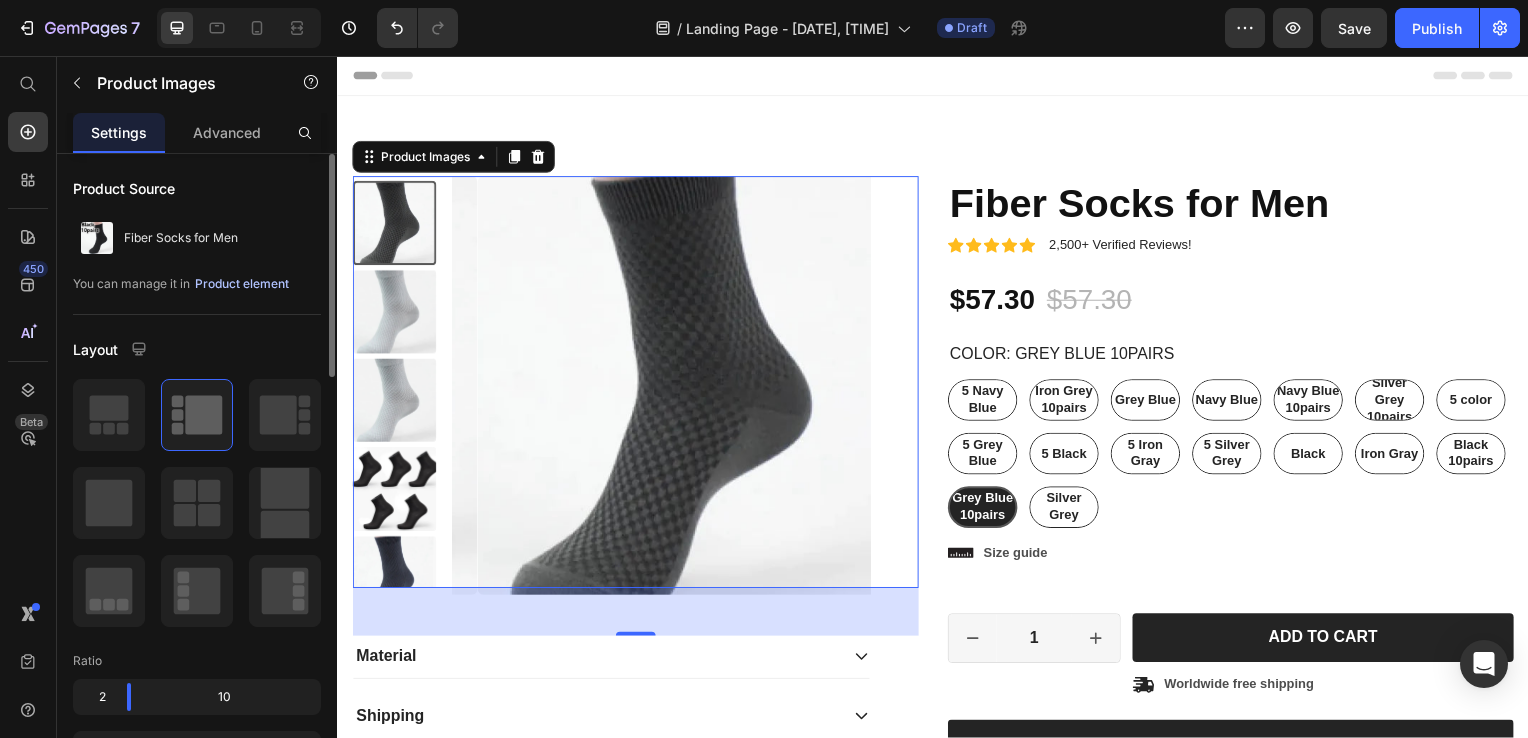 click on "Product element" at bounding box center [242, 284] 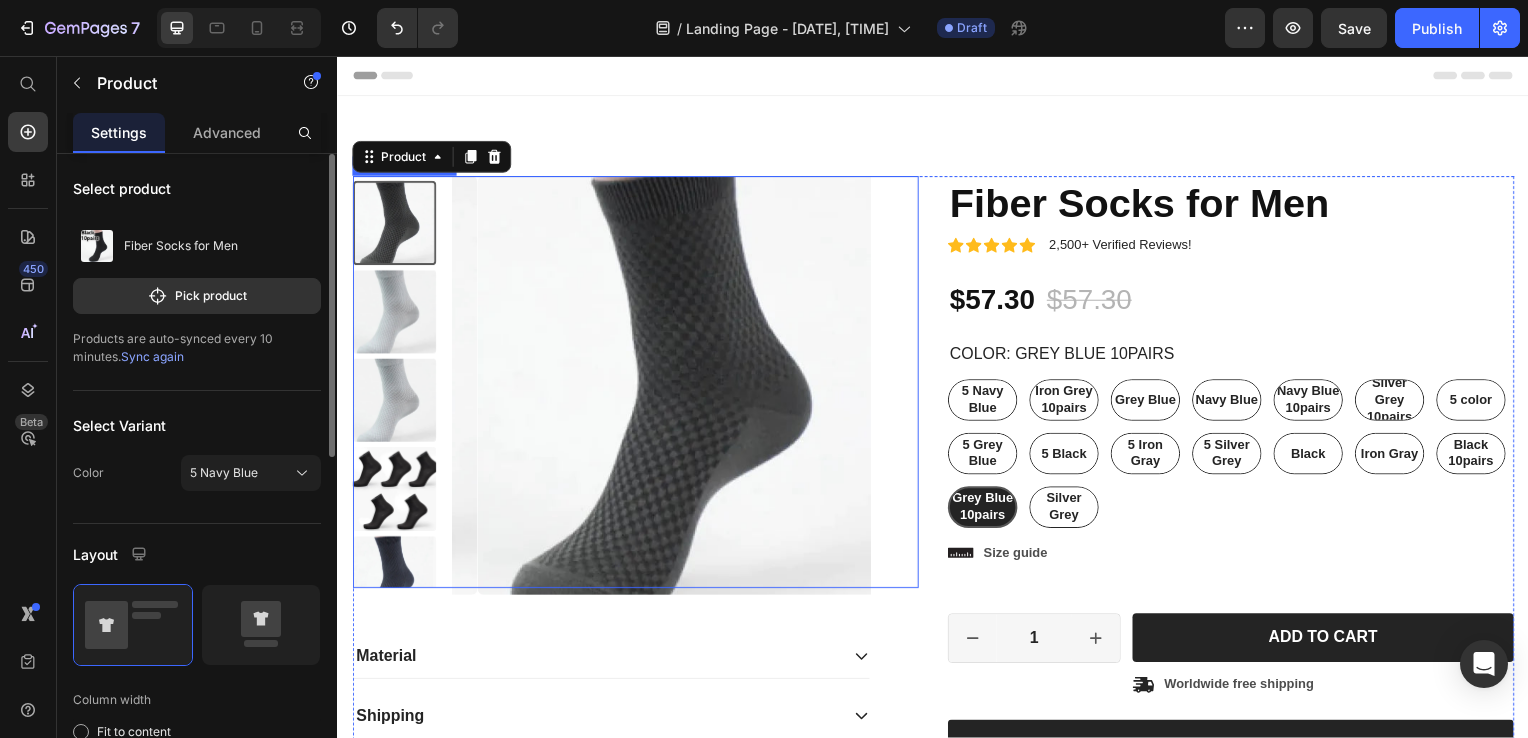 click at bounding box center (394, 313) 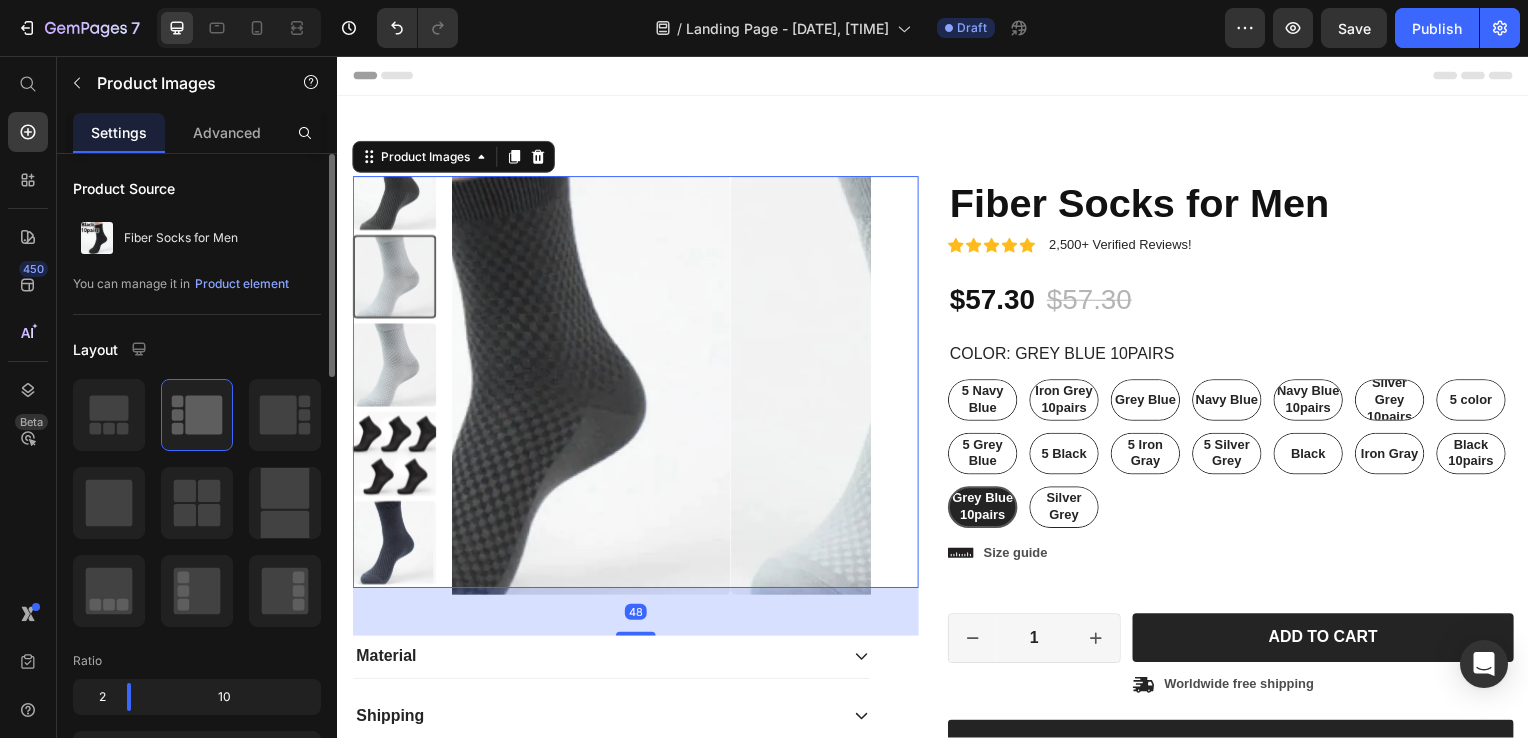click at bounding box center (394, 384) 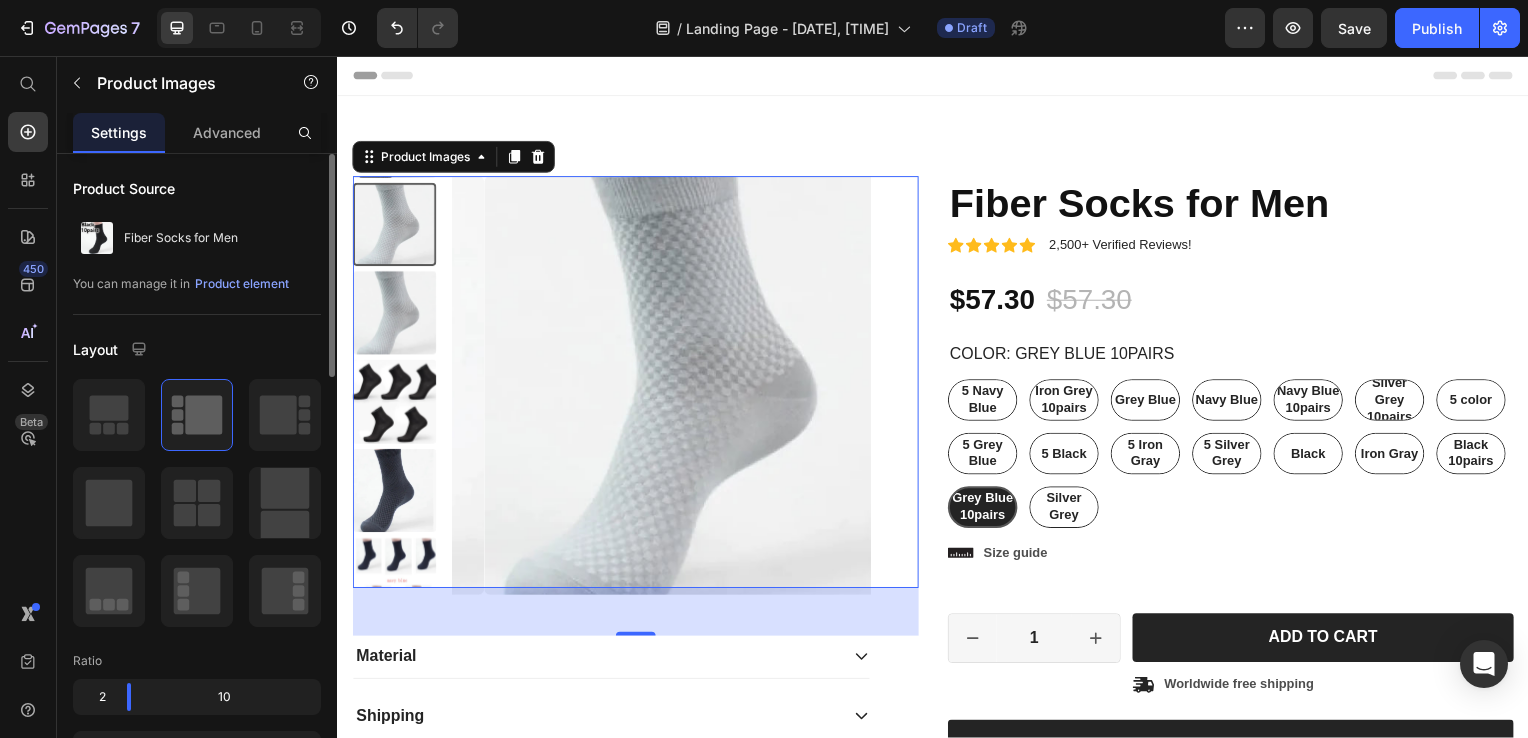 click at bounding box center (394, 493) 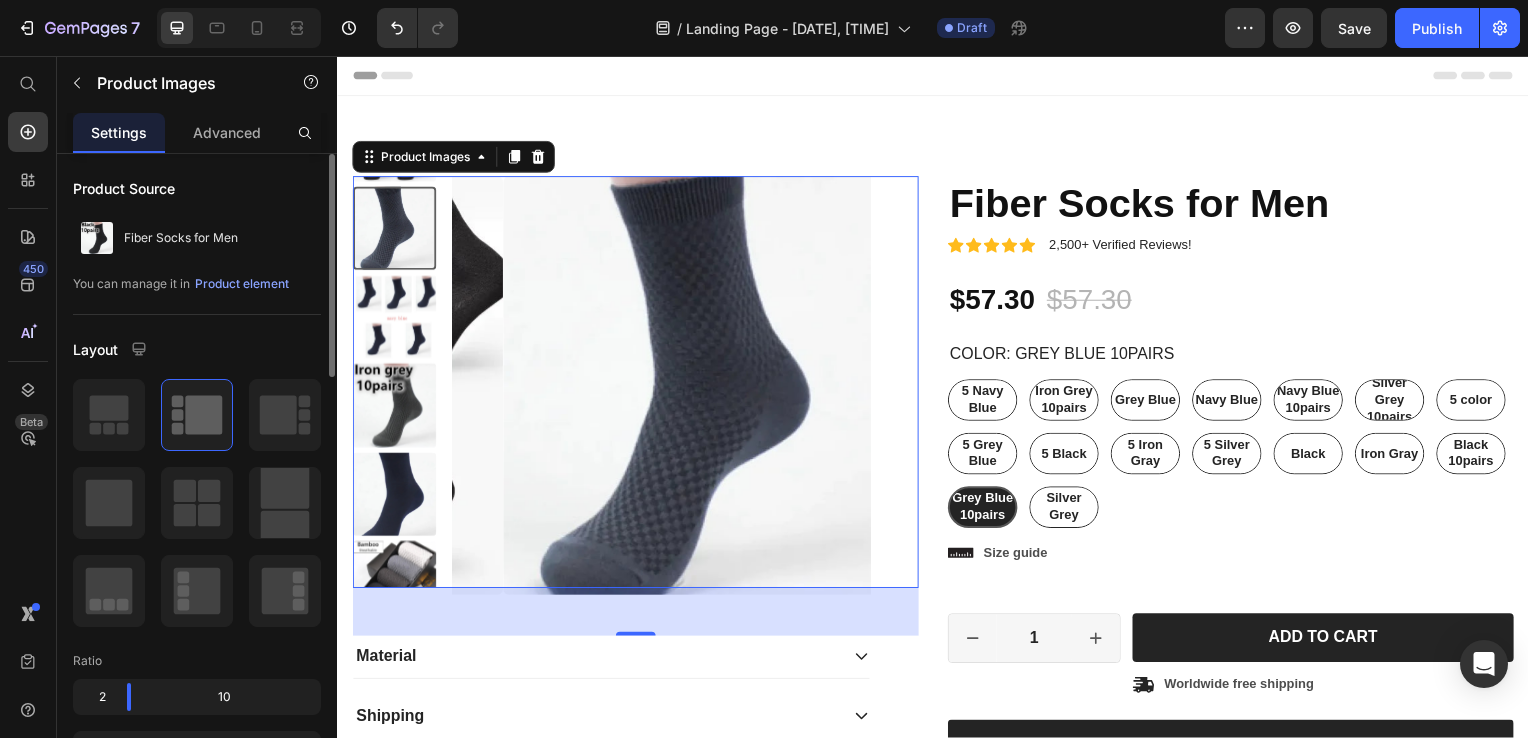 click at bounding box center [394, 497] 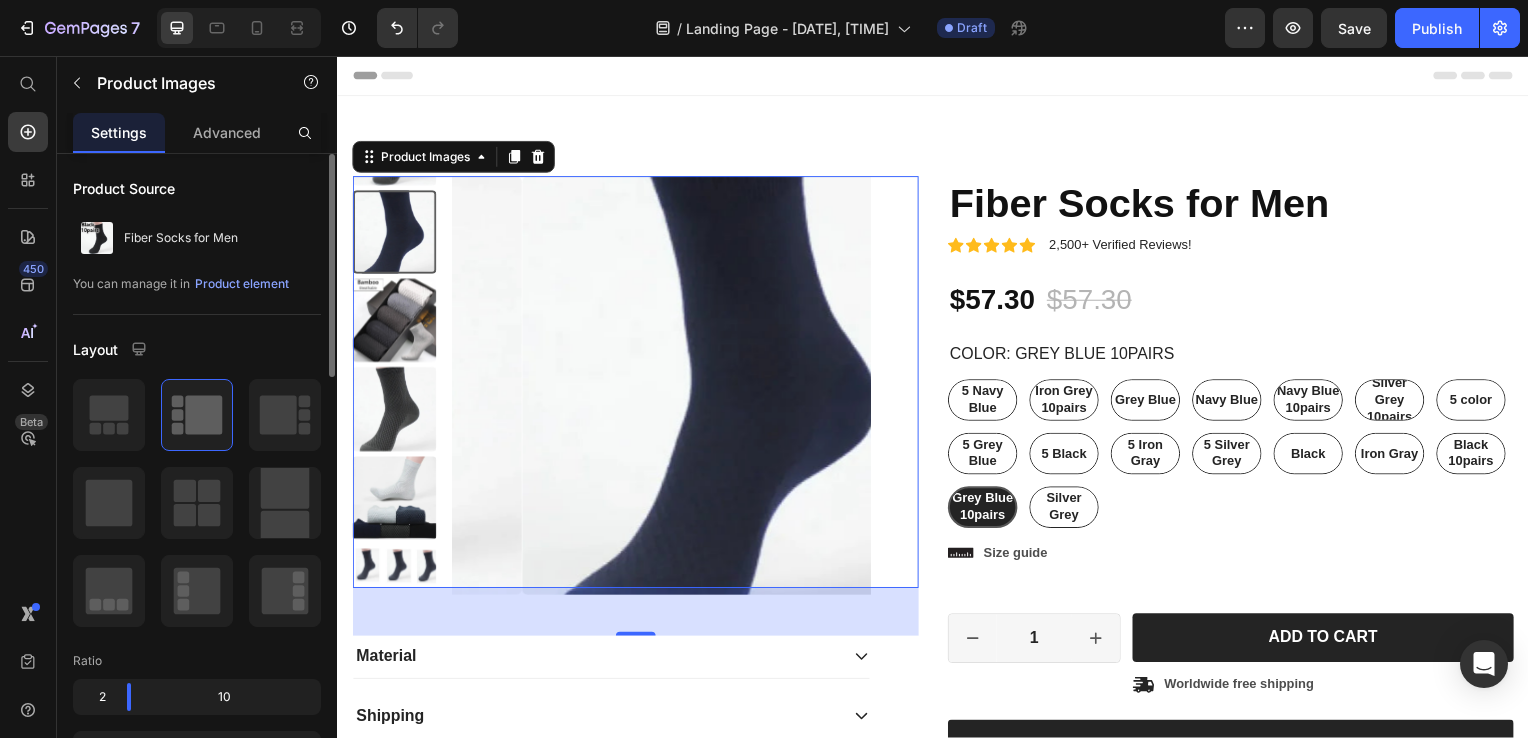 click at bounding box center (394, 501) 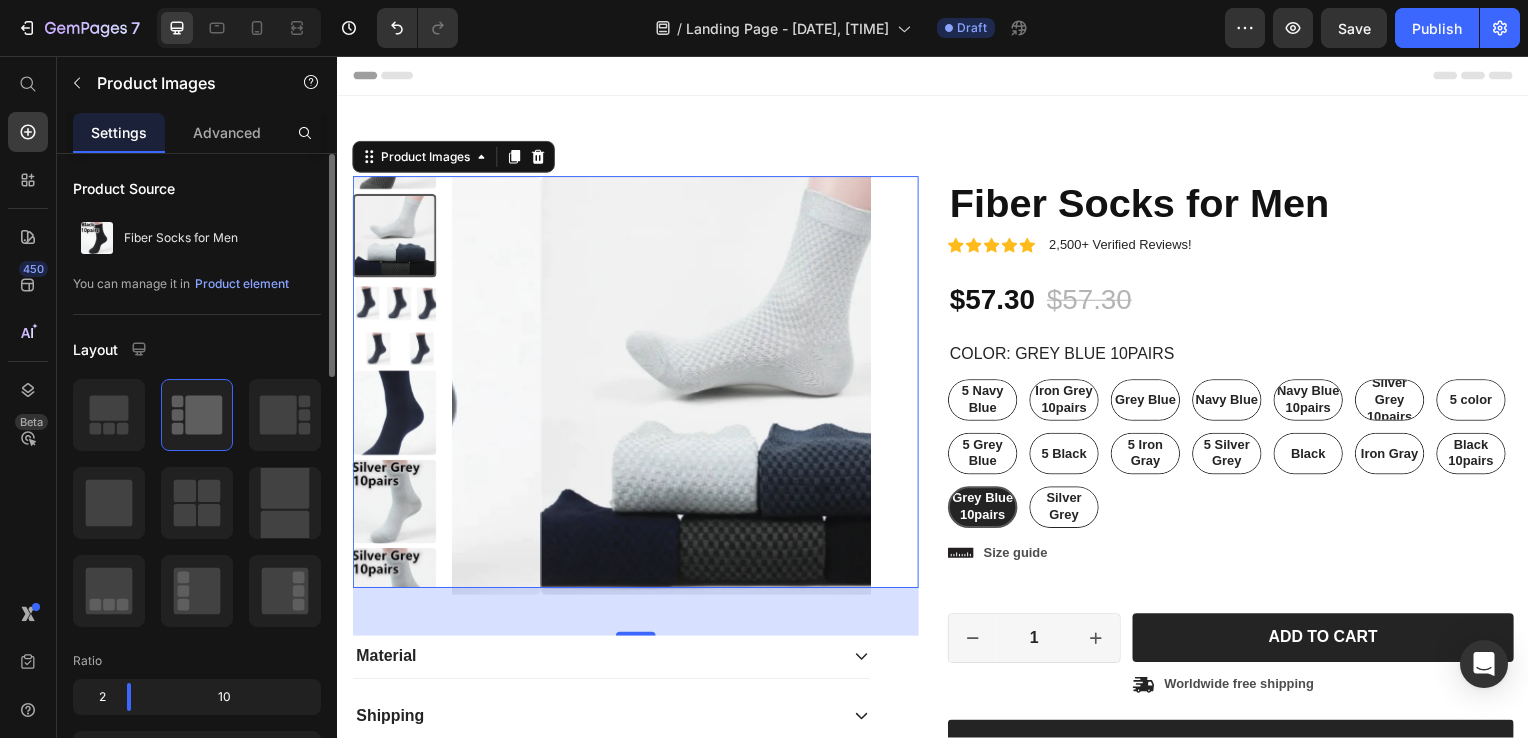 click at bounding box center [394, 415] 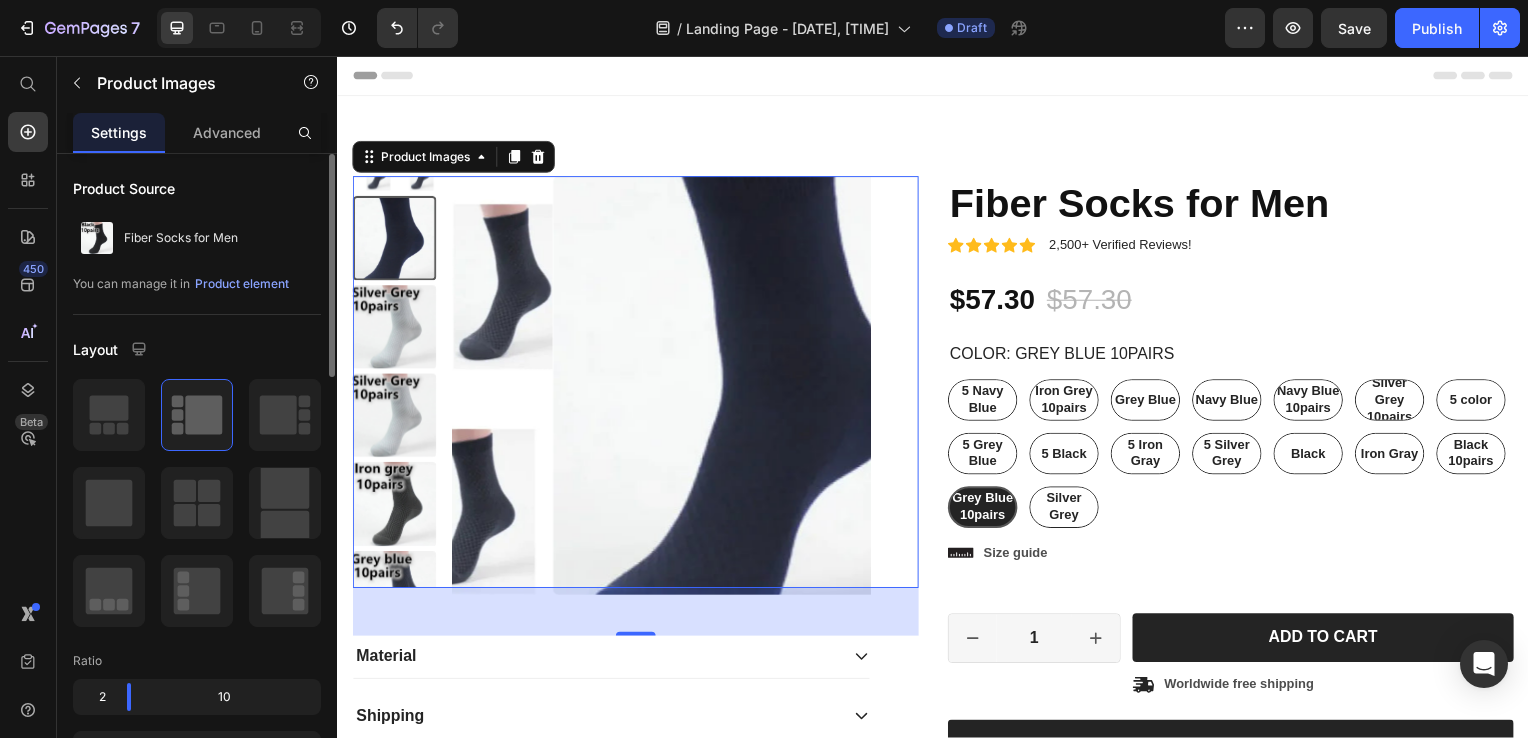 click at bounding box center (394, 418) 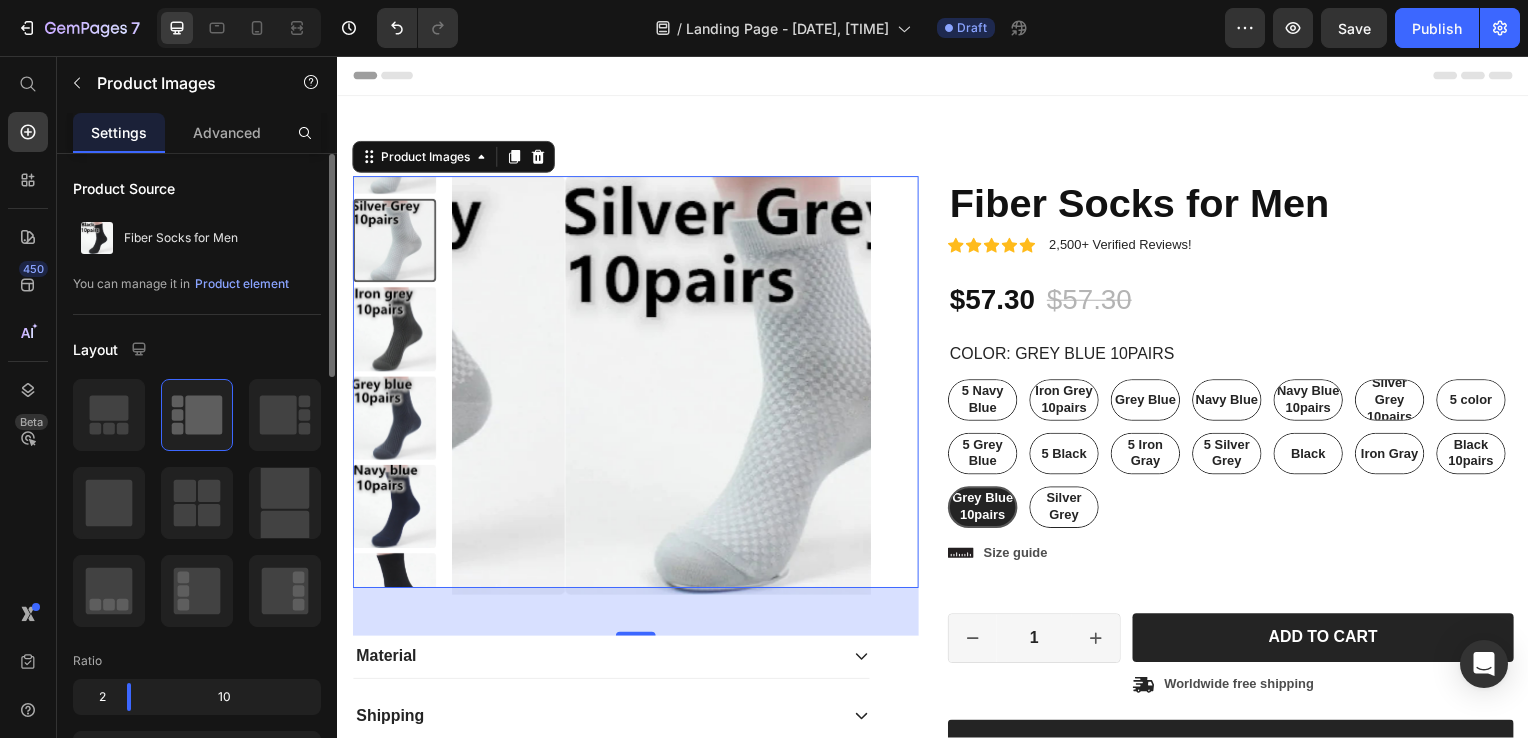 click at bounding box center (394, 420) 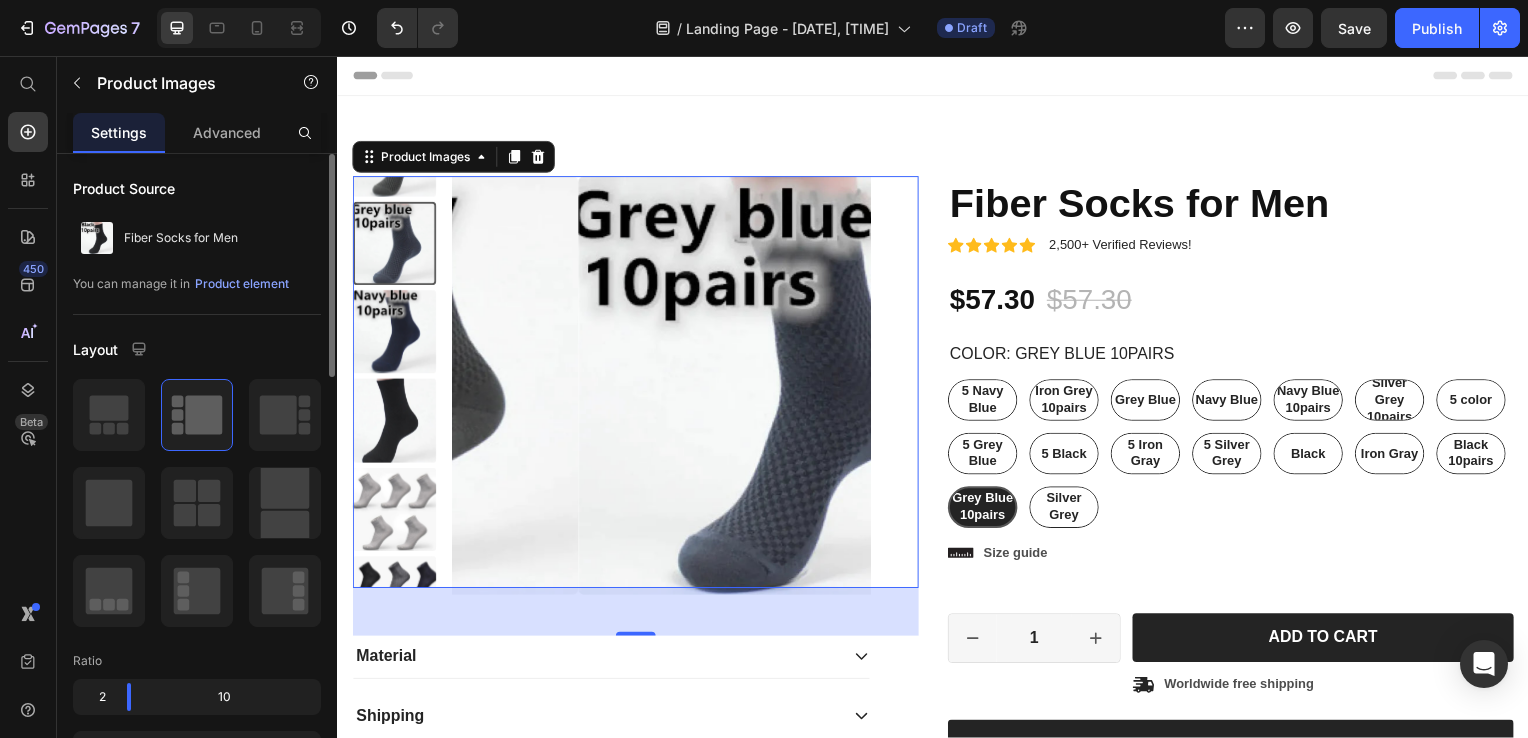 click at bounding box center (394, 423) 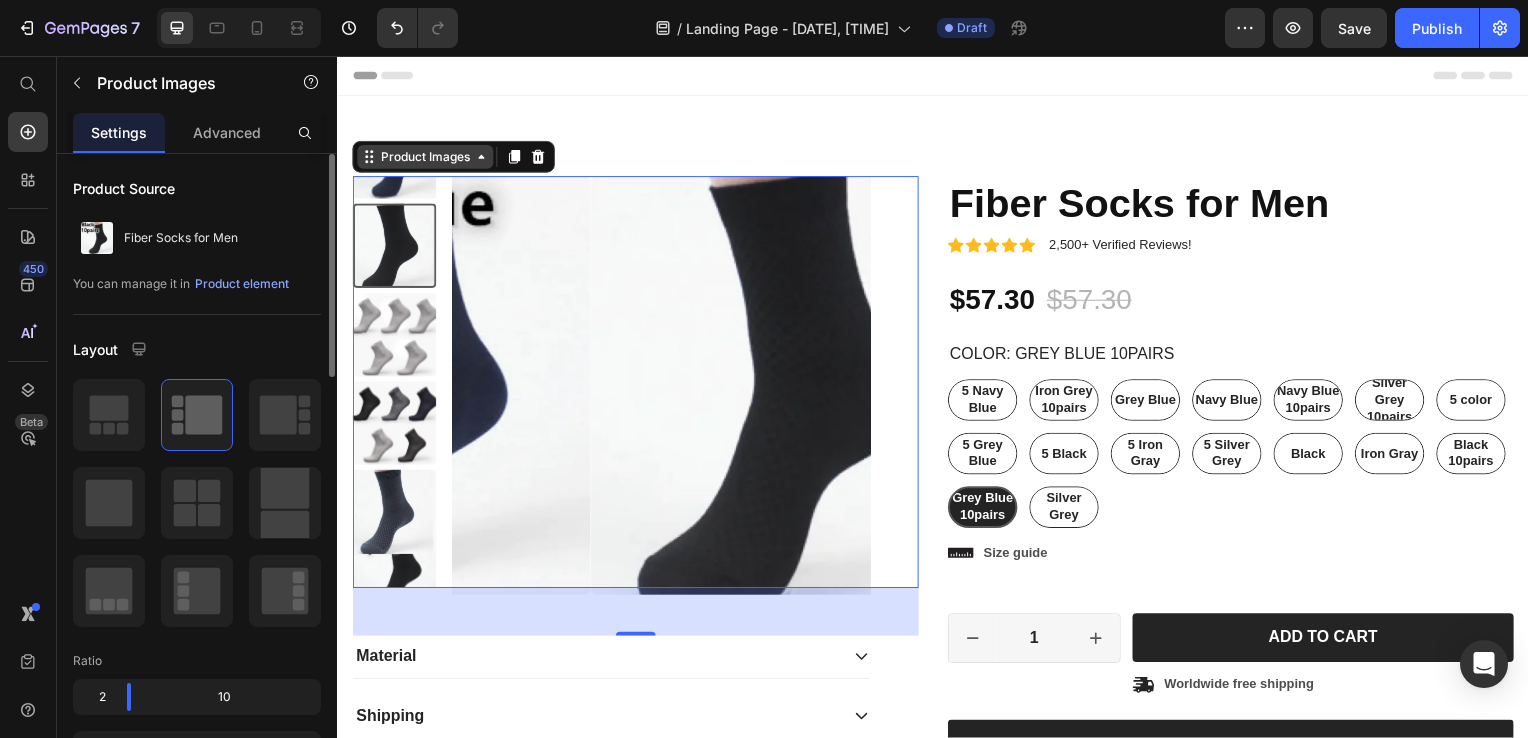 click on "Product Images" at bounding box center (425, 158) 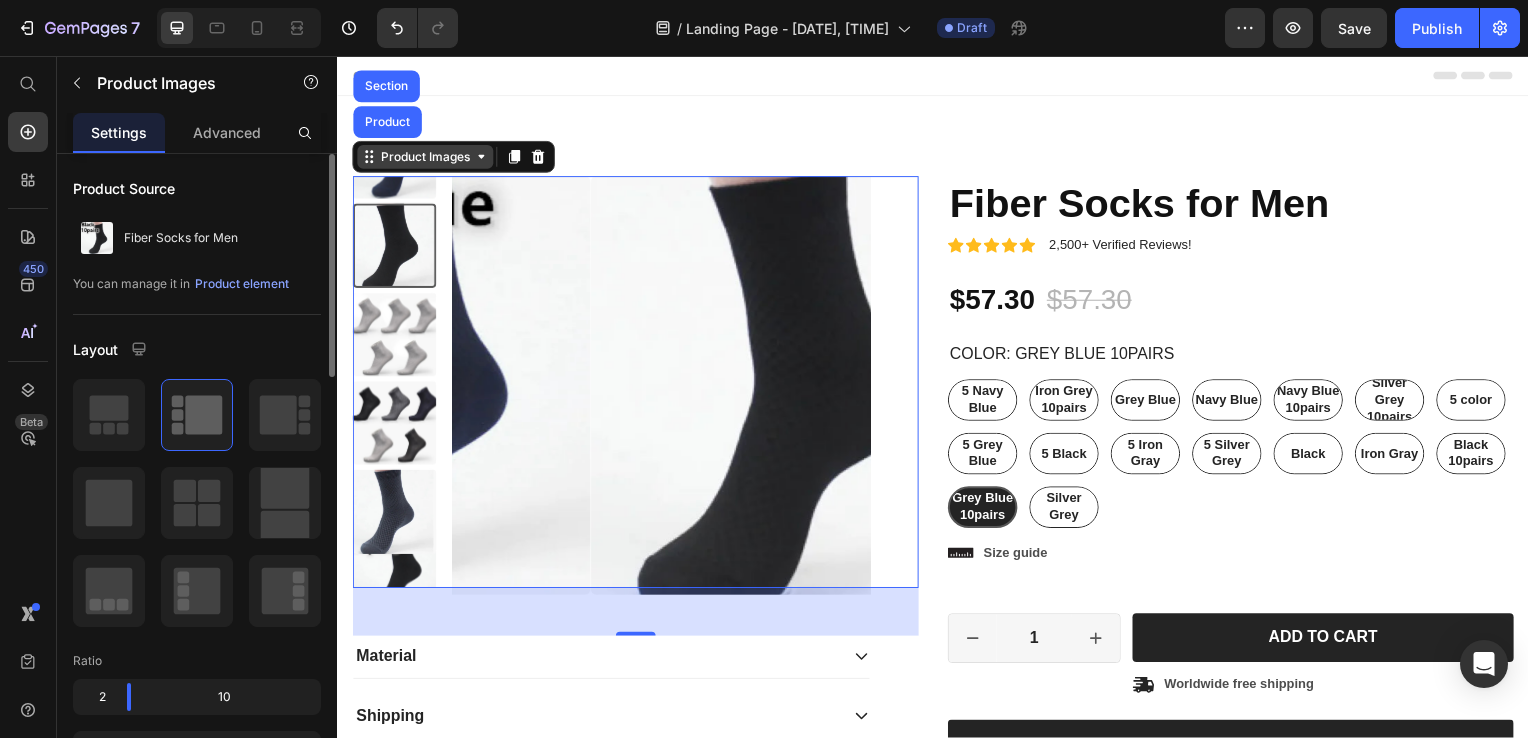 click on "Product Images" at bounding box center (425, 158) 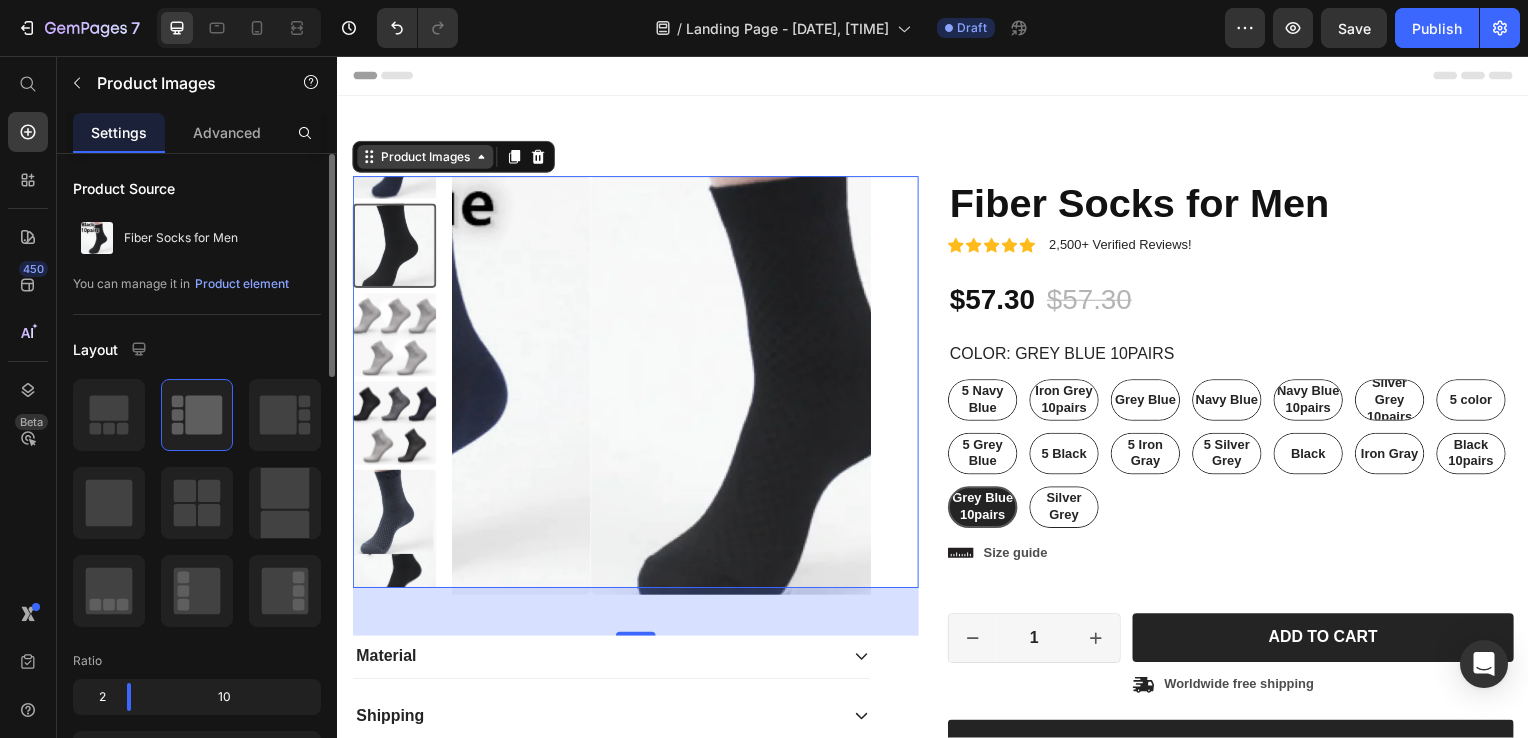 click on "Product Images" at bounding box center (425, 158) 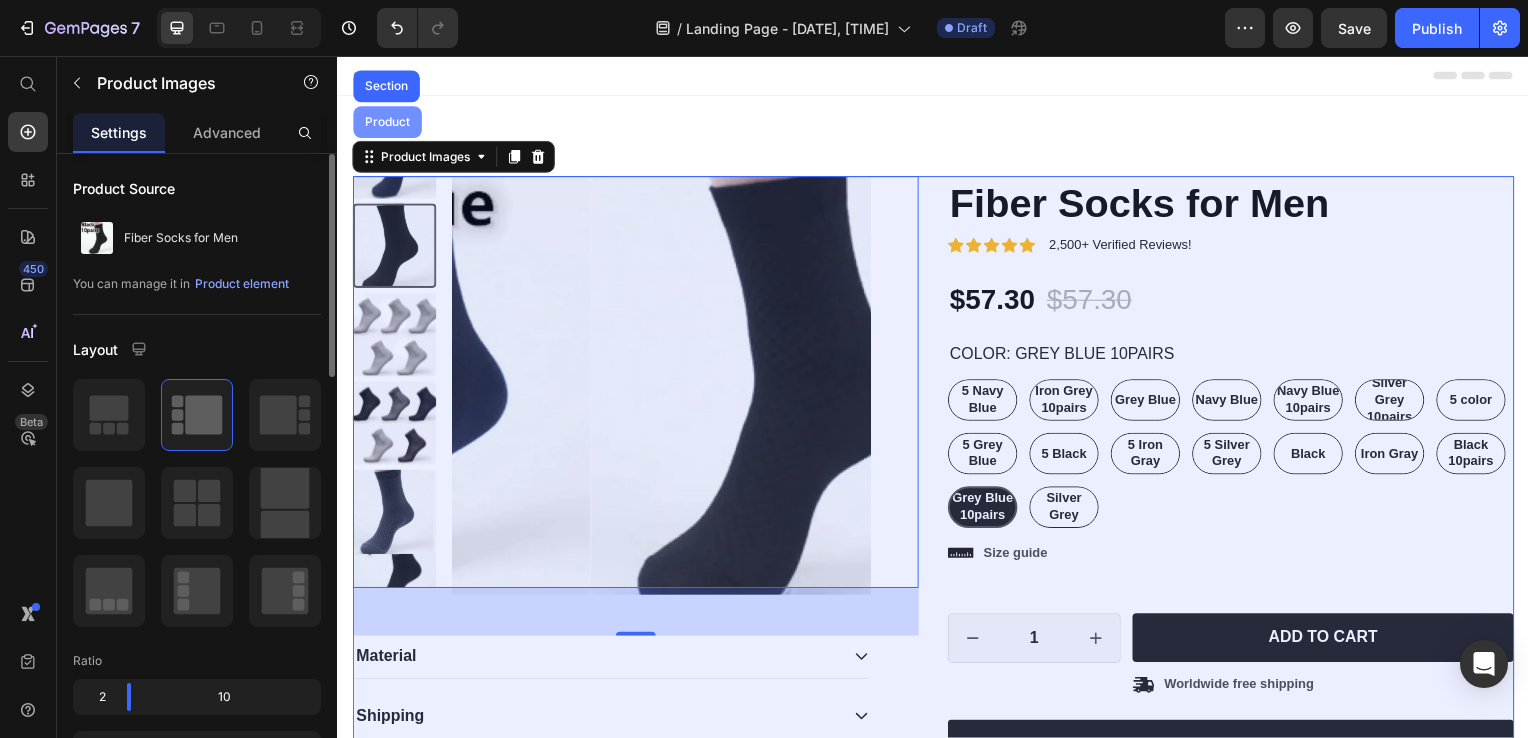click on "Product" at bounding box center [387, 123] 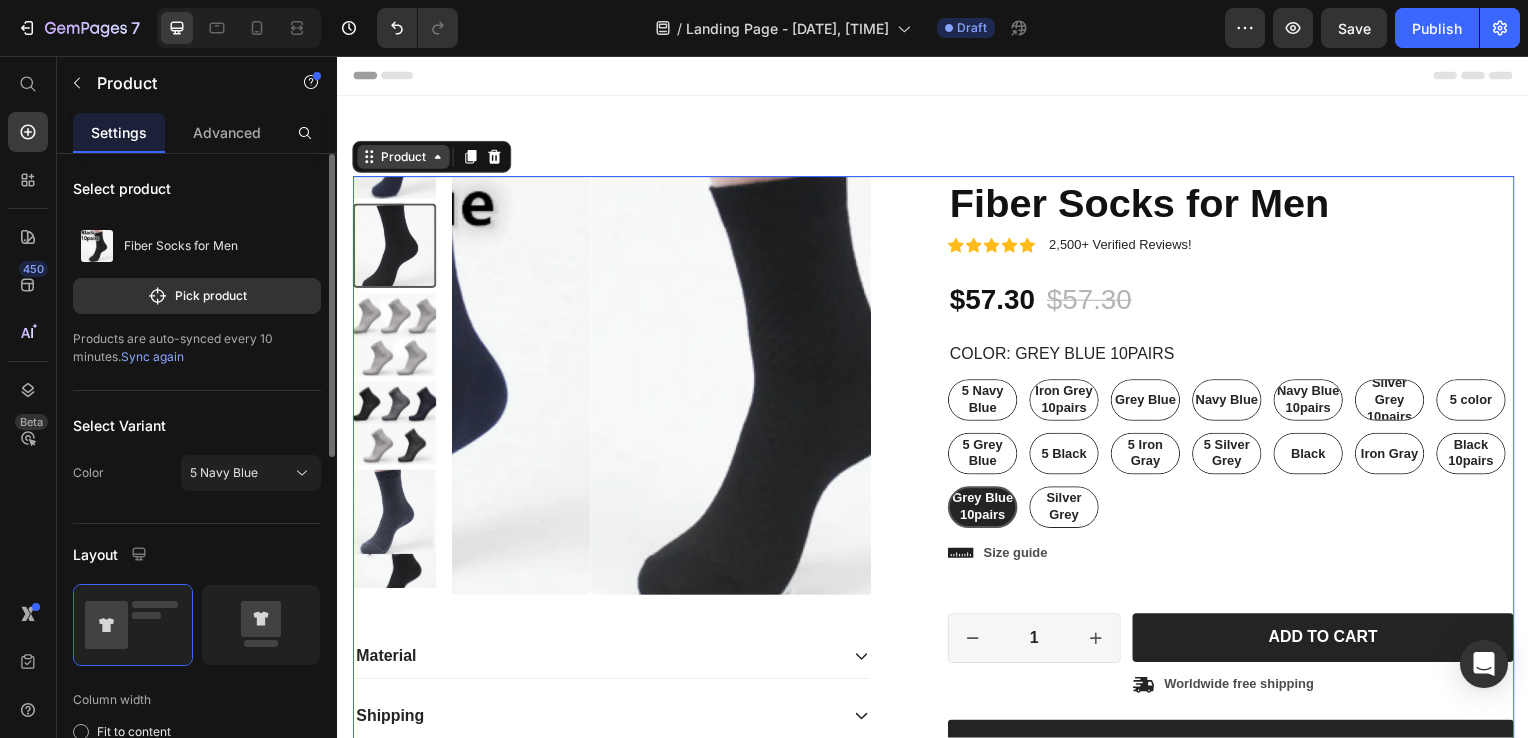 click 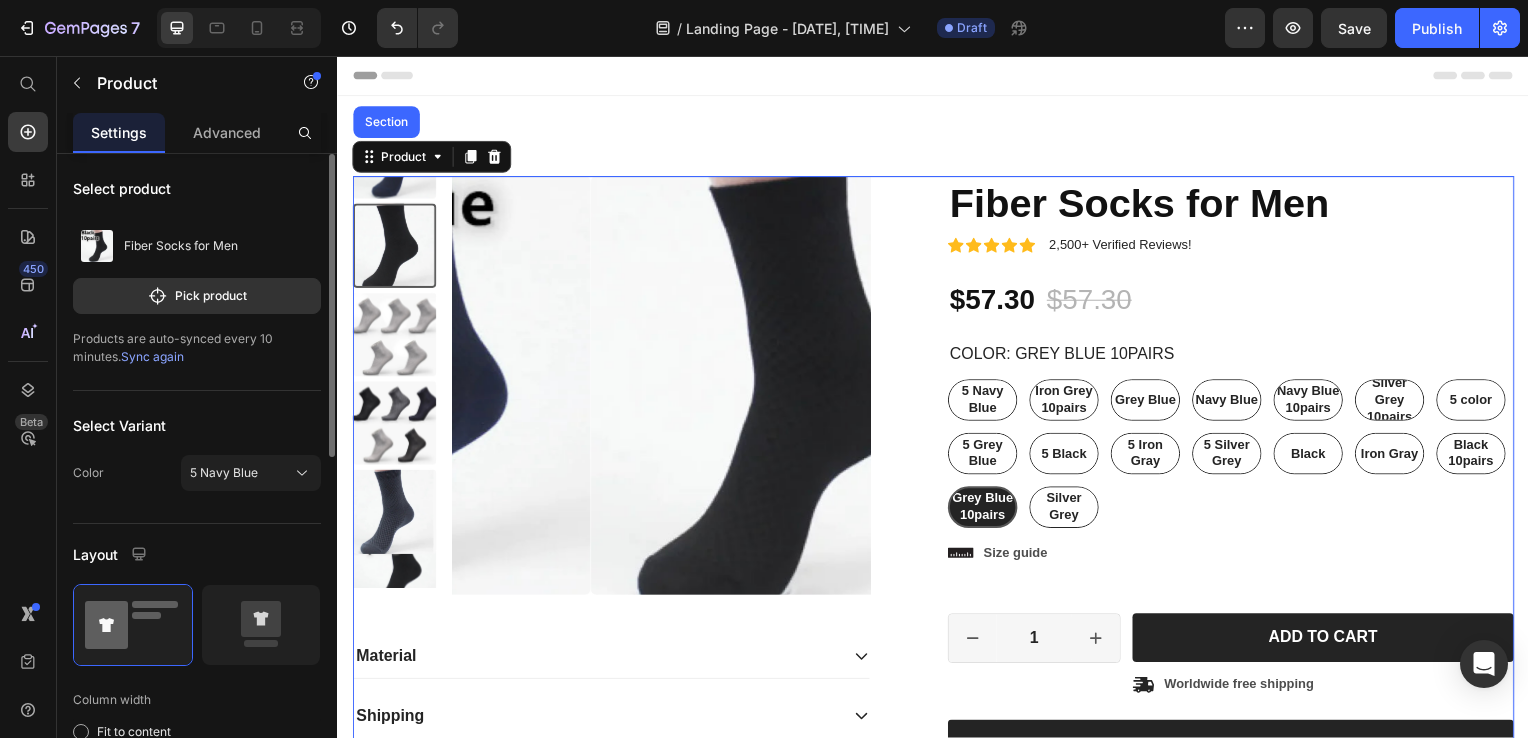 click 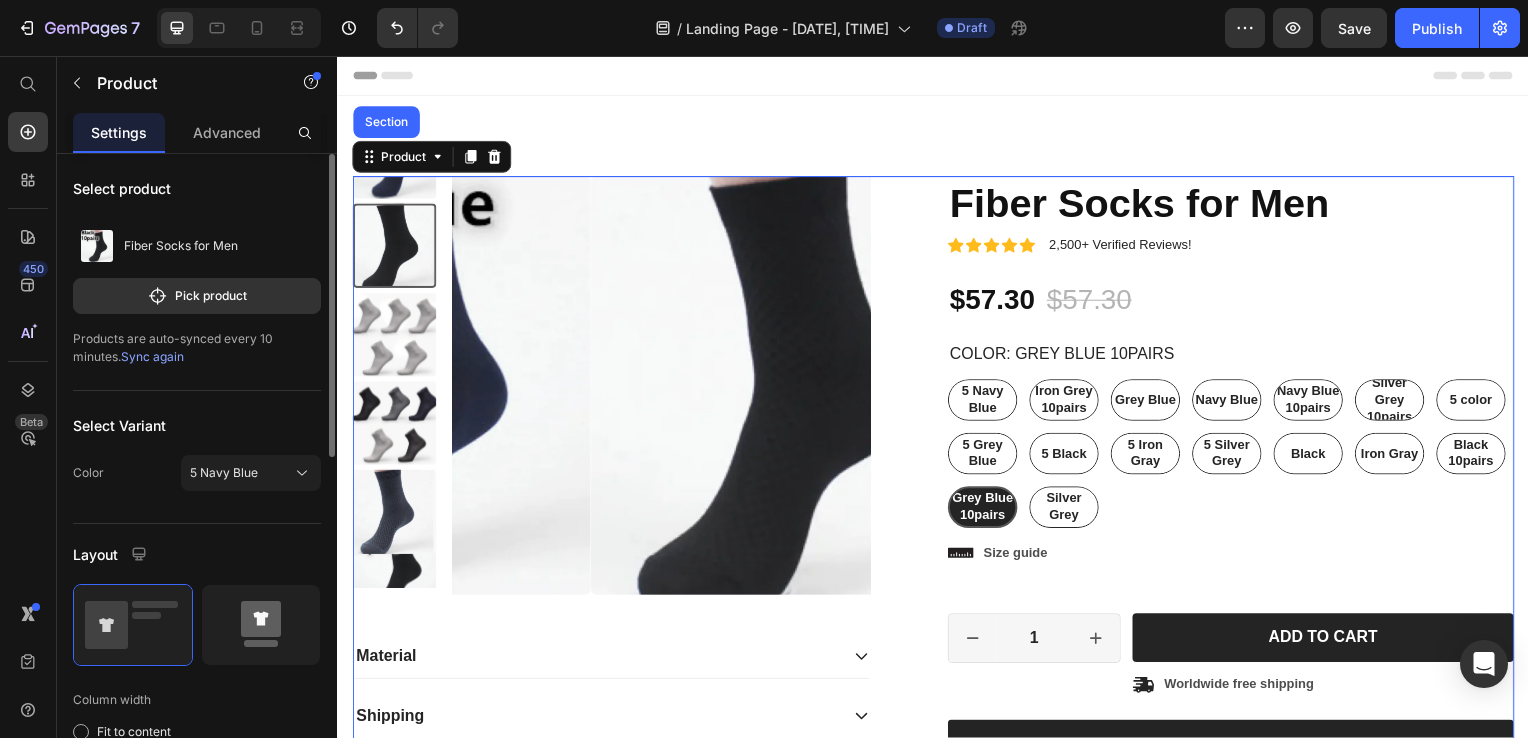 click 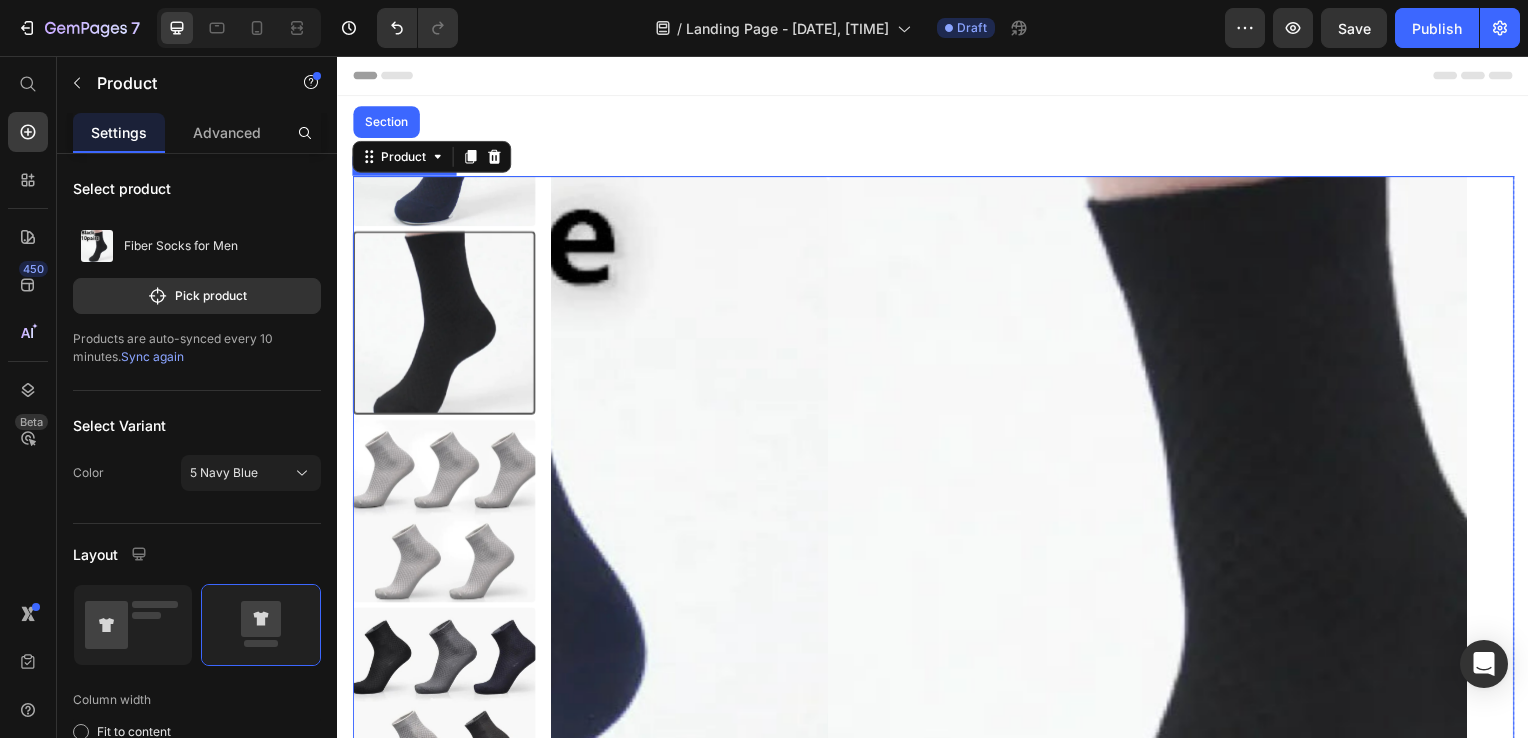 click at bounding box center [444, 325] 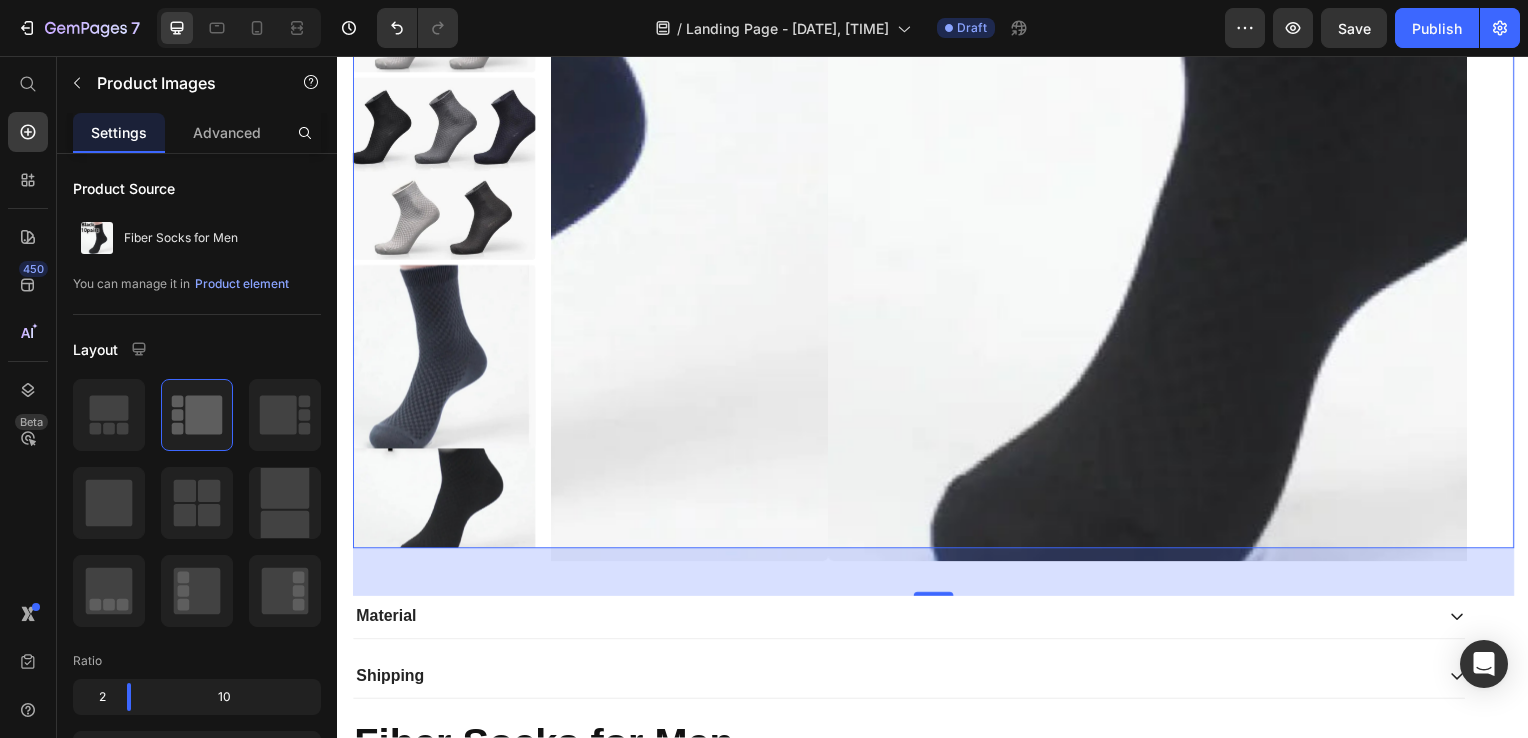 scroll, scrollTop: 551, scrollLeft: 0, axis: vertical 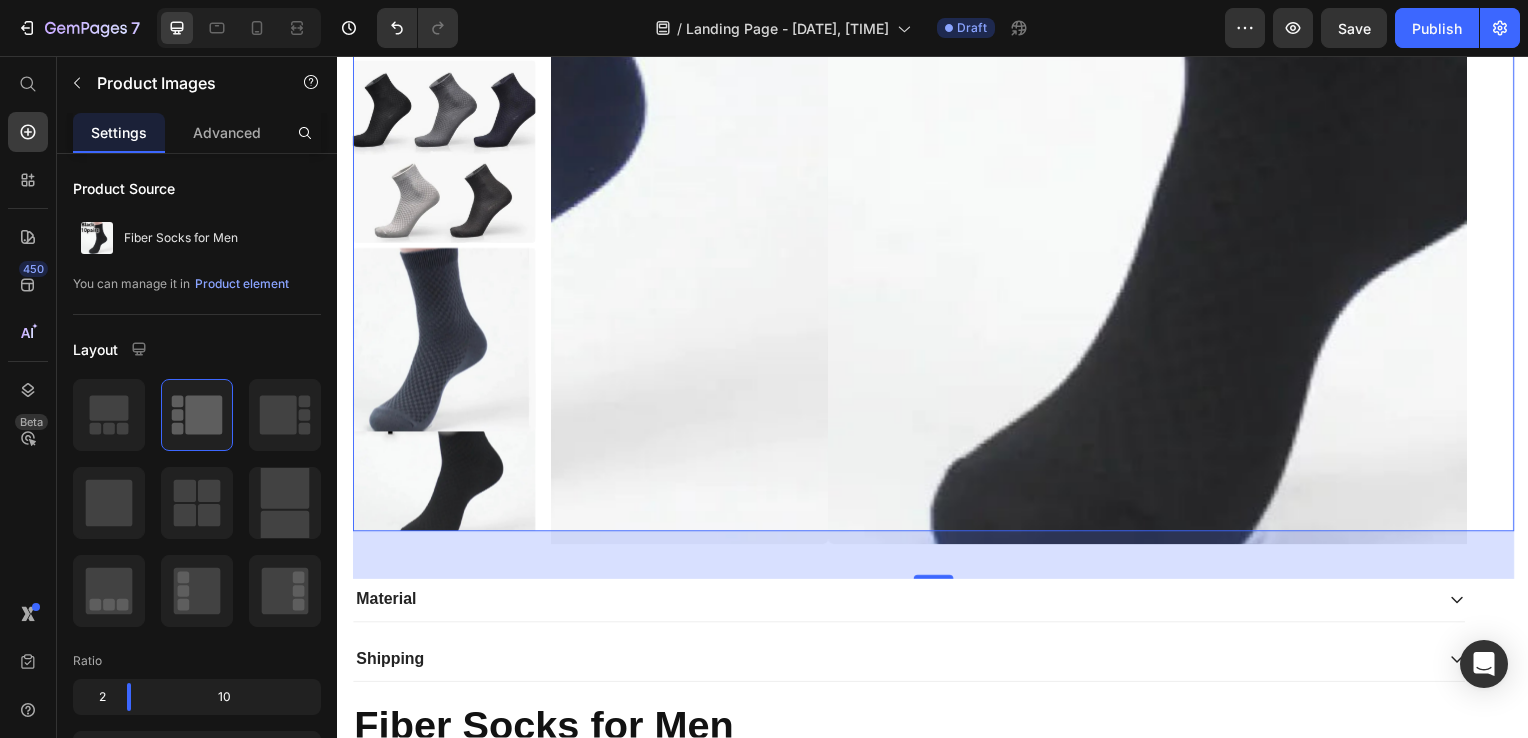 click at bounding box center (444, 465) 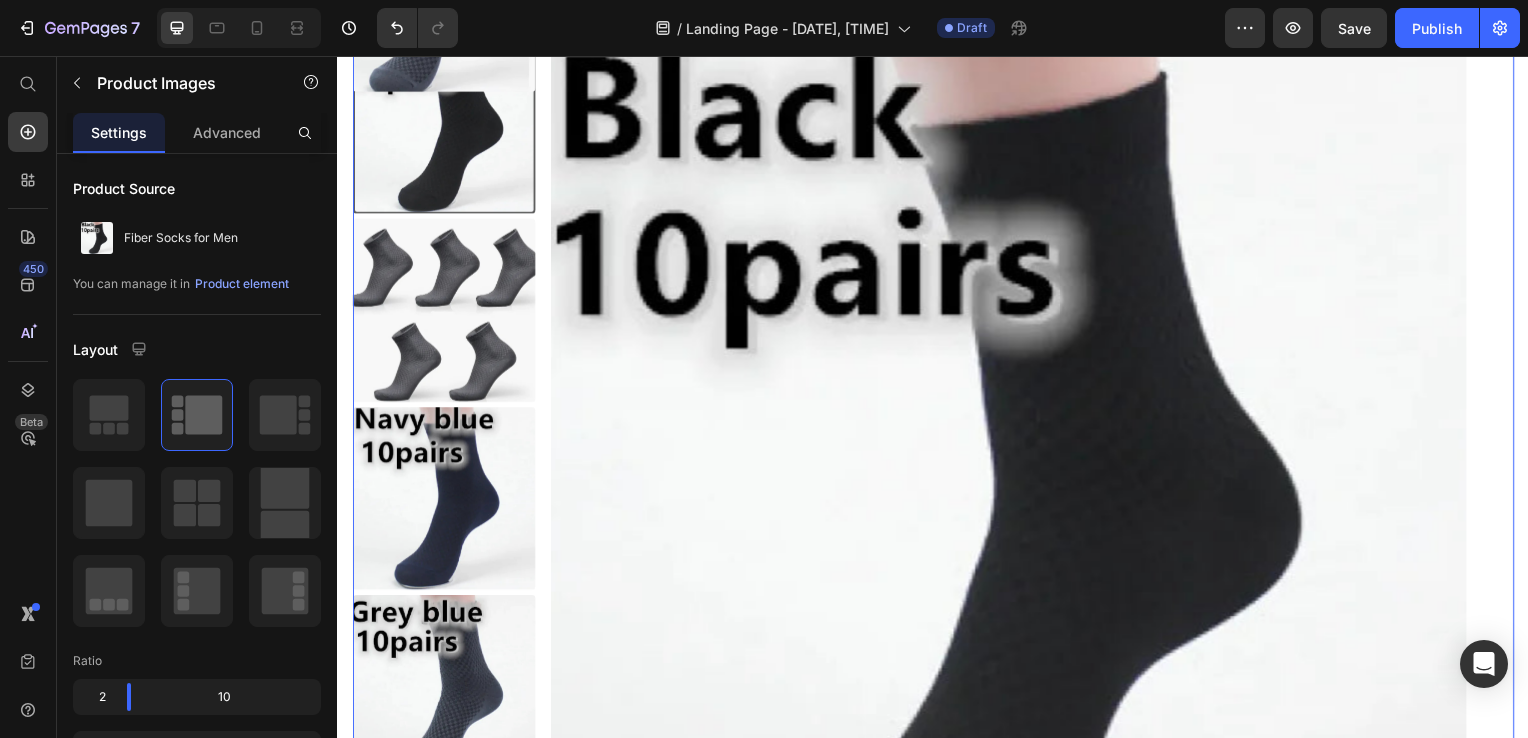 scroll, scrollTop: 0, scrollLeft: 0, axis: both 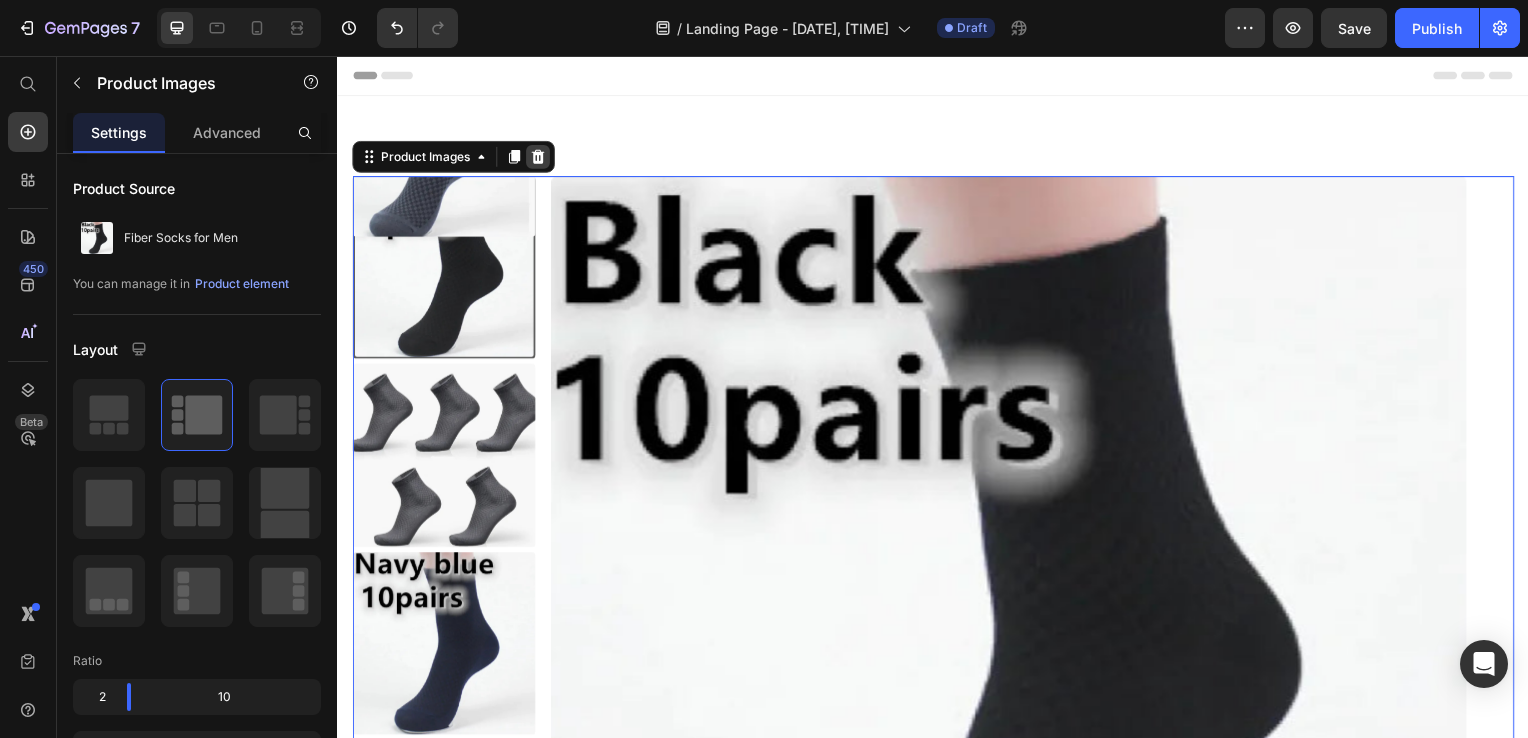 click 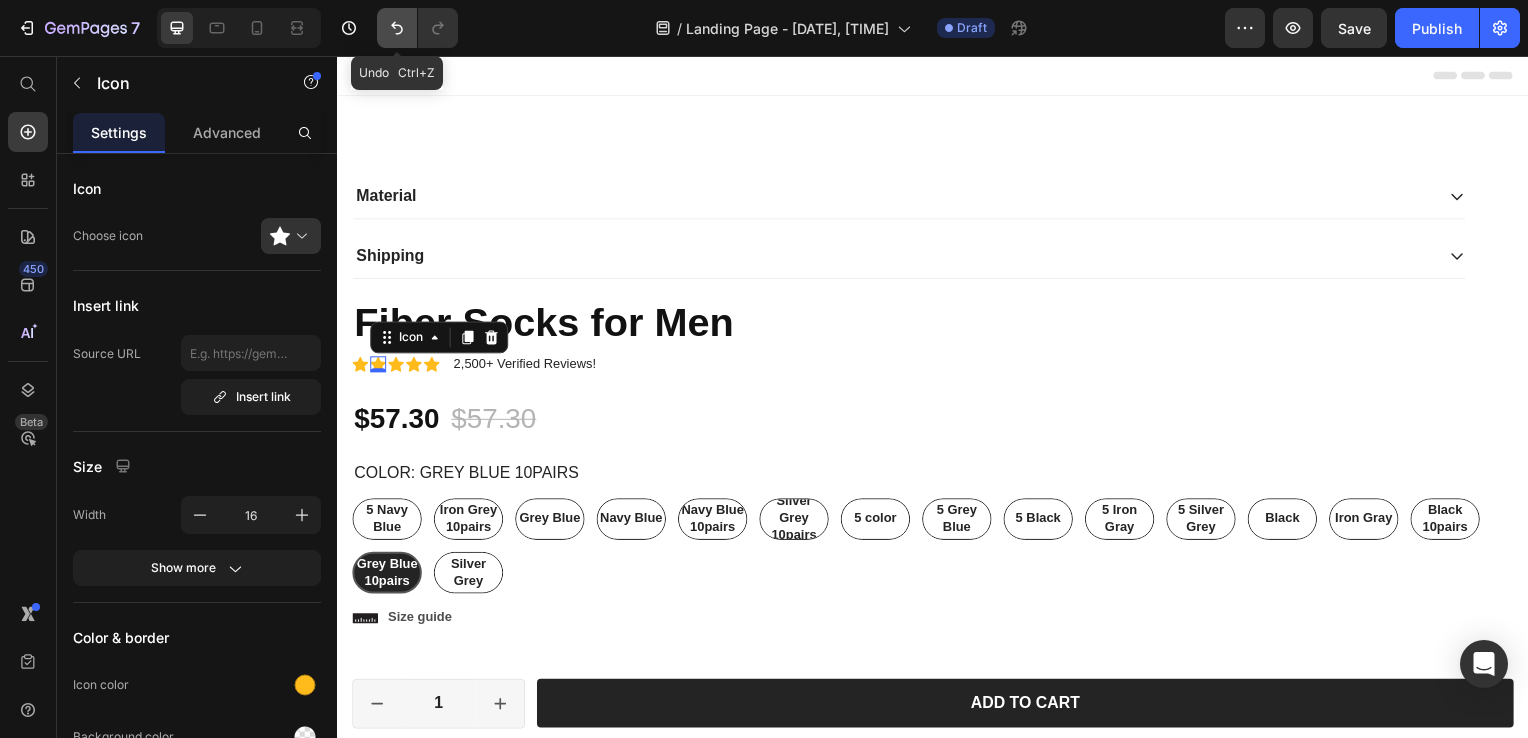 click 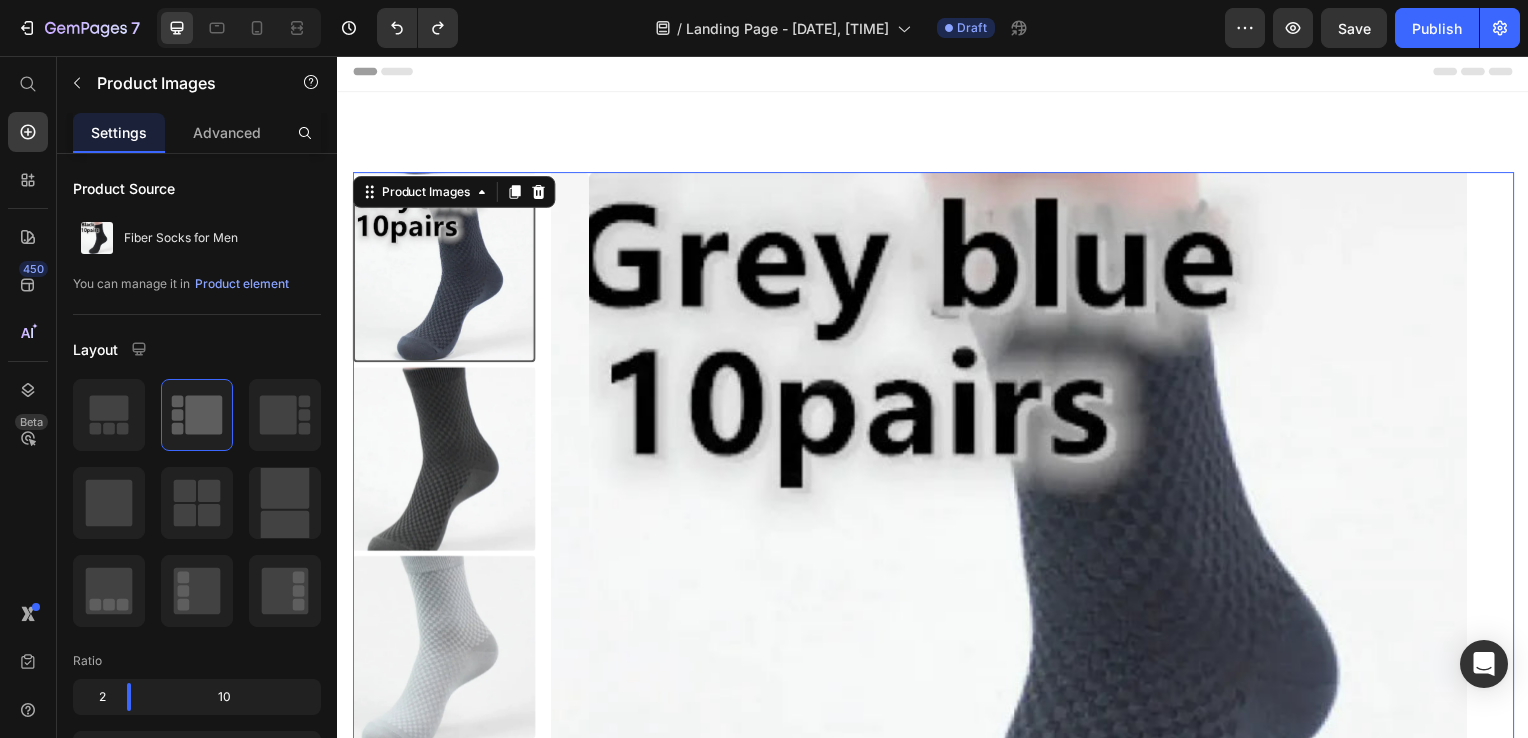 scroll, scrollTop: 0, scrollLeft: 0, axis: both 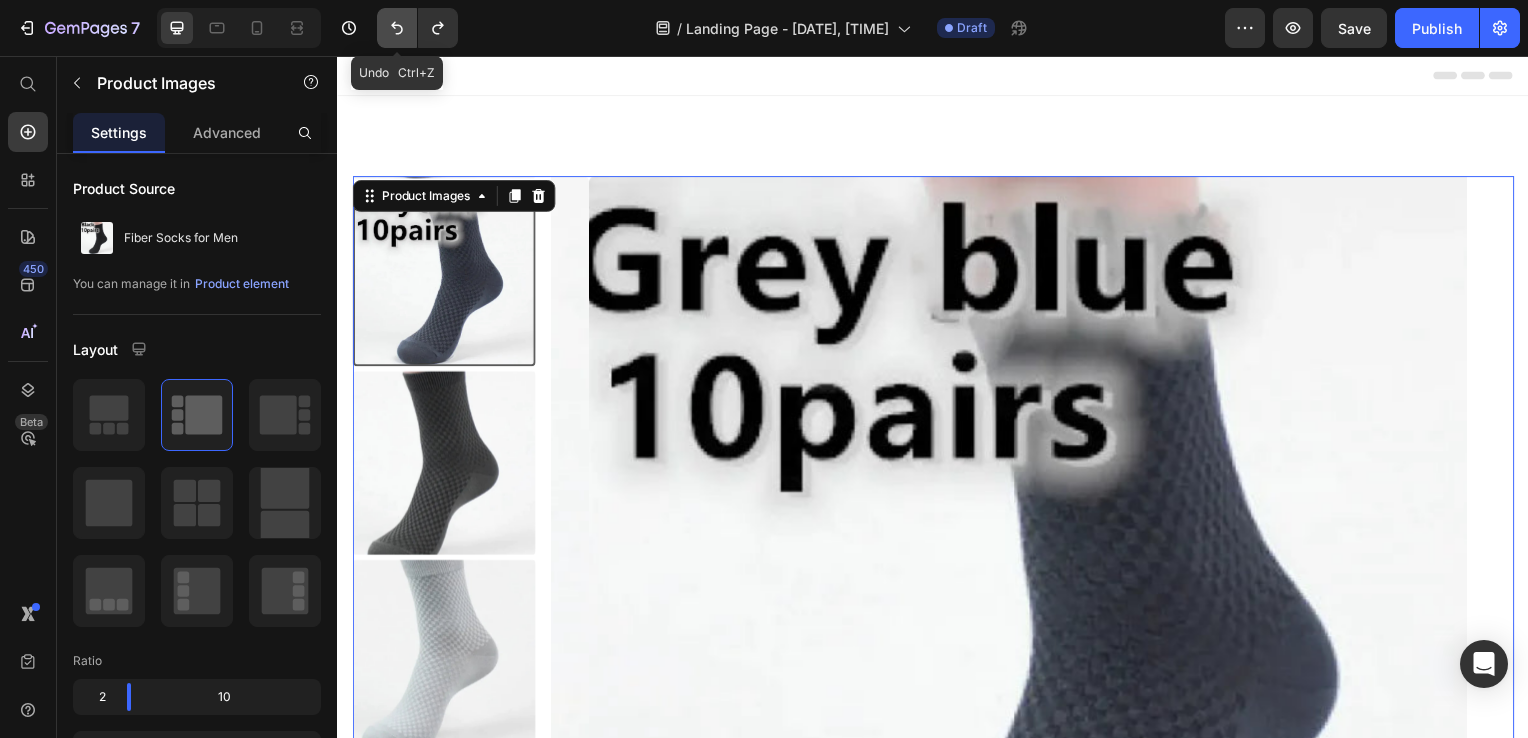 click 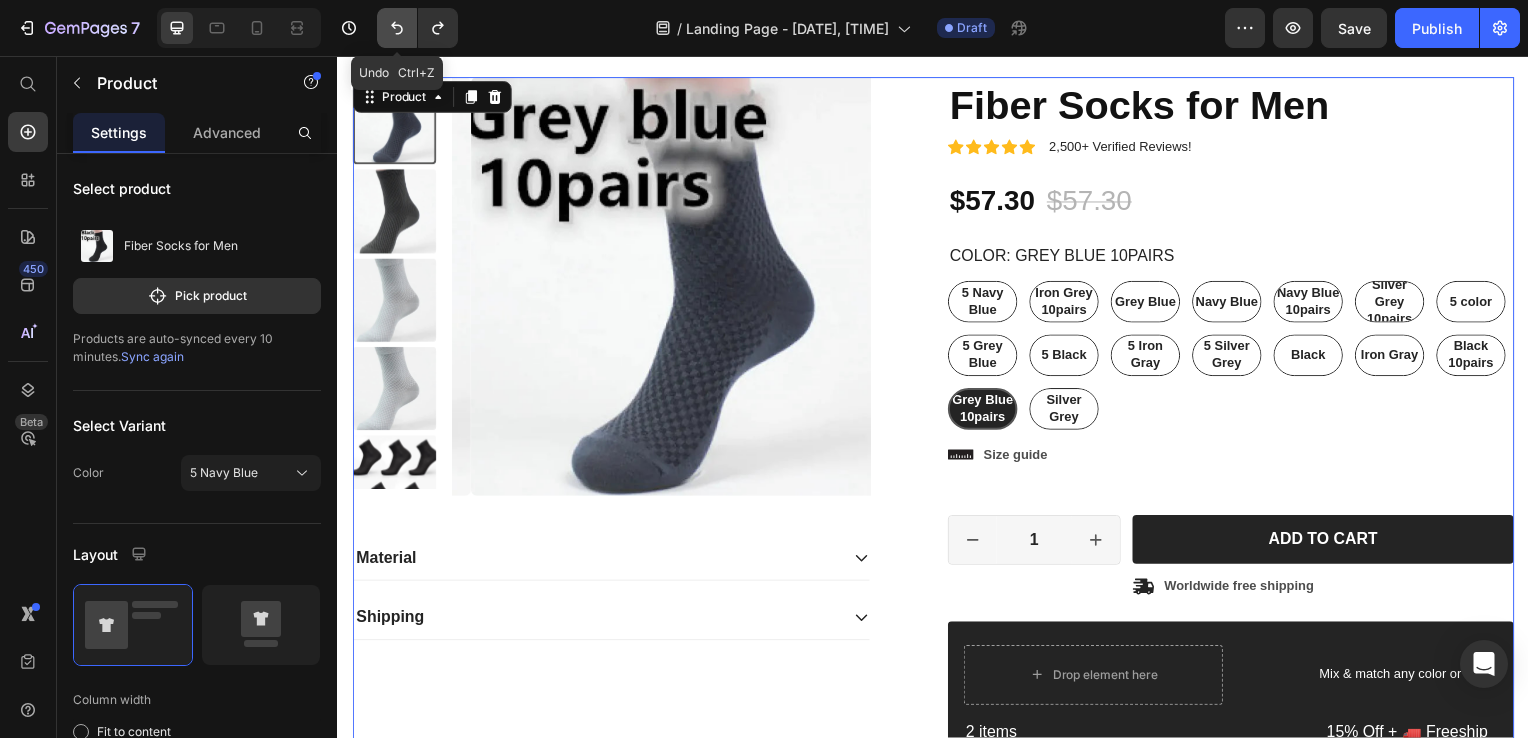 scroll, scrollTop: 110, scrollLeft: 0, axis: vertical 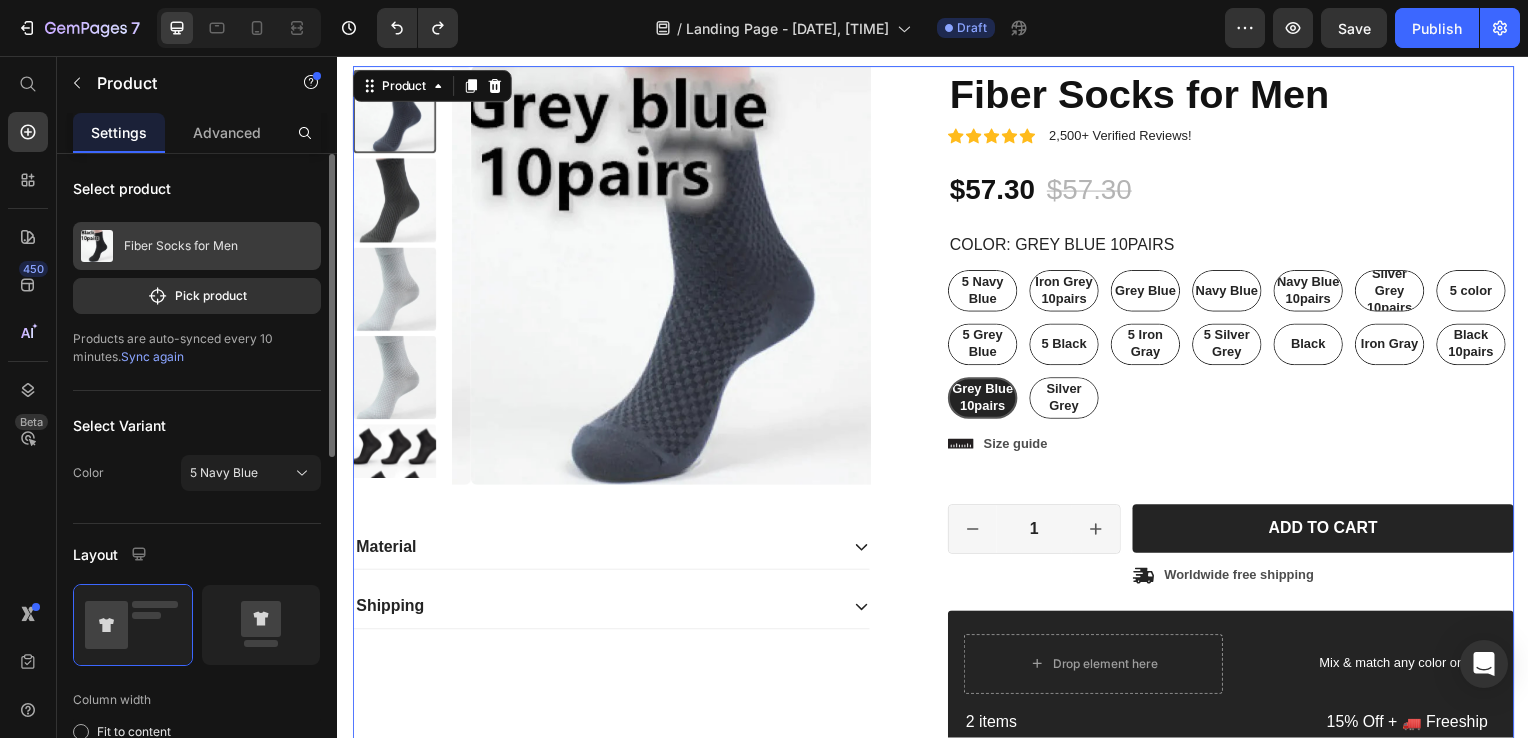 click on "Fiber Socks for Men" at bounding box center [197, 246] 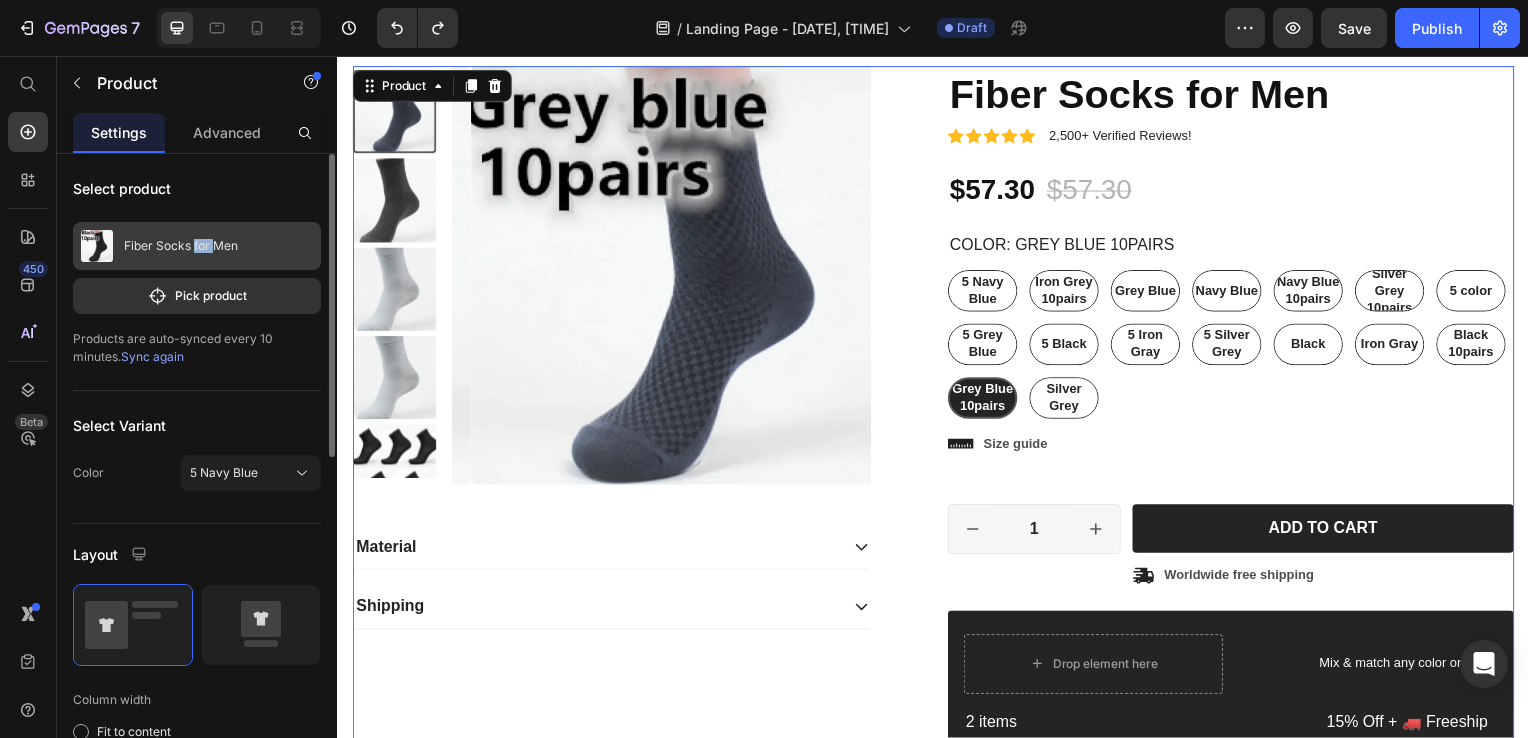 click on "Fiber Socks for Men" at bounding box center (197, 246) 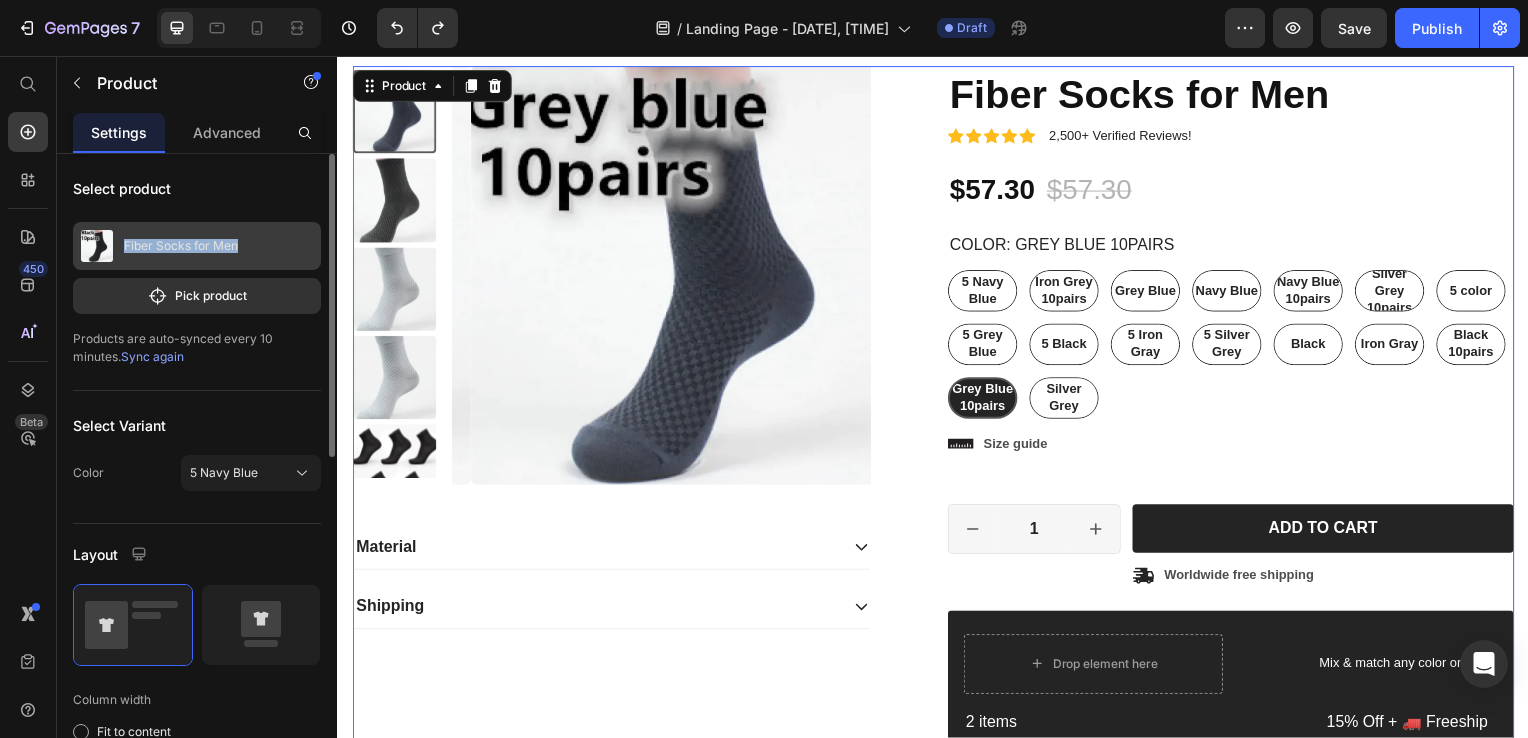 click on "Fiber Socks for Men" at bounding box center (197, 246) 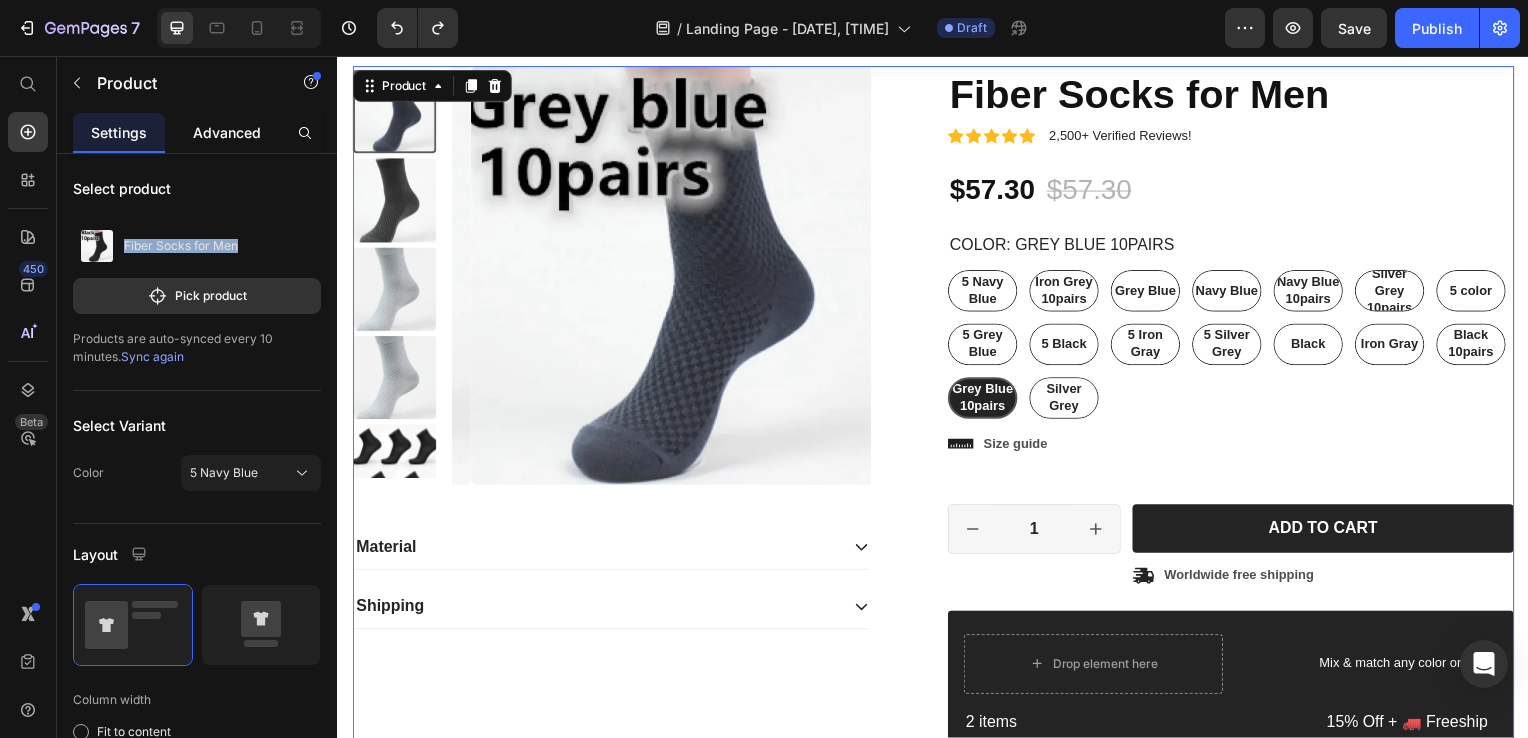 click on "Advanced" 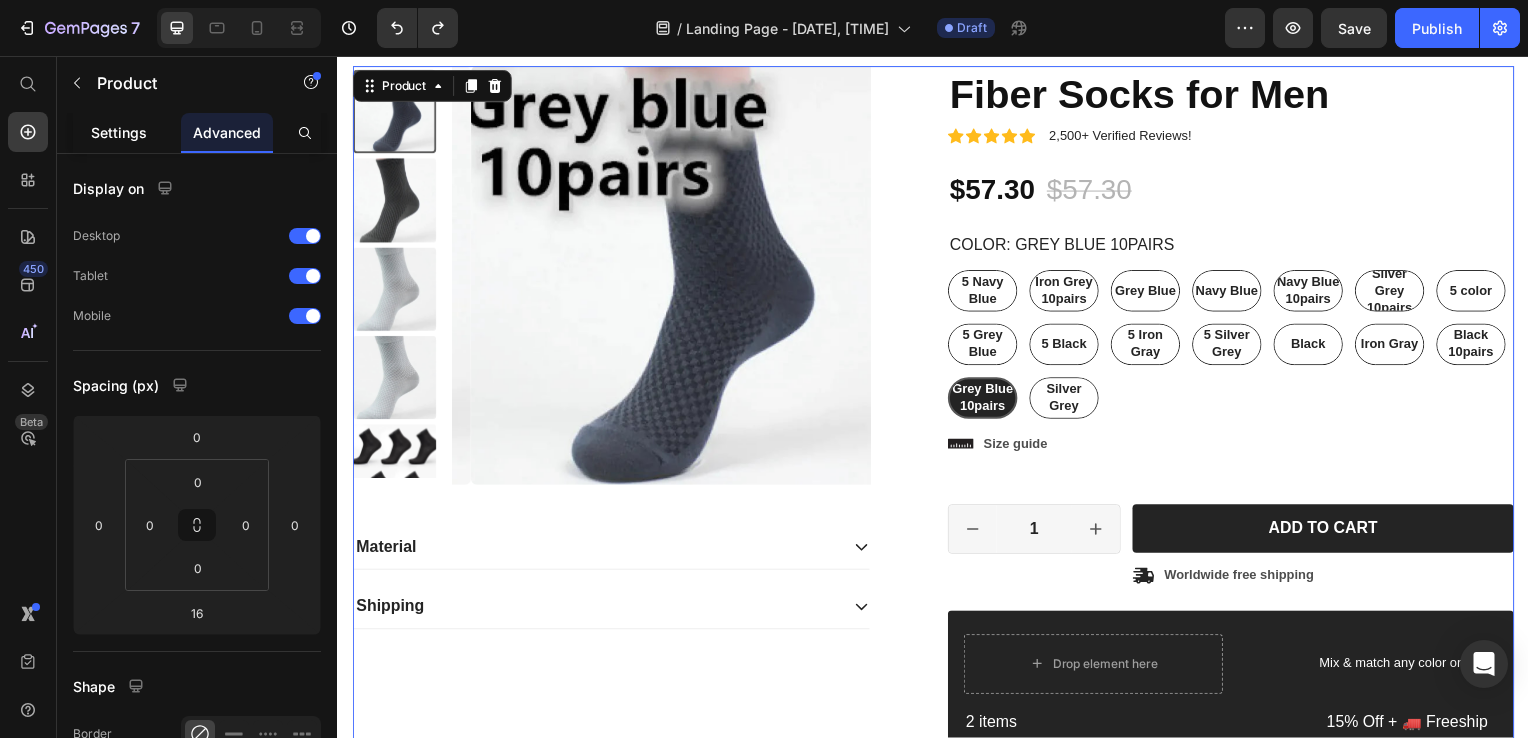 click on "Settings" 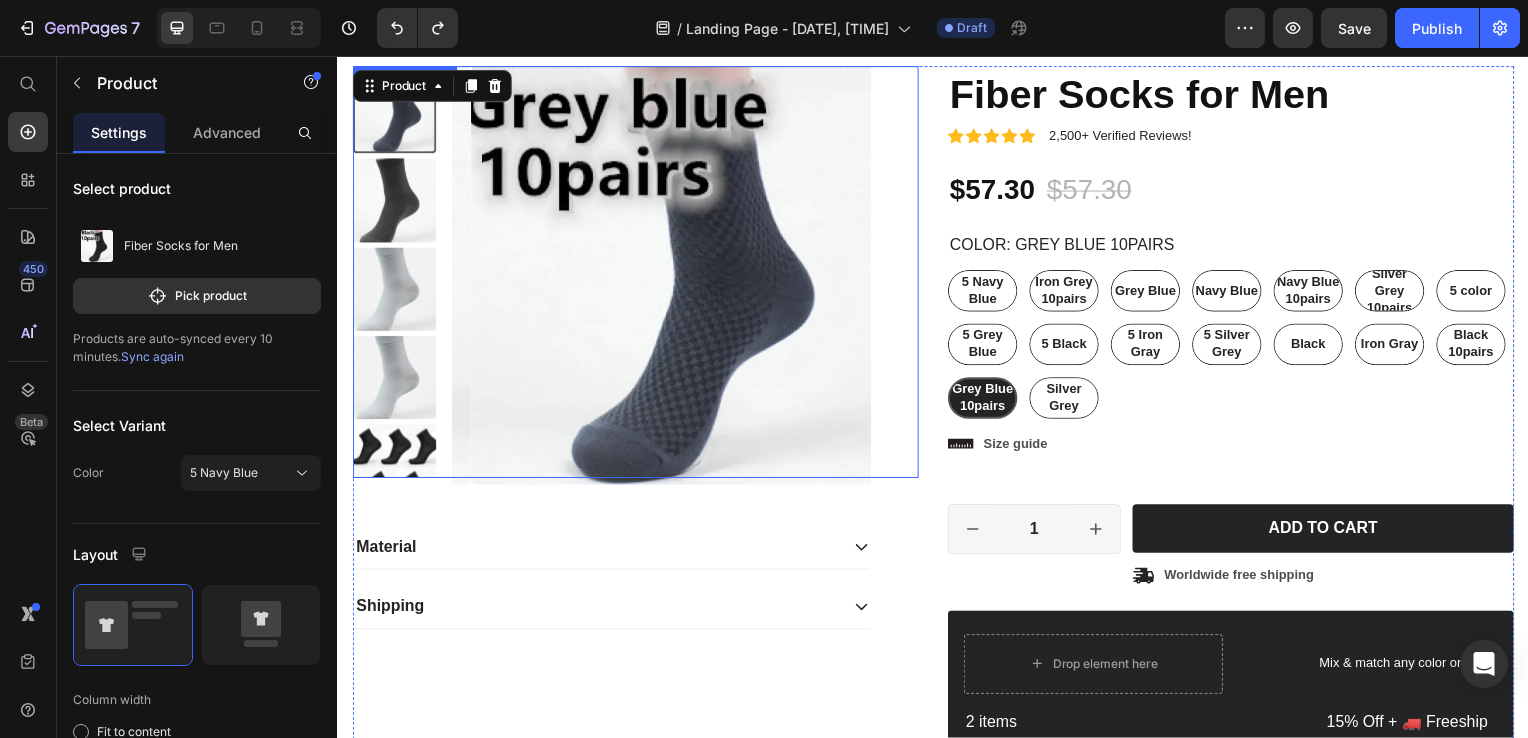 click at bounding box center [394, 381] 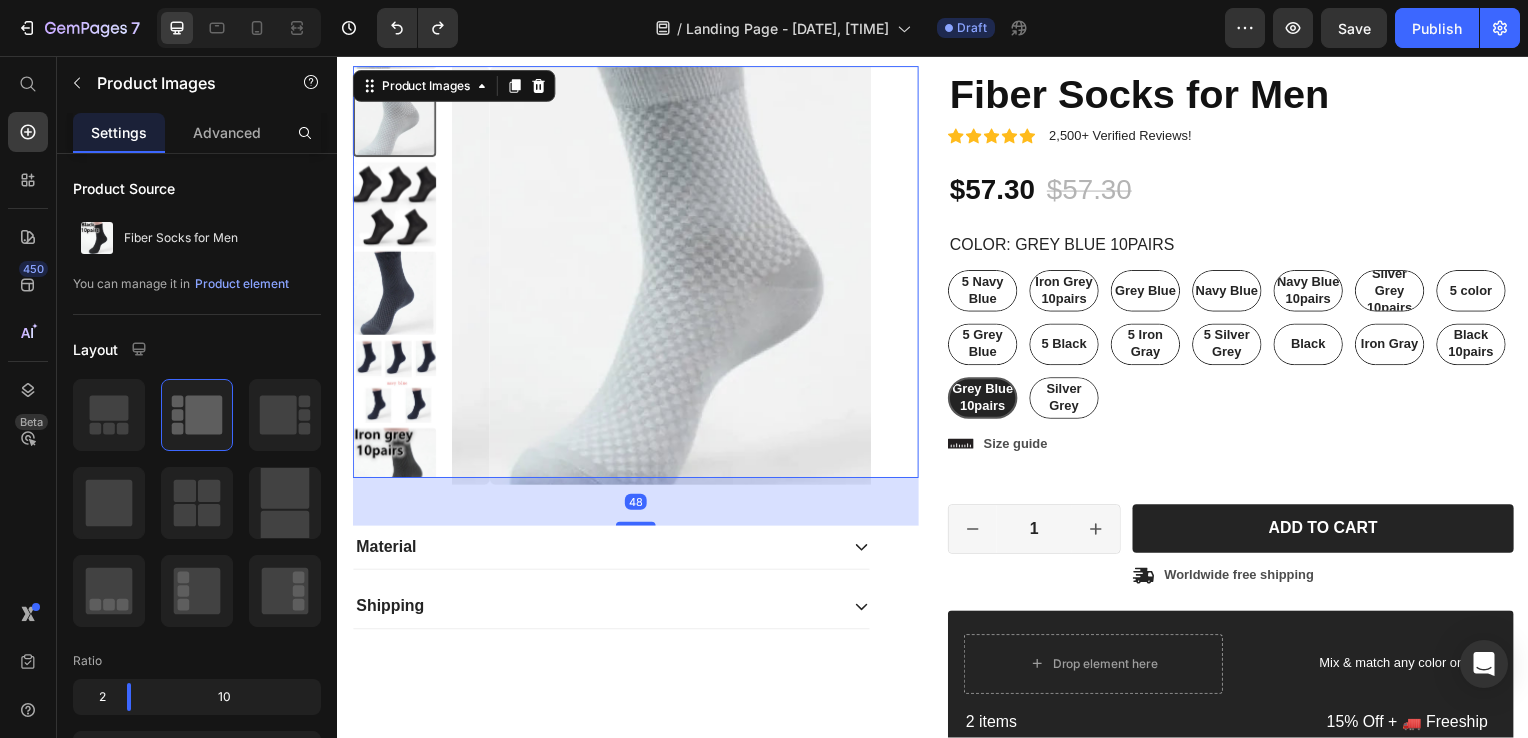 click at bounding box center (394, 274) 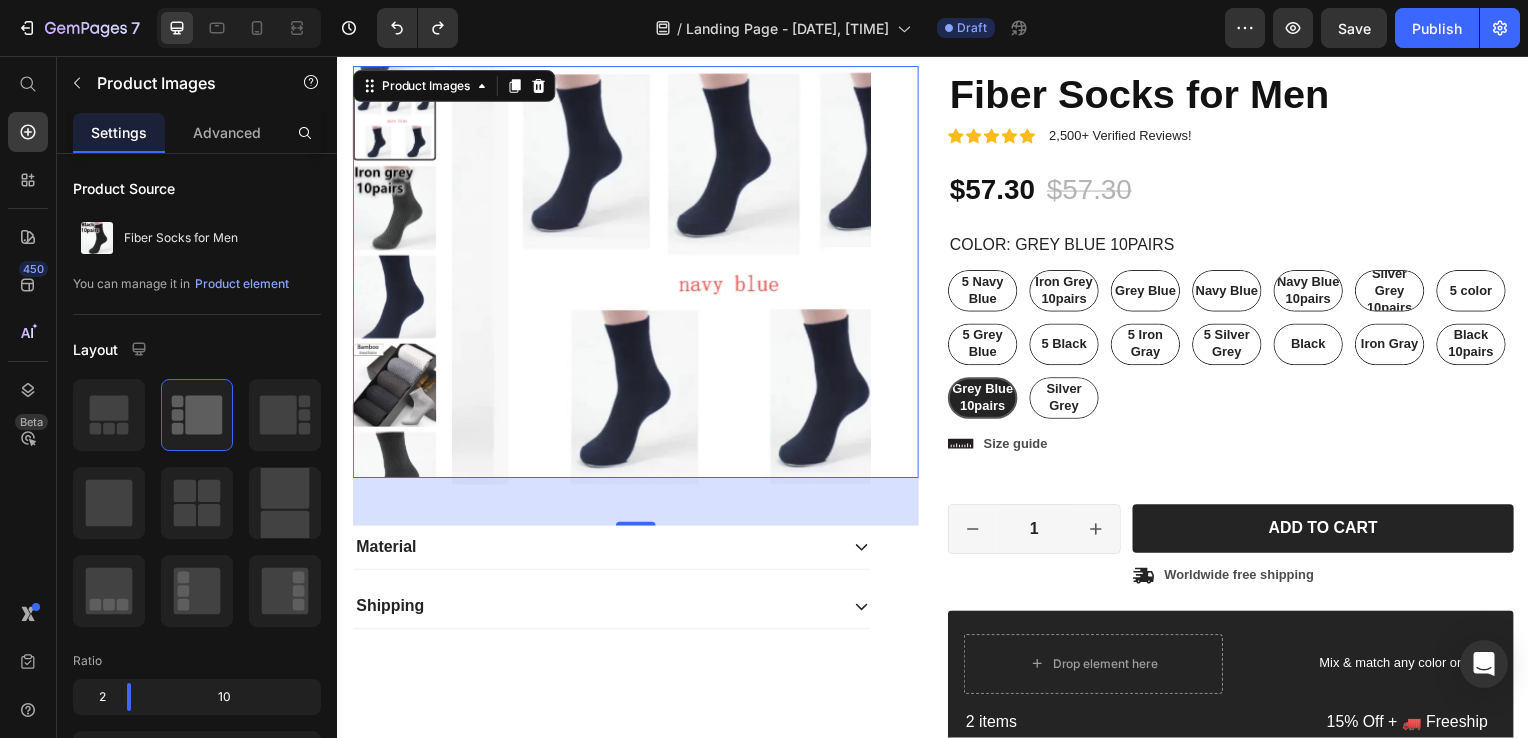 click on "48" at bounding box center [637, 506] 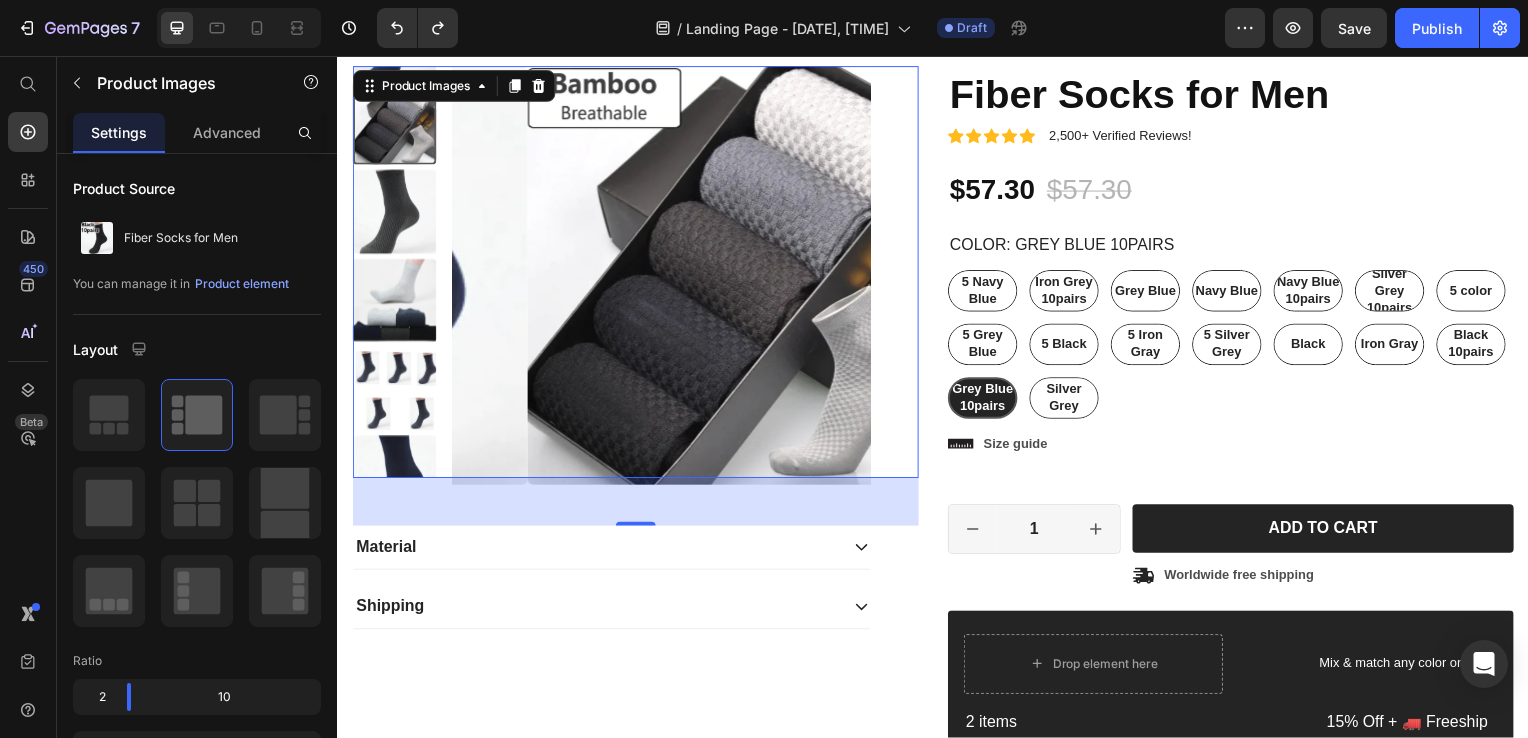 click at bounding box center [394, 392] 